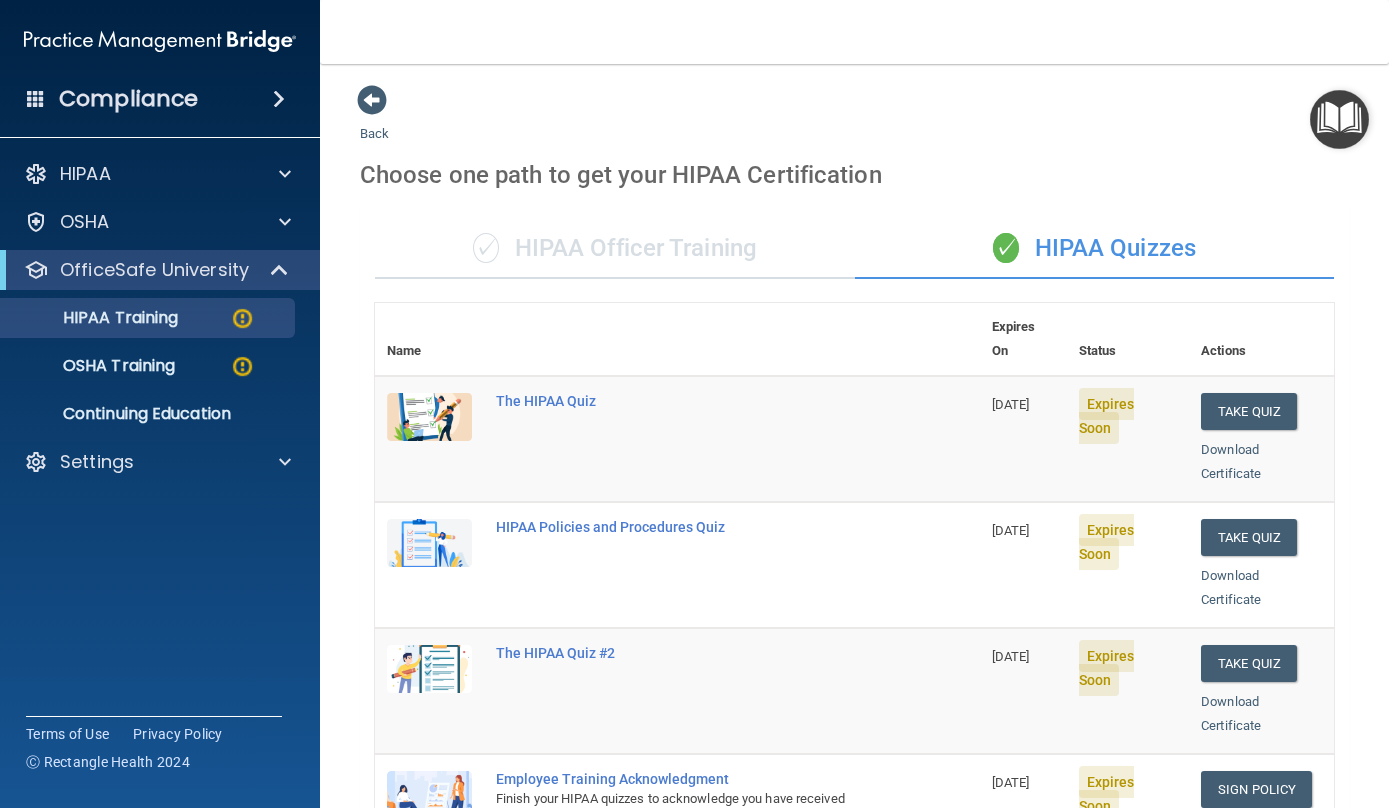 scroll, scrollTop: 0, scrollLeft: 0, axis: both 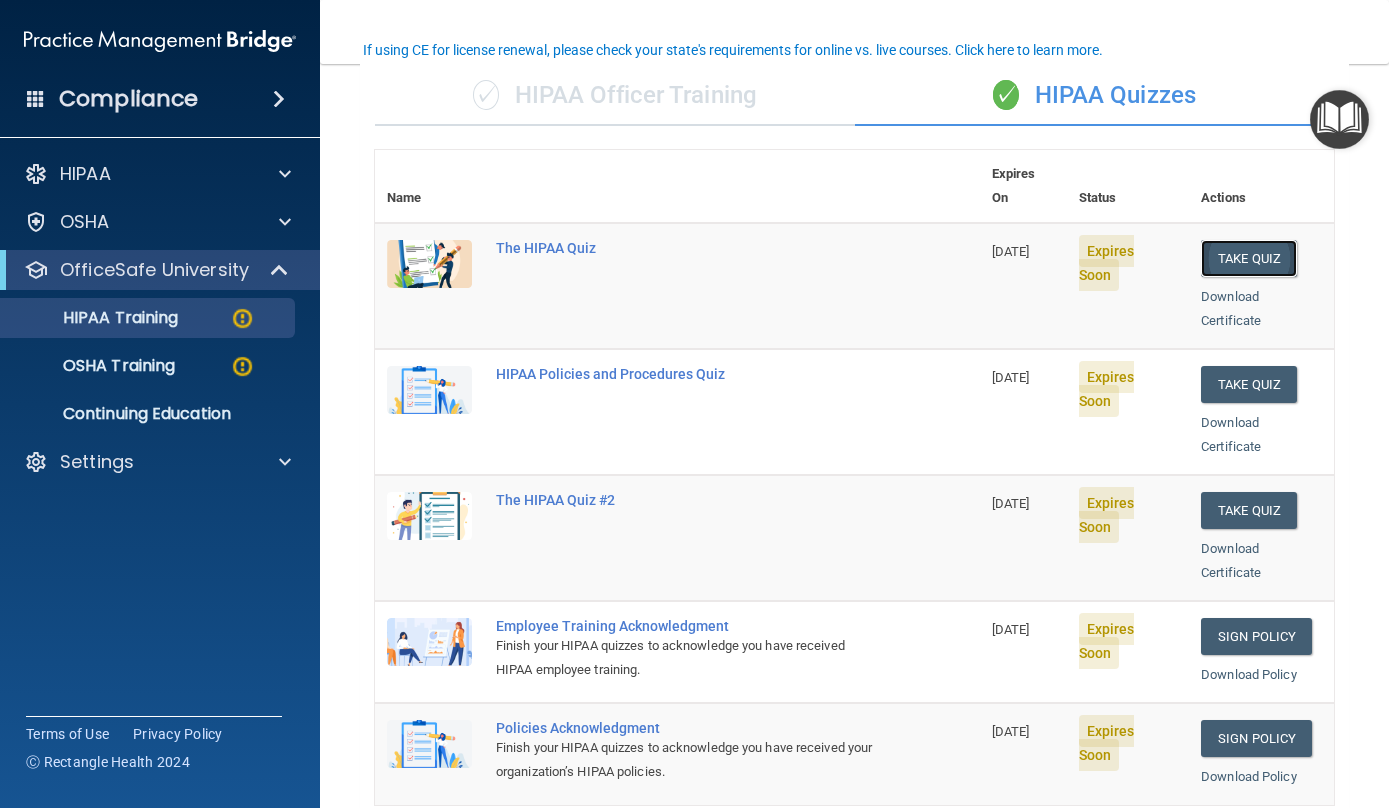 click on "Take Quiz" at bounding box center (1249, 258) 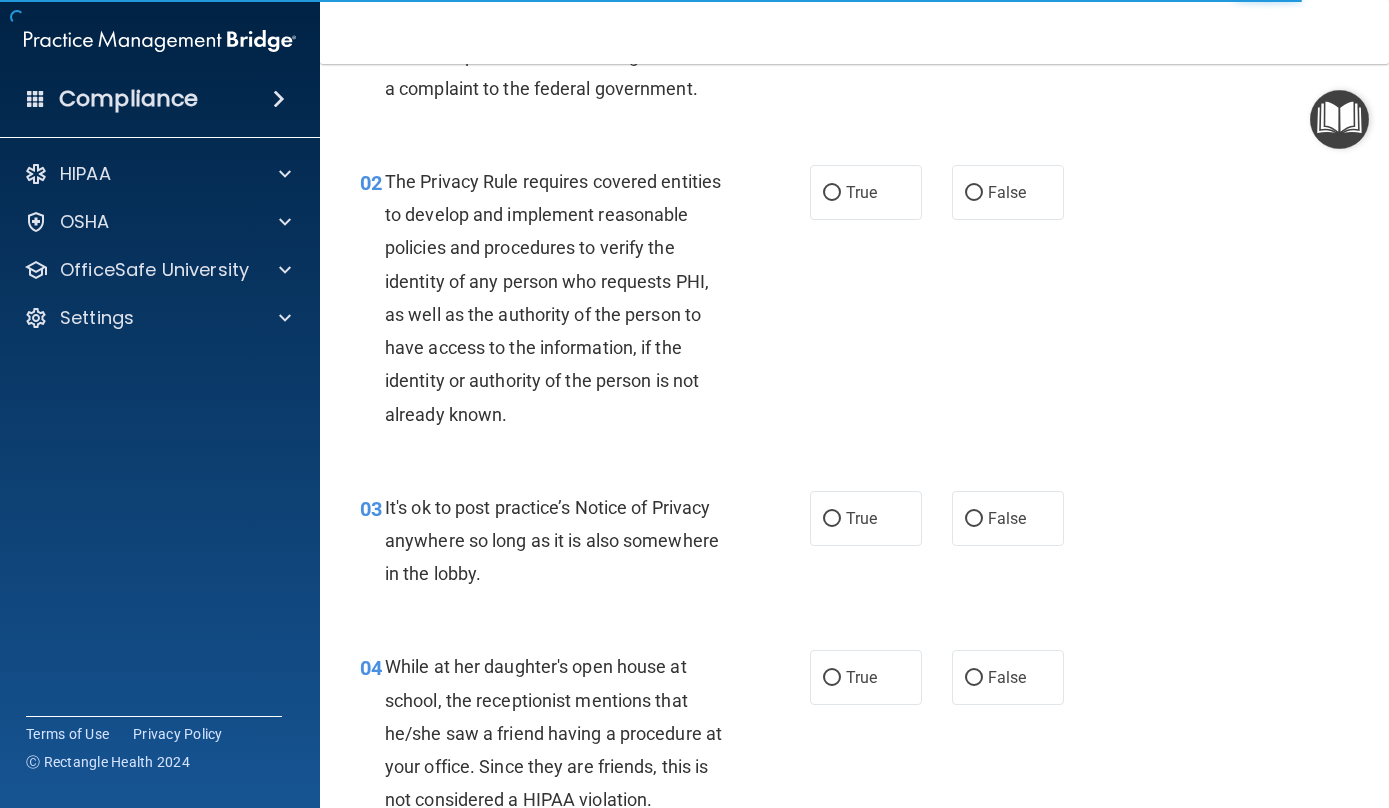 scroll, scrollTop: 0, scrollLeft: 0, axis: both 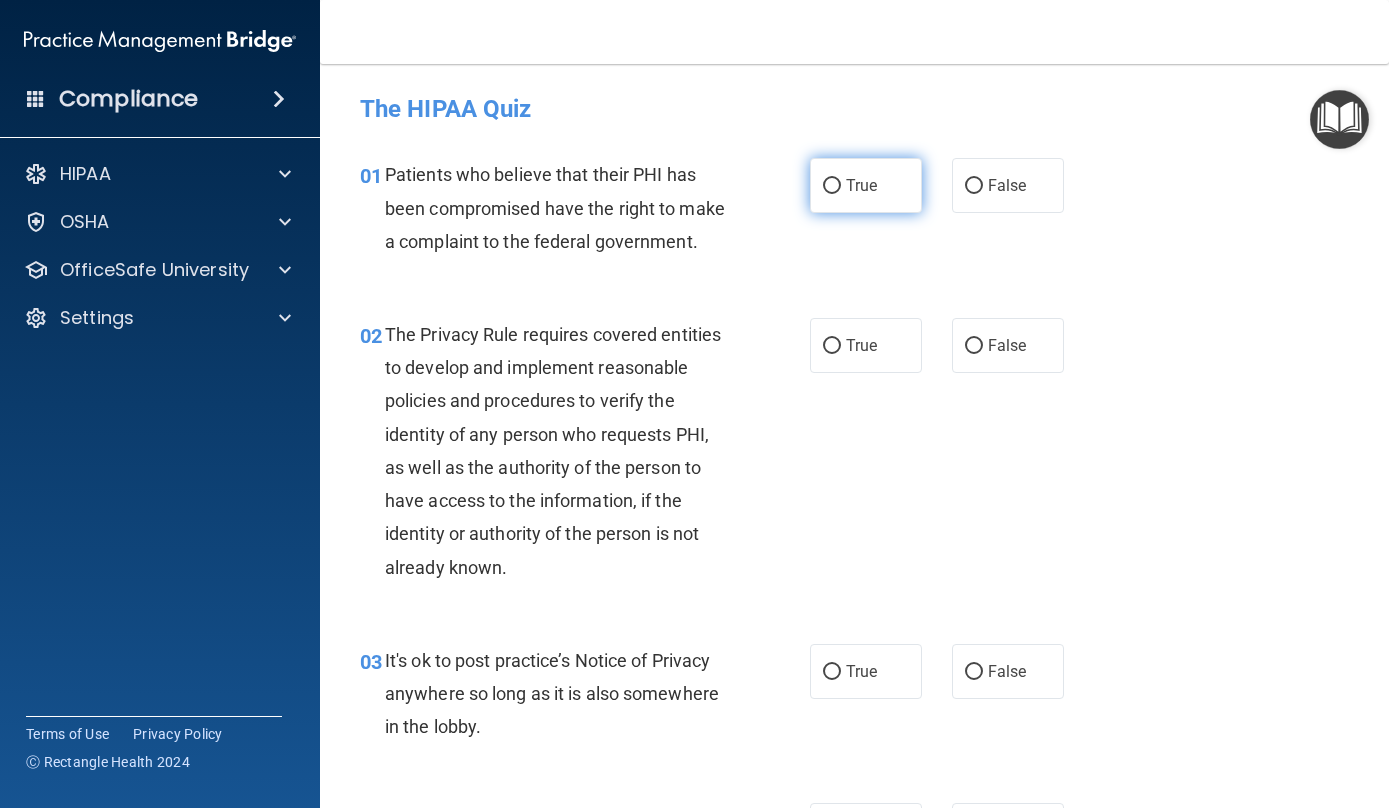 click on "True" at bounding box center [832, 186] 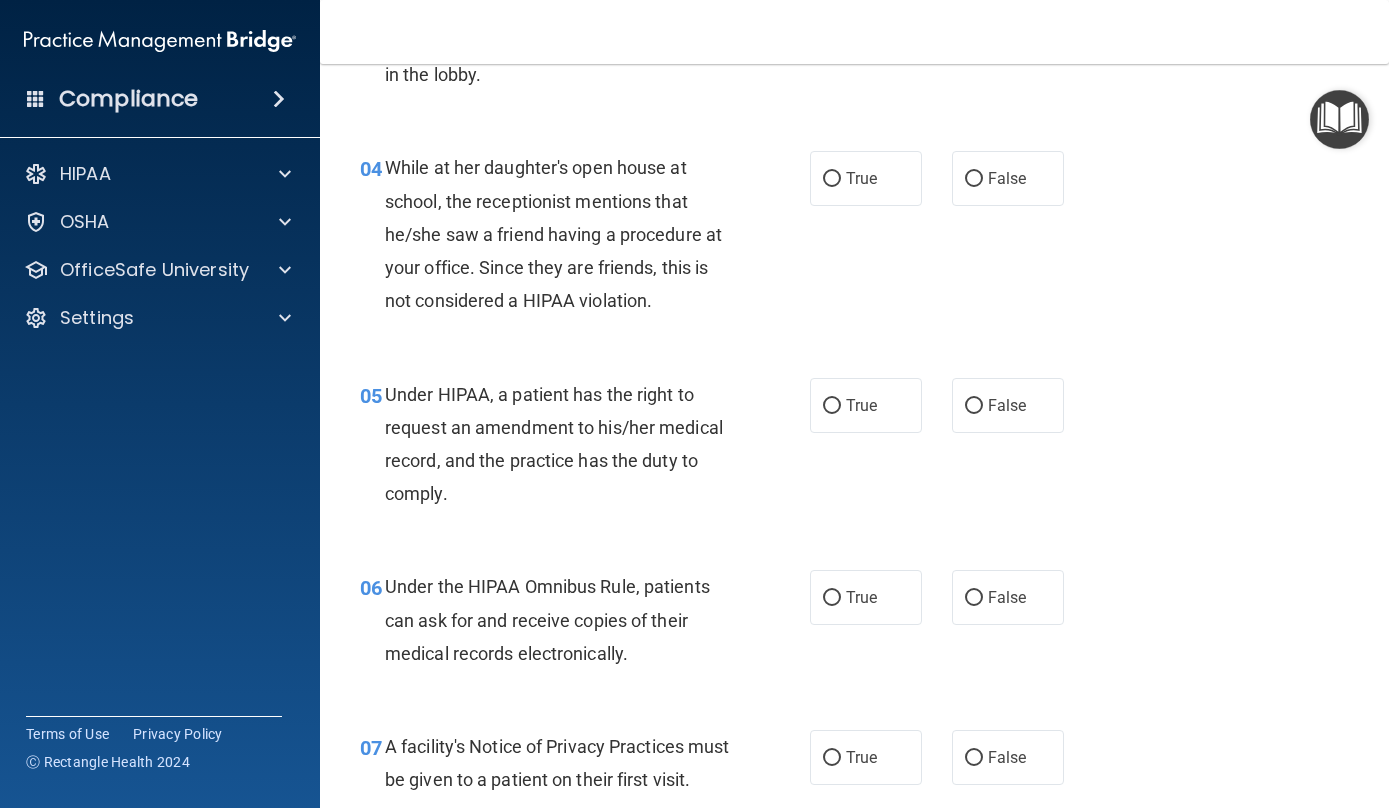 scroll, scrollTop: 736, scrollLeft: 0, axis: vertical 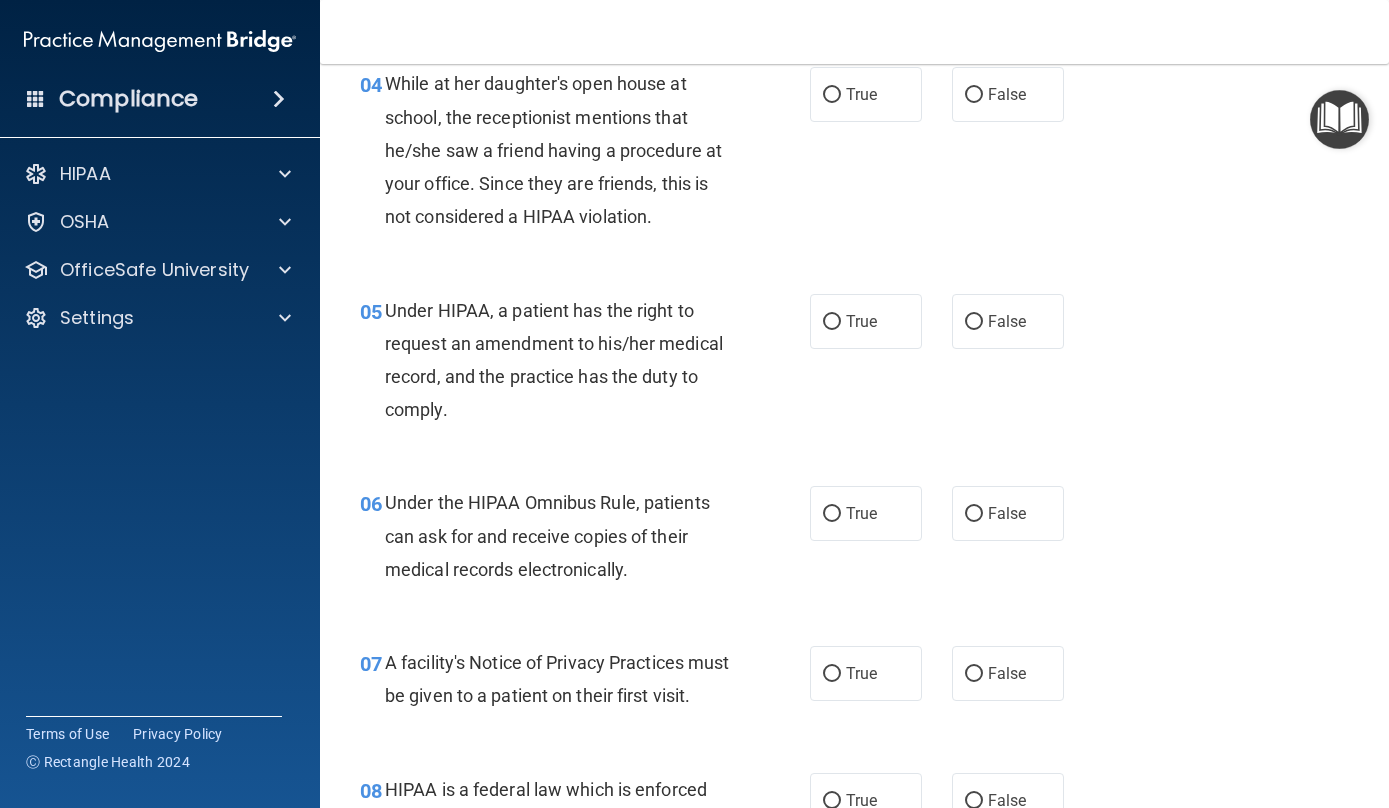 click on "True" at bounding box center [832, -550] 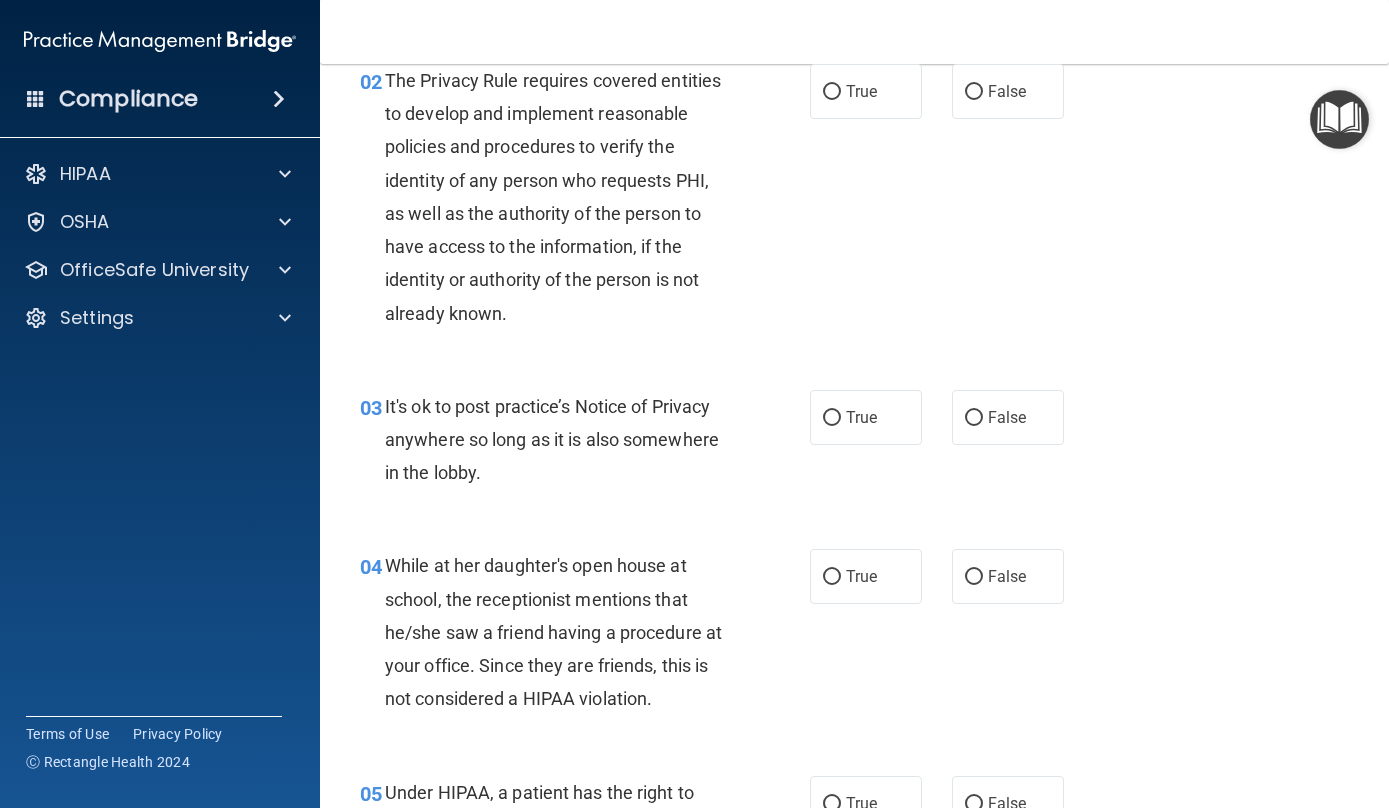 scroll, scrollTop: 216, scrollLeft: 0, axis: vertical 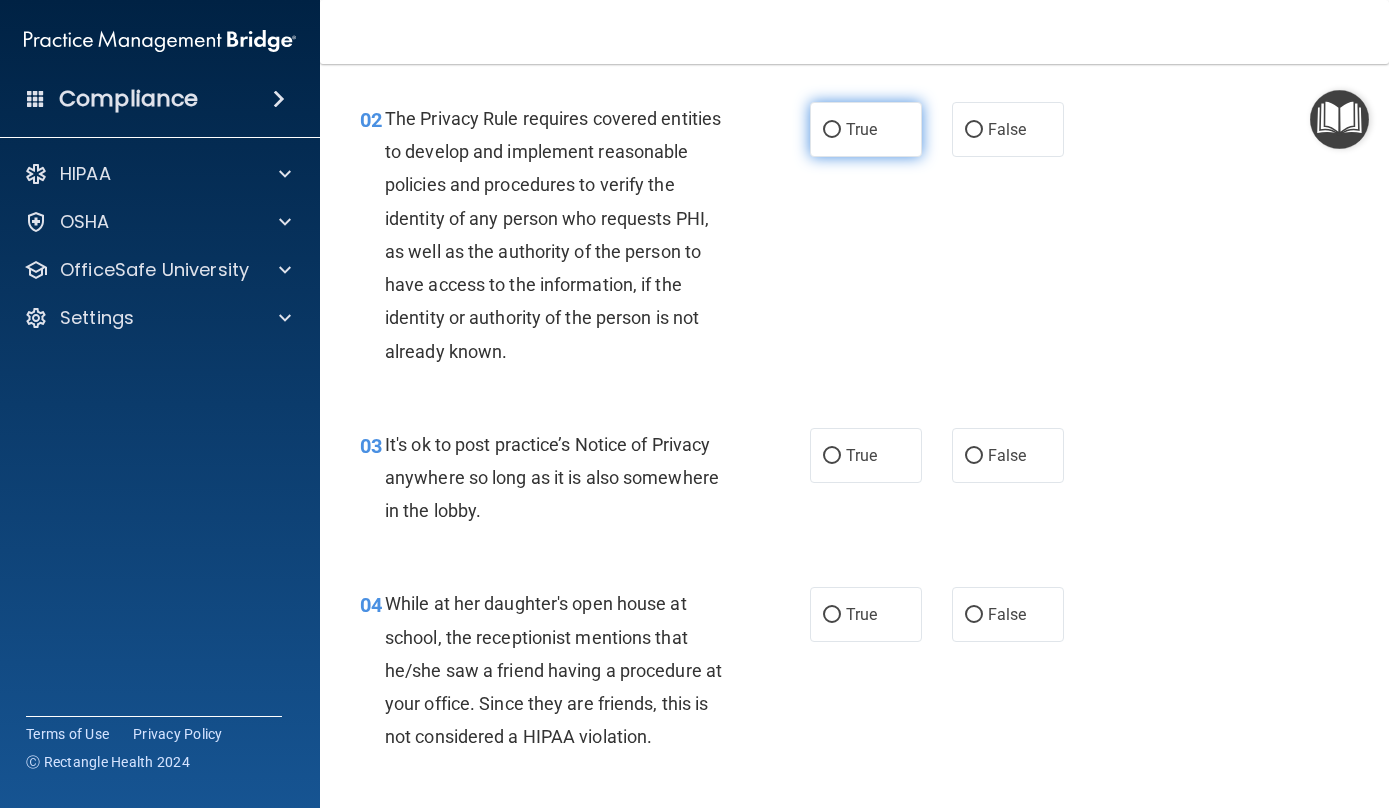 click on "True" at bounding box center [832, 130] 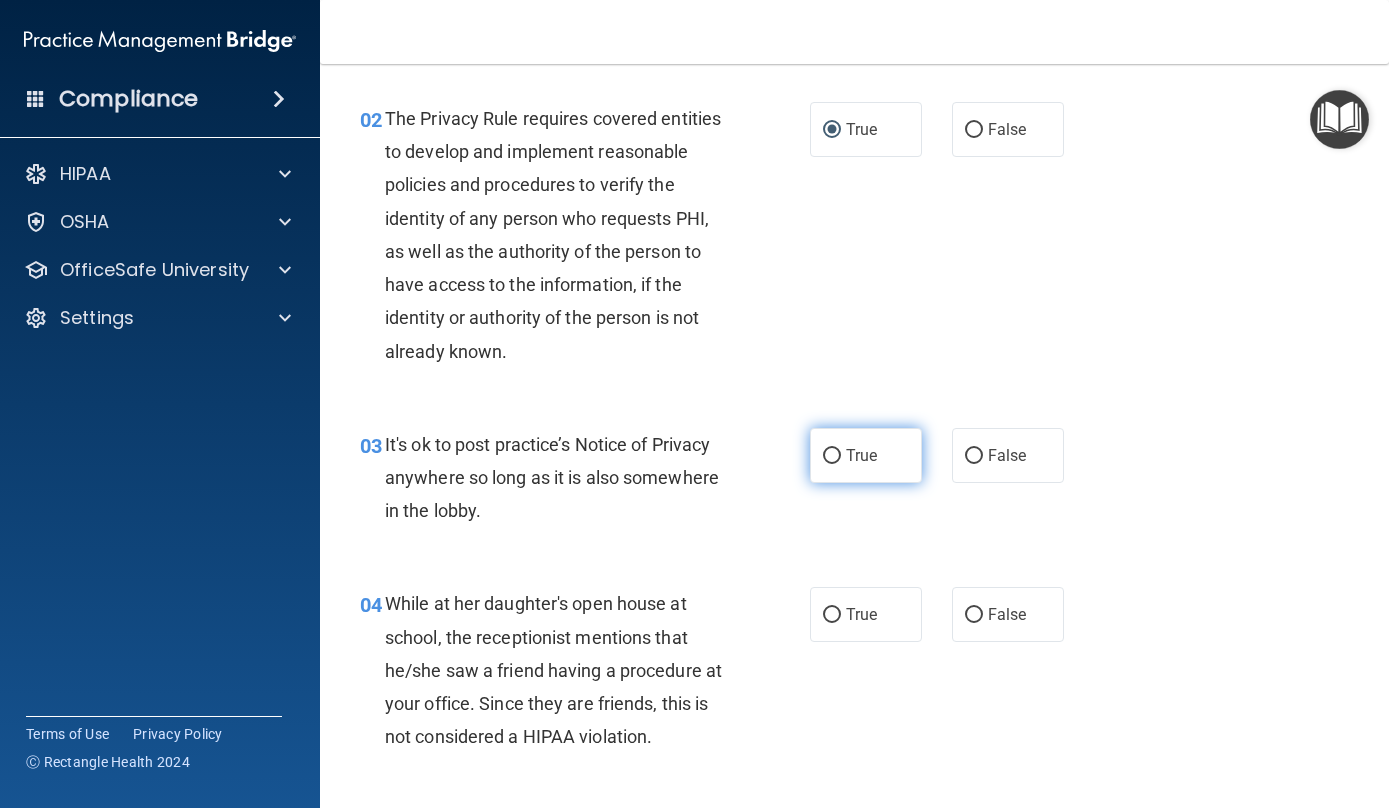 click on "True" at bounding box center [832, 456] 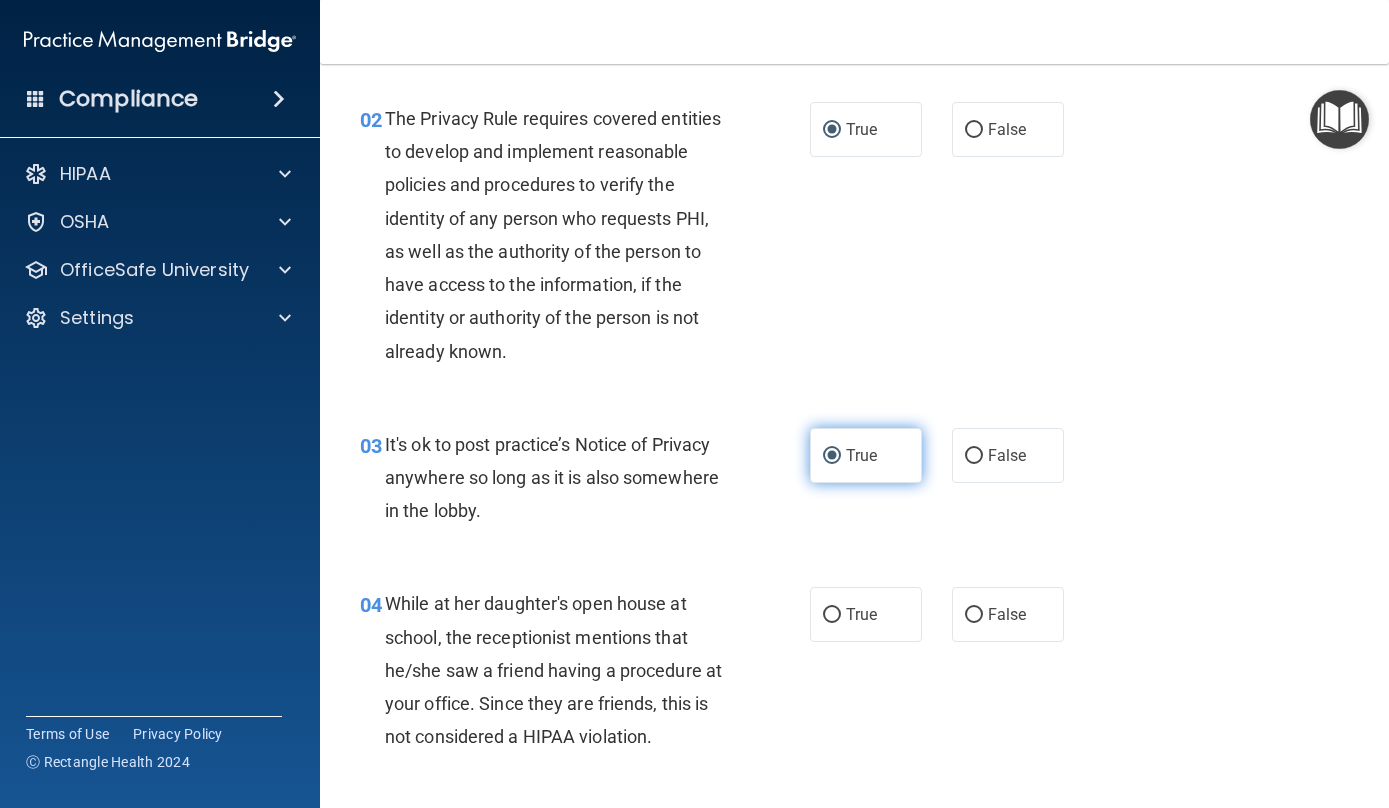 click on "True" at bounding box center [832, 456] 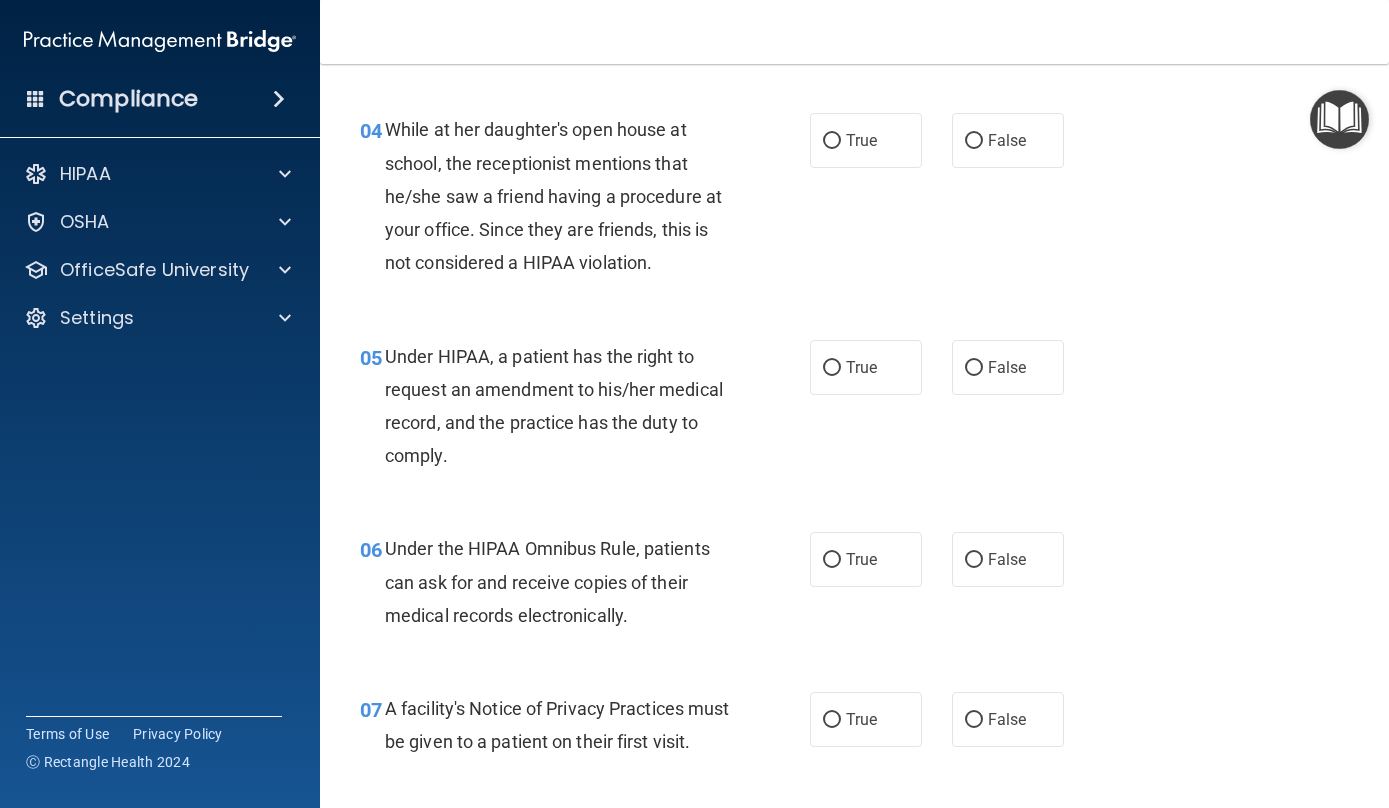 scroll, scrollTop: 757, scrollLeft: 0, axis: vertical 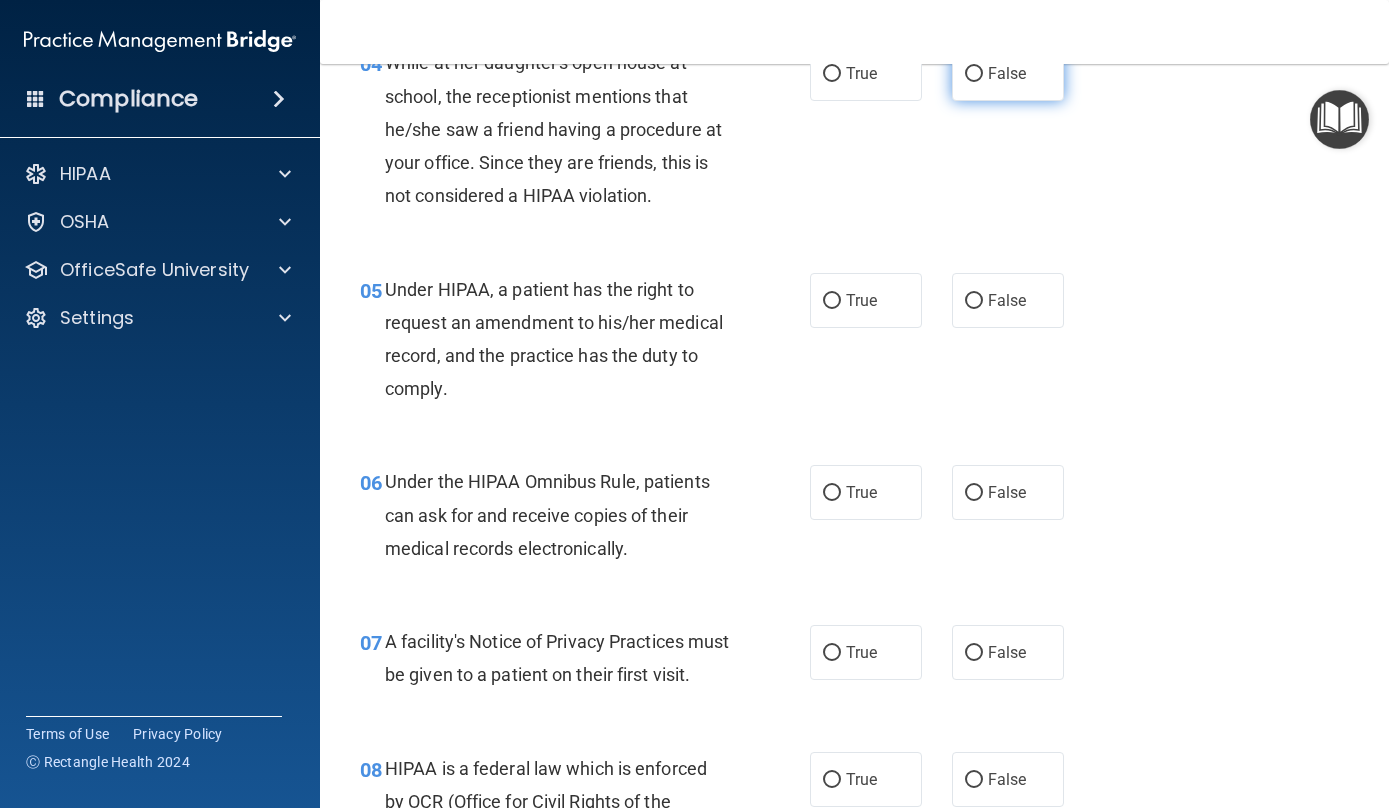 click on "False" at bounding box center (974, 74) 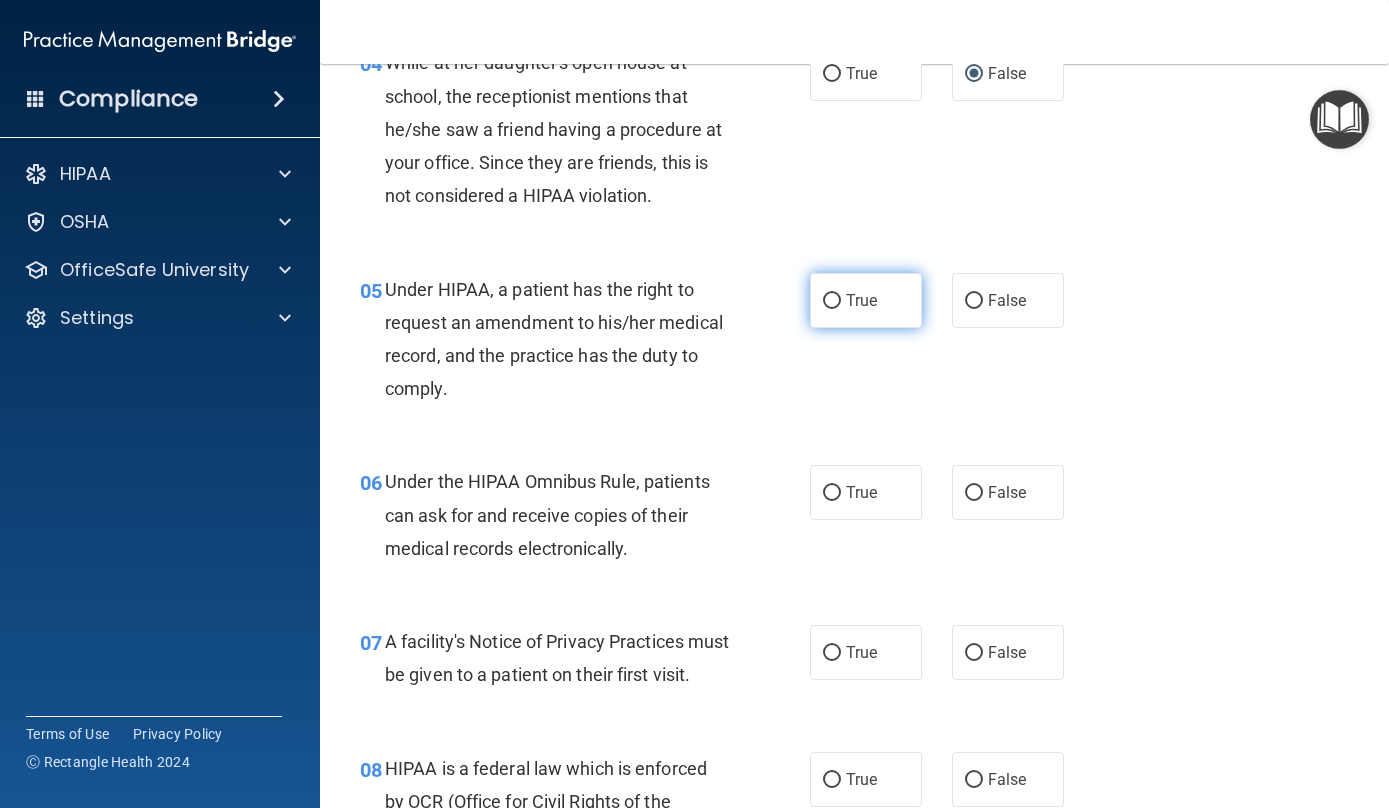 click on "True" at bounding box center (832, 301) 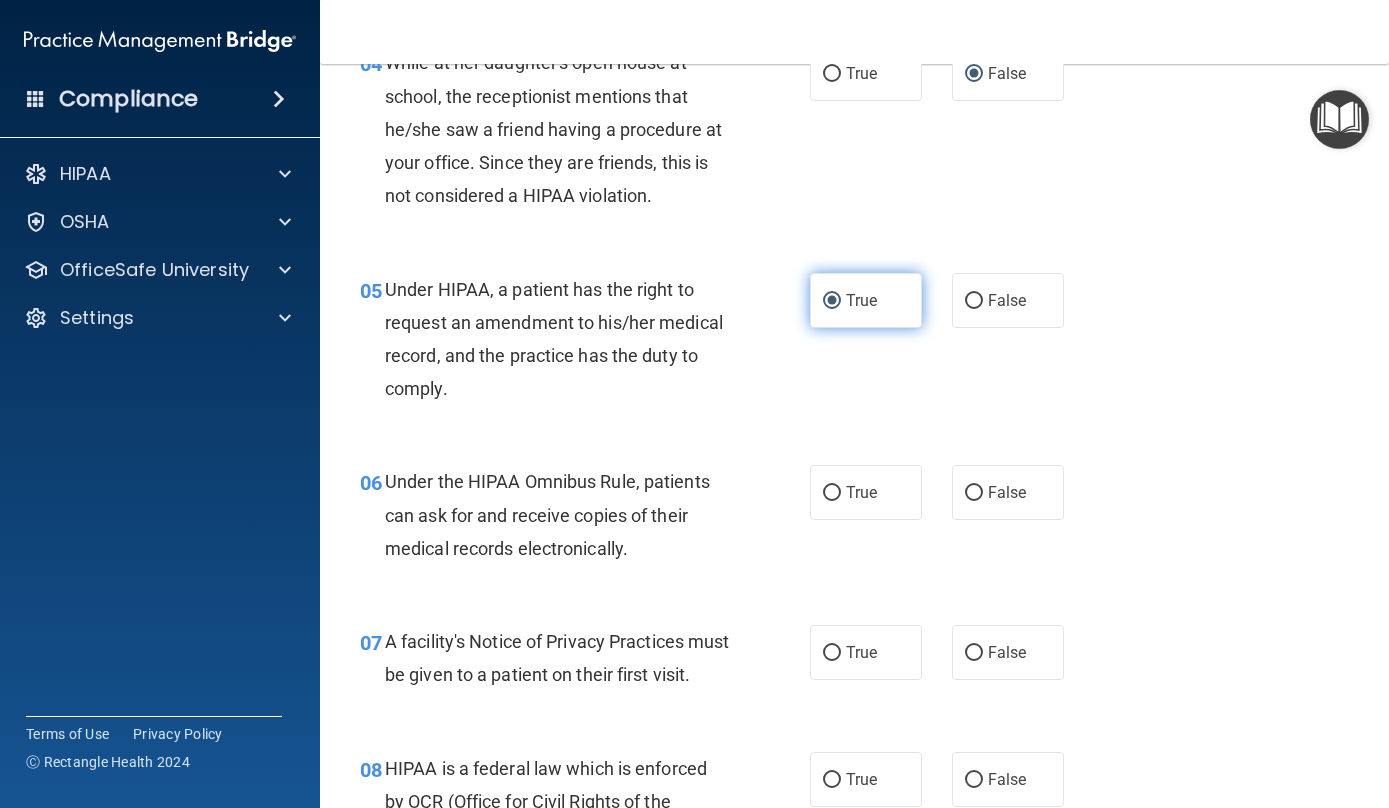 click on "True" at bounding box center [832, 301] 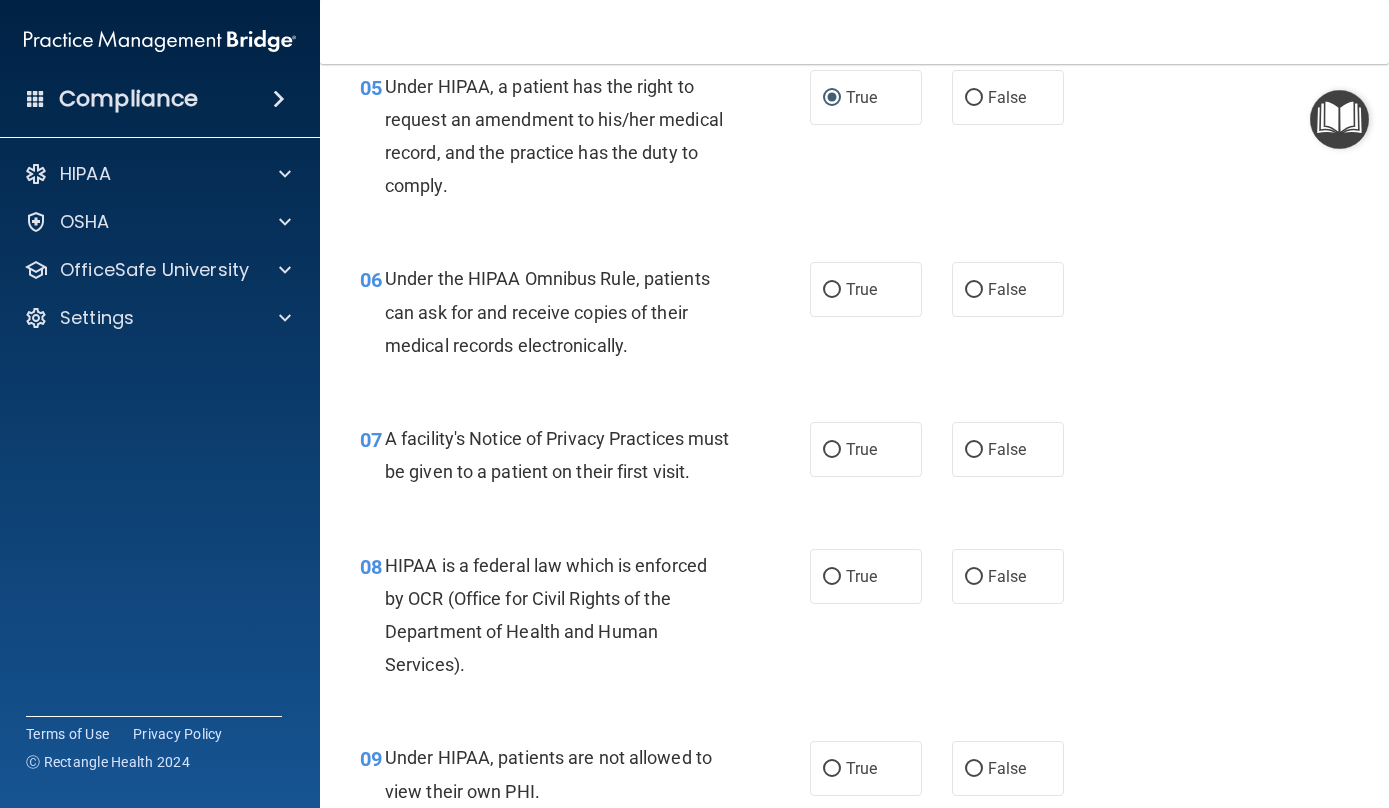 scroll, scrollTop: 1037, scrollLeft: 0, axis: vertical 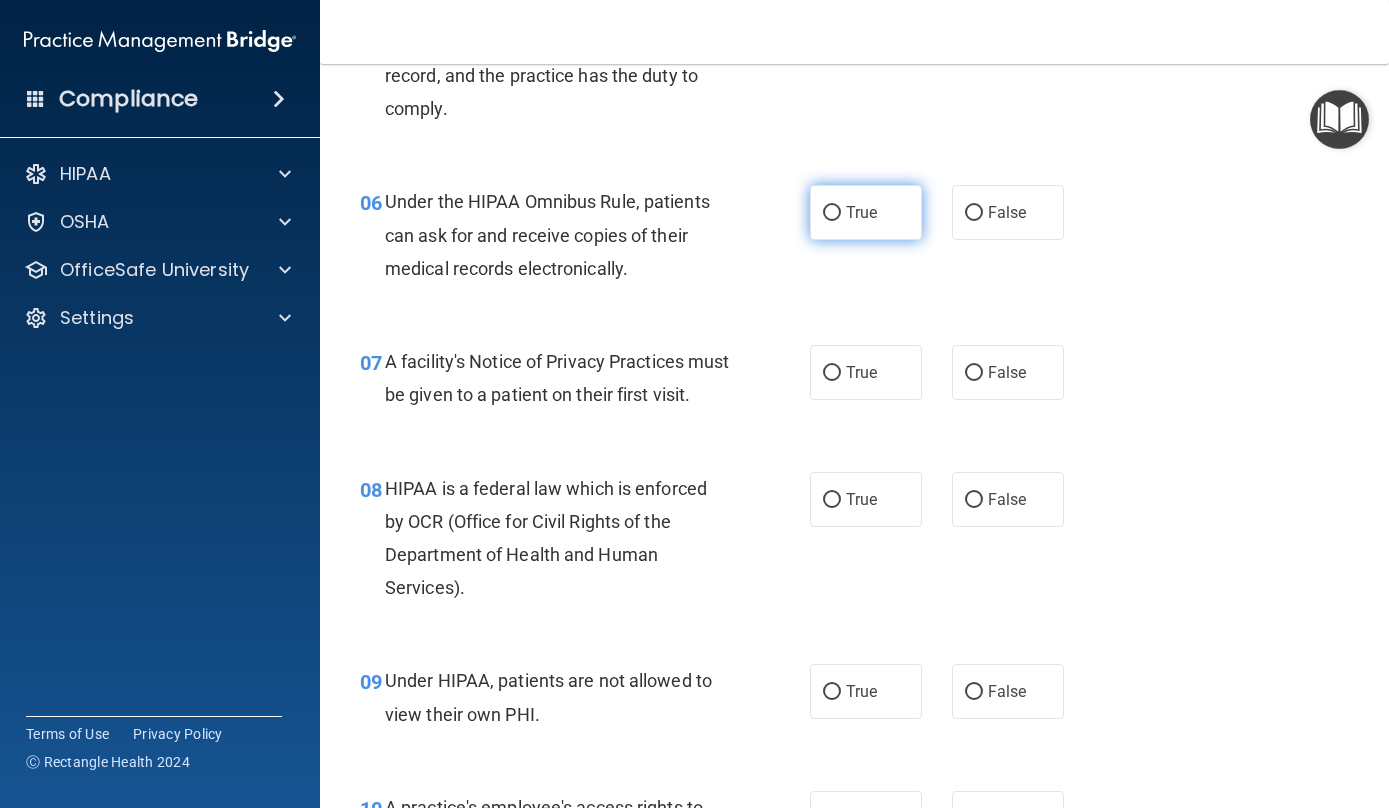 click on "True" at bounding box center [832, 21] 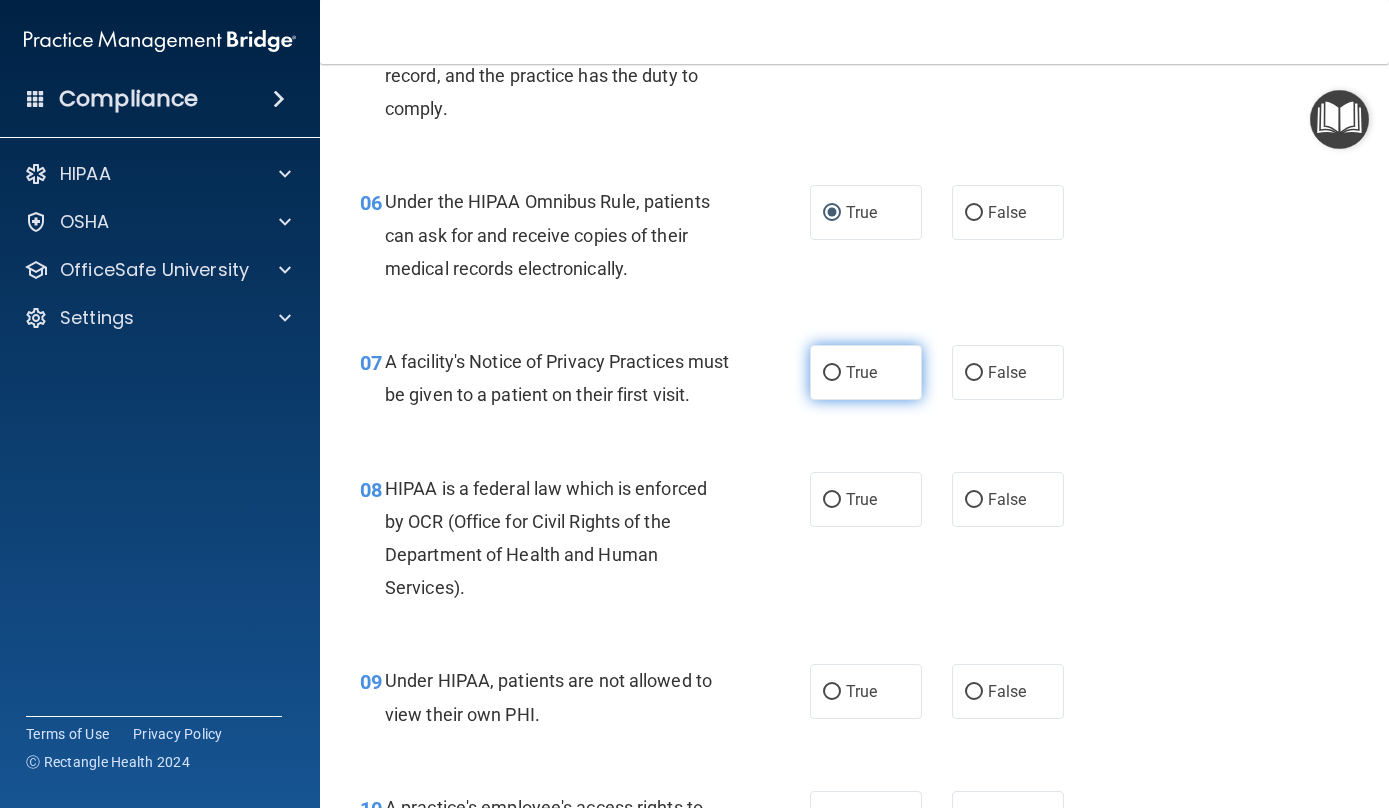 click on "True" at bounding box center [832, 373] 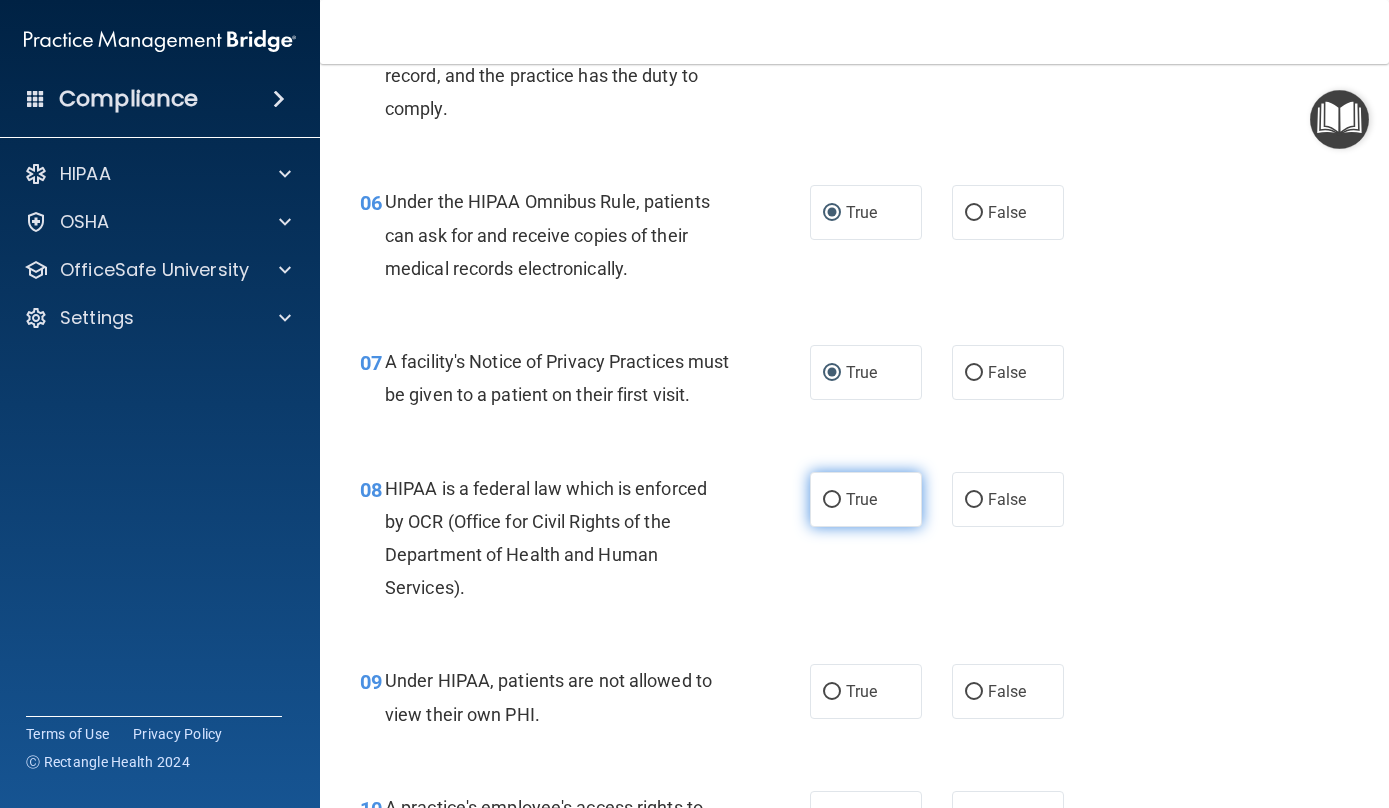click on "True" at bounding box center (866, 499) 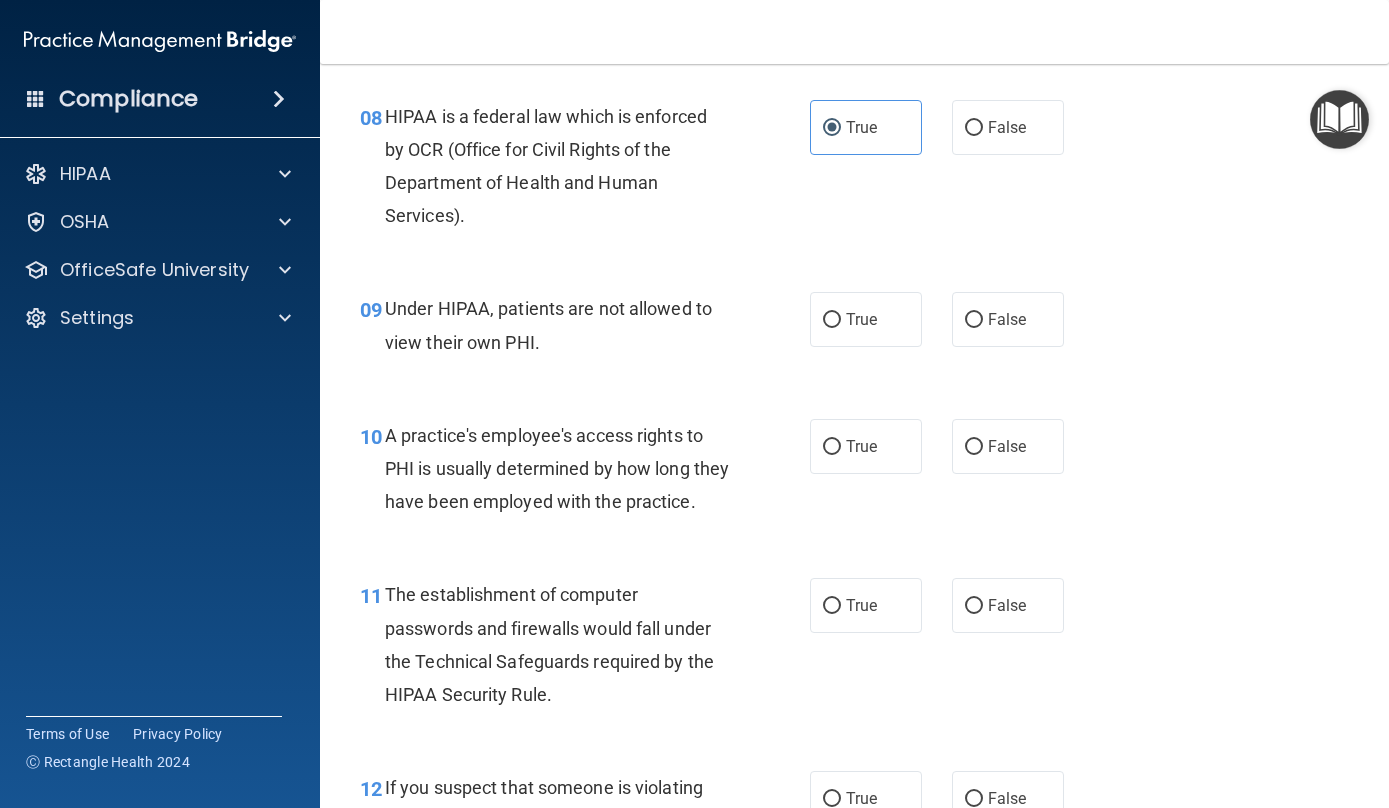 scroll, scrollTop: 1464, scrollLeft: 0, axis: vertical 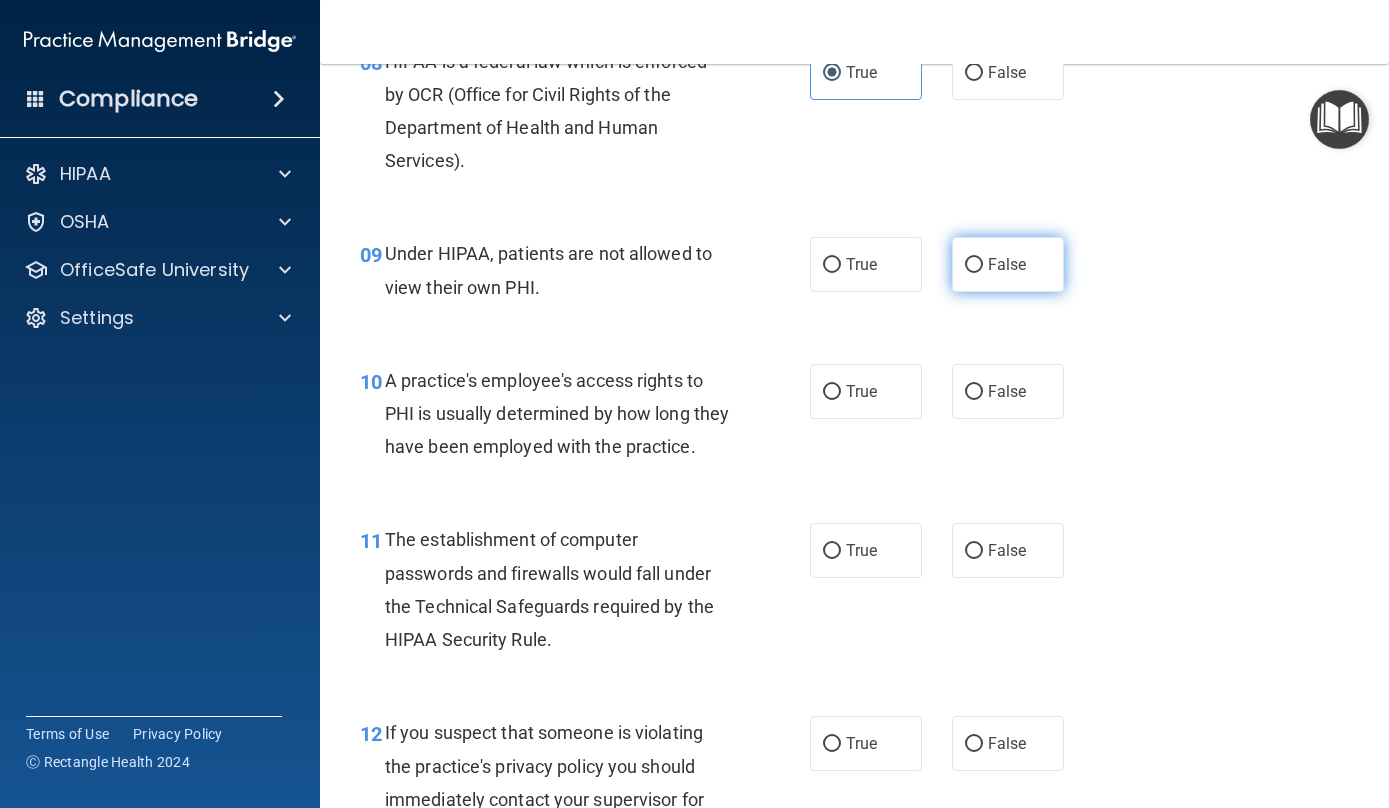 click on "False" at bounding box center [974, 265] 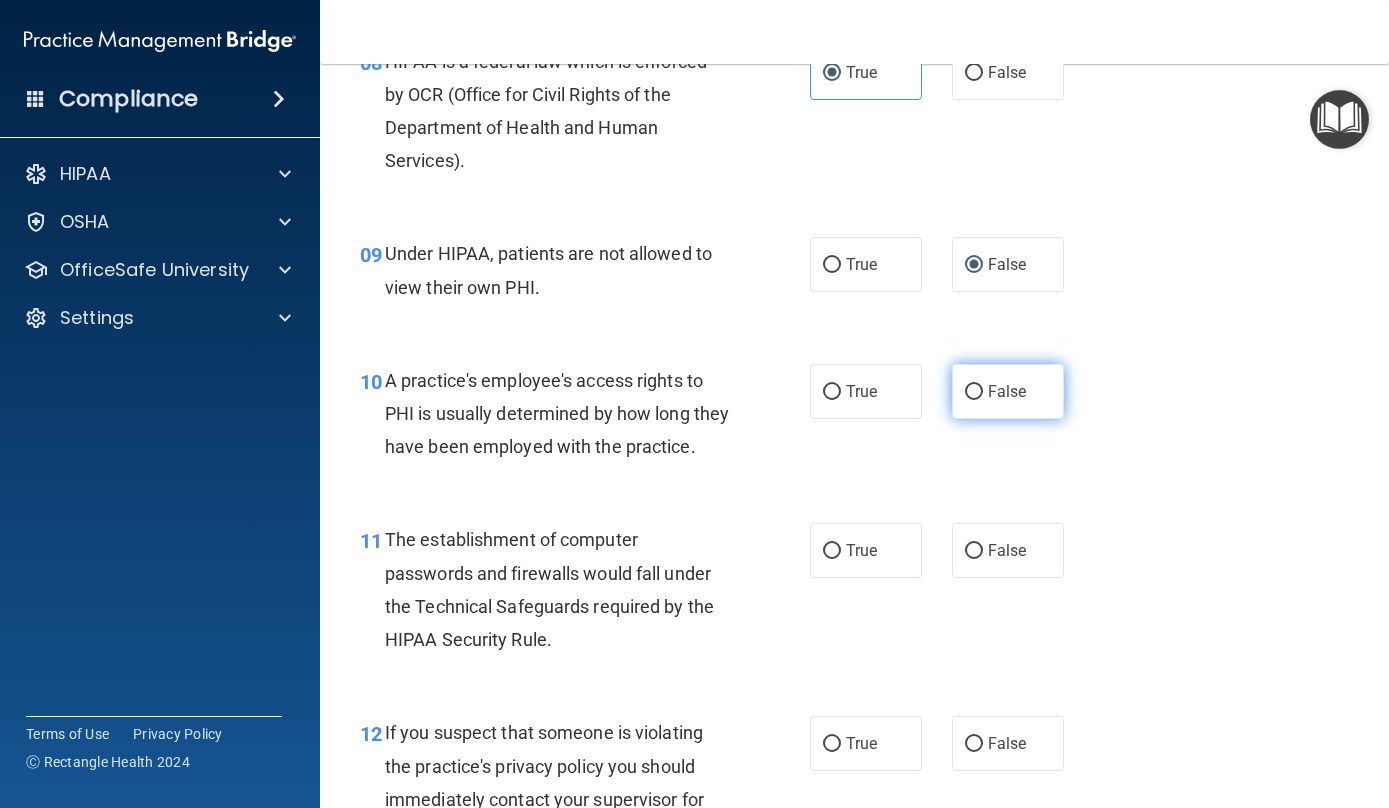 click on "False" at bounding box center [974, 392] 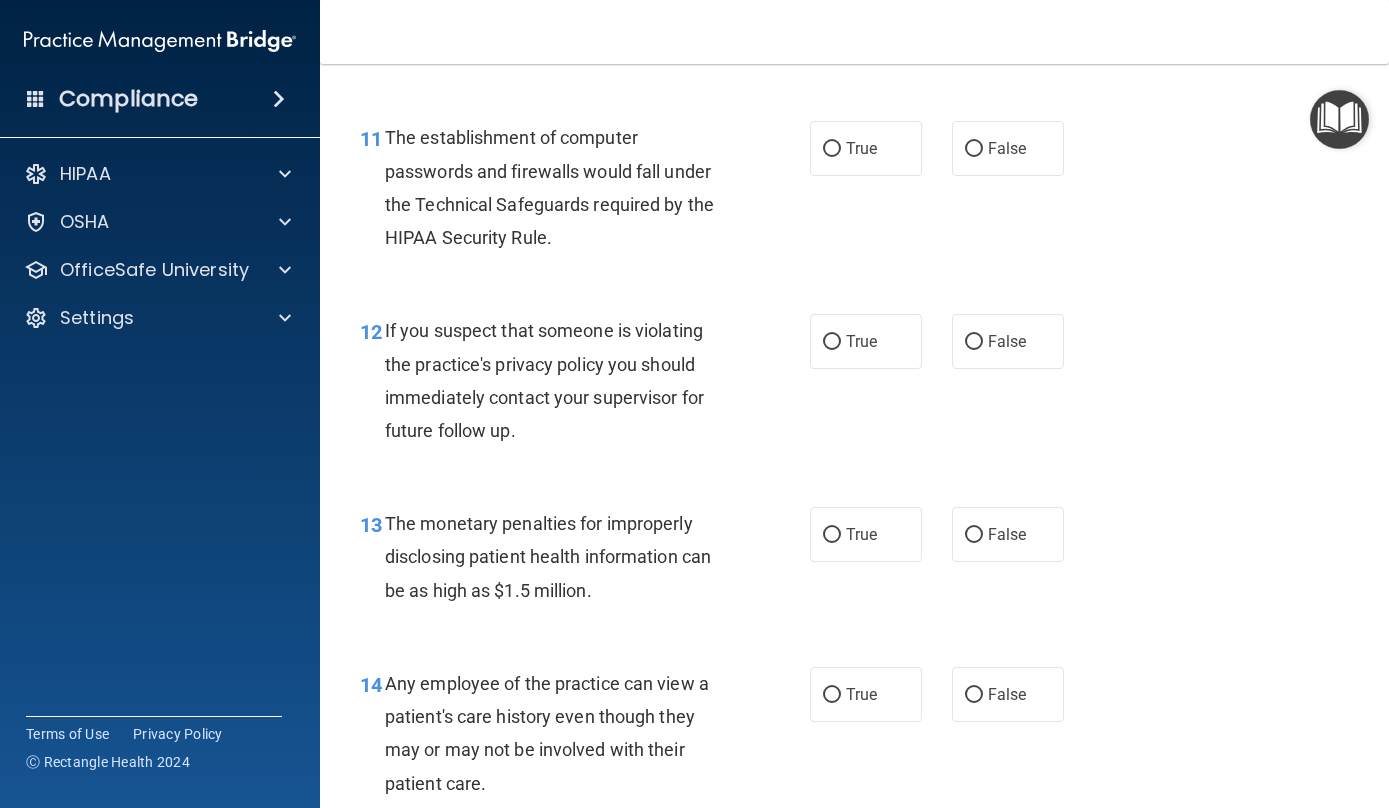 scroll, scrollTop: 1853, scrollLeft: 0, axis: vertical 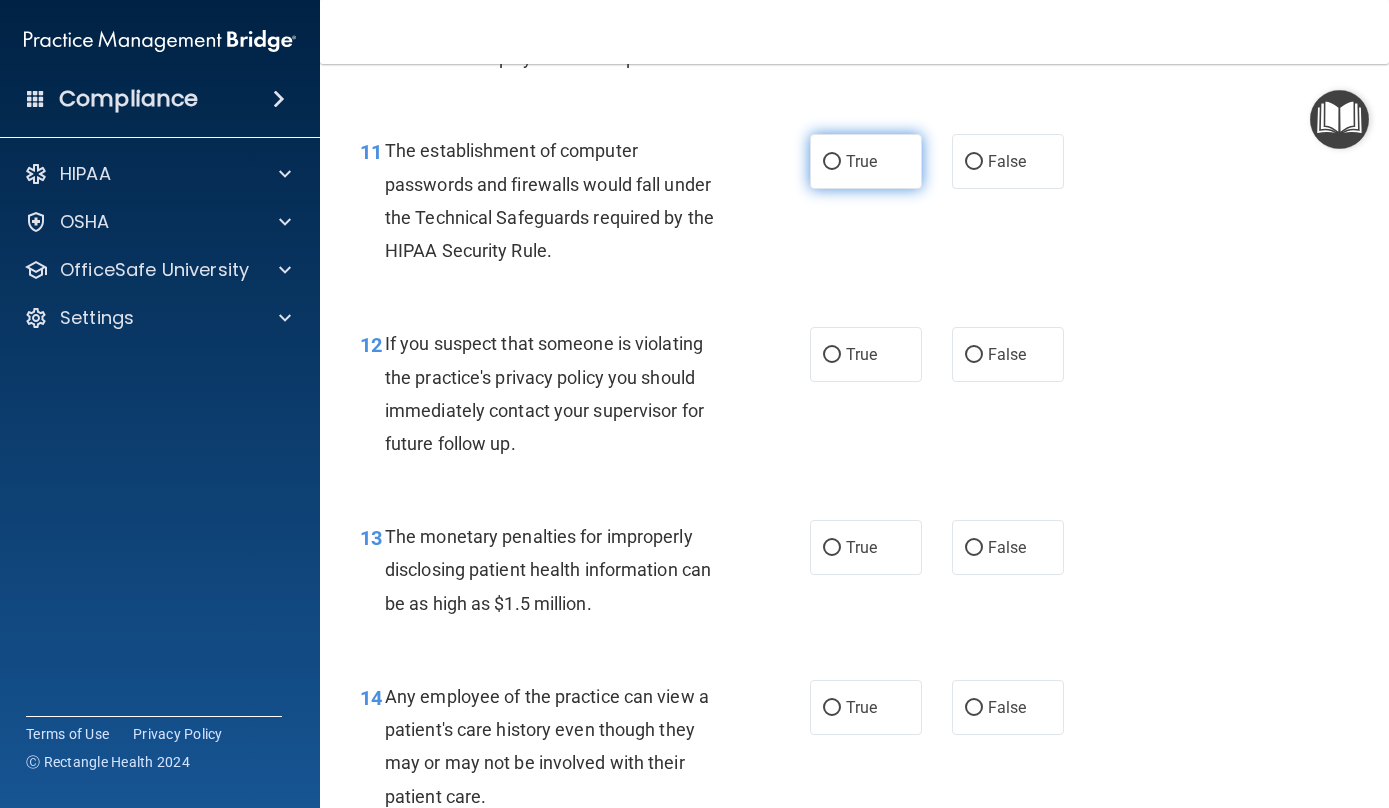 click on "True" at bounding box center (832, 162) 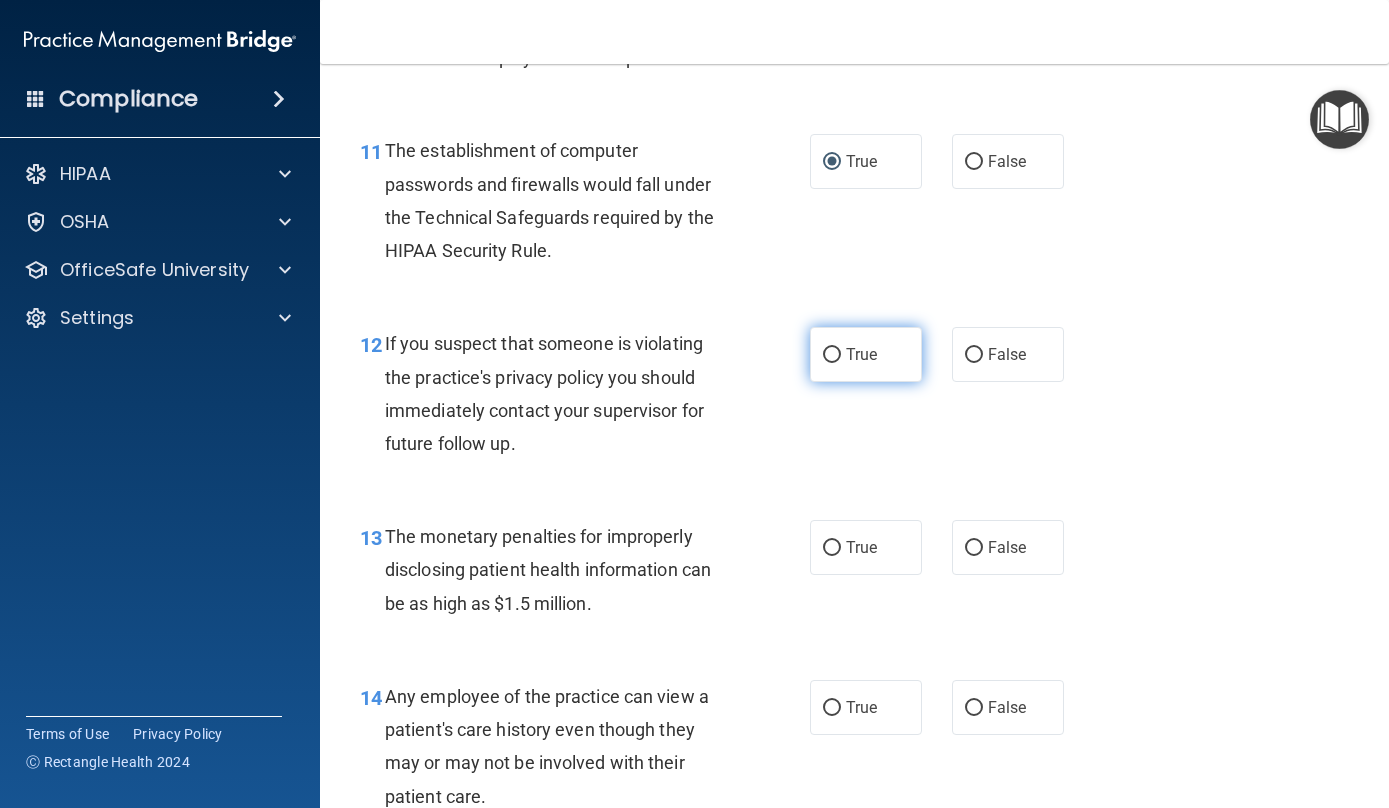 click on "True" at bounding box center (832, 355) 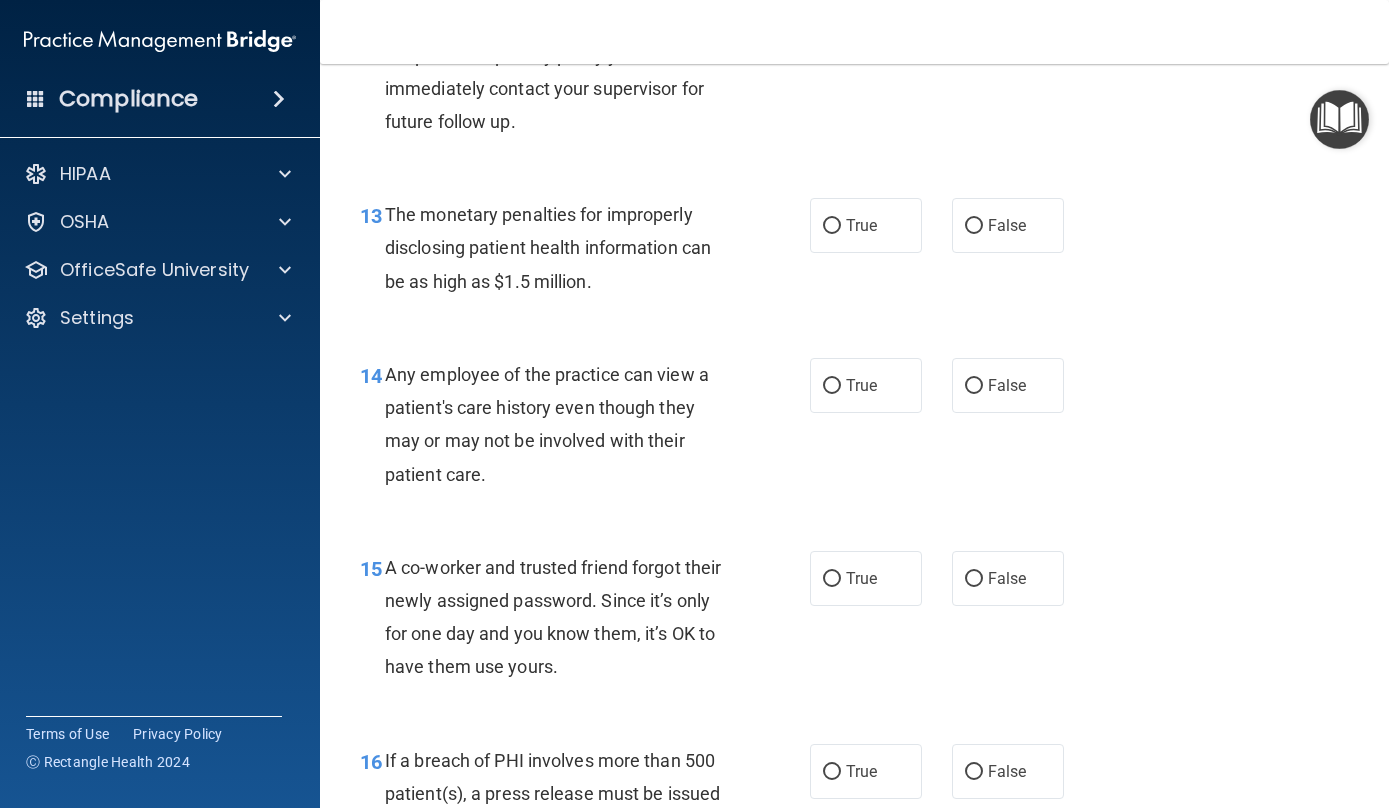 scroll, scrollTop: 2179, scrollLeft: 0, axis: vertical 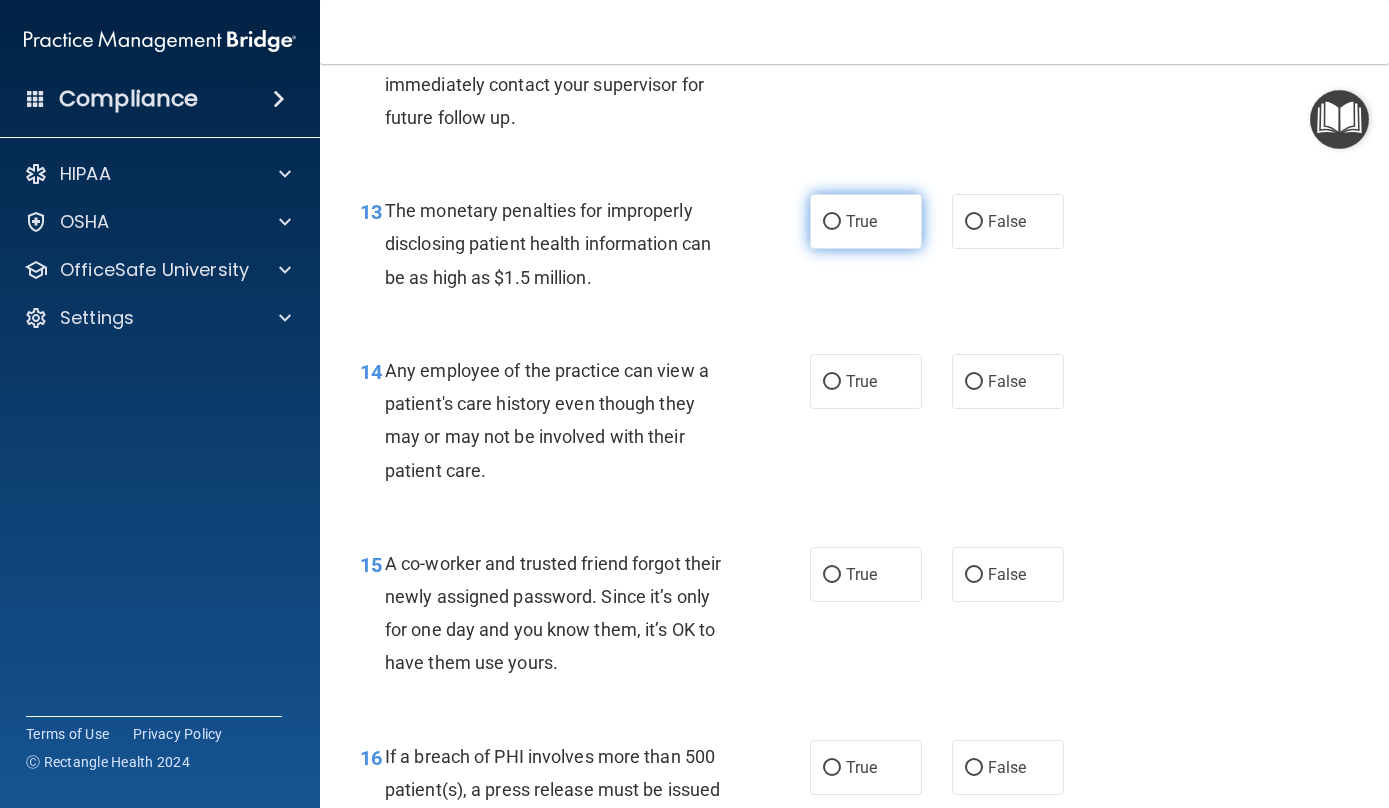 click on "True" at bounding box center (832, 222) 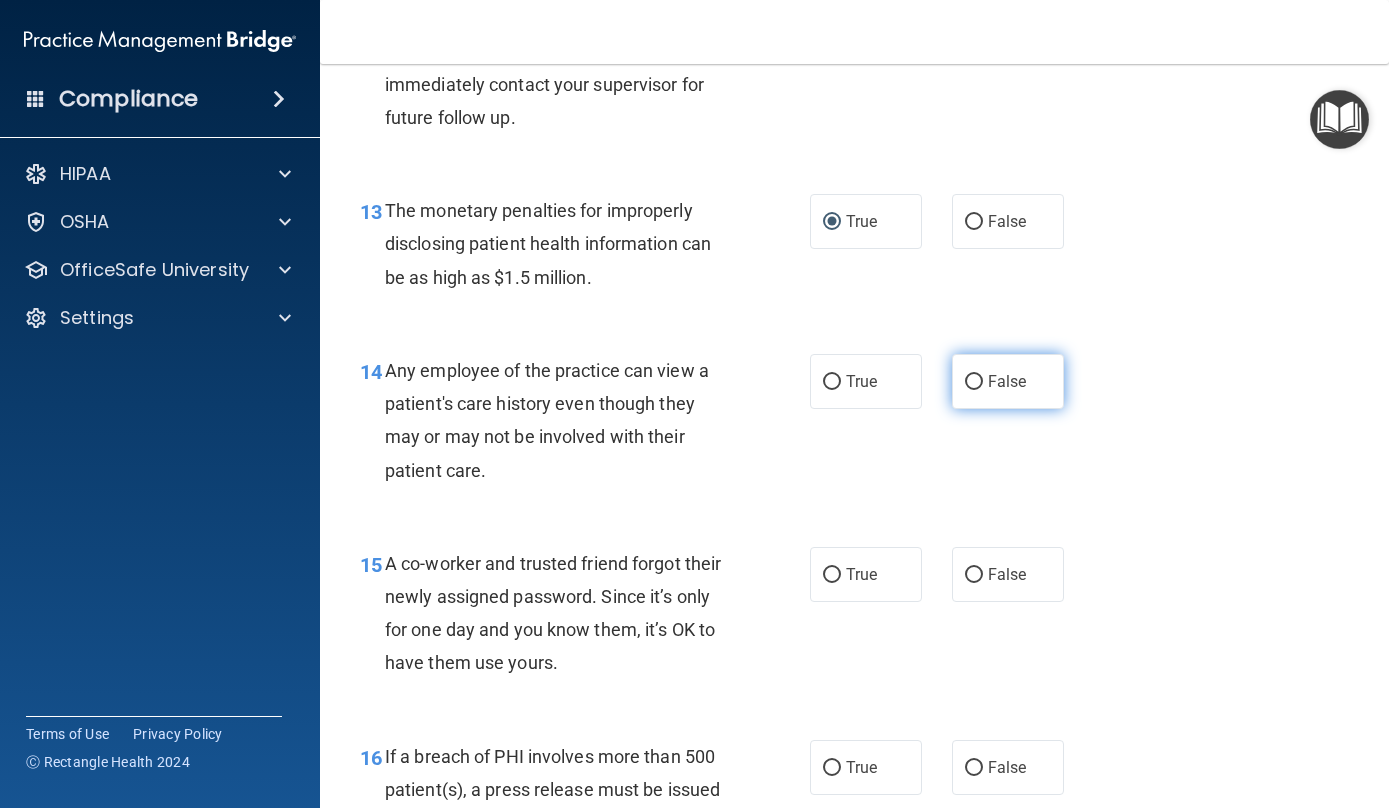 click on "False" at bounding box center [974, 382] 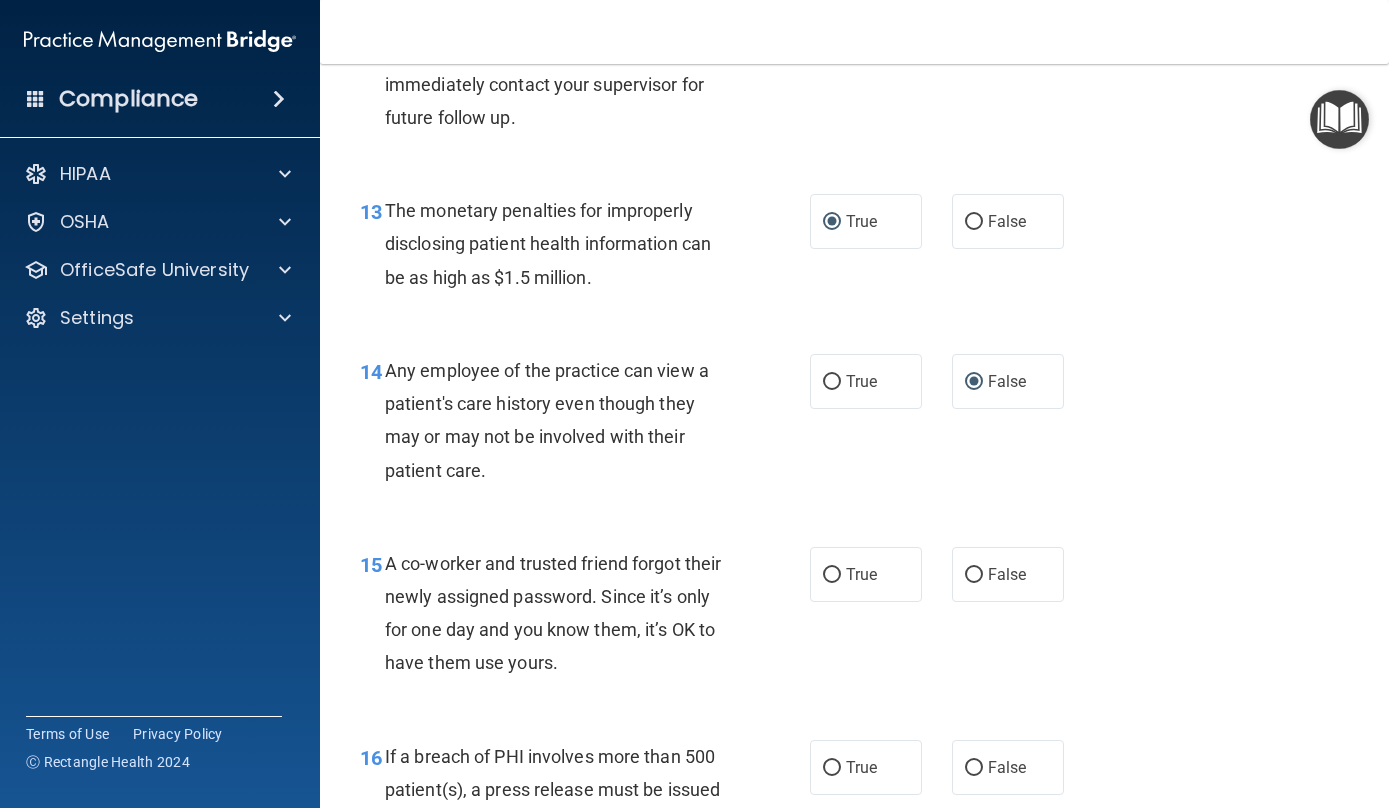 click on "A co-worker and trusted friend forgot their newly assigned password. Since it’s only for one day and you know them, it’s OK to have them use yours." at bounding box center [565, 613] 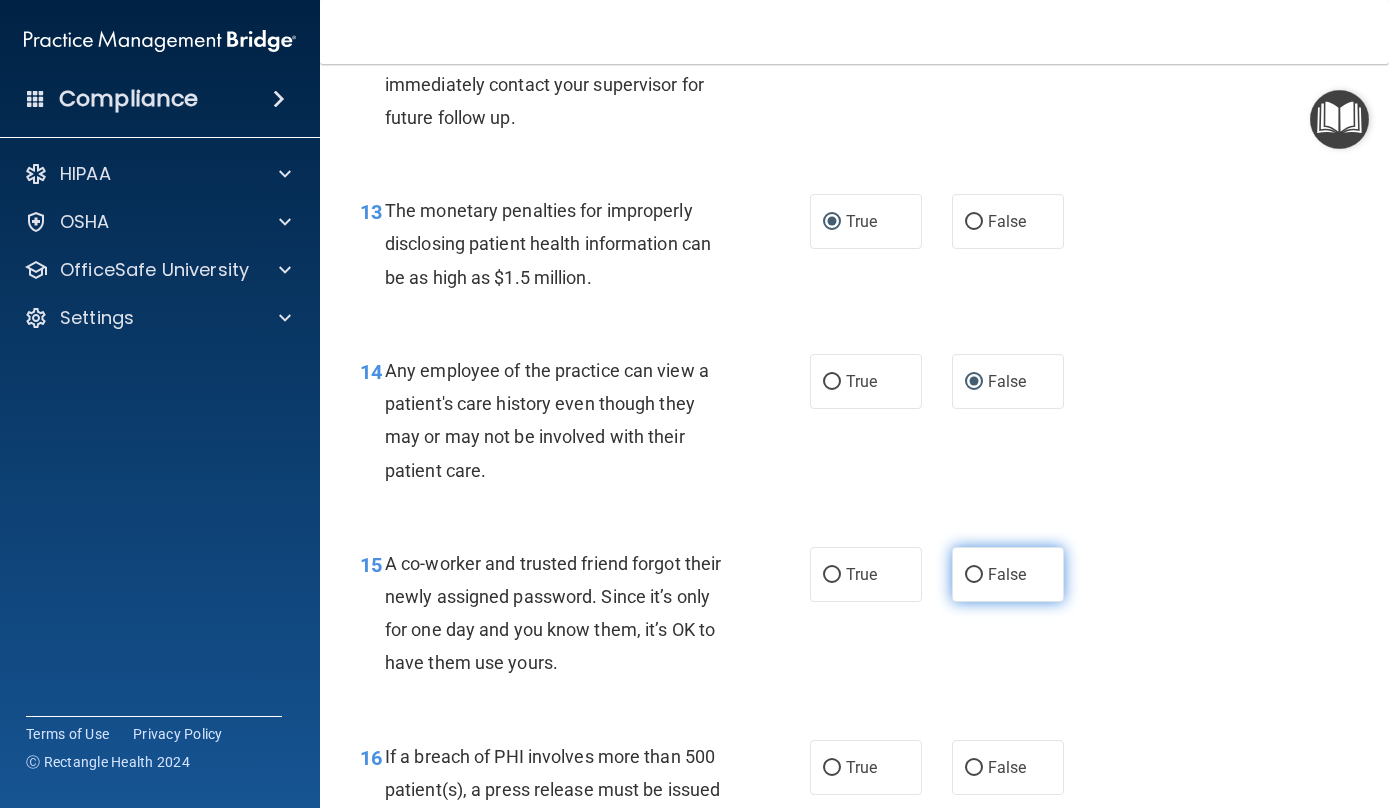 click on "False" at bounding box center (974, 575) 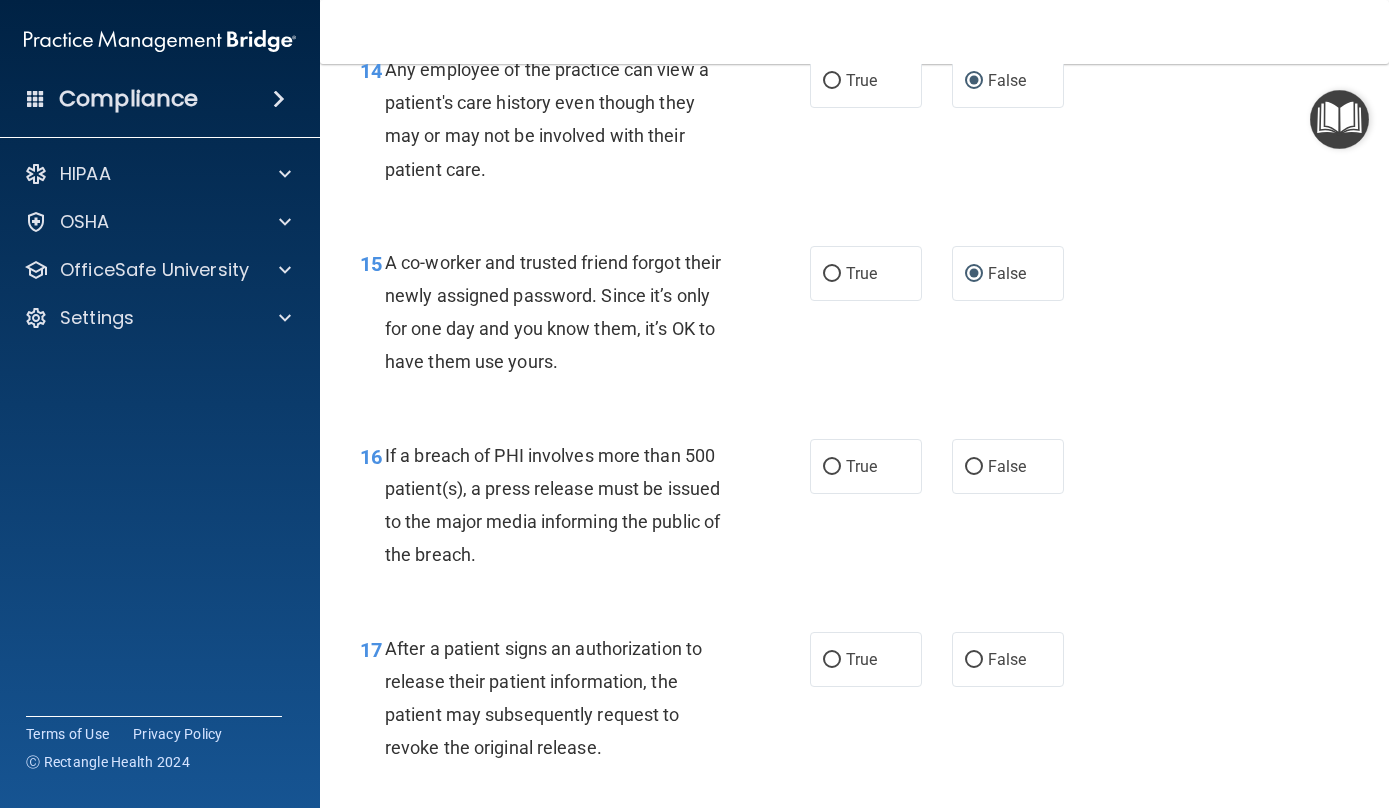 scroll, scrollTop: 2497, scrollLeft: 0, axis: vertical 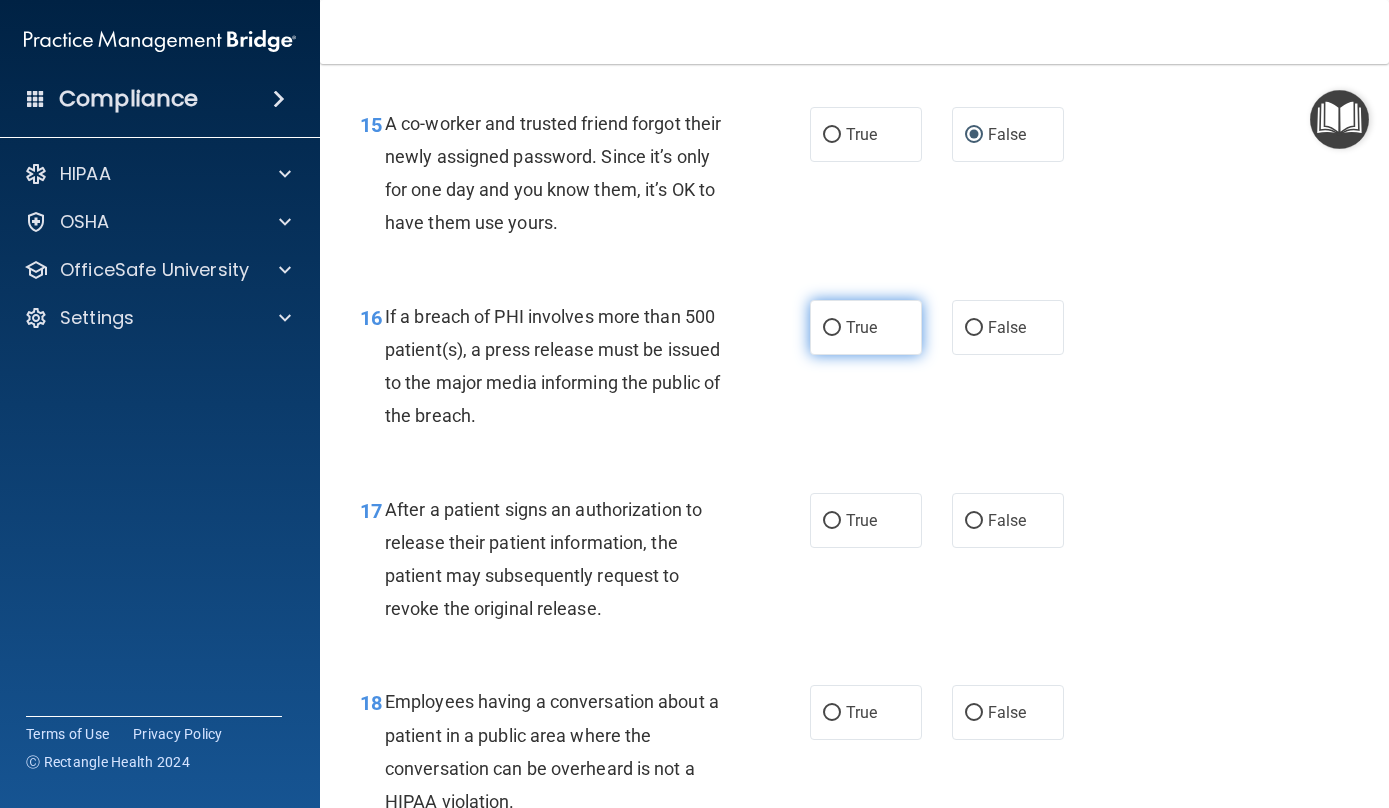 click on "True" at bounding box center [832, 328] 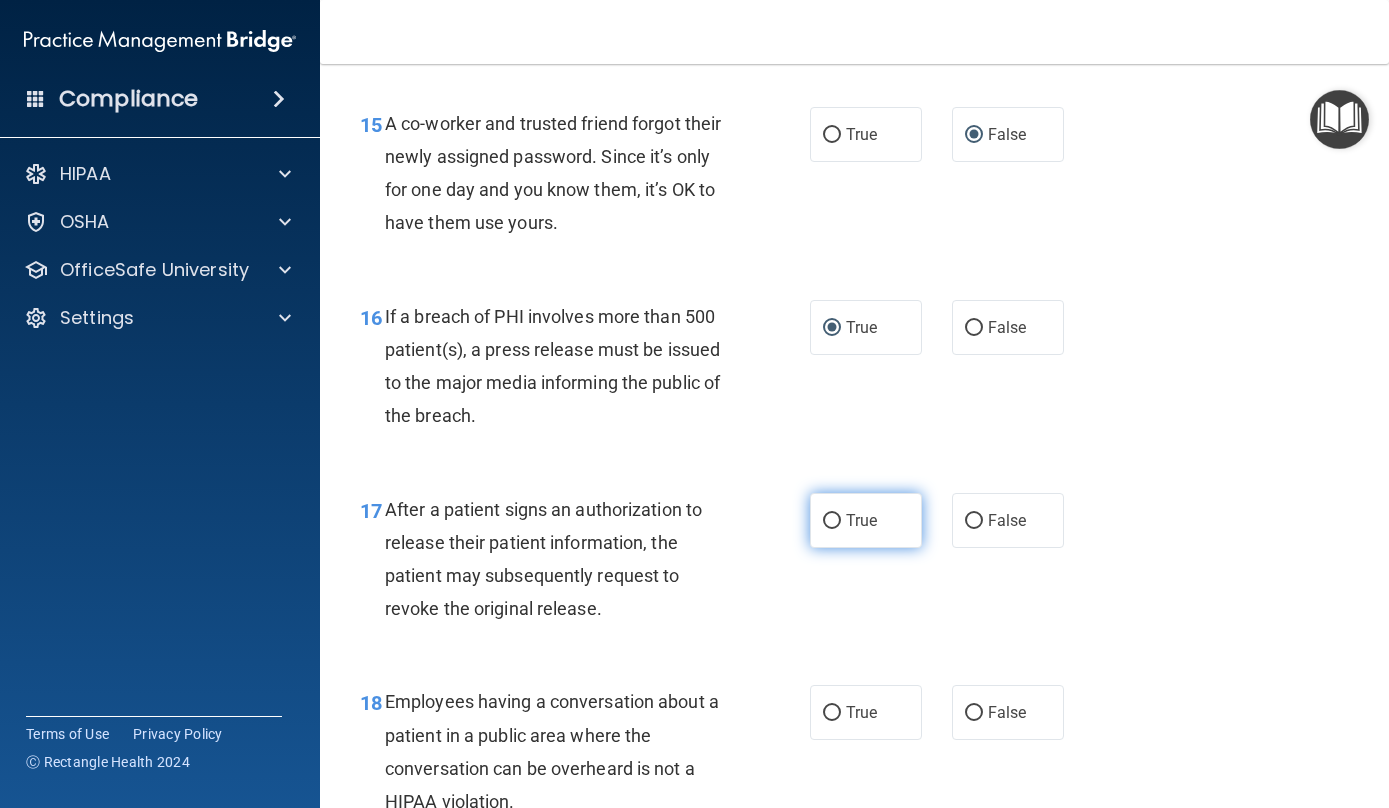 click on "True" at bounding box center [832, 521] 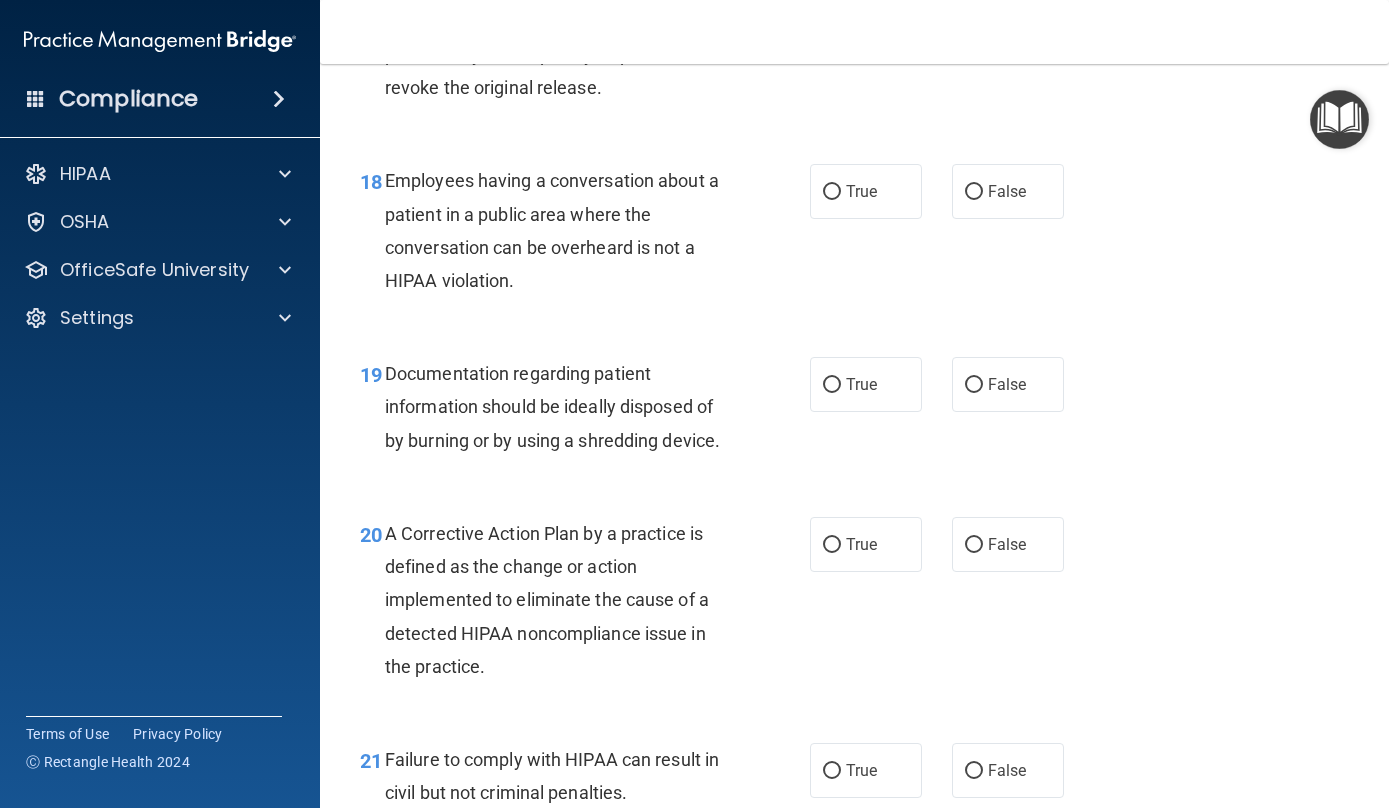 scroll, scrollTop: 3144, scrollLeft: 0, axis: vertical 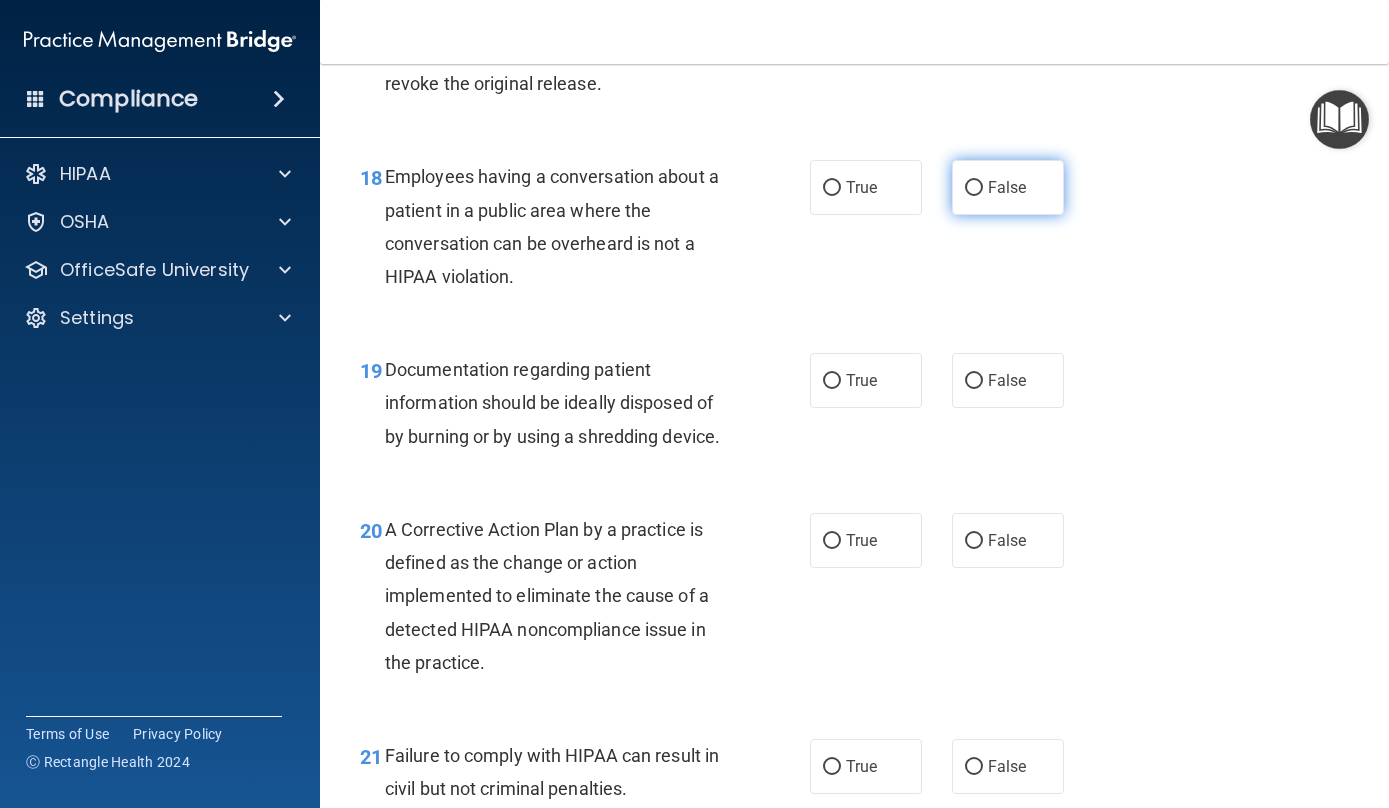 click on "False" at bounding box center [974, 188] 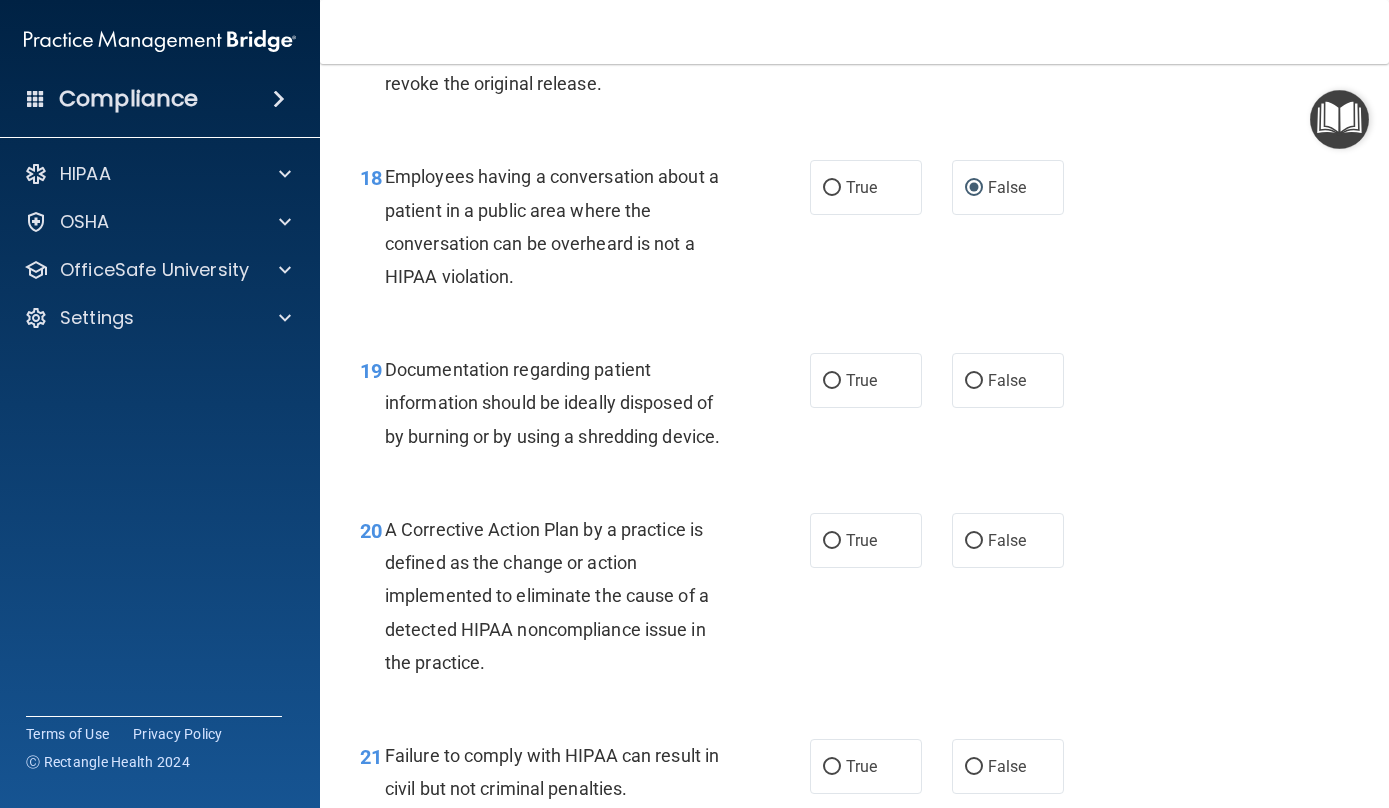 click on "19       Documentation regarding patient information should be ideally disposed of by burning or by using a shredding device." at bounding box center (585, 408) 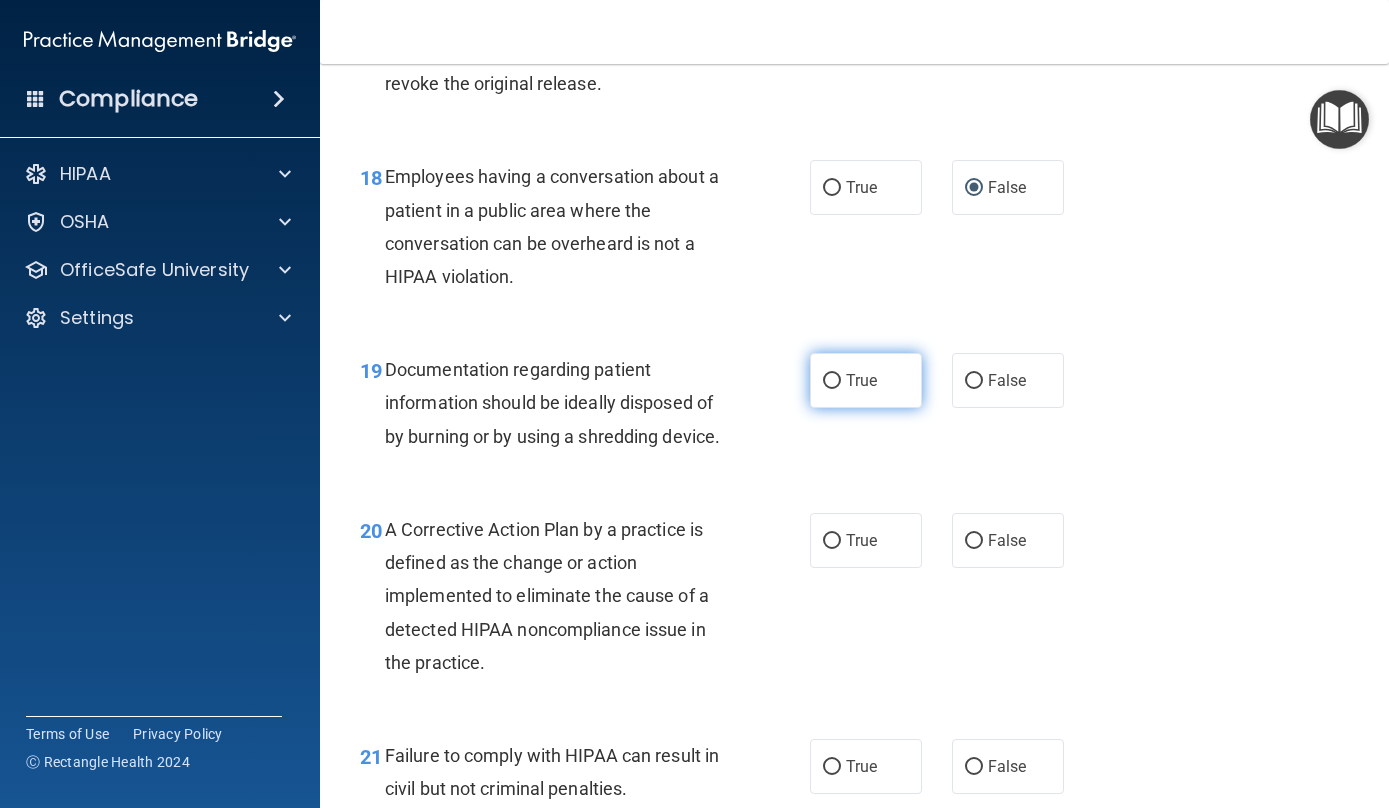 click on "True" at bounding box center [861, 380] 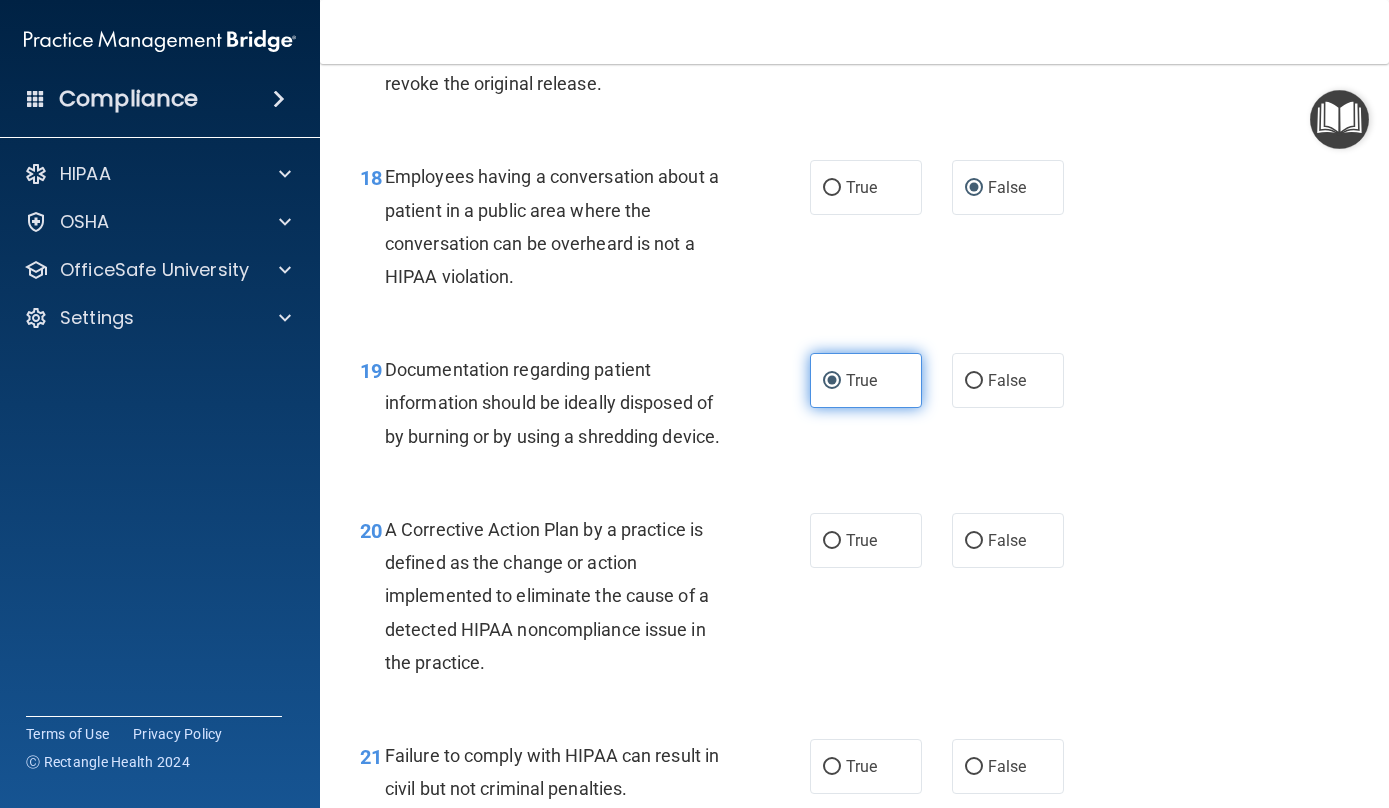 click on "True" at bounding box center (832, 381) 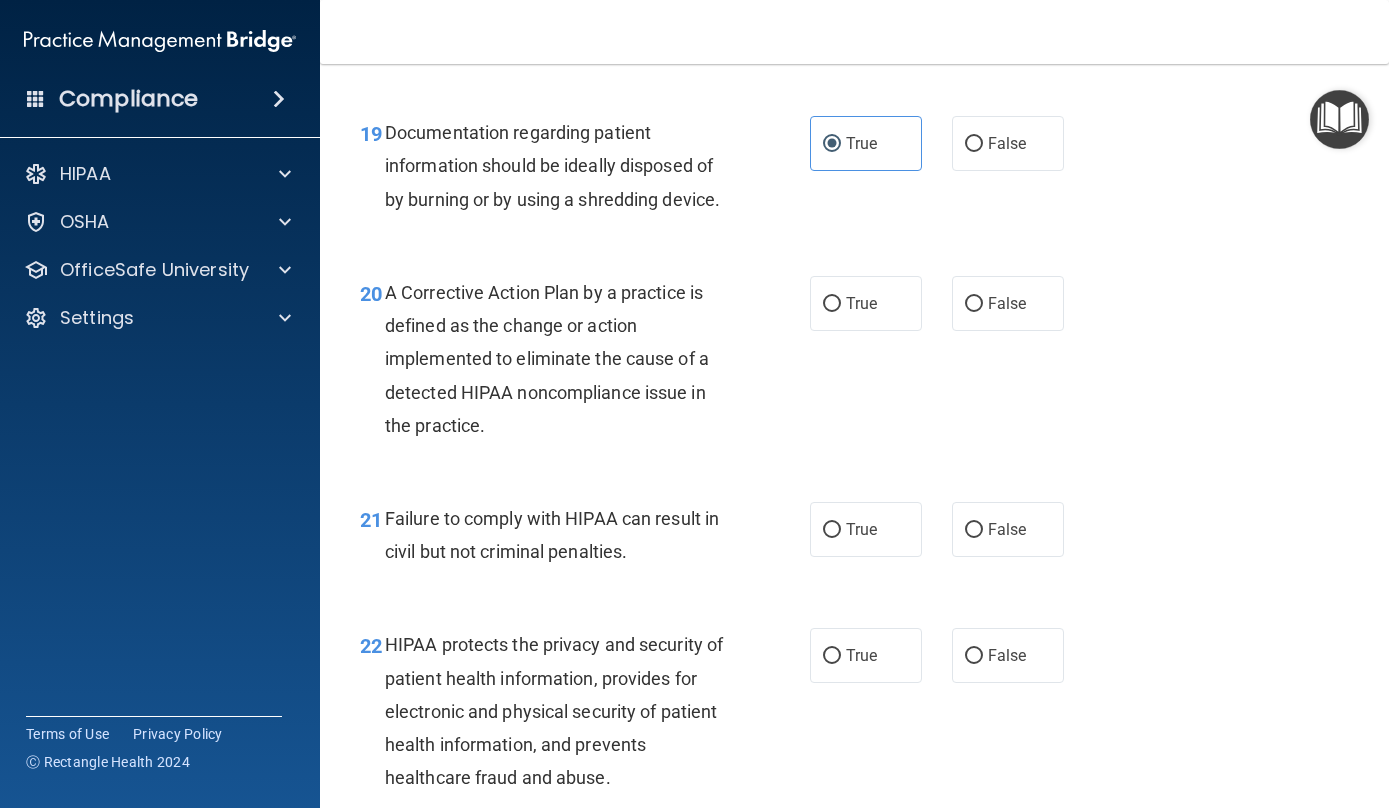 scroll, scrollTop: 3415, scrollLeft: 0, axis: vertical 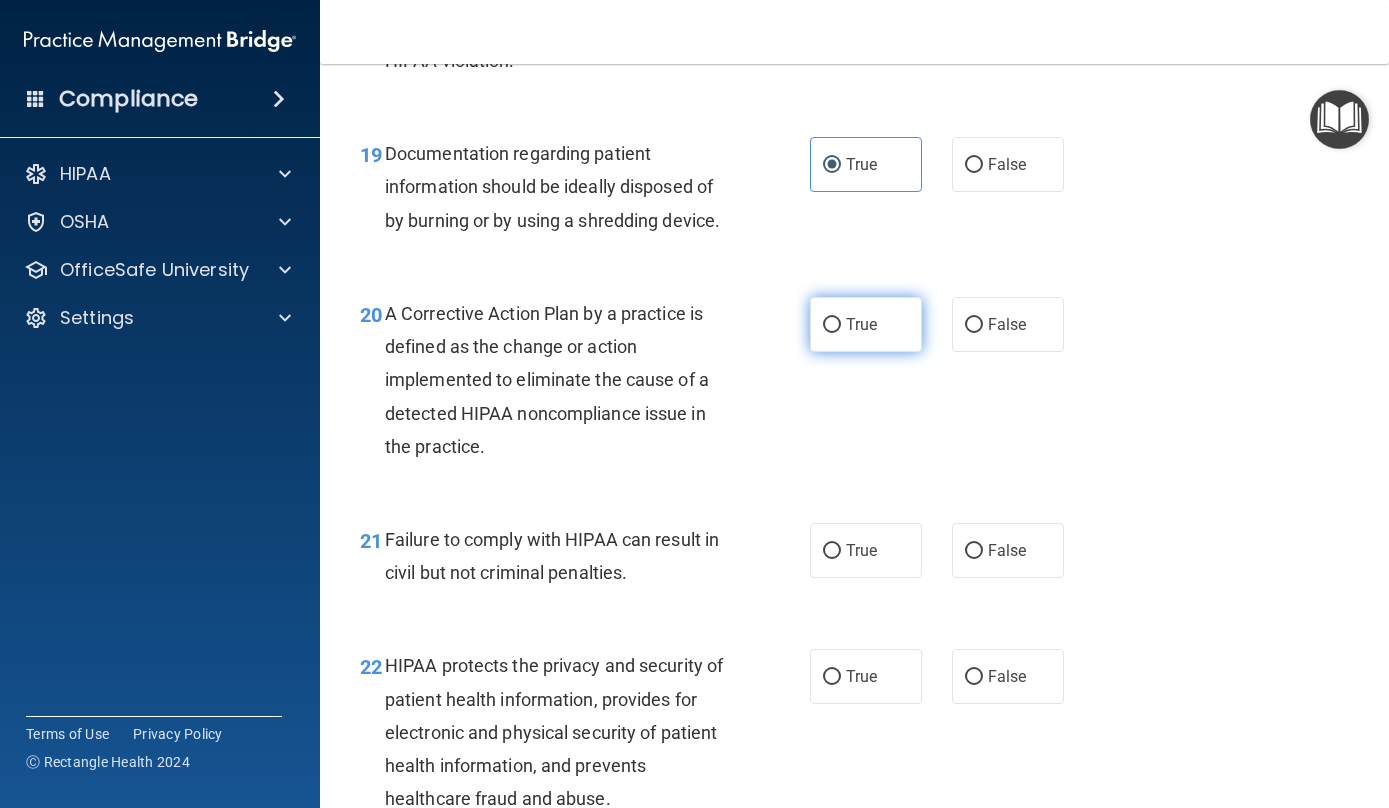 click on "True" at bounding box center [832, 325] 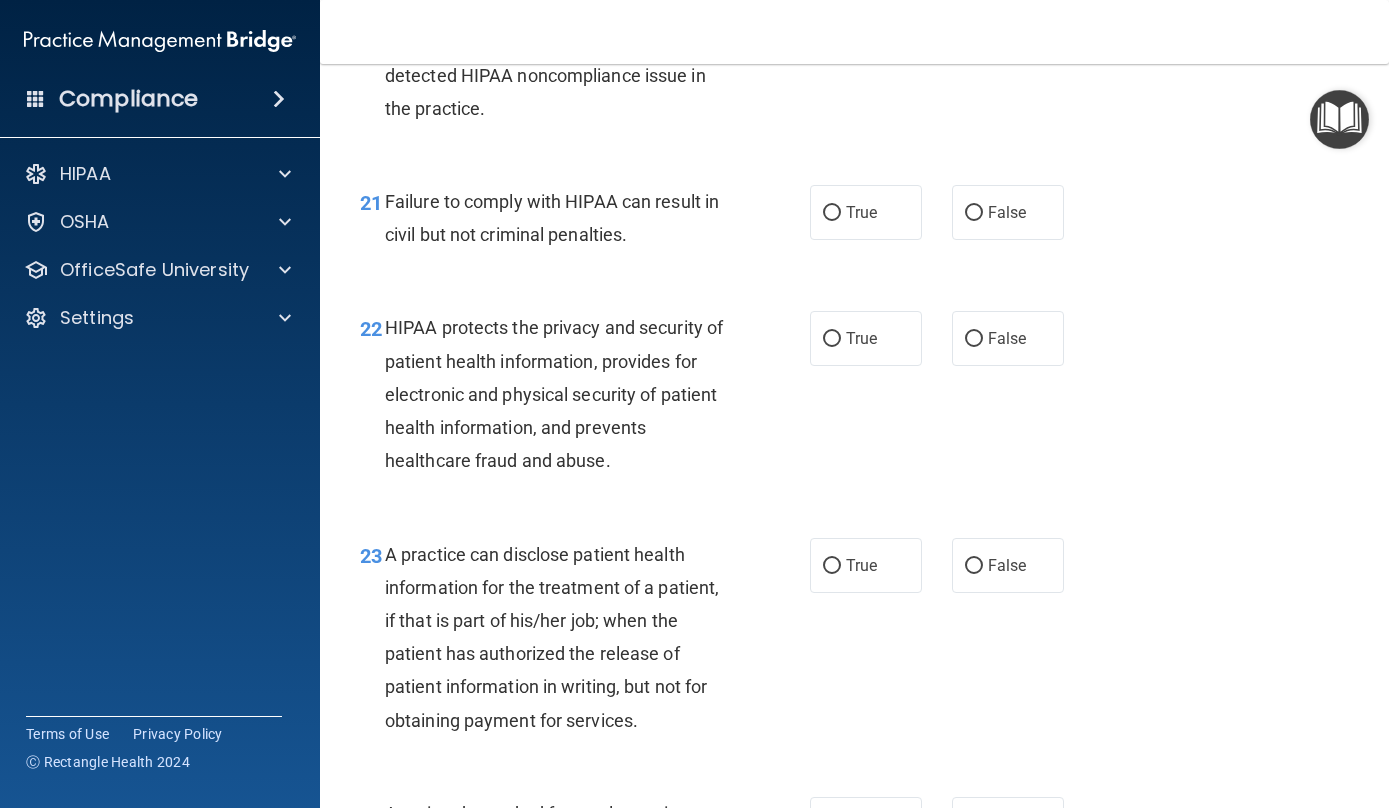 scroll, scrollTop: 3639, scrollLeft: 0, axis: vertical 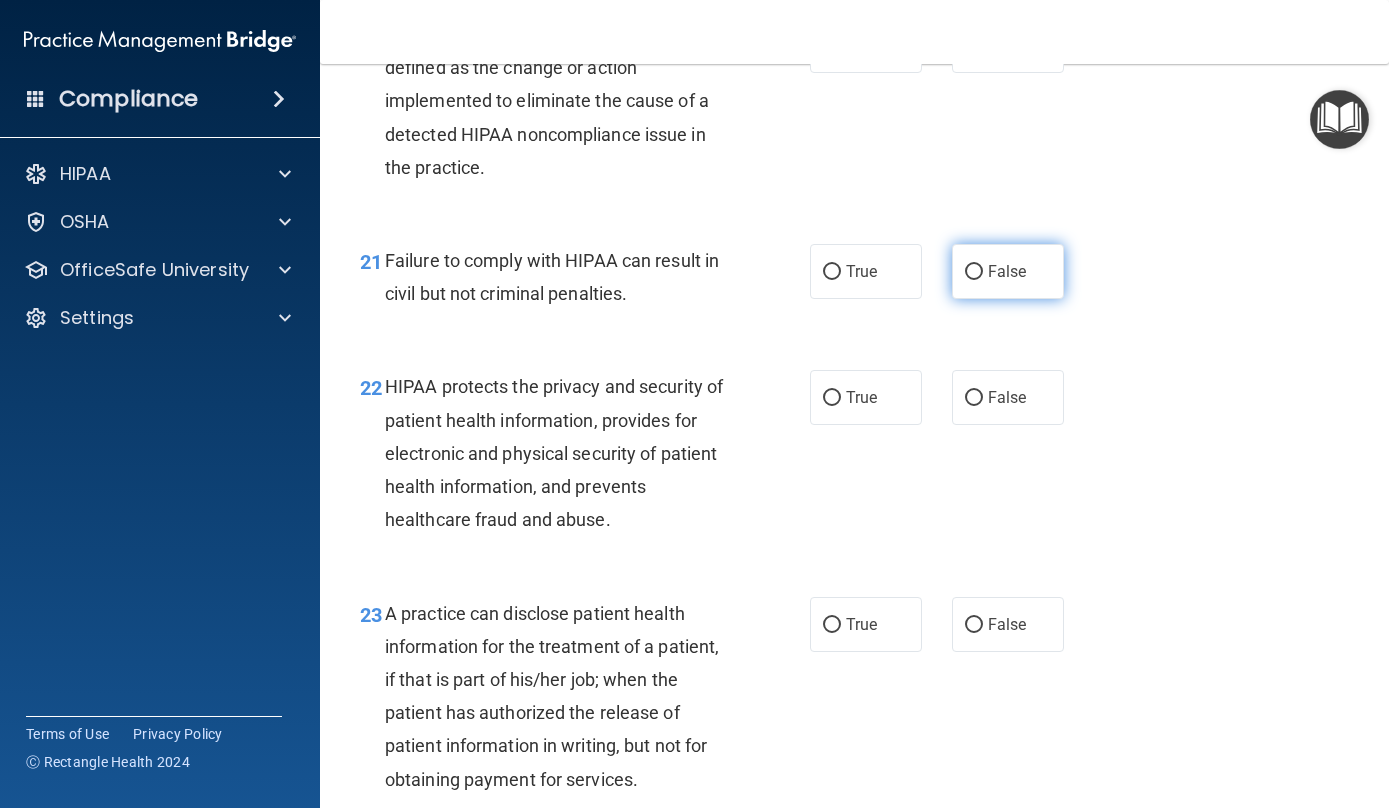 click on "False" at bounding box center [1007, 271] 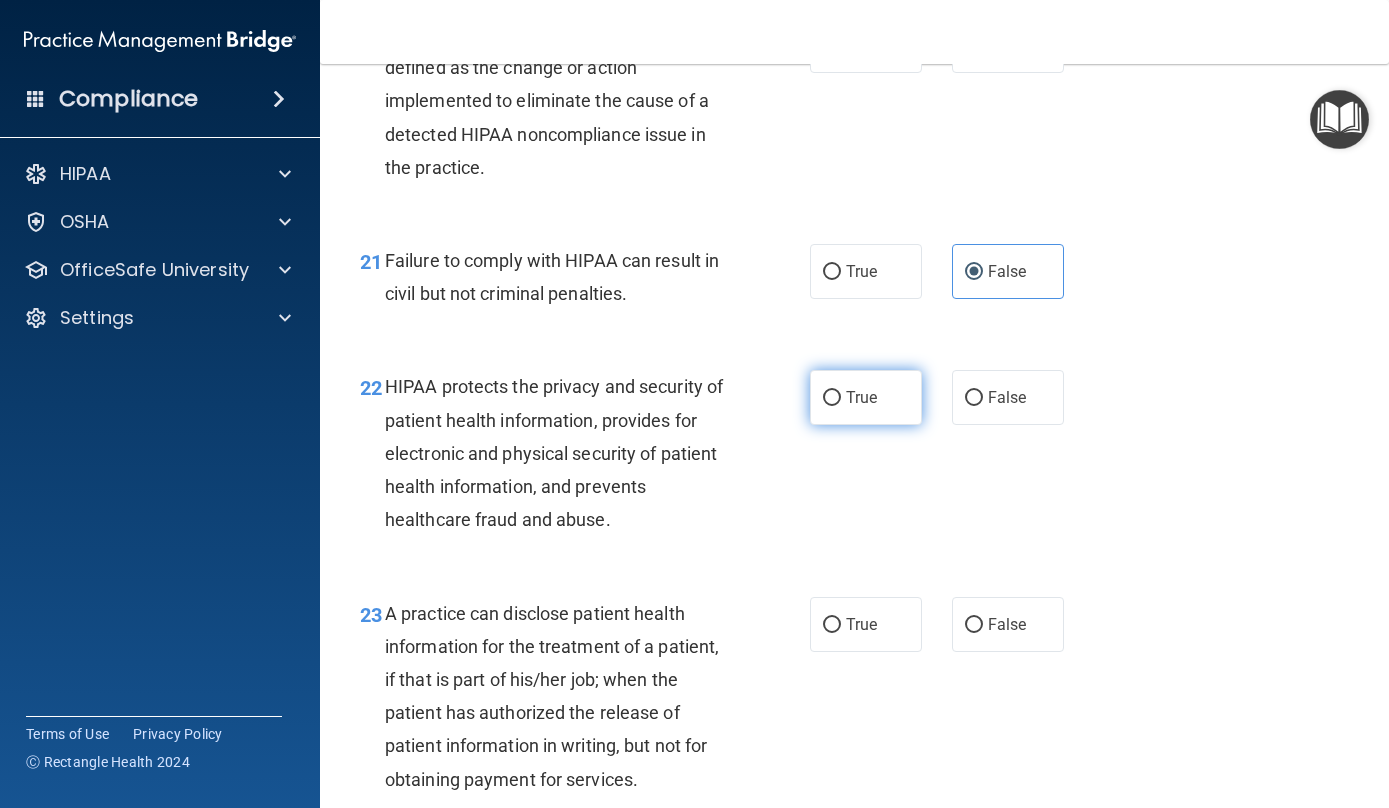 click on "True" at bounding box center (866, 397) 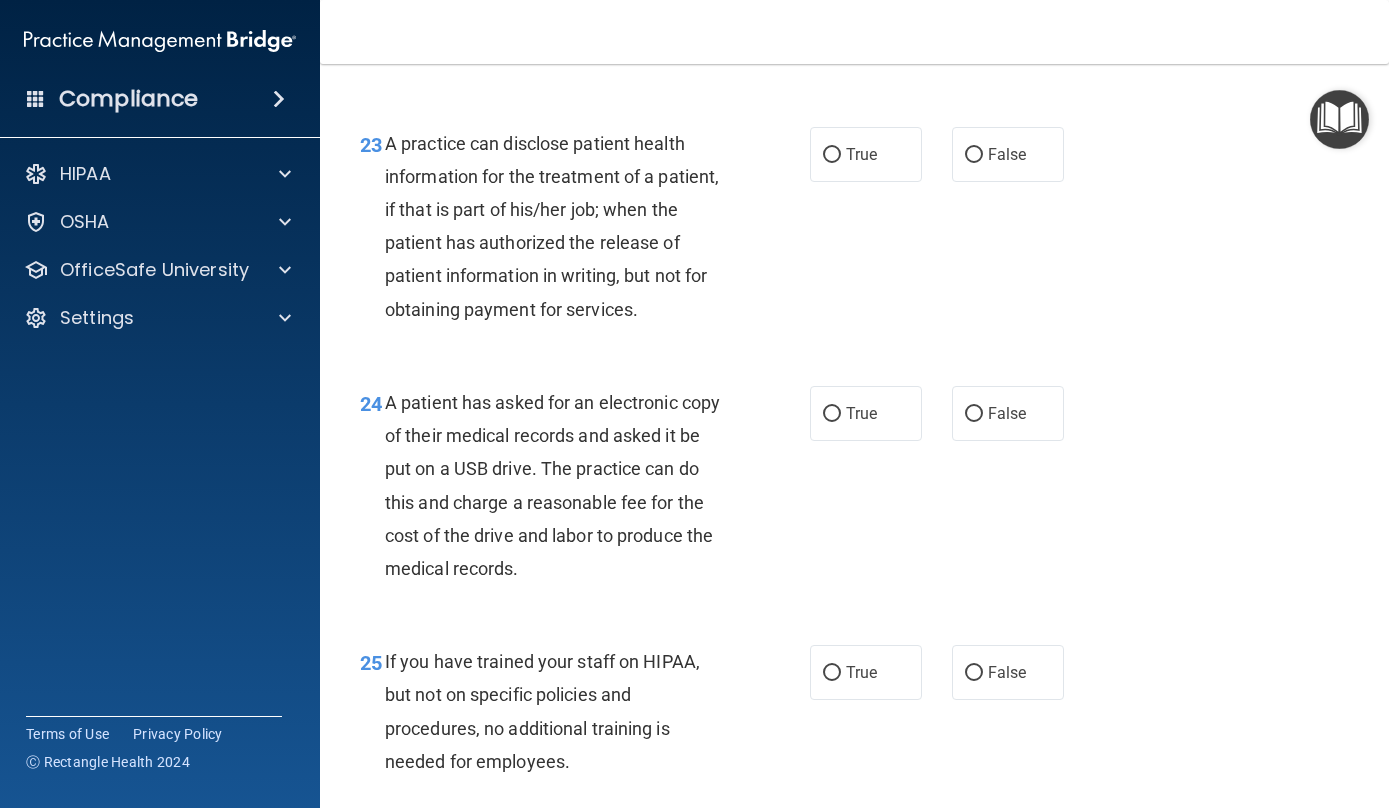 scroll, scrollTop: 4126, scrollLeft: 0, axis: vertical 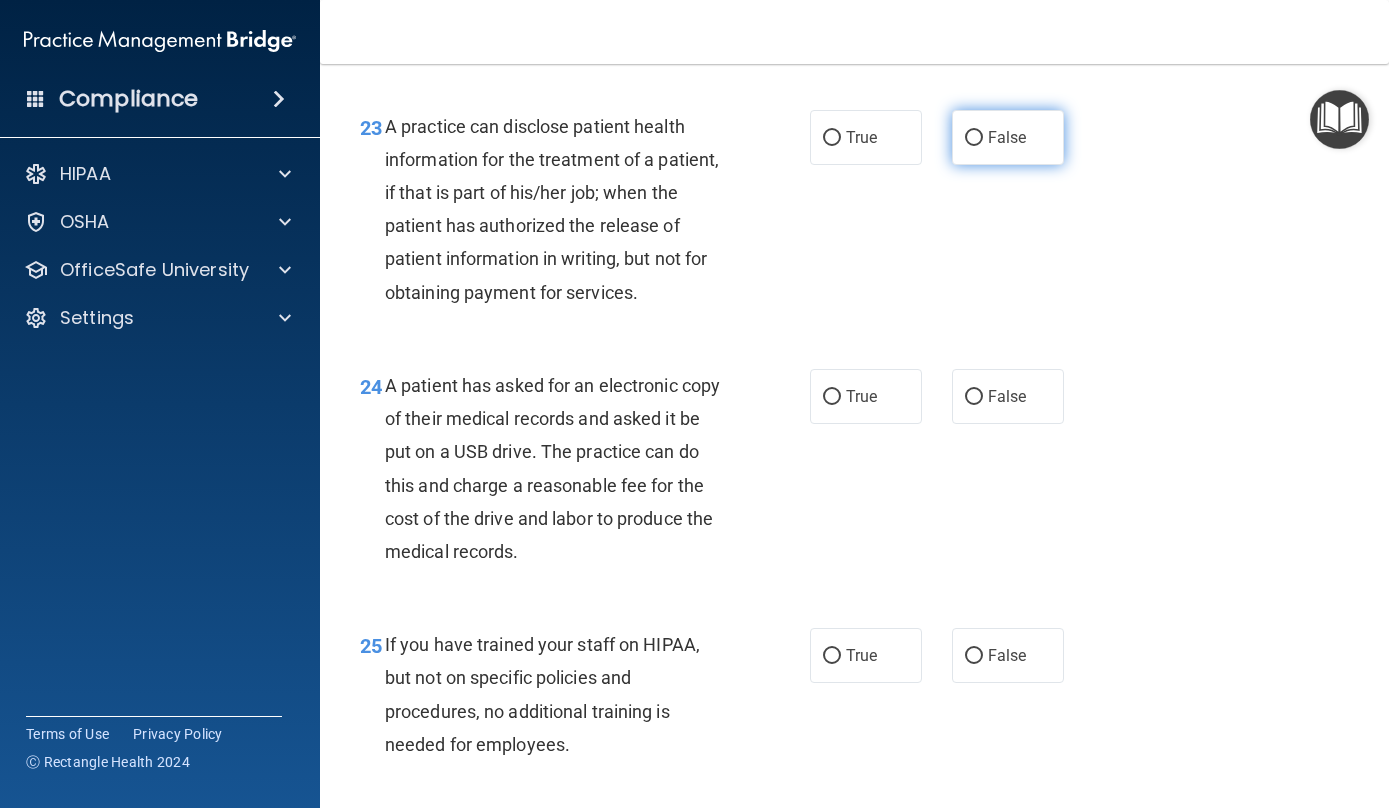 click on "False" at bounding box center [1007, 137] 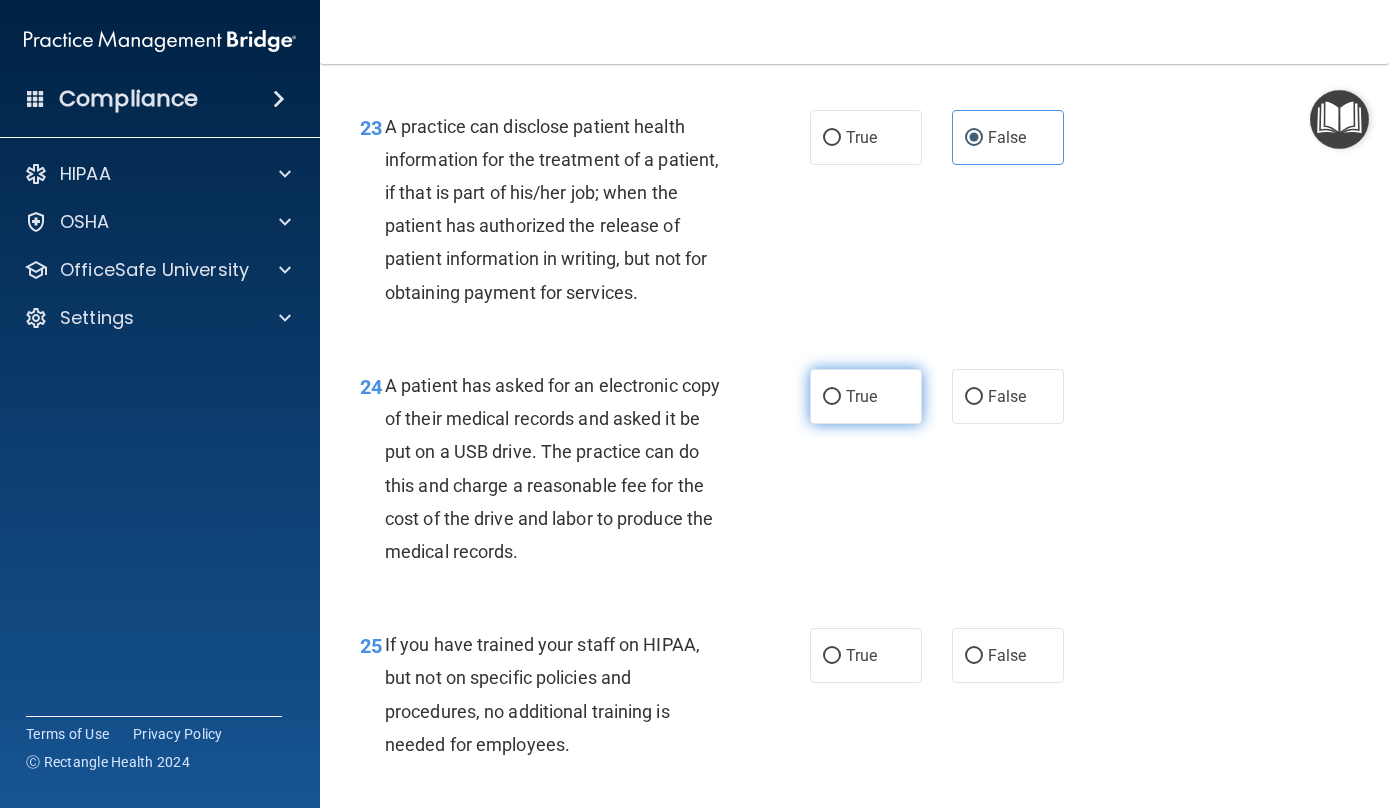 click on "True" at bounding box center (861, 396) 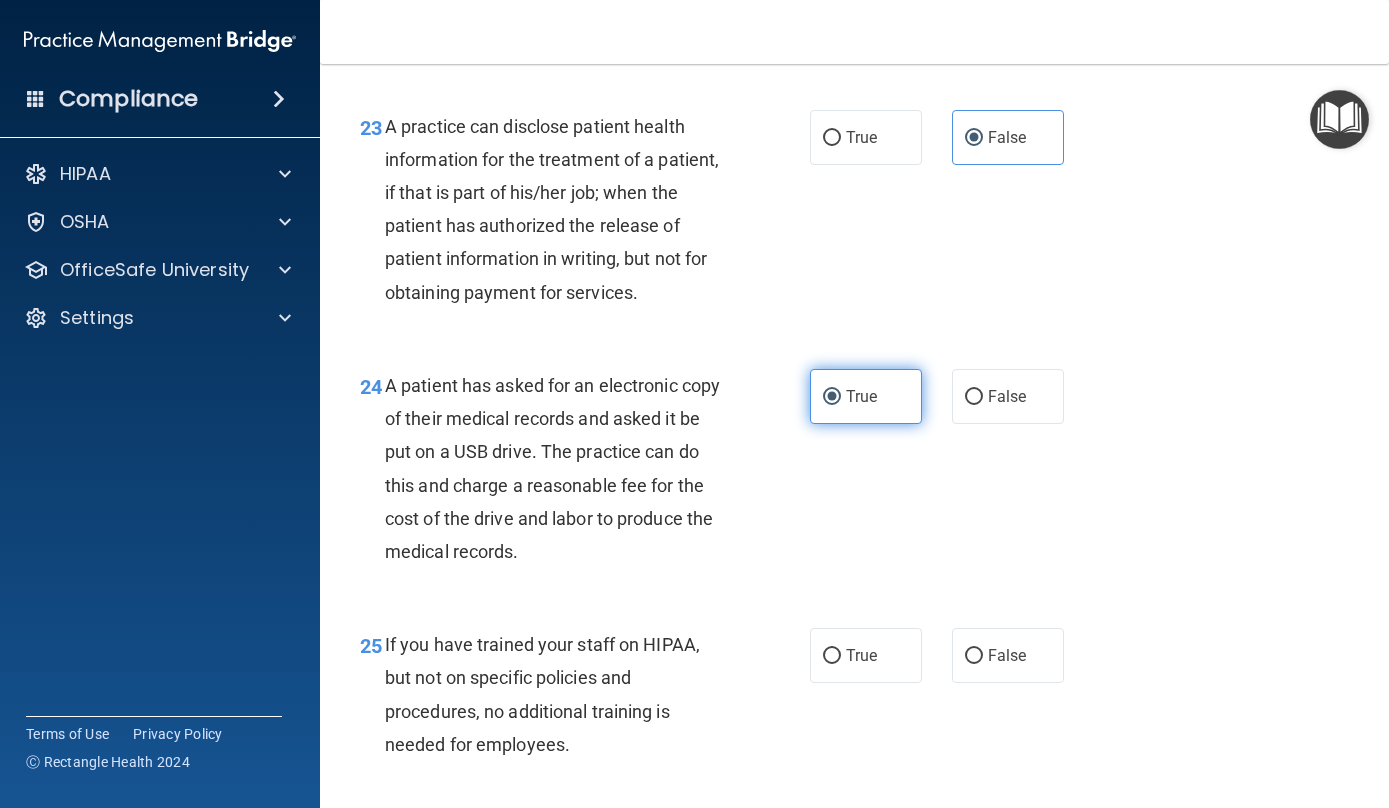click on "True" at bounding box center [861, 396] 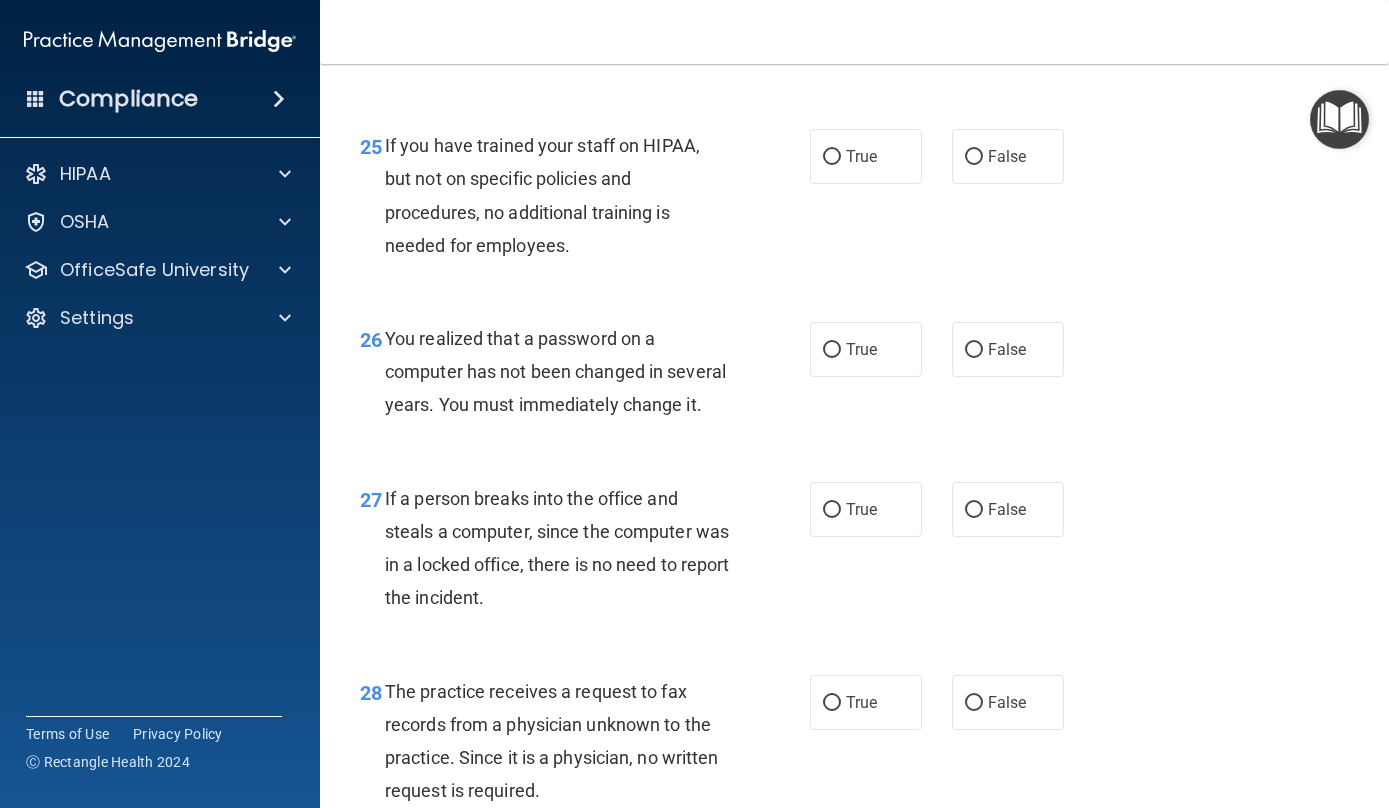 scroll, scrollTop: 4629, scrollLeft: 0, axis: vertical 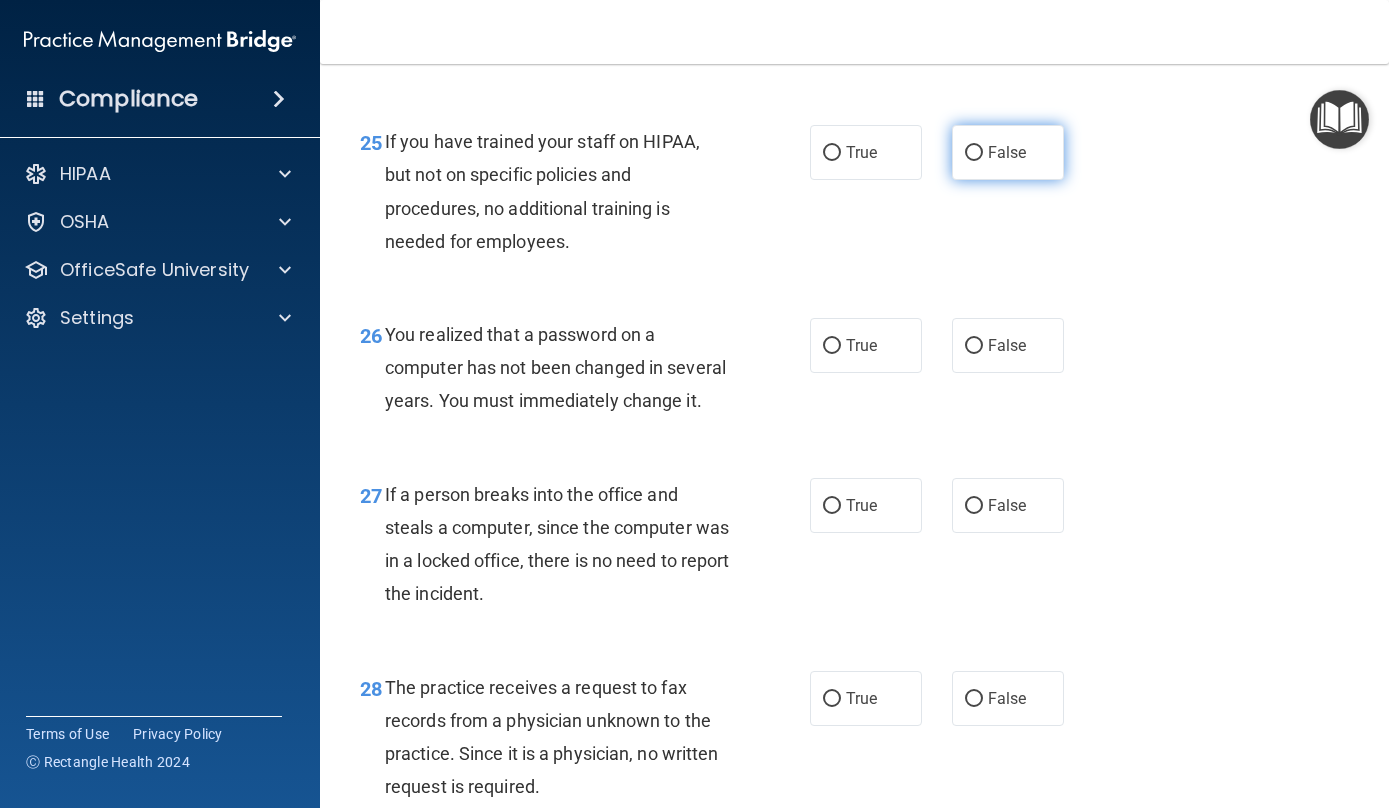 click on "False" at bounding box center [1008, 152] 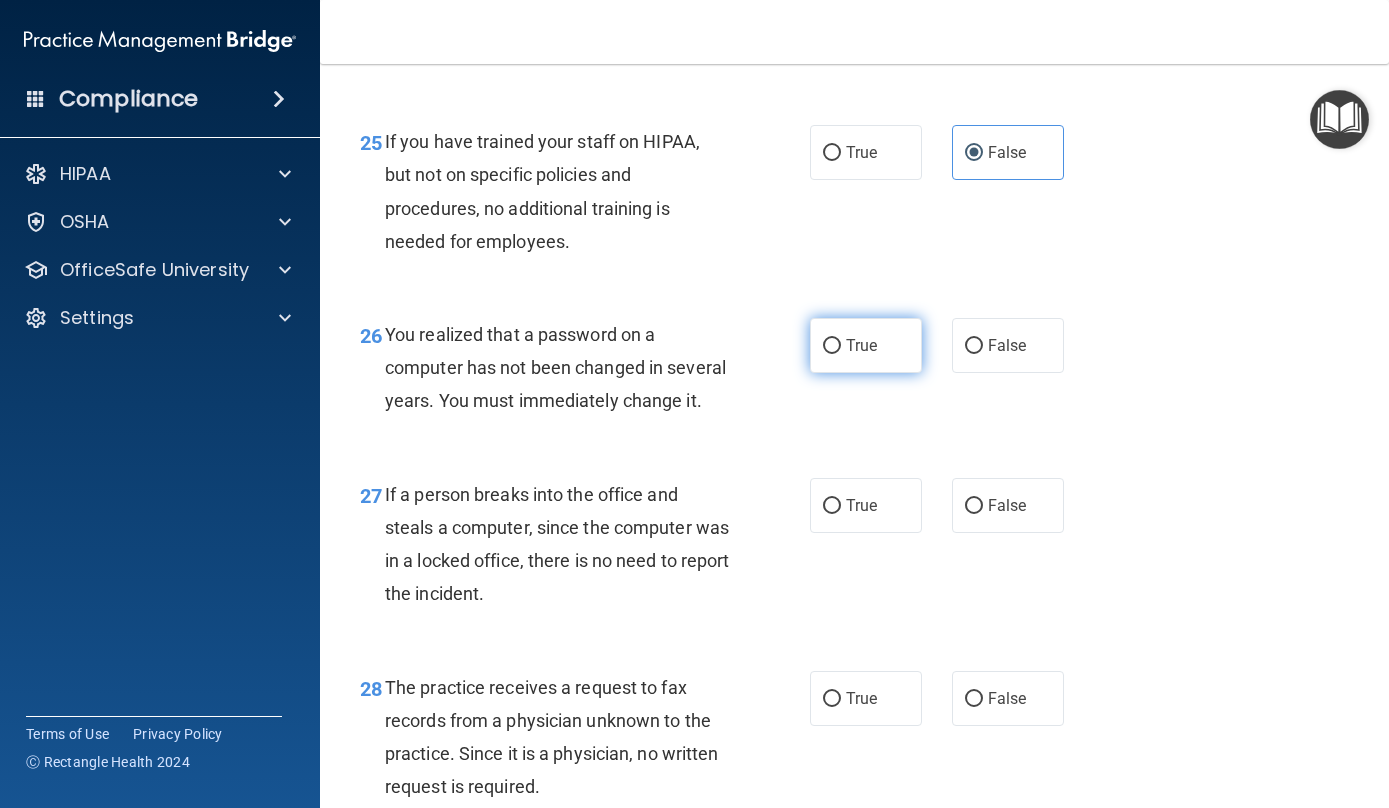 click on "True" at bounding box center [861, 345] 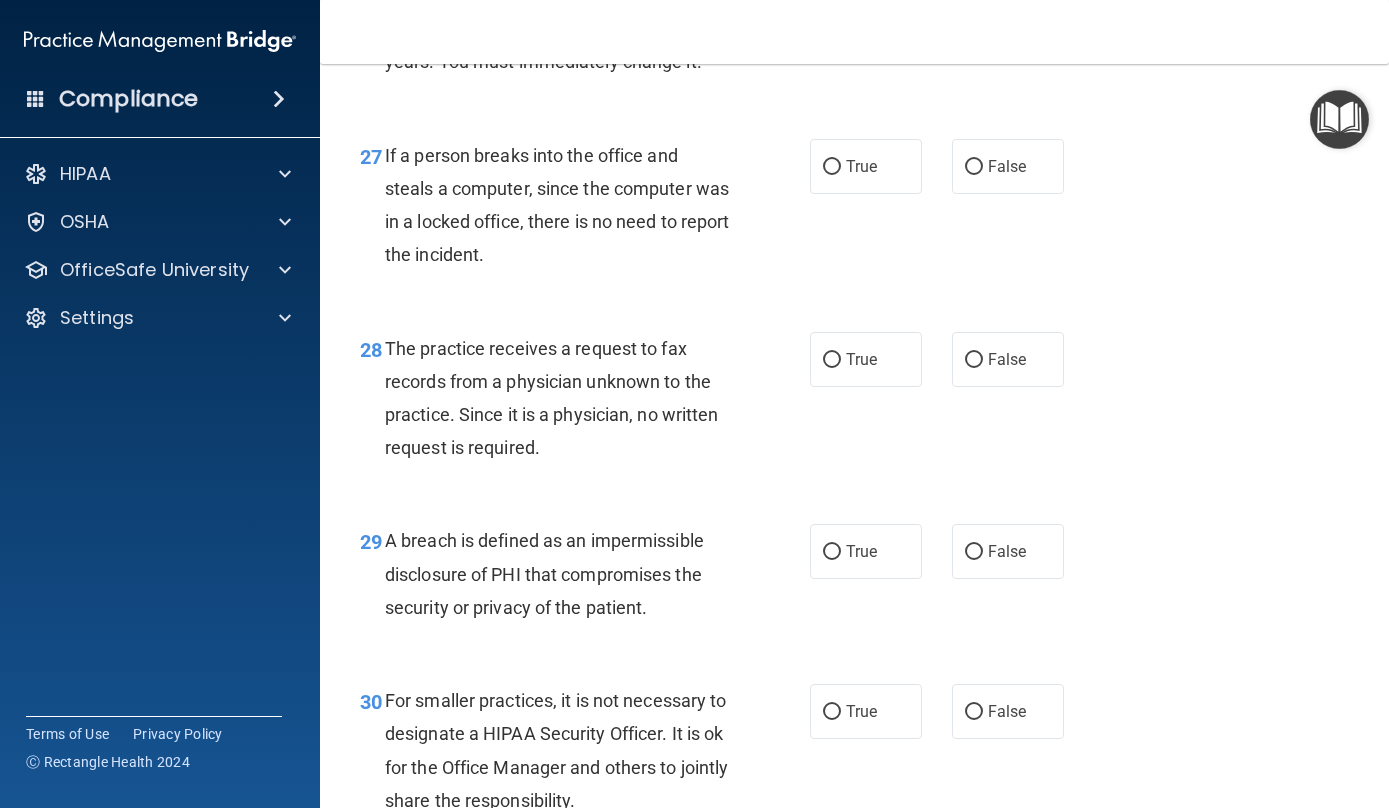 scroll, scrollTop: 5091, scrollLeft: 0, axis: vertical 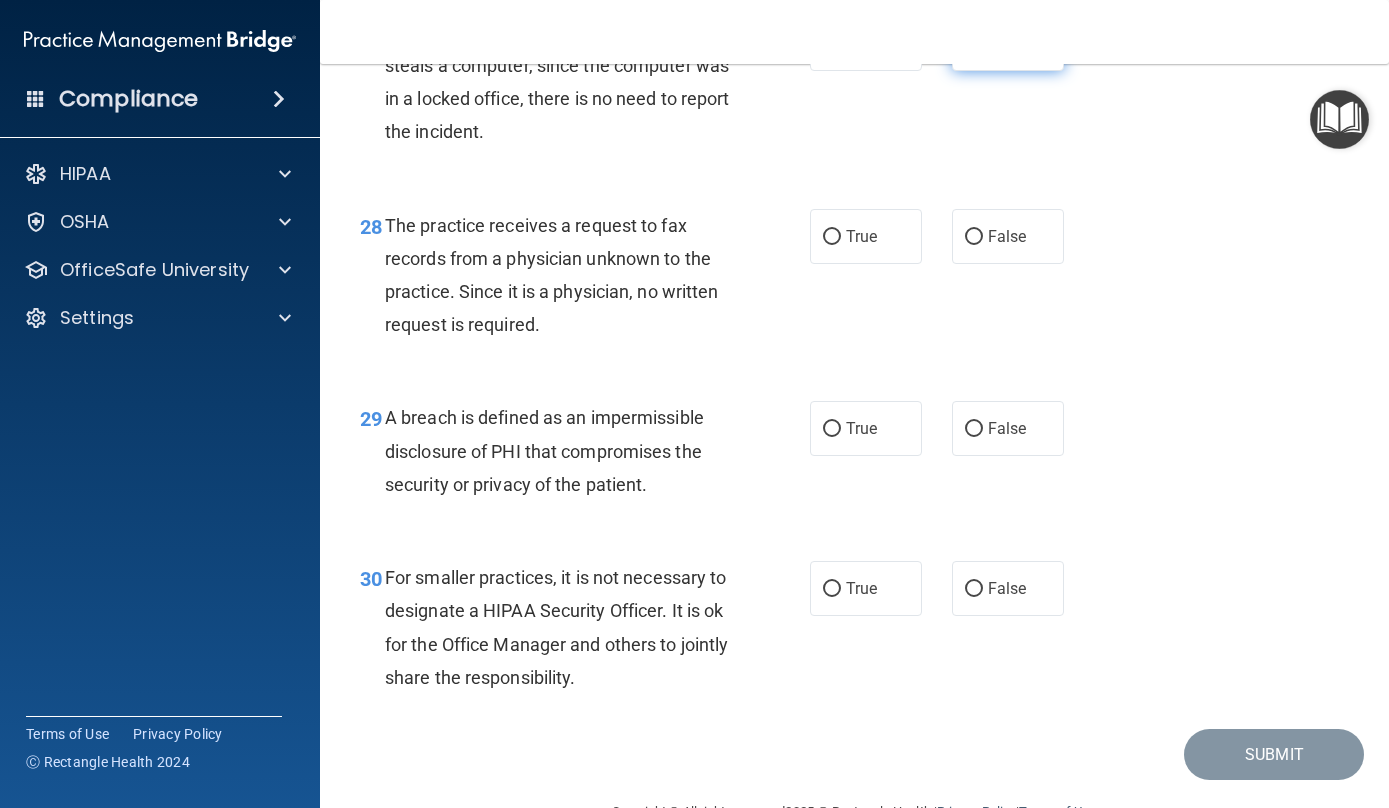 click on "False" at bounding box center [974, 44] 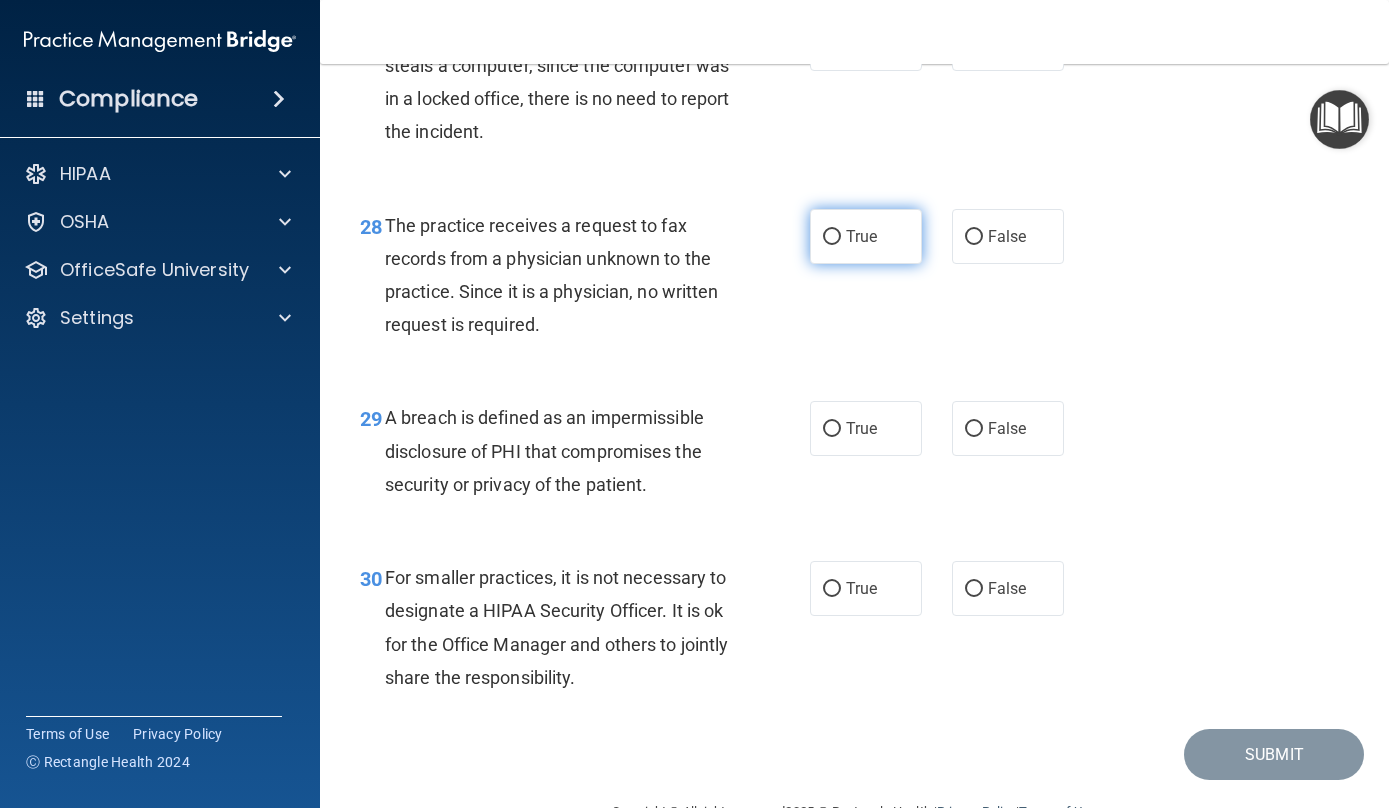 click on "True" at bounding box center [866, 236] 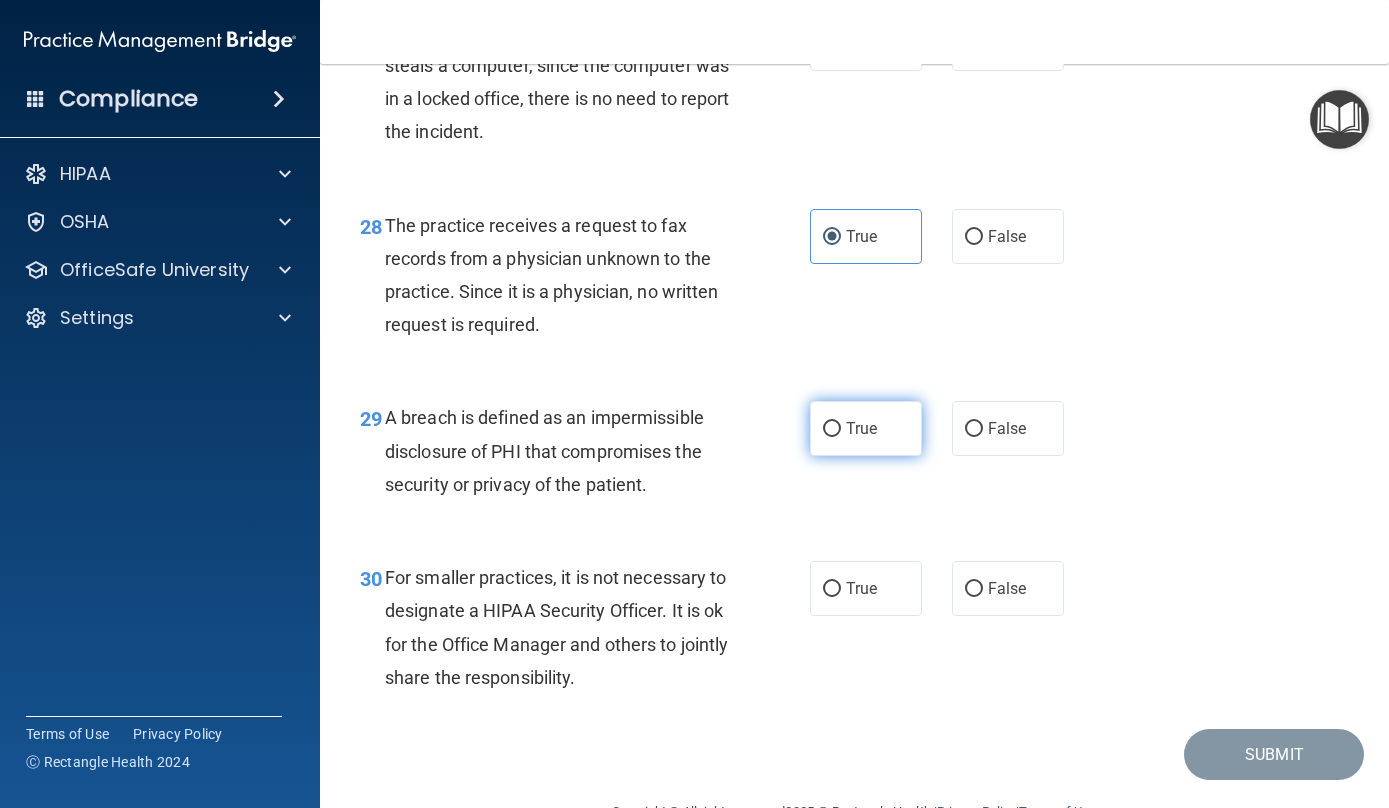click on "True" at bounding box center (866, 428) 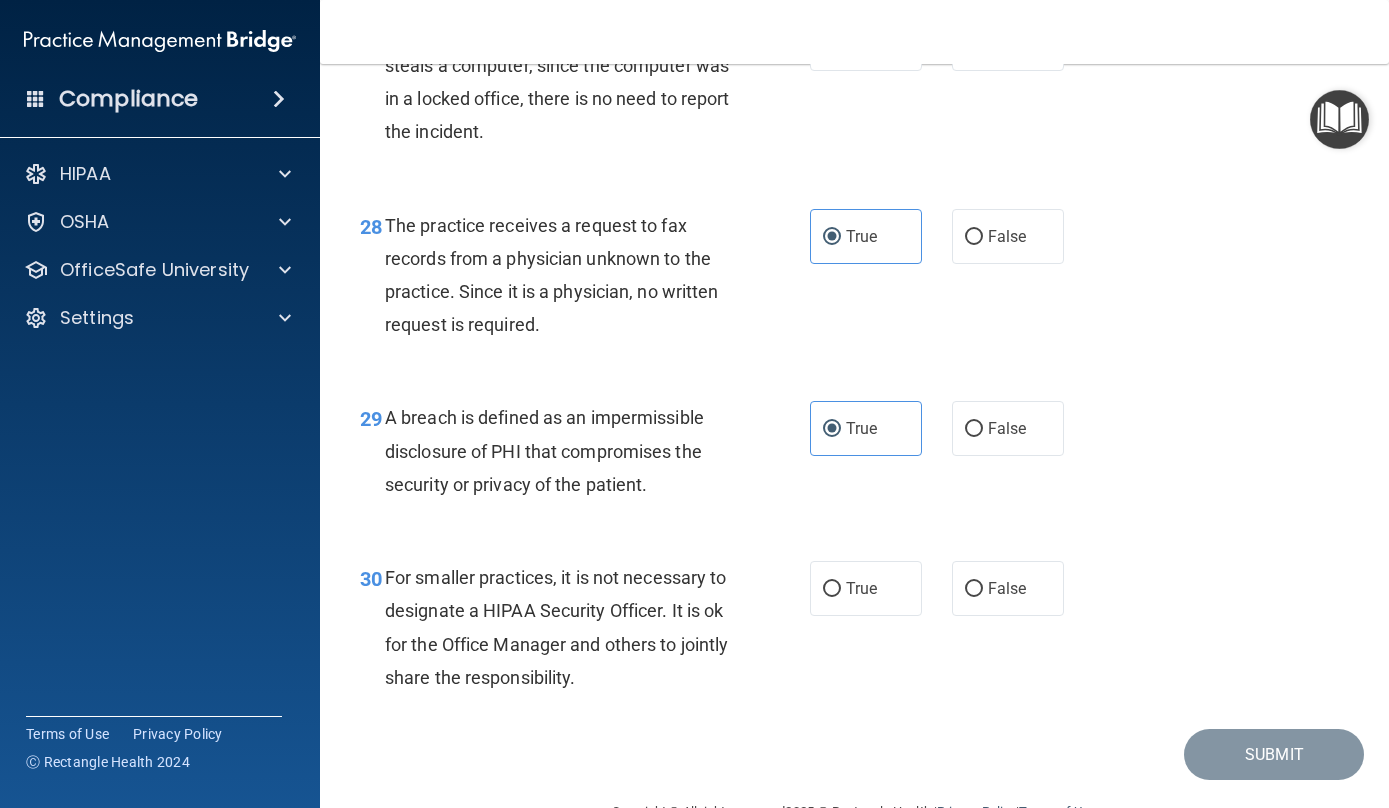 click on "True" at bounding box center (832, 429) 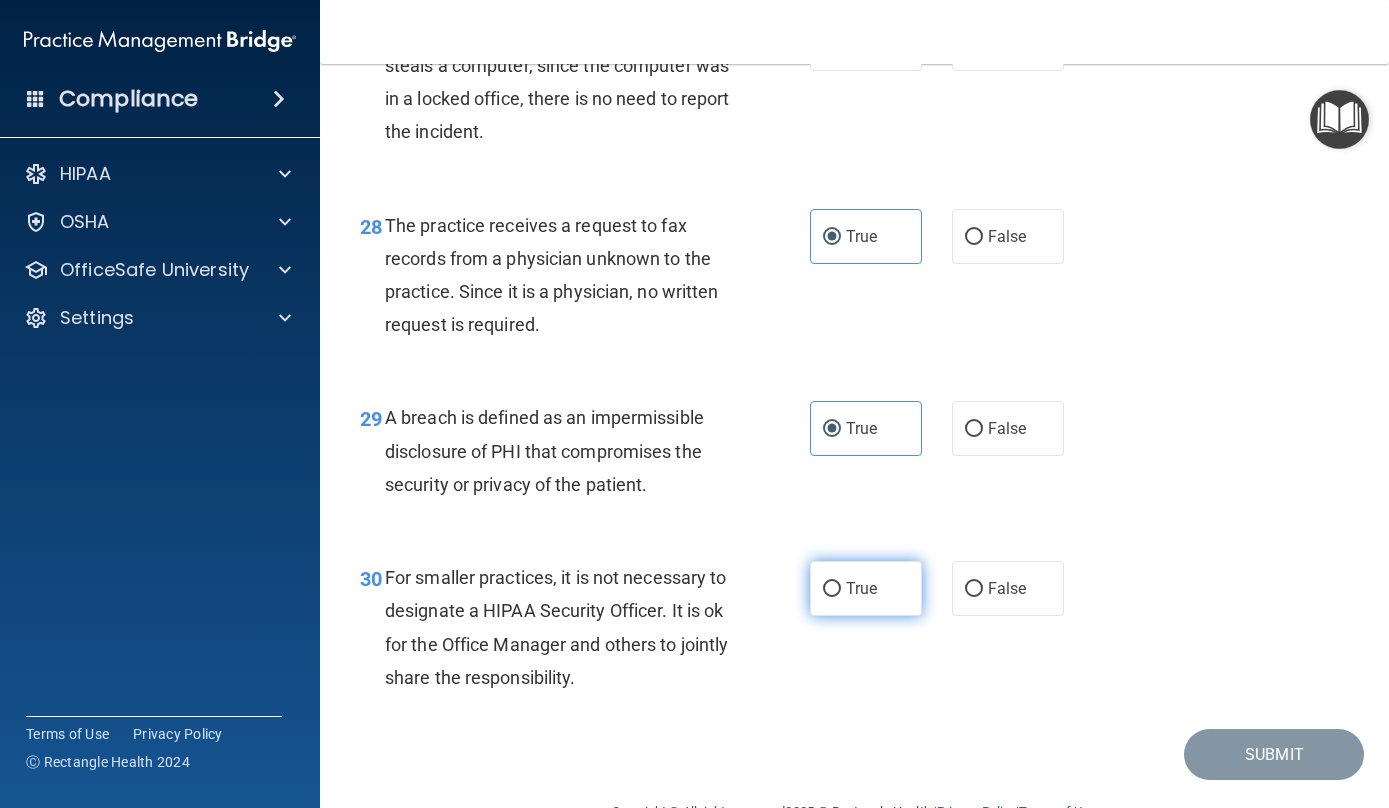 click on "30       For smaller practices, it is not necessary to designate a HIPAA Security Officer.  It is ok for the Office Manager and others to jointly share the responsibility.                 True           False" at bounding box center [854, 632] 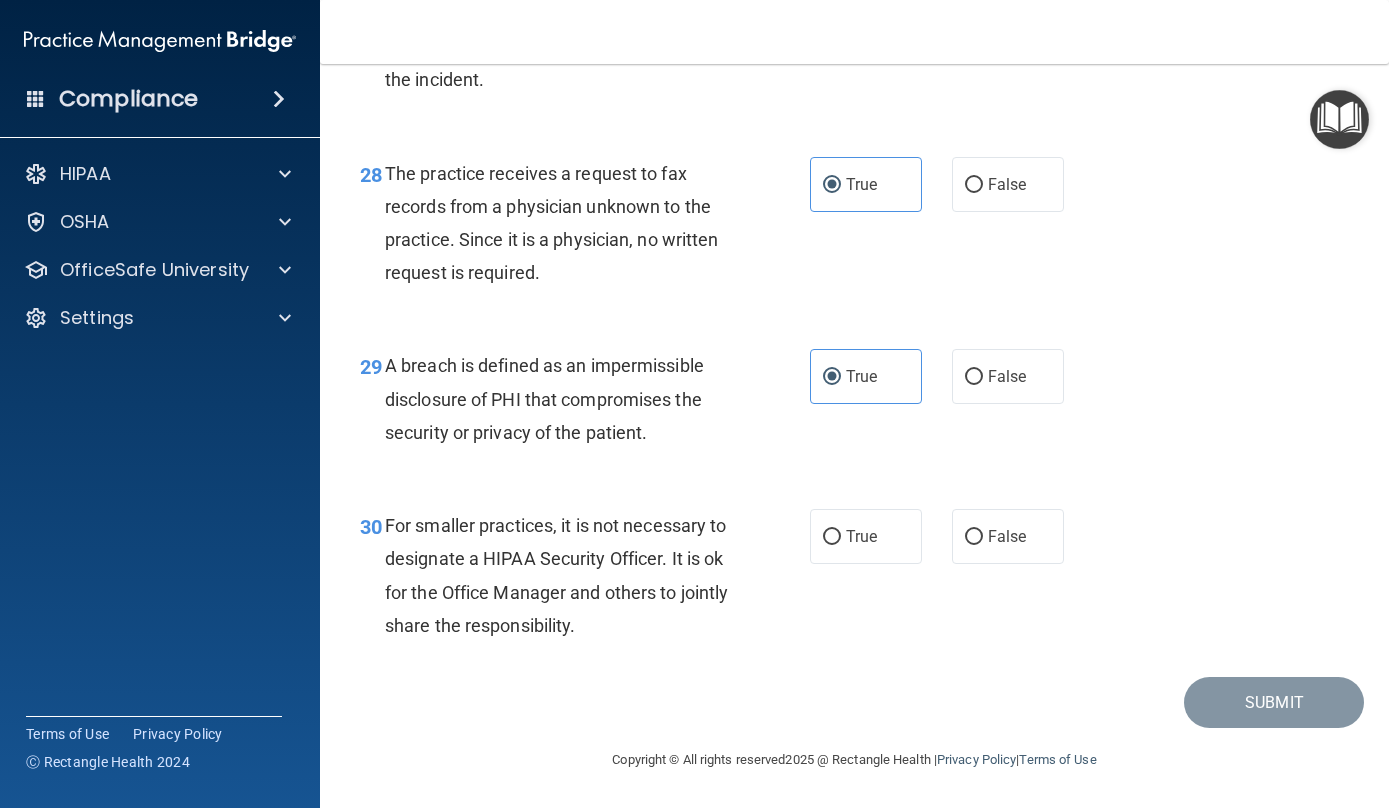 scroll, scrollTop: 5311, scrollLeft: 0, axis: vertical 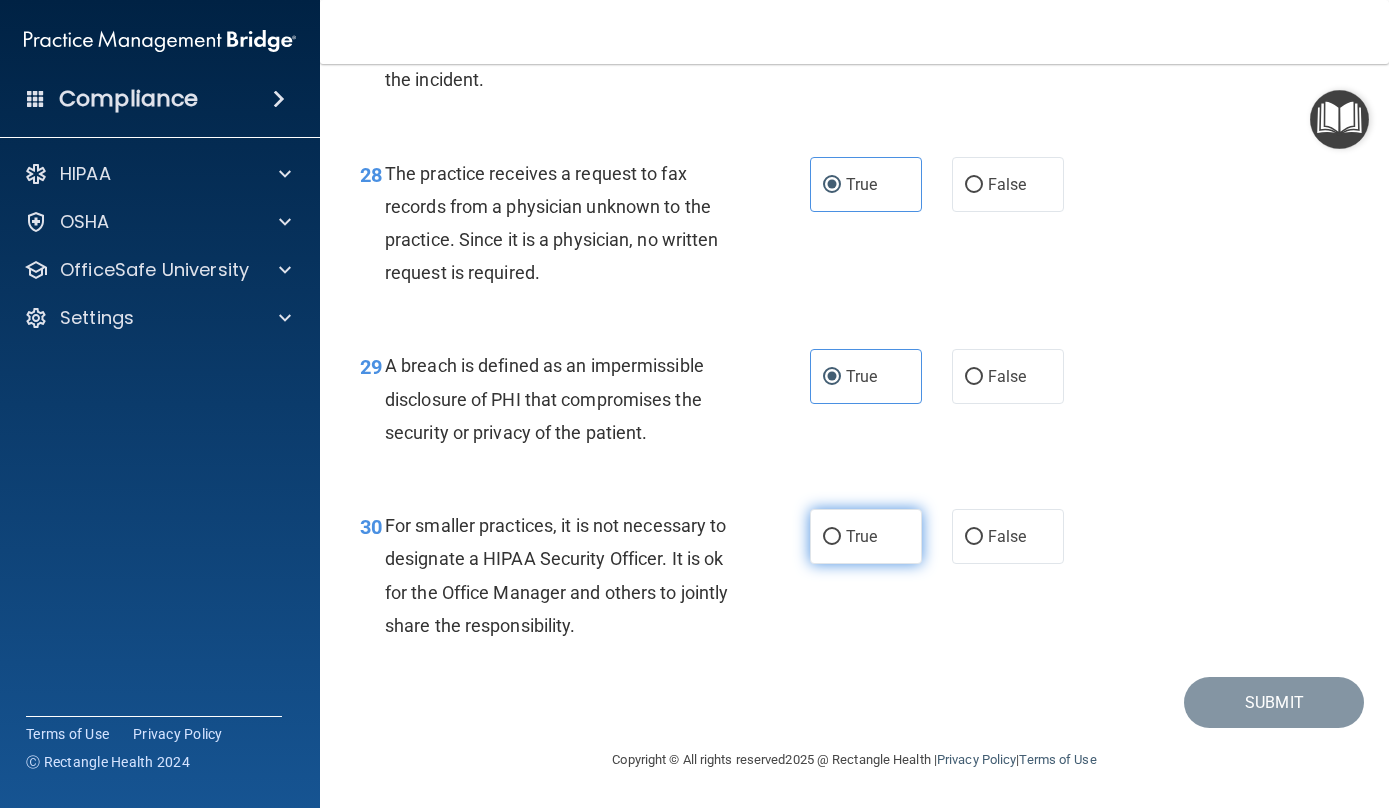 click on "True" at bounding box center [861, 536] 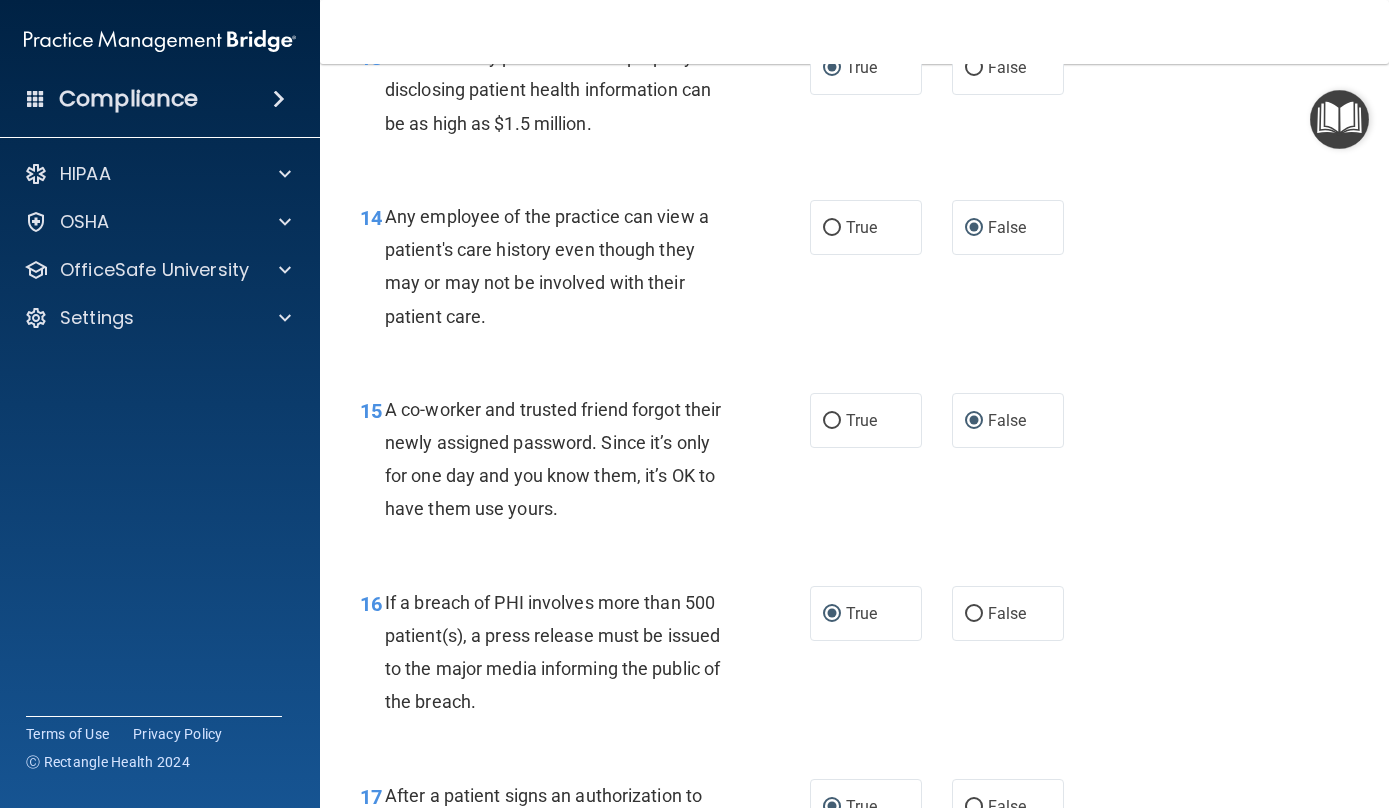 scroll, scrollTop: 2303, scrollLeft: 0, axis: vertical 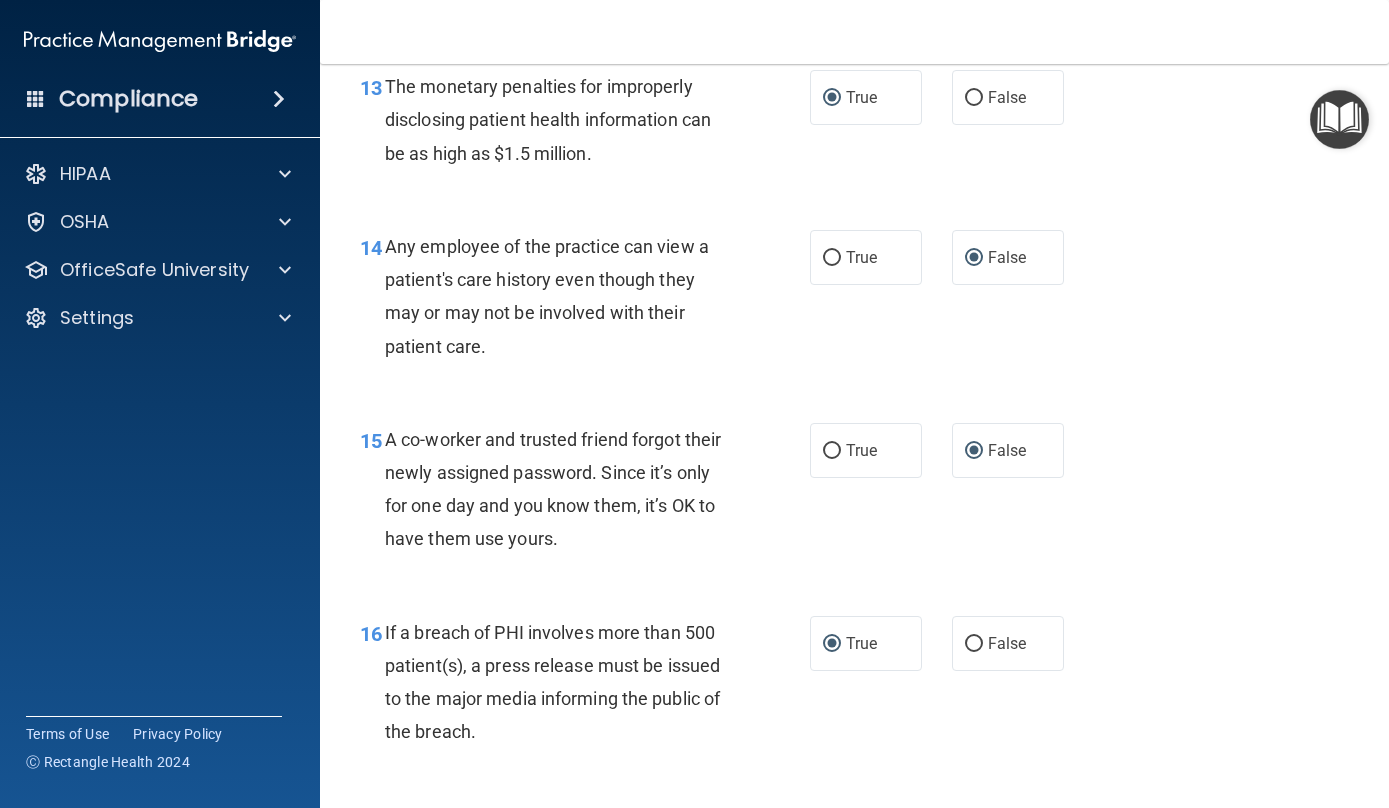 drag, startPoint x: 1380, startPoint y: 370, endPoint x: 1381, endPoint y: 187, distance: 183.00273 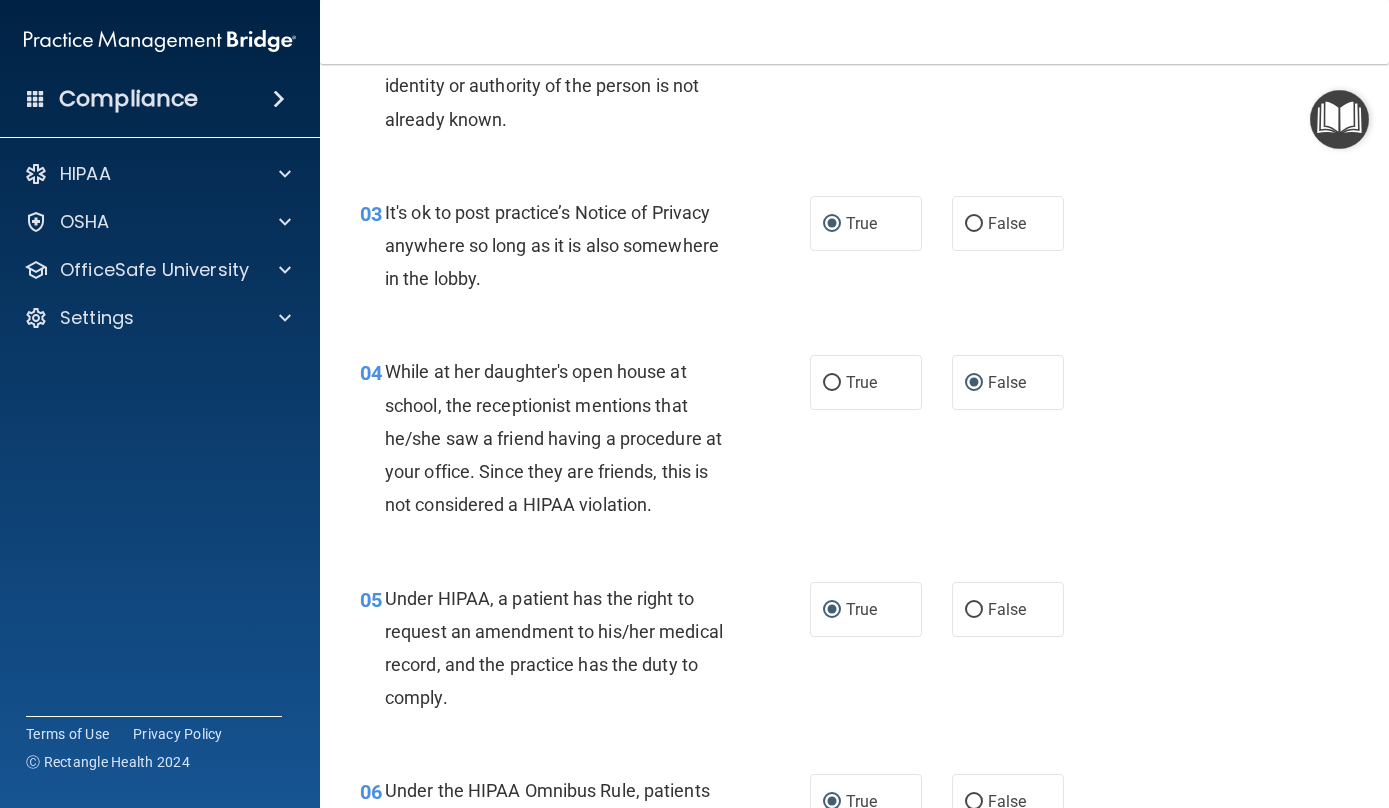 scroll, scrollTop: 364, scrollLeft: 0, axis: vertical 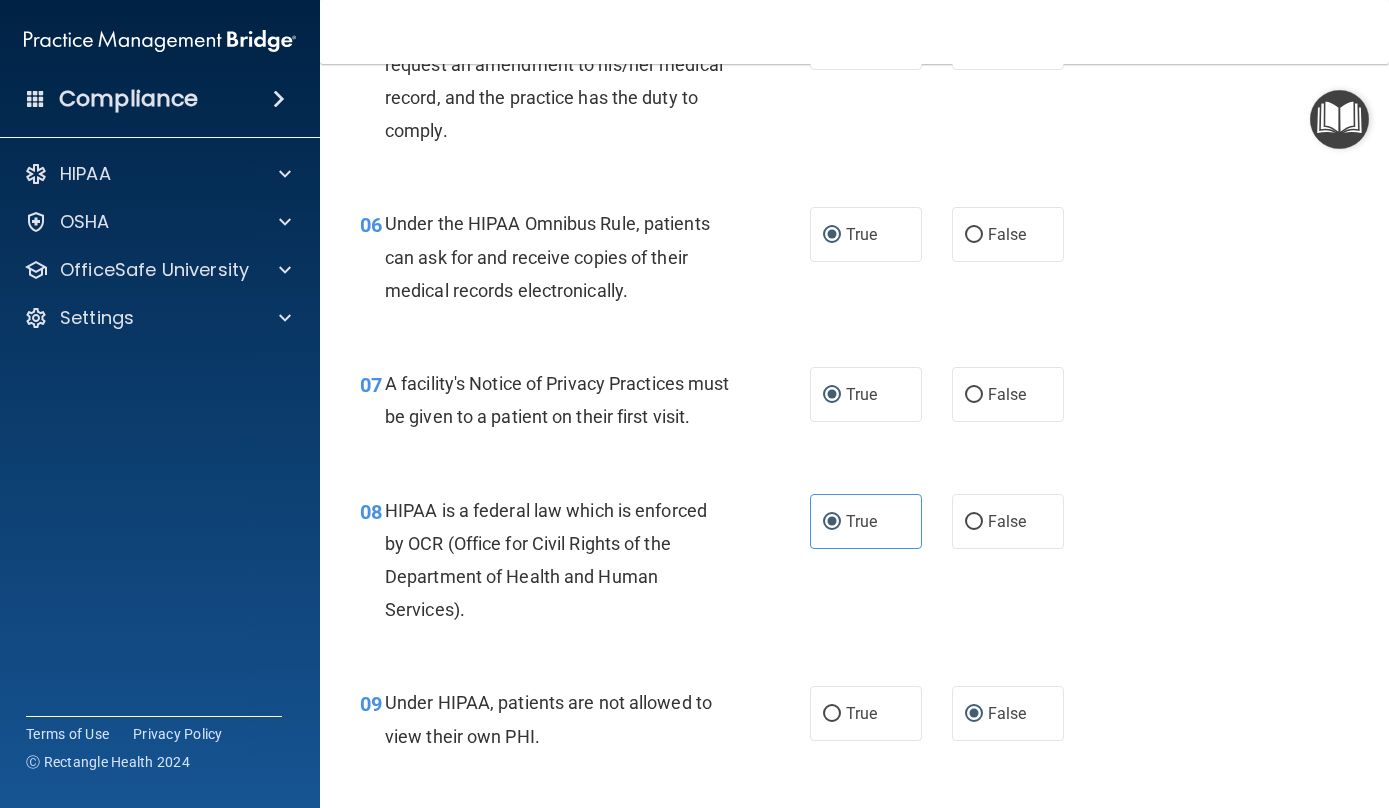 click on "06       Under the HIPAA Omnibus Rule, patients can ask for and receive copies of their medical records electronically.                 True           False" at bounding box center (854, 262) 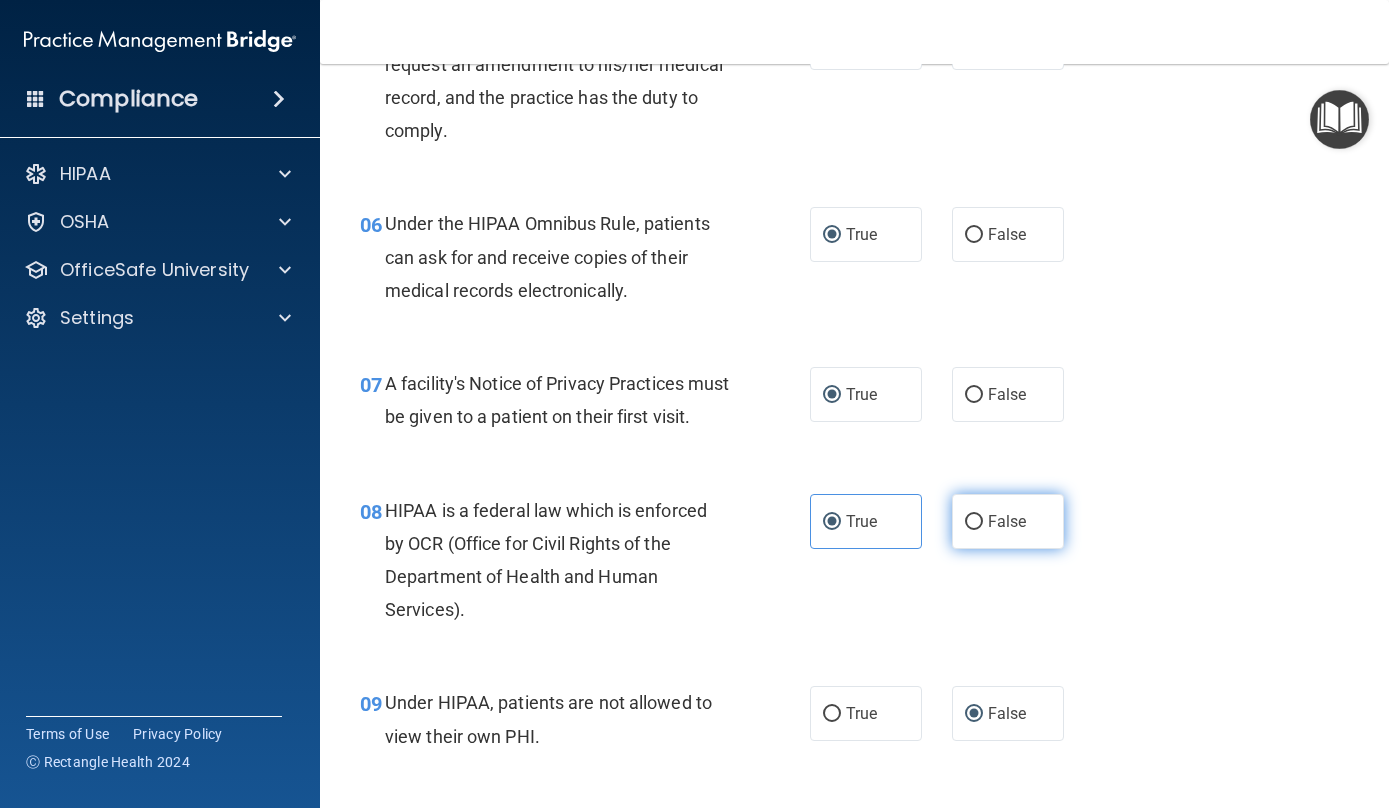 click on "False" at bounding box center (1008, 521) 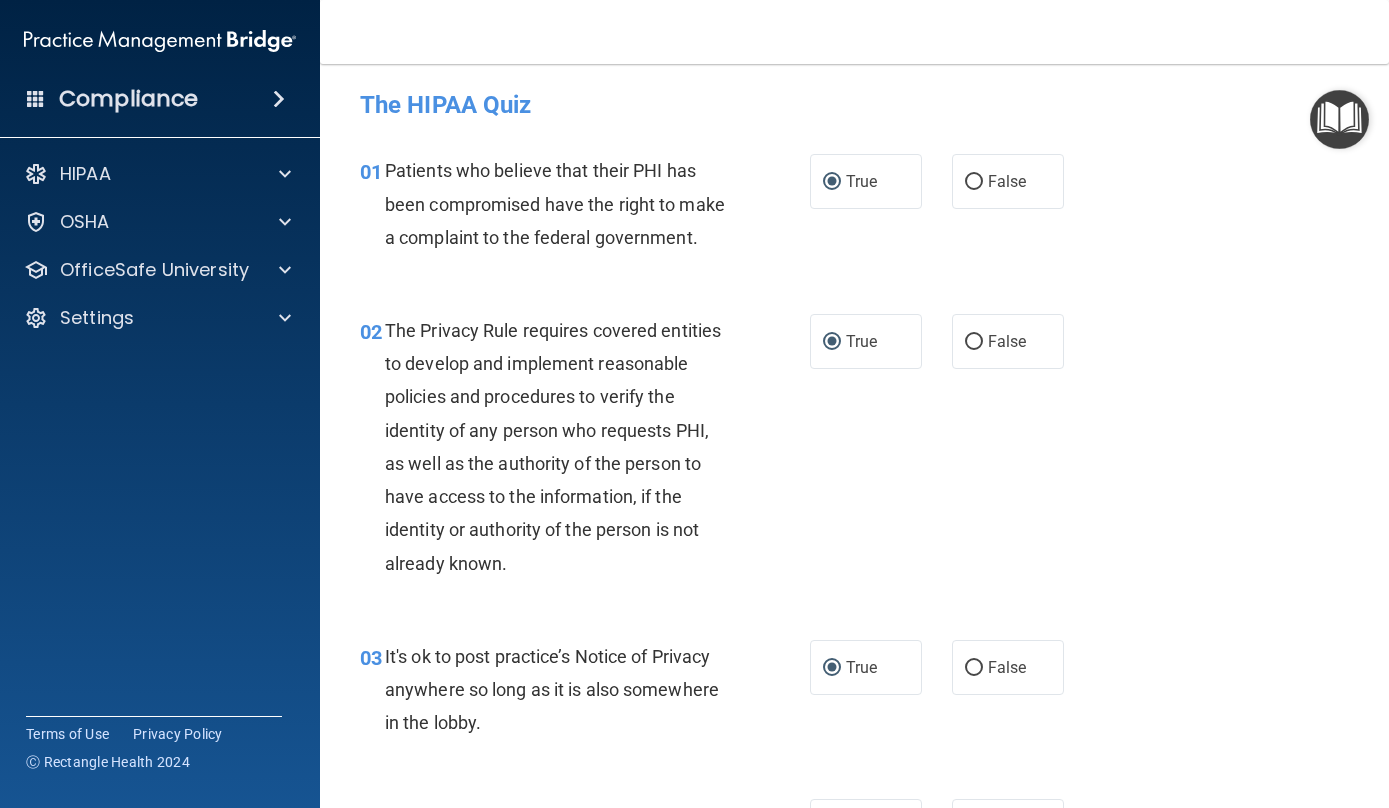 scroll, scrollTop: 25, scrollLeft: 0, axis: vertical 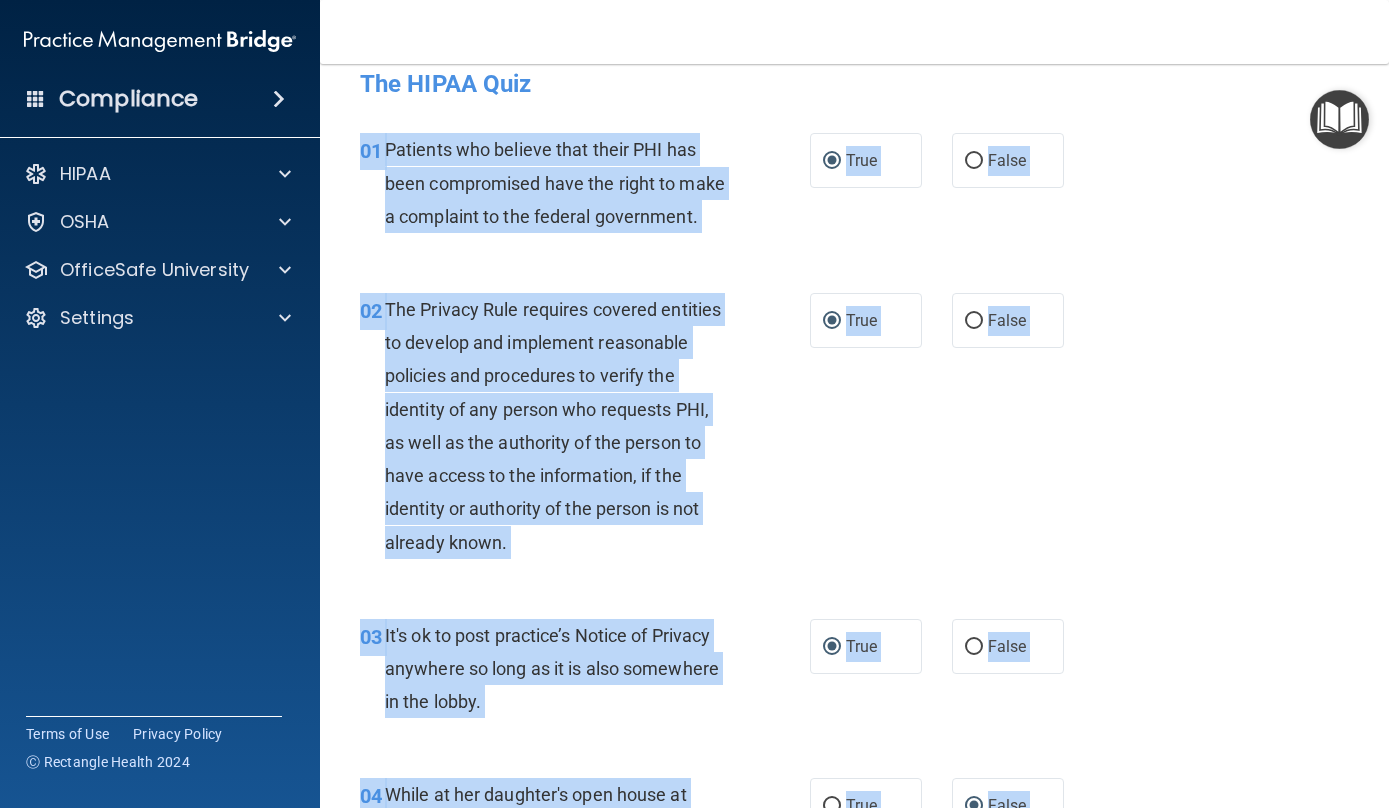 drag, startPoint x: 1371, startPoint y: 103, endPoint x: 1377, endPoint y: 138, distance: 35.510563 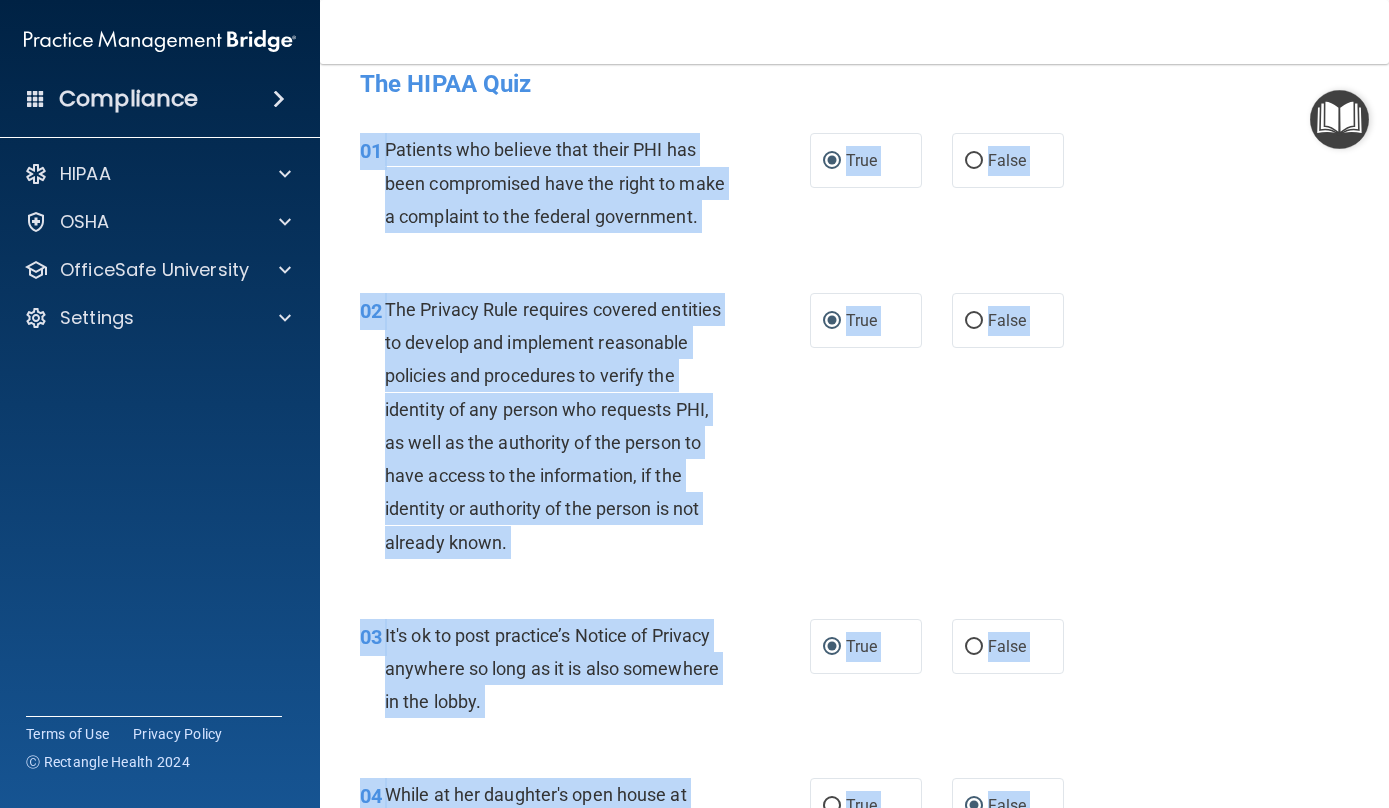 click on "01       Patients who believe that their PHI has been compromised have the right to make a complaint to the federal government.                 True           False" at bounding box center (854, 188) 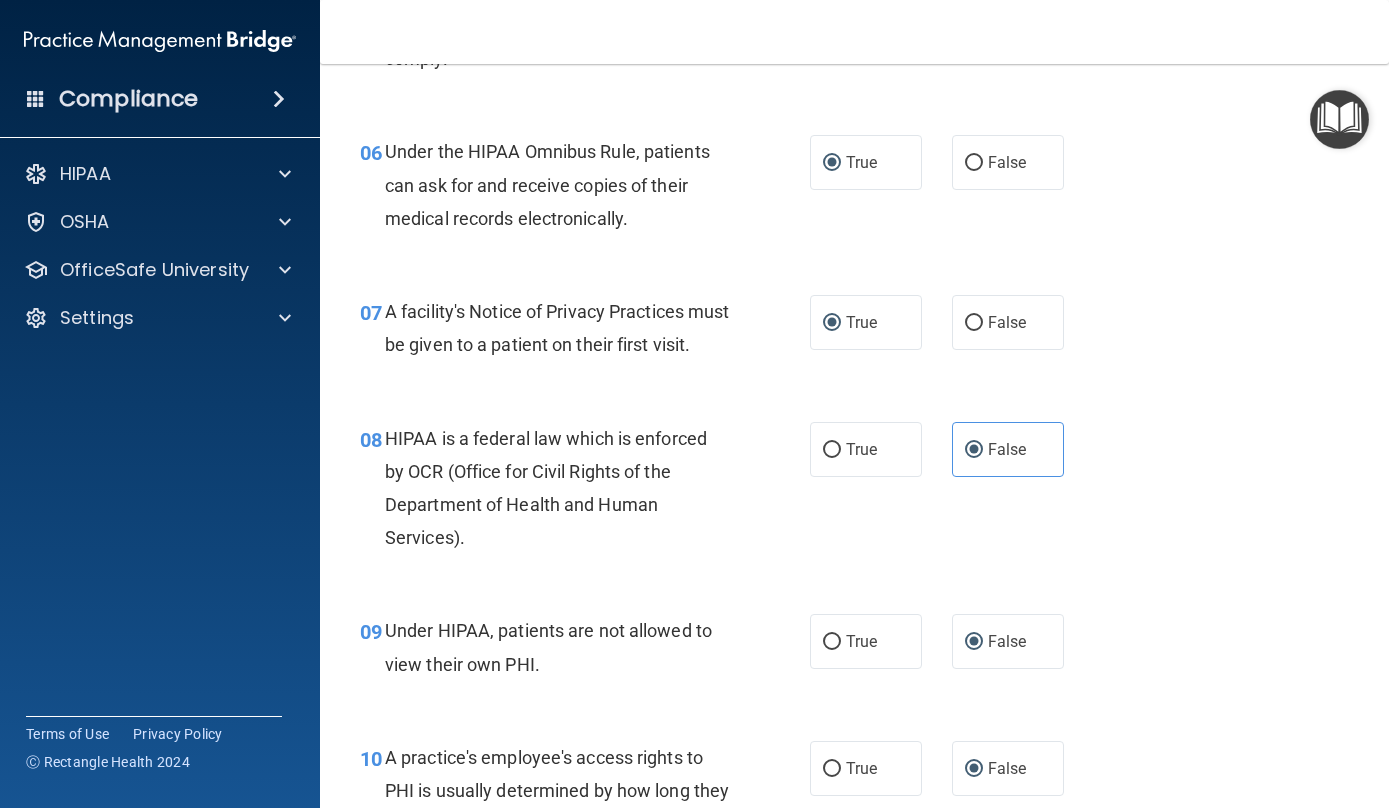scroll, scrollTop: 1138, scrollLeft: 0, axis: vertical 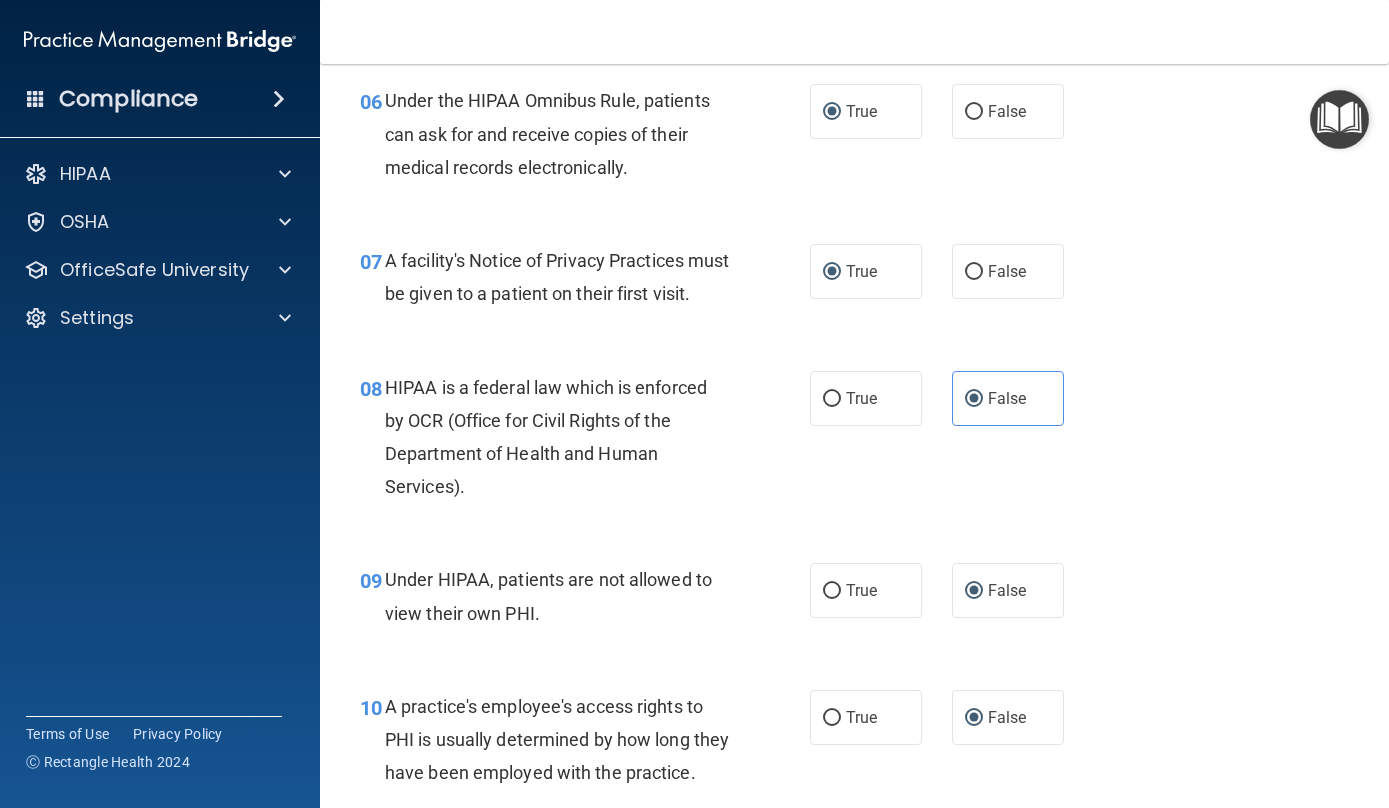 click on "07       A facility's Notice of Privacy Practices must be given to a patient on their first visit.                 True           False" at bounding box center [854, 282] 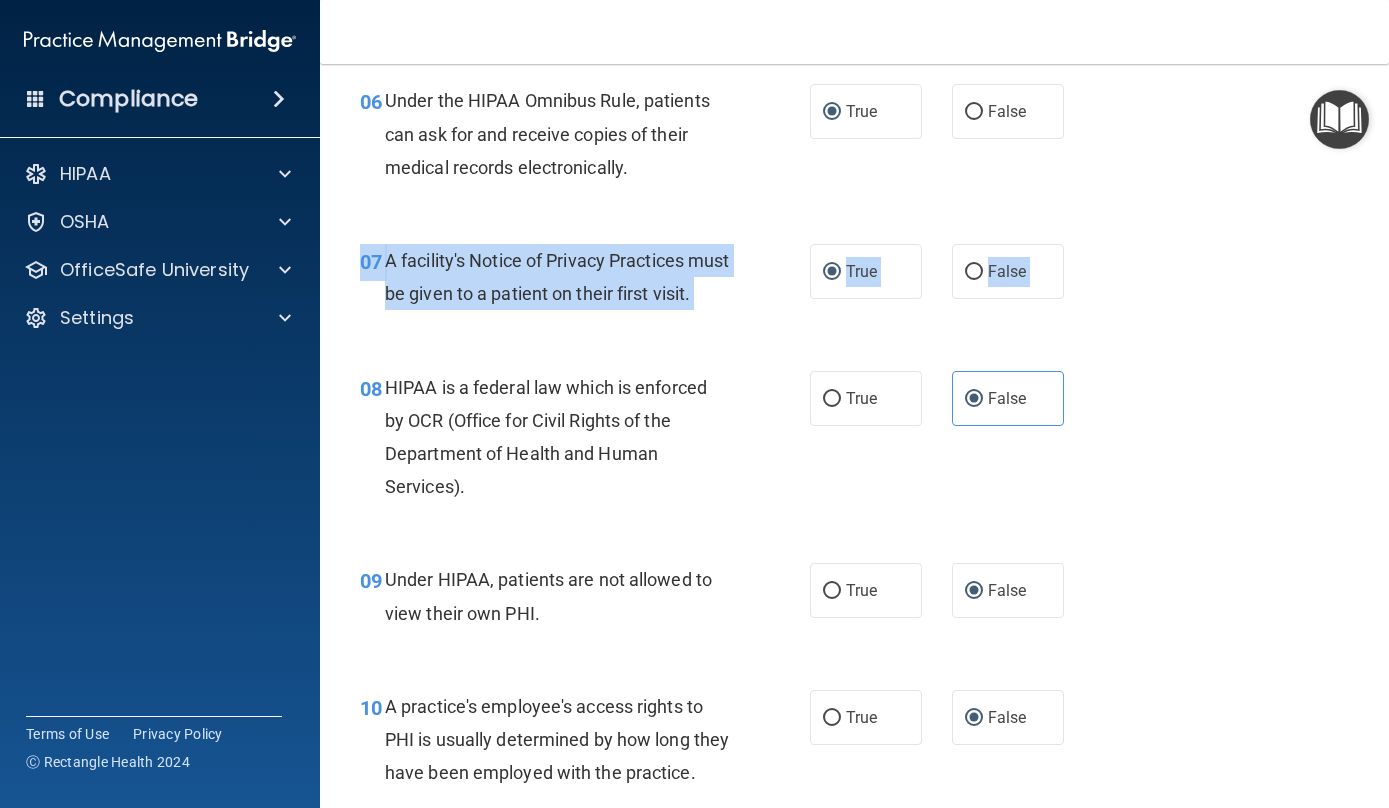 click on "07       A facility's Notice of Privacy Practices must be given to a patient on their first visit.                 True           False" at bounding box center (854, 282) 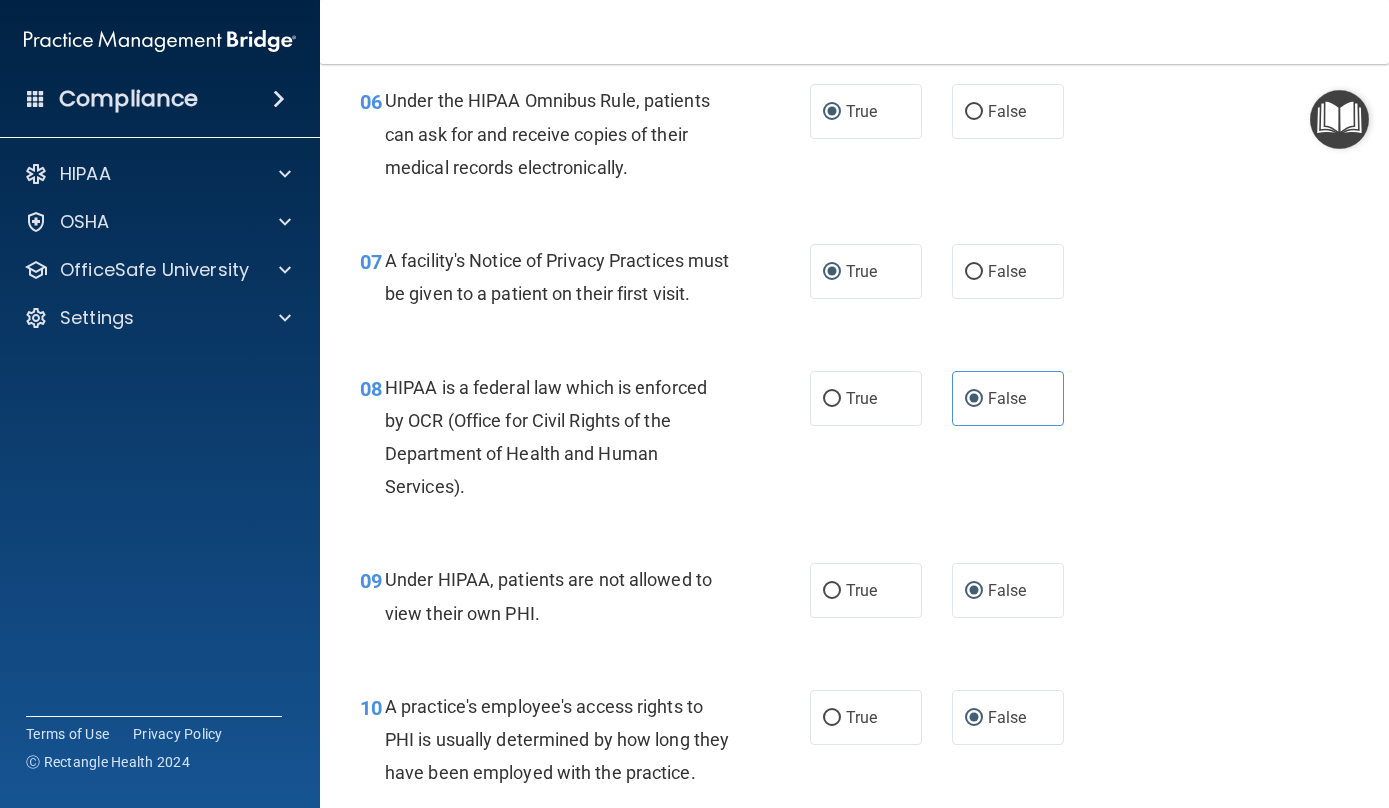 click on "07       A facility's Notice of Privacy Practices must be given to a patient on their first visit.                 True           False" at bounding box center [854, 282] 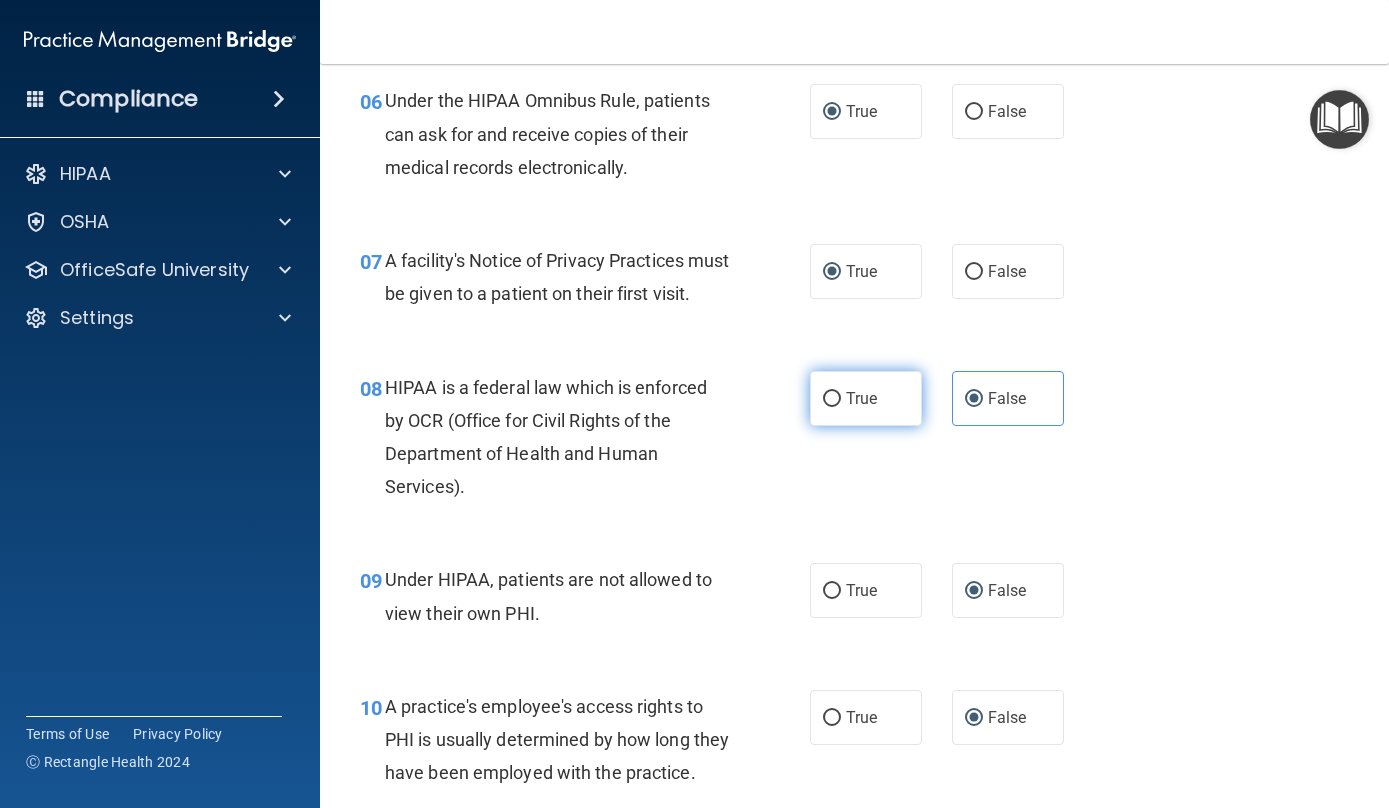 click on "True" at bounding box center [861, 398] 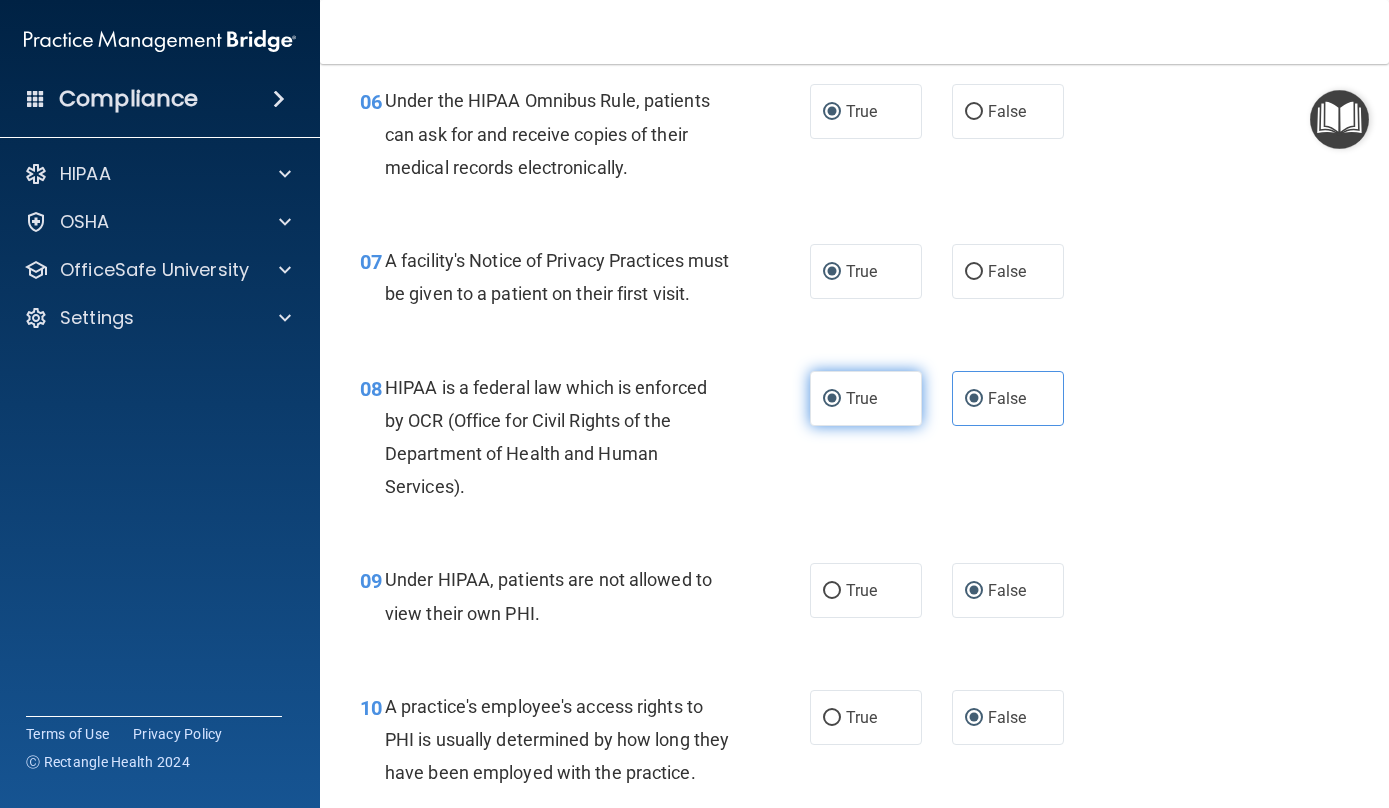 radio on "false" 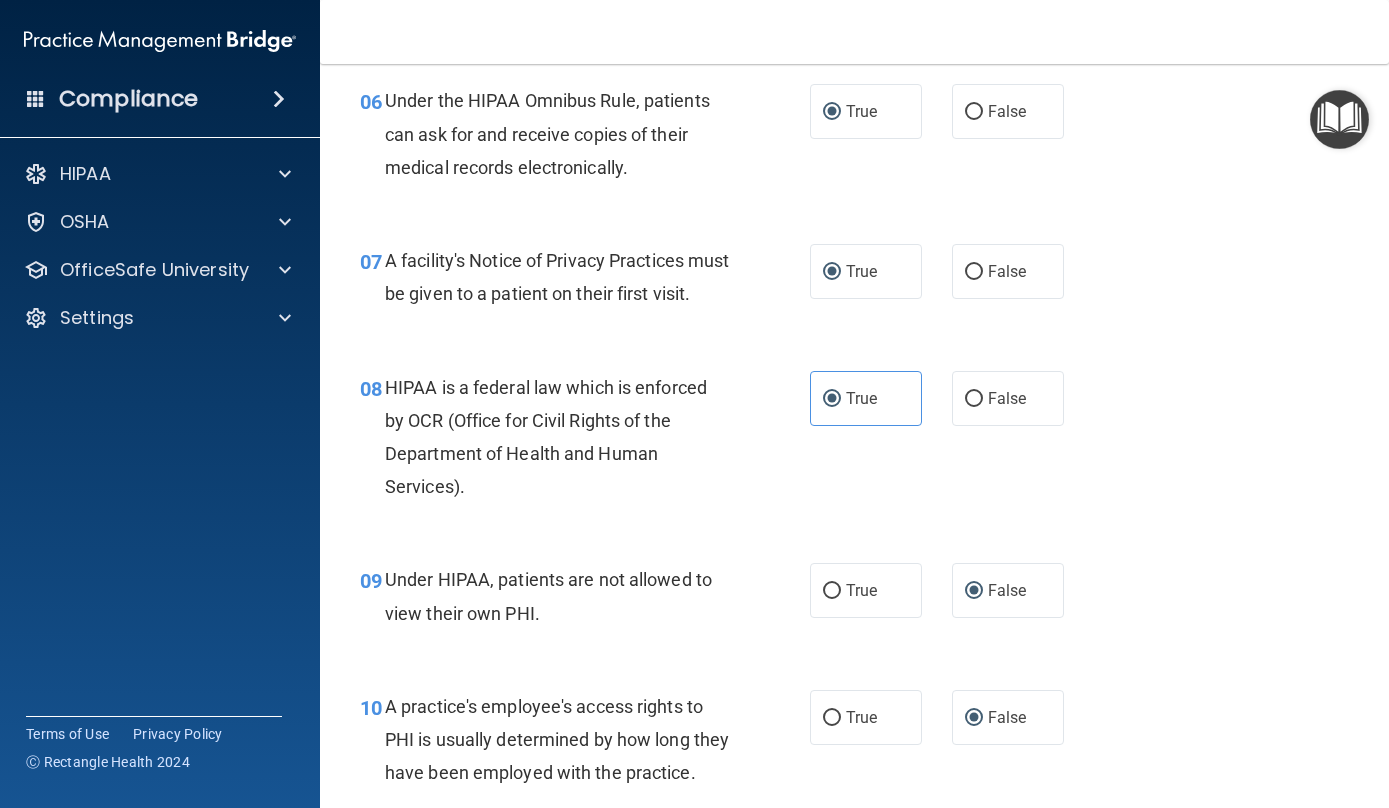 click on "08       HIPAA is a federal law which is enforced by OCR (Office for Civil Rights of the Department of Health and Human Services)." at bounding box center [585, 442] 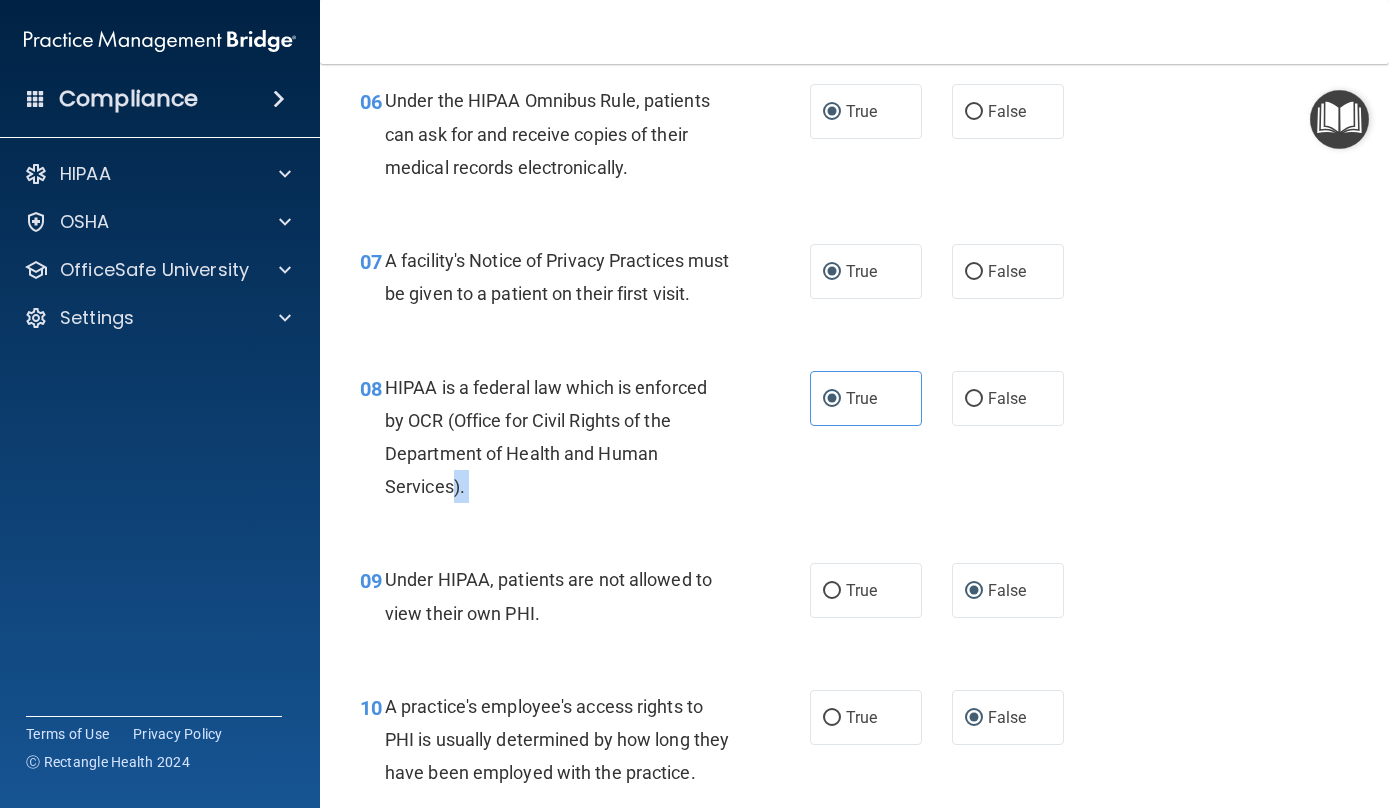 click on "08       HIPAA is a federal law which is enforced by OCR (Office for Civil Rights of the Department of Health and Human Services)." at bounding box center (585, 442) 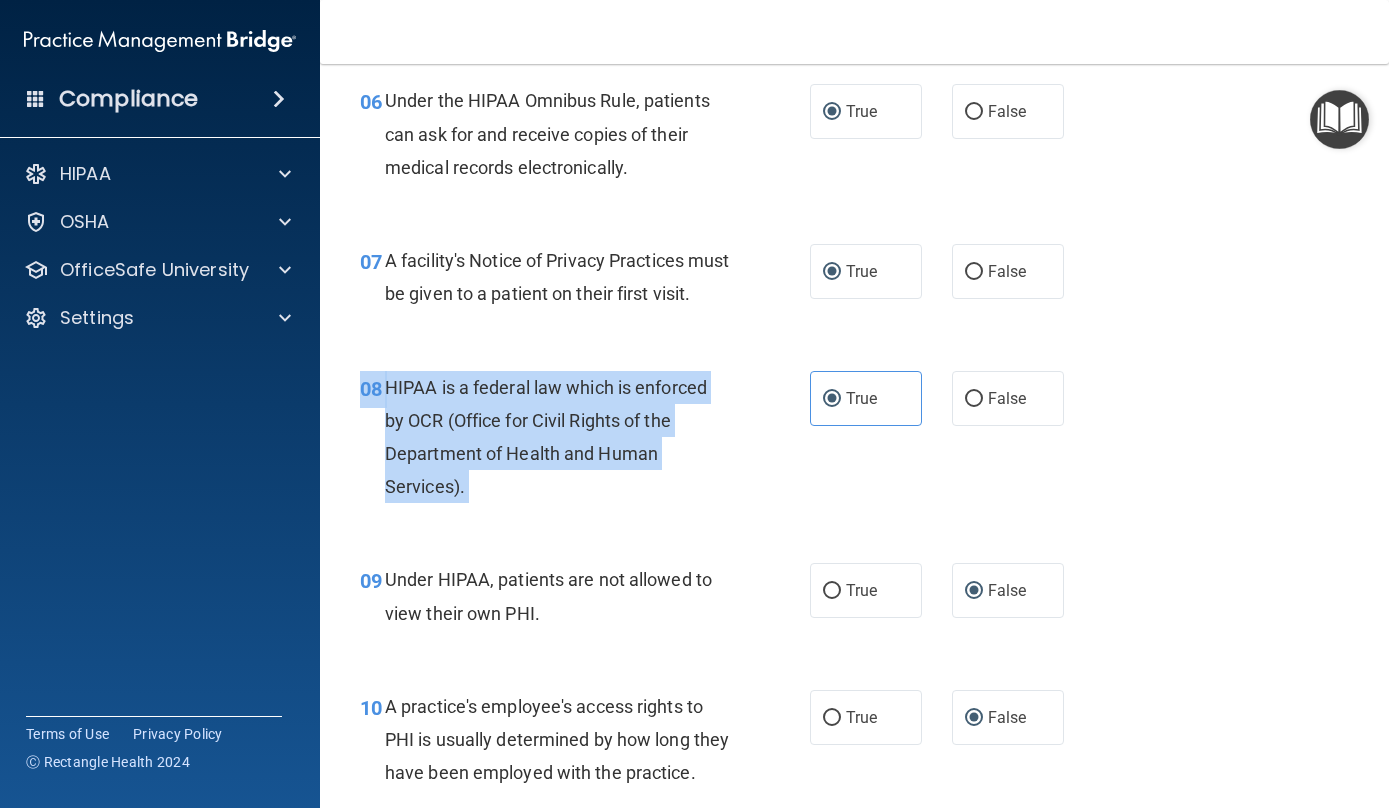 click on "08       HIPAA is a federal law which is enforced by OCR (Office for Civil Rights of the Department of Health and Human Services)." at bounding box center (585, 442) 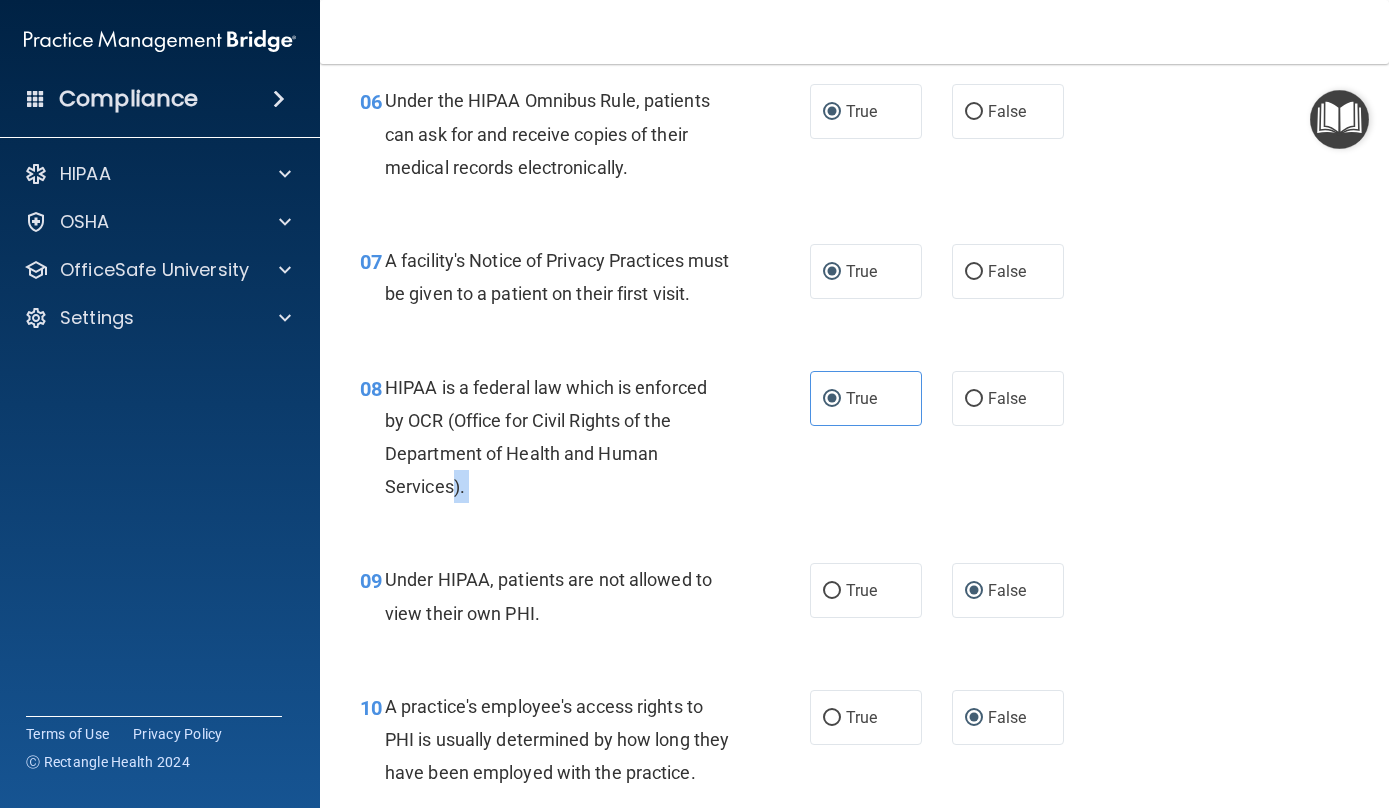 click on "08       HIPAA is a federal law which is enforced by OCR (Office for Civil Rights of the Department of Health and Human Services)." at bounding box center (585, 442) 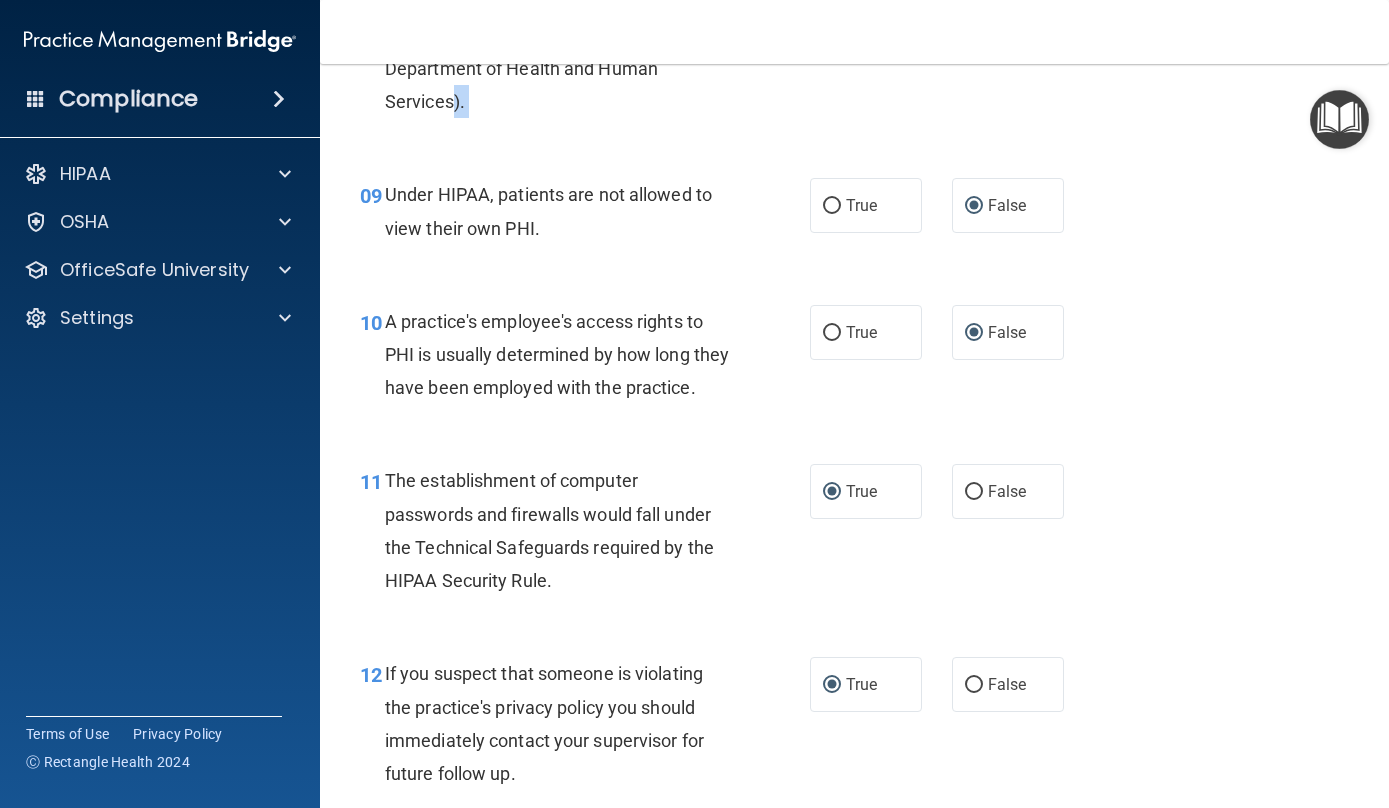scroll, scrollTop: 1536, scrollLeft: 0, axis: vertical 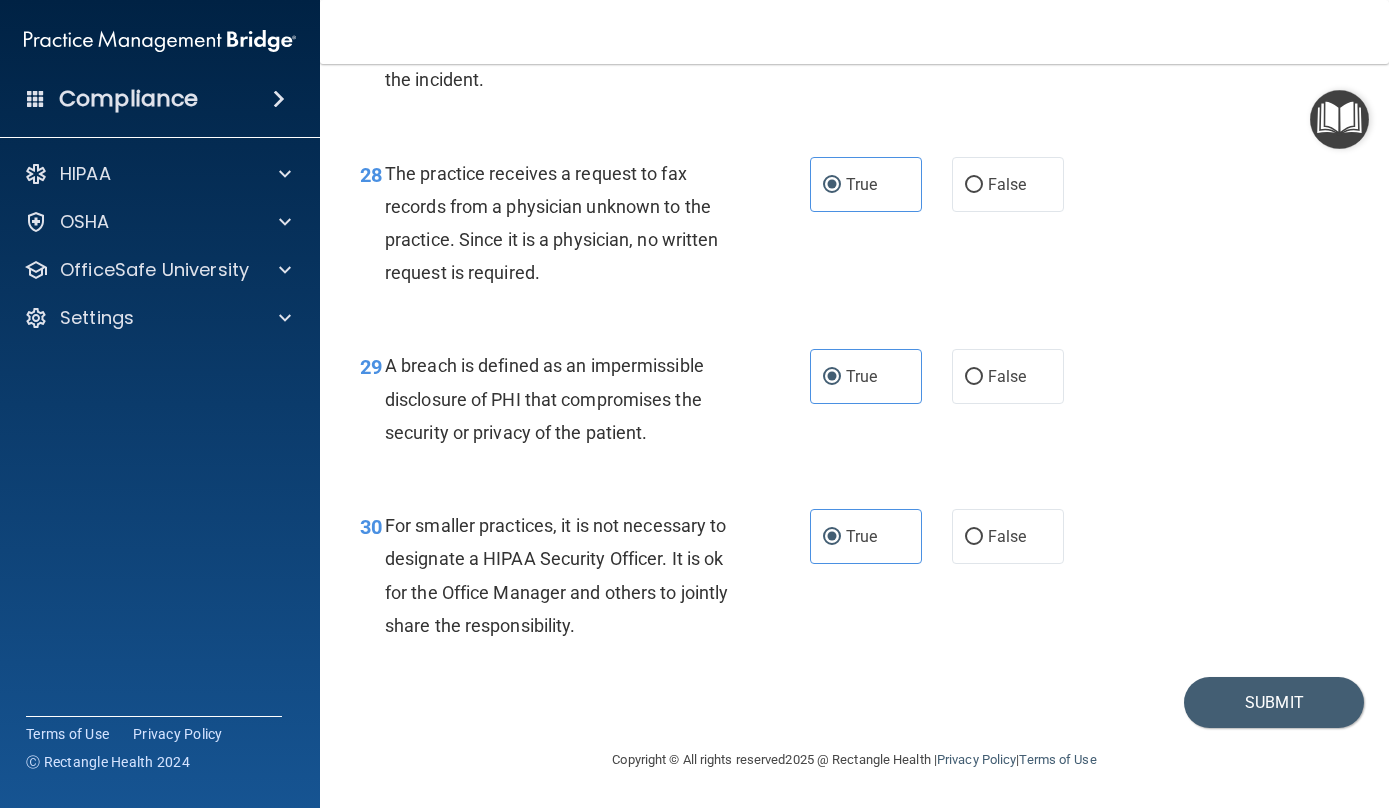 click on "30       For smaller practices, it is not necessary to designate a HIPAA Security Officer.  It is ok for the Office Manager and others to jointly share the responsibility.                 True           False" at bounding box center (854, 580) 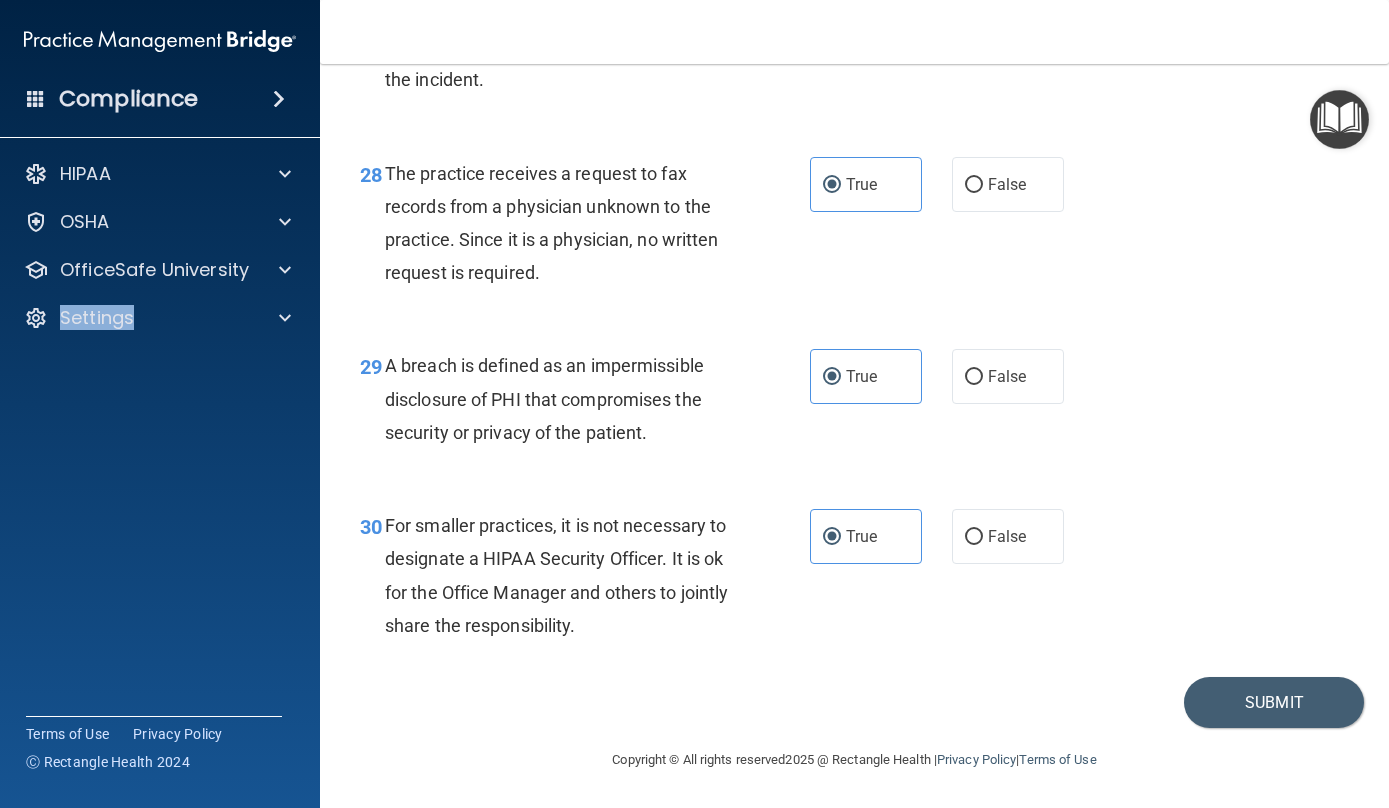 click on "Compliance
HIPAA
Documents and Policies                 Report an Incident               Business Associates               Emergency Planning               Resources                 HIPAA Risk Assessment
OSHA
Documents               Safety Data Sheets               Self-Assessment                Injury and Illness Report                Resources
PCI
PCI Compliance                Merchant Savings Calculator
OfficeSafe University
HIPAA Training                   OSHA Training                   Continuing Education
Settings
My Account               My Users" at bounding box center [160, 404] 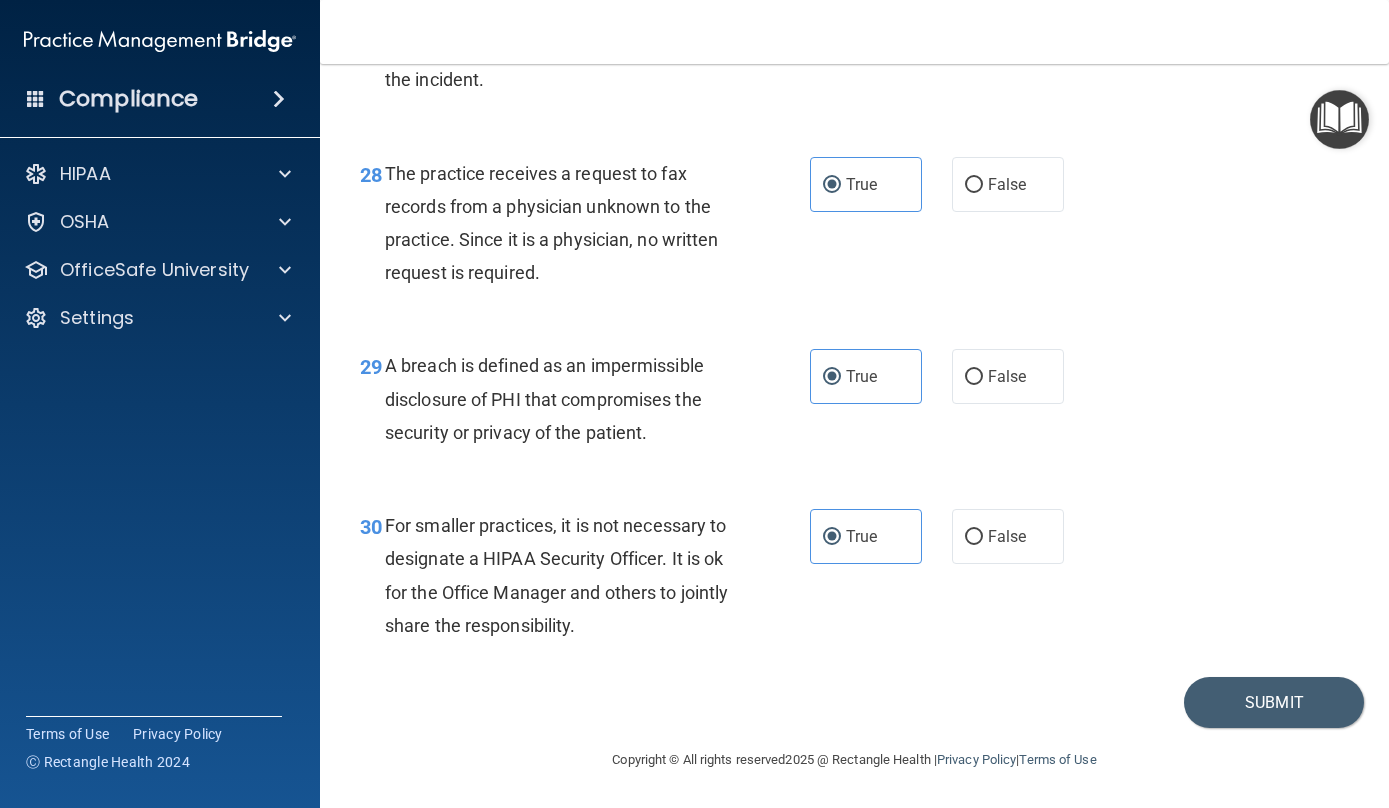 click on "Compliance
HIPAA
Documents and Policies                 Report an Incident               Business Associates               Emergency Planning               Resources                 HIPAA Risk Assessment
OSHA
Documents               Safety Data Sheets               Self-Assessment                Injury and Illness Report                Resources
PCI
PCI Compliance                Merchant Savings Calculator
OfficeSafe University
HIPAA Training                   OSHA Training                   Continuing Education
Settings
My Account               My Users" at bounding box center (160, 404) 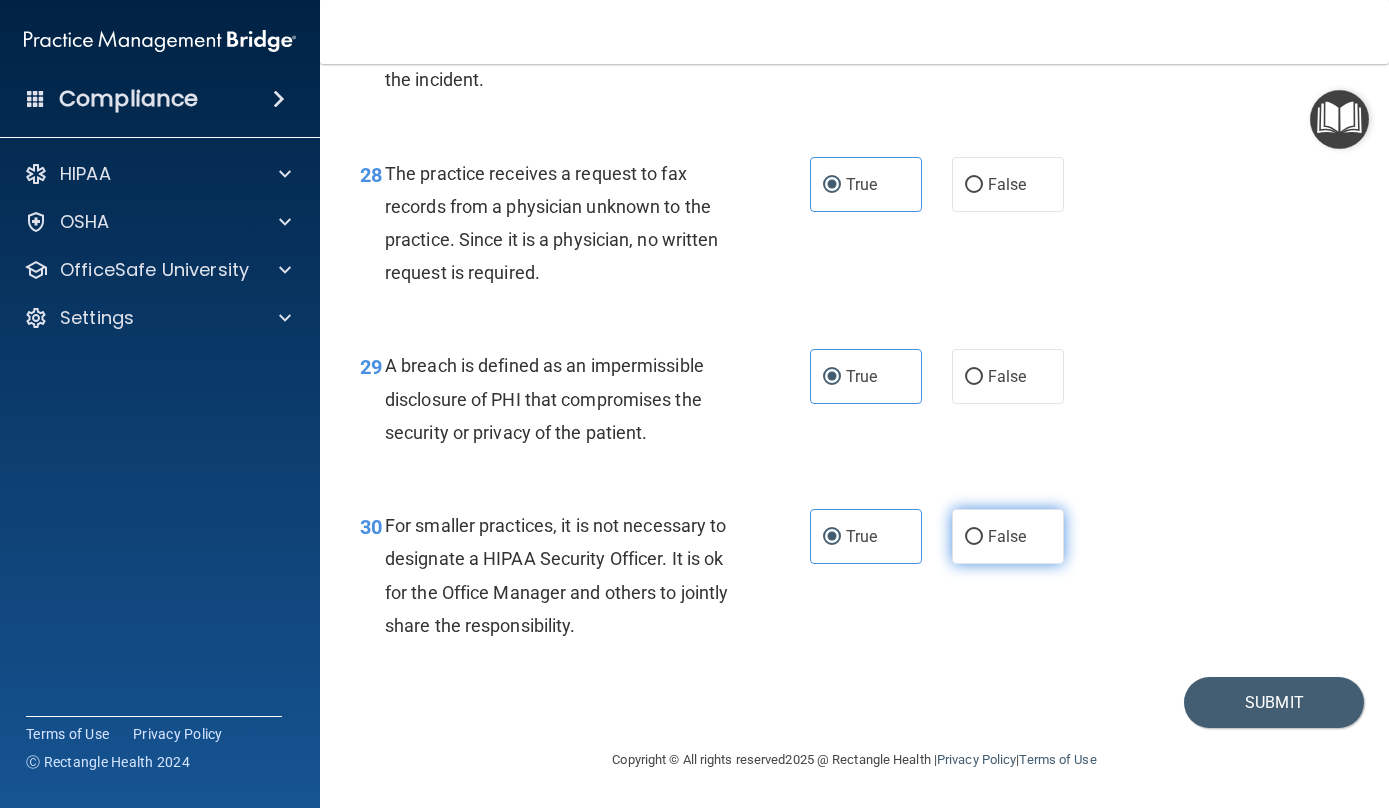 click on "False" at bounding box center [1008, 536] 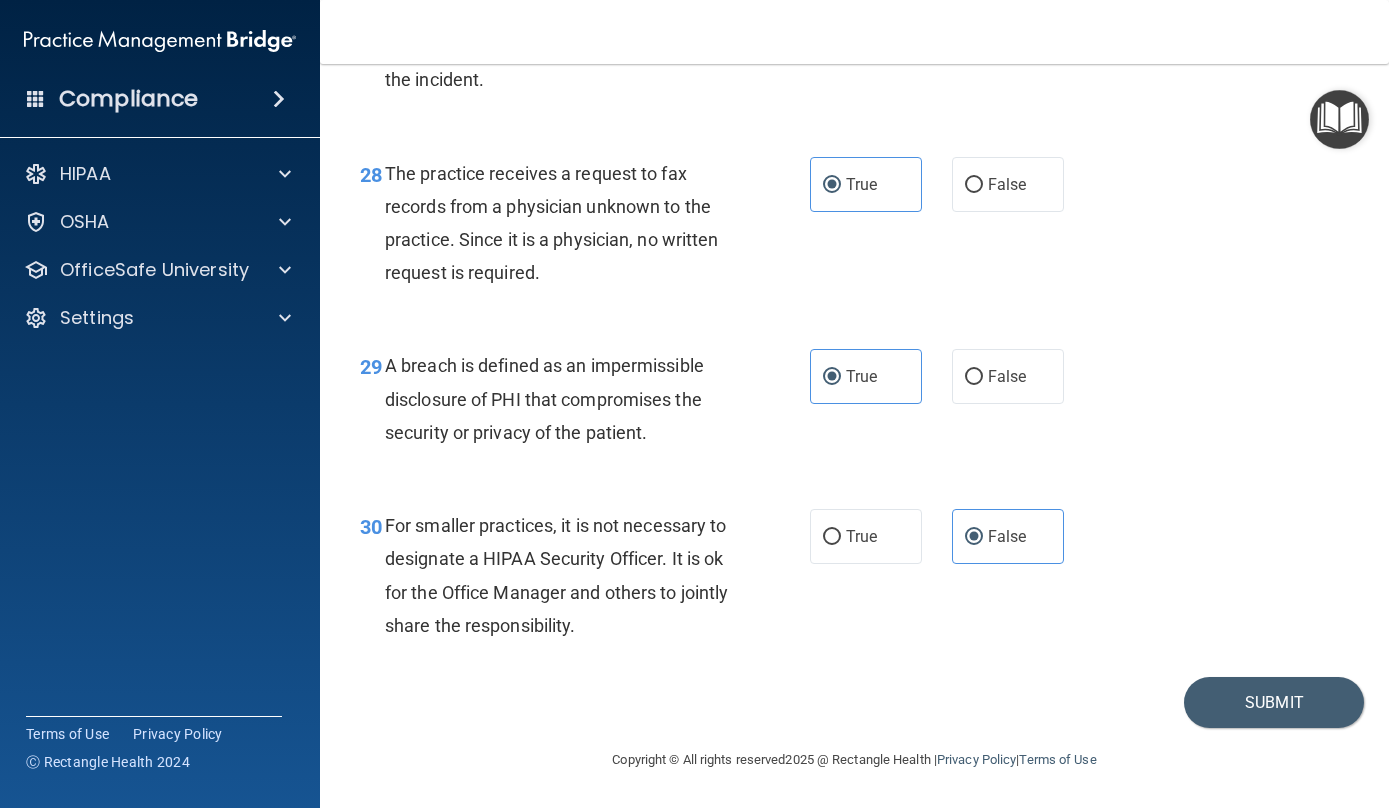 click on "30       For smaller practices, it is not necessary to designate a HIPAA Security Officer.  It is ok for the Office Manager and others to jointly share the responsibility.                 True           False" at bounding box center [854, 580] 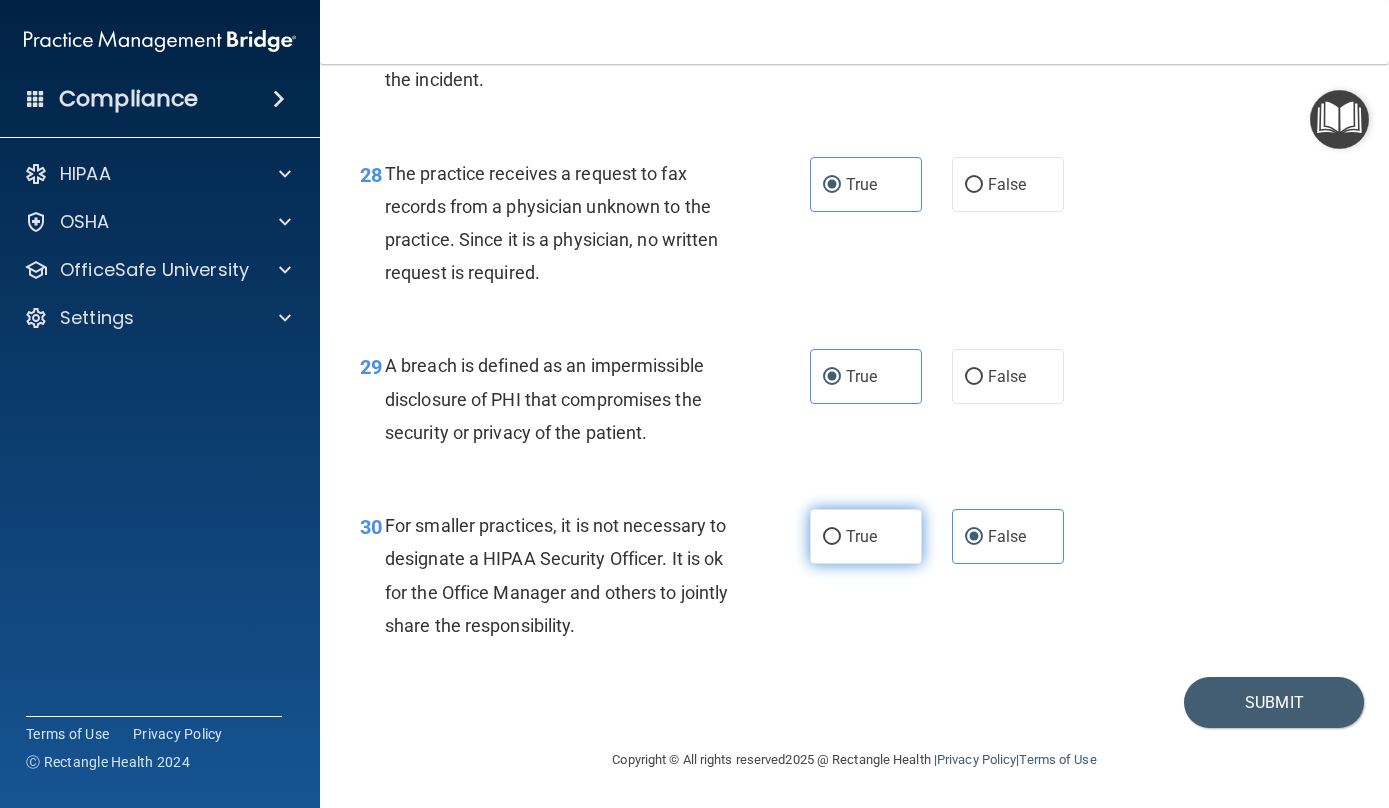 click on "True" at bounding box center (866, 536) 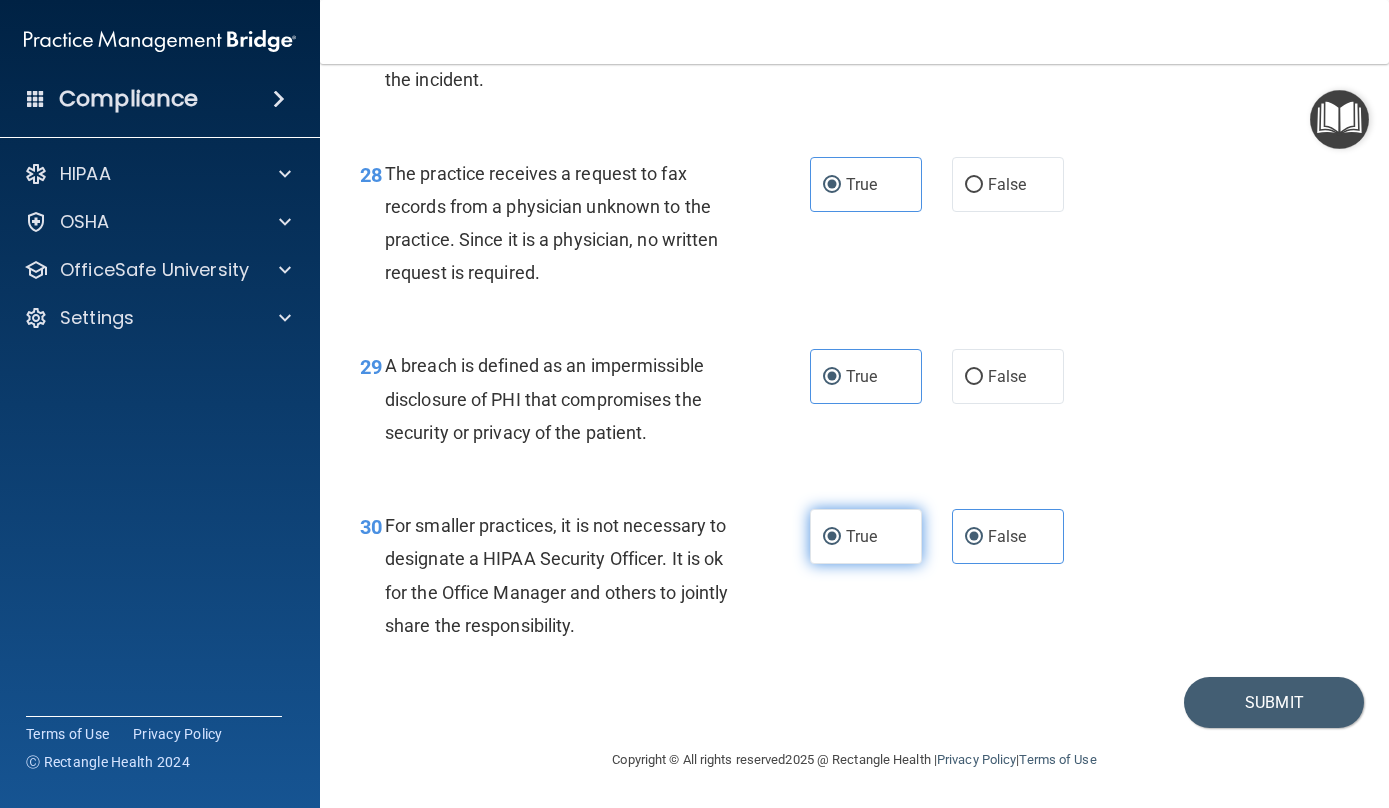 radio on "false" 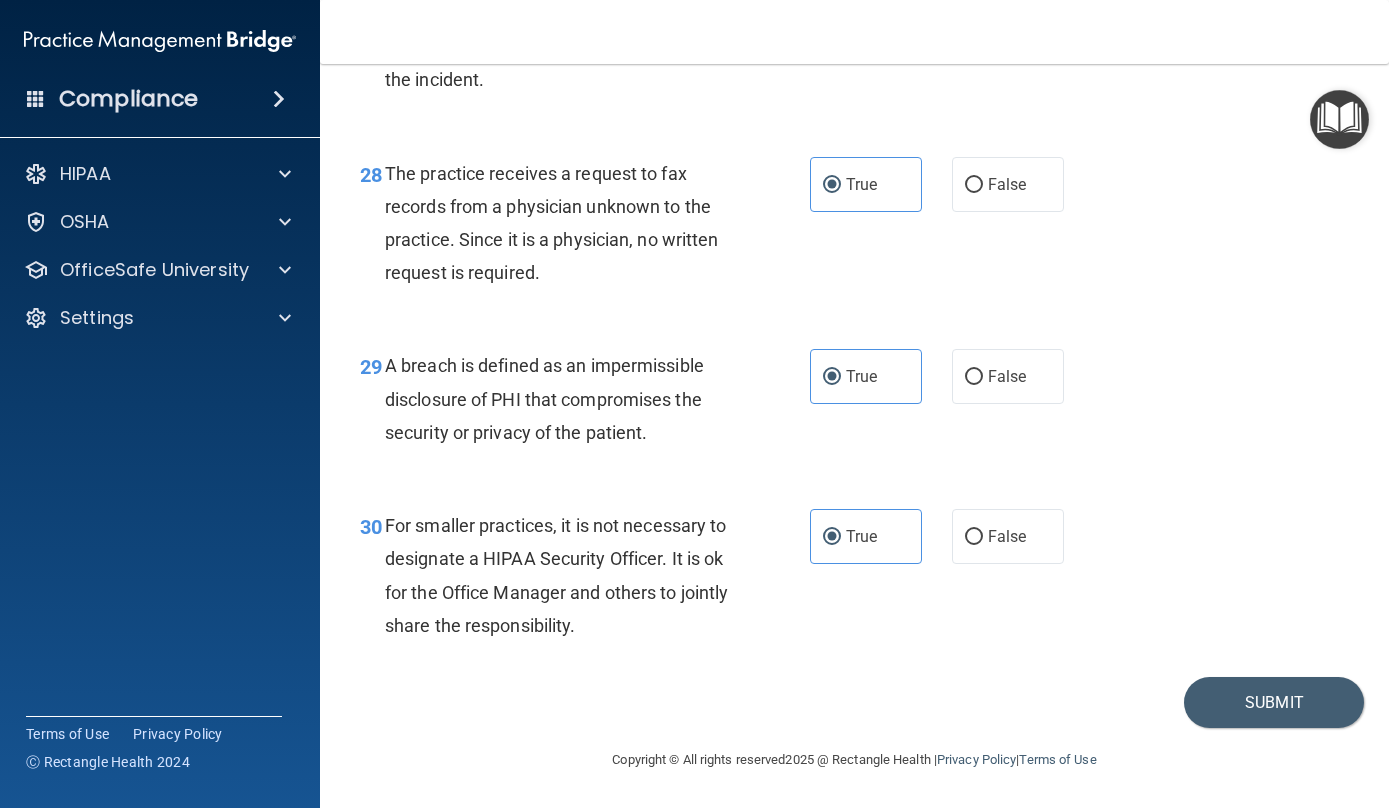 click at bounding box center (1339, 119) 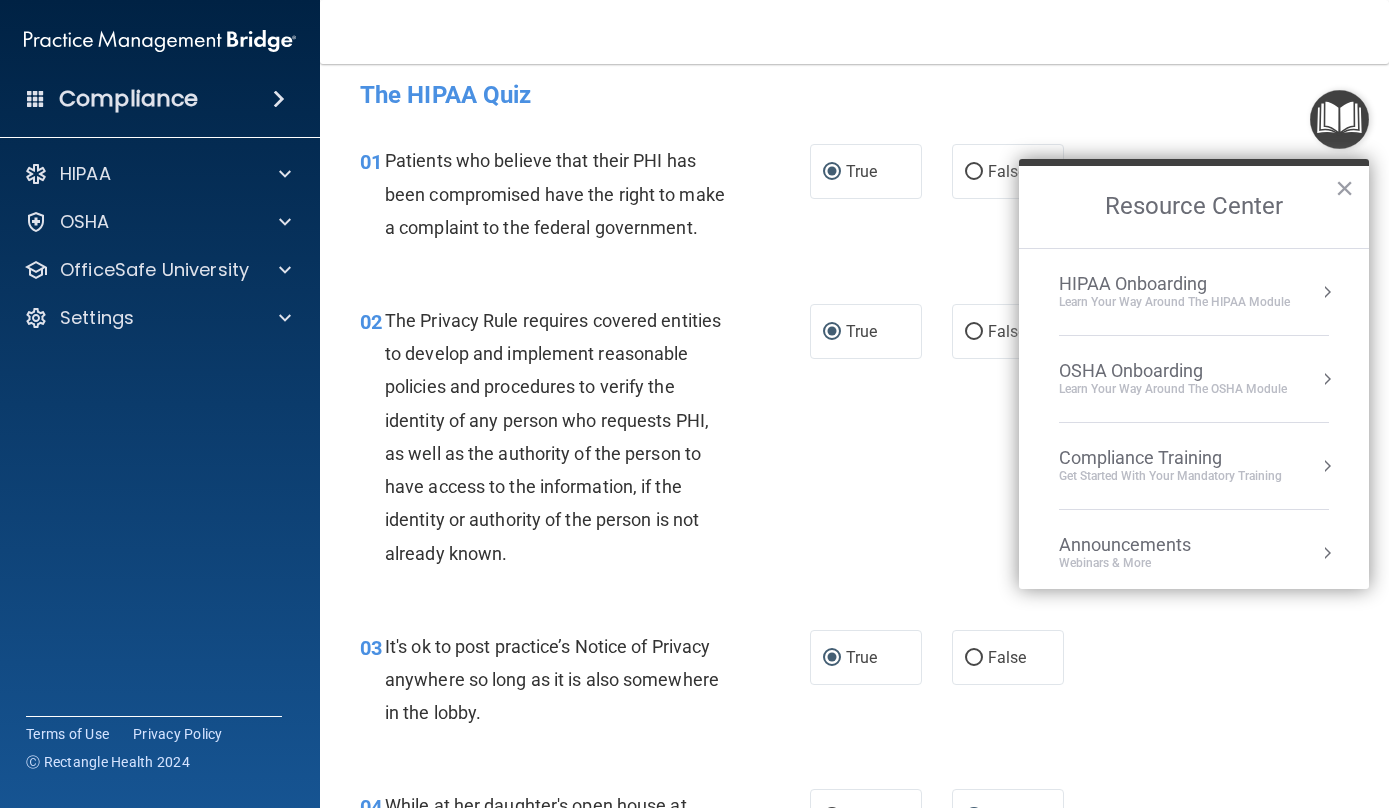 scroll, scrollTop: 0, scrollLeft: 0, axis: both 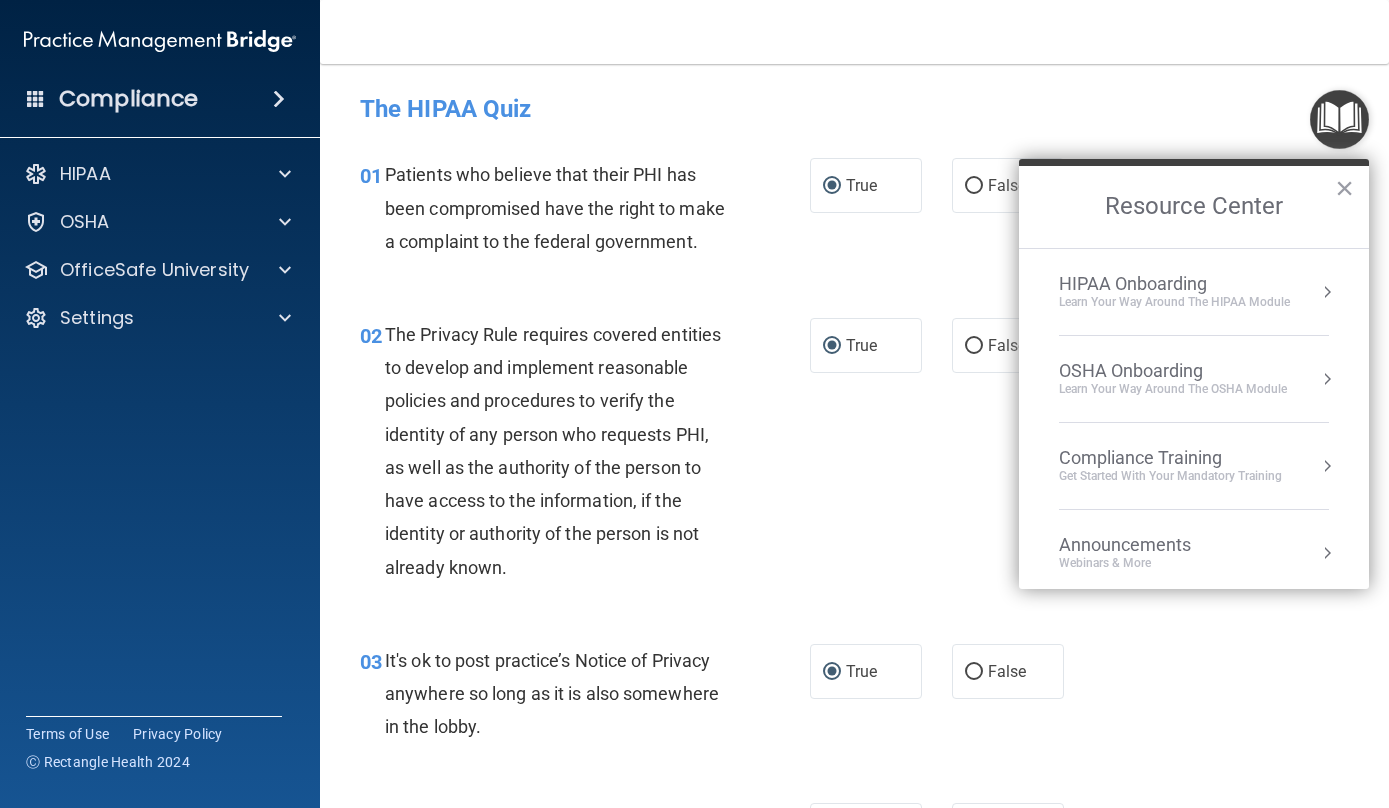 click on "The HIPAA Quiz" at bounding box center [854, 108] 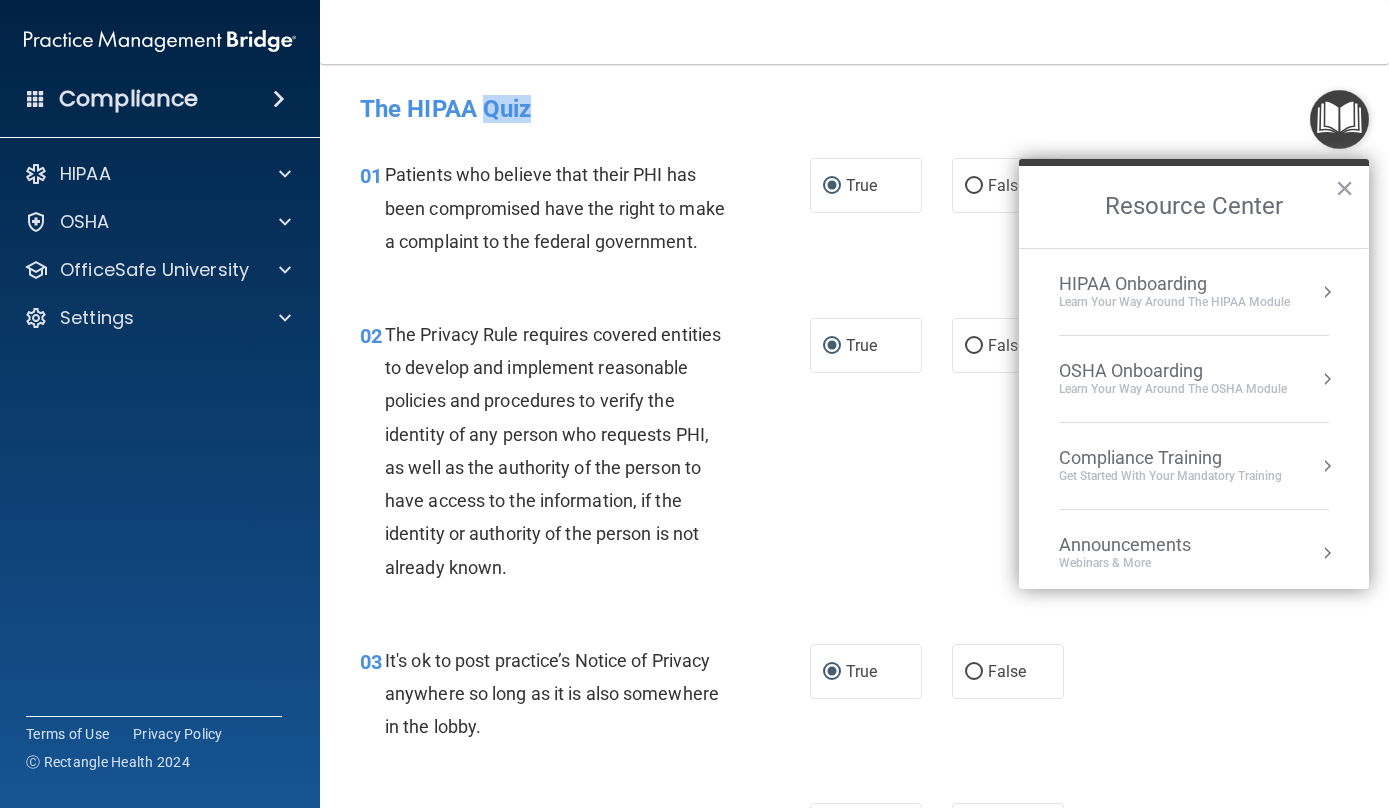 click on "The HIPAA Quiz" at bounding box center [854, 108] 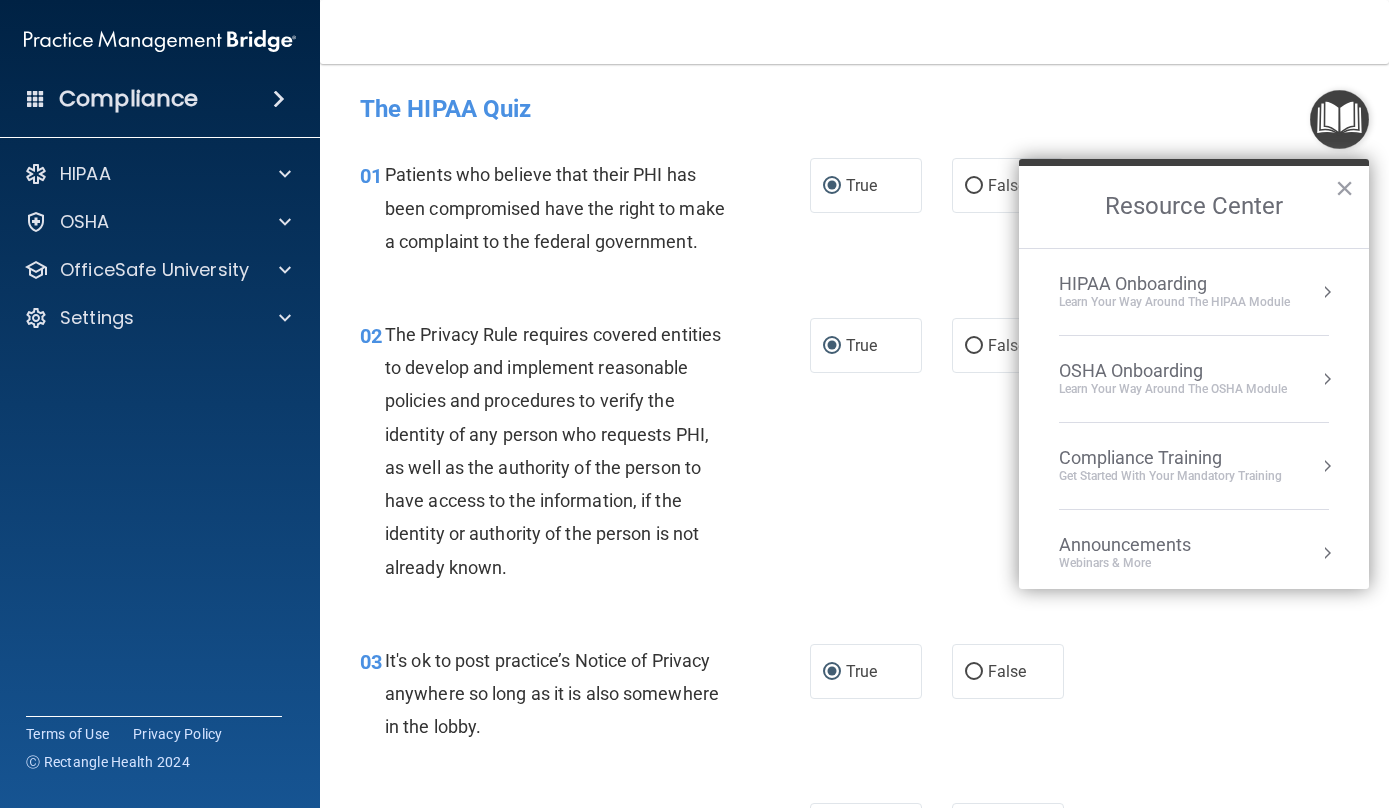 click on "Toggle navigation                                                                                                     Julie Barton   tennbarton@comcast.net                            Manage My Enterprise              Louis Bonvissuto, DDS     Manage My Location" at bounding box center (854, 32) 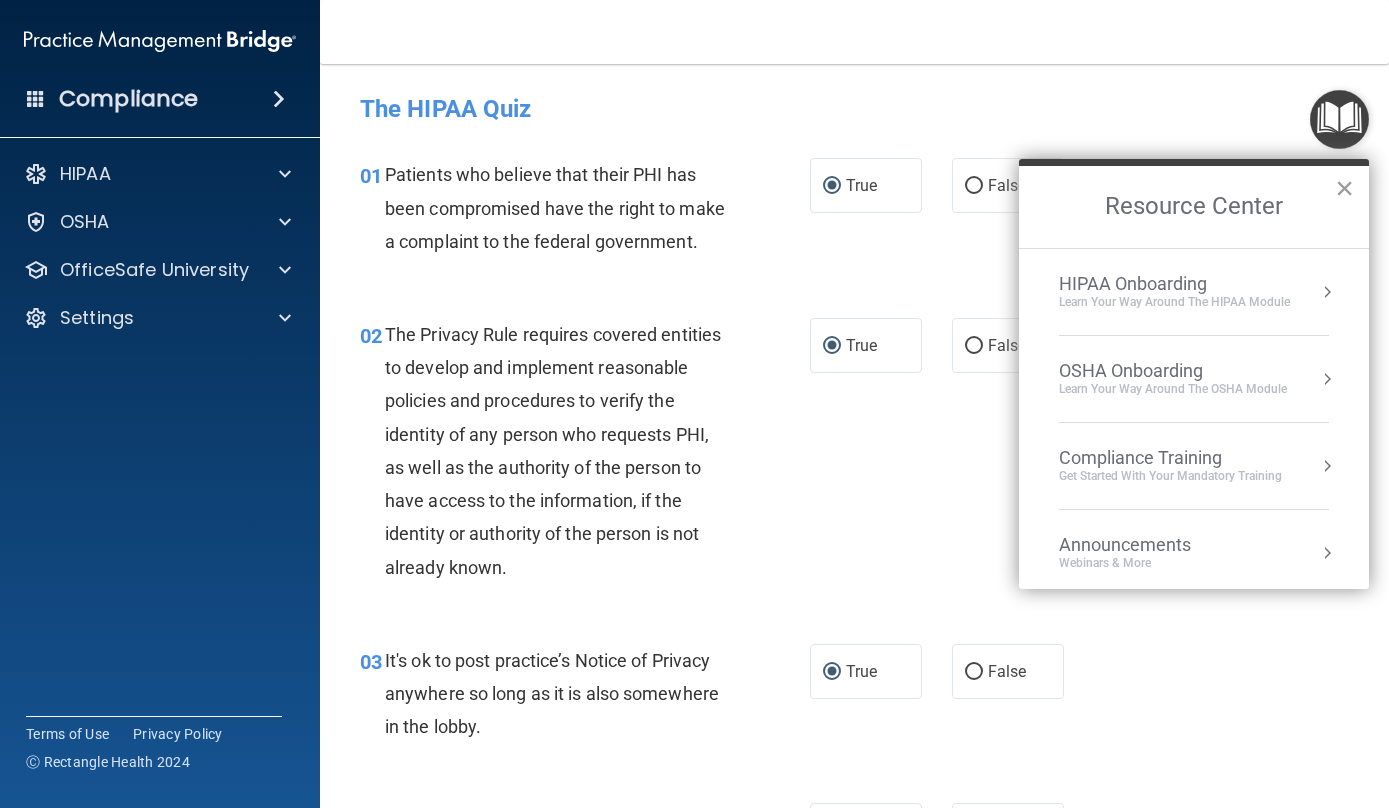 click on "×" at bounding box center [1344, 188] 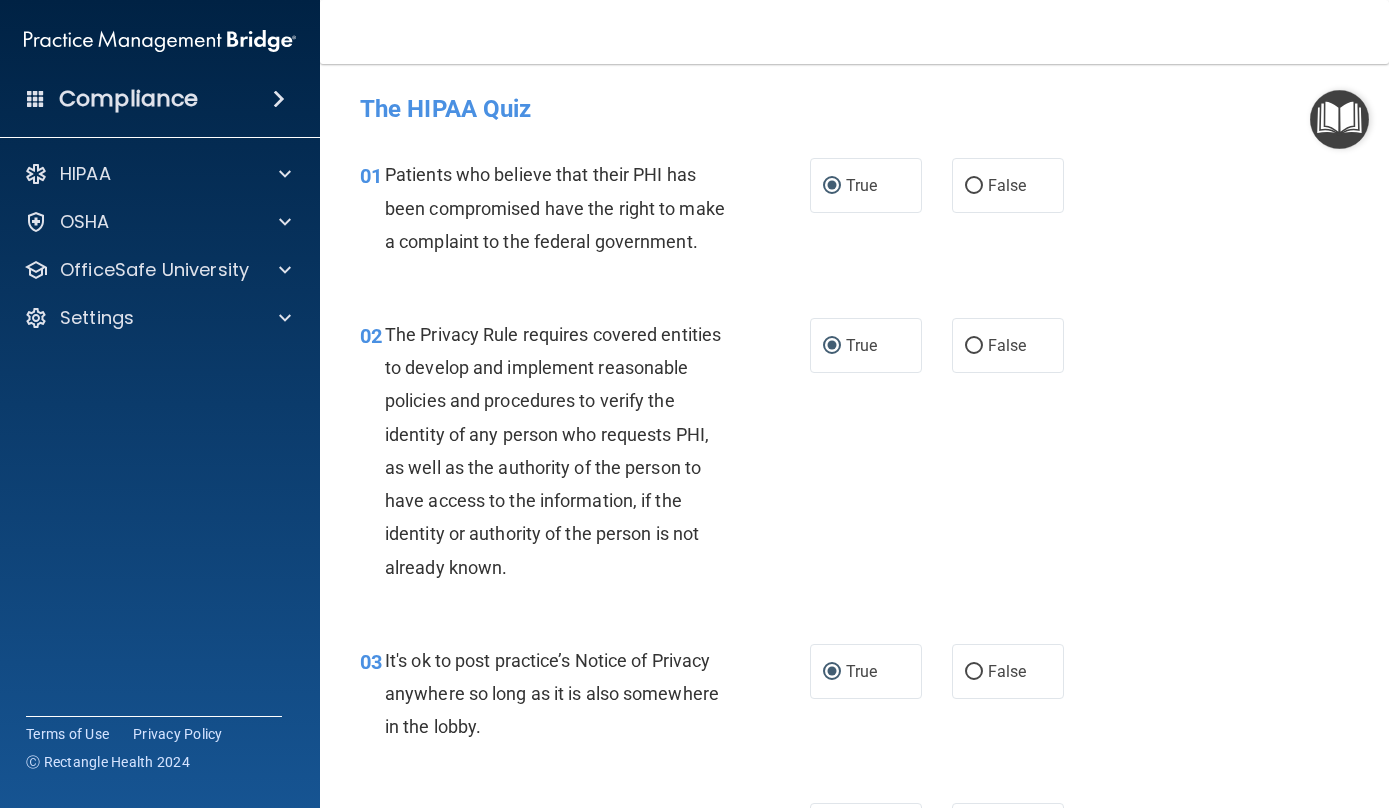 click on "The HIPAA Quiz" at bounding box center [854, 109] 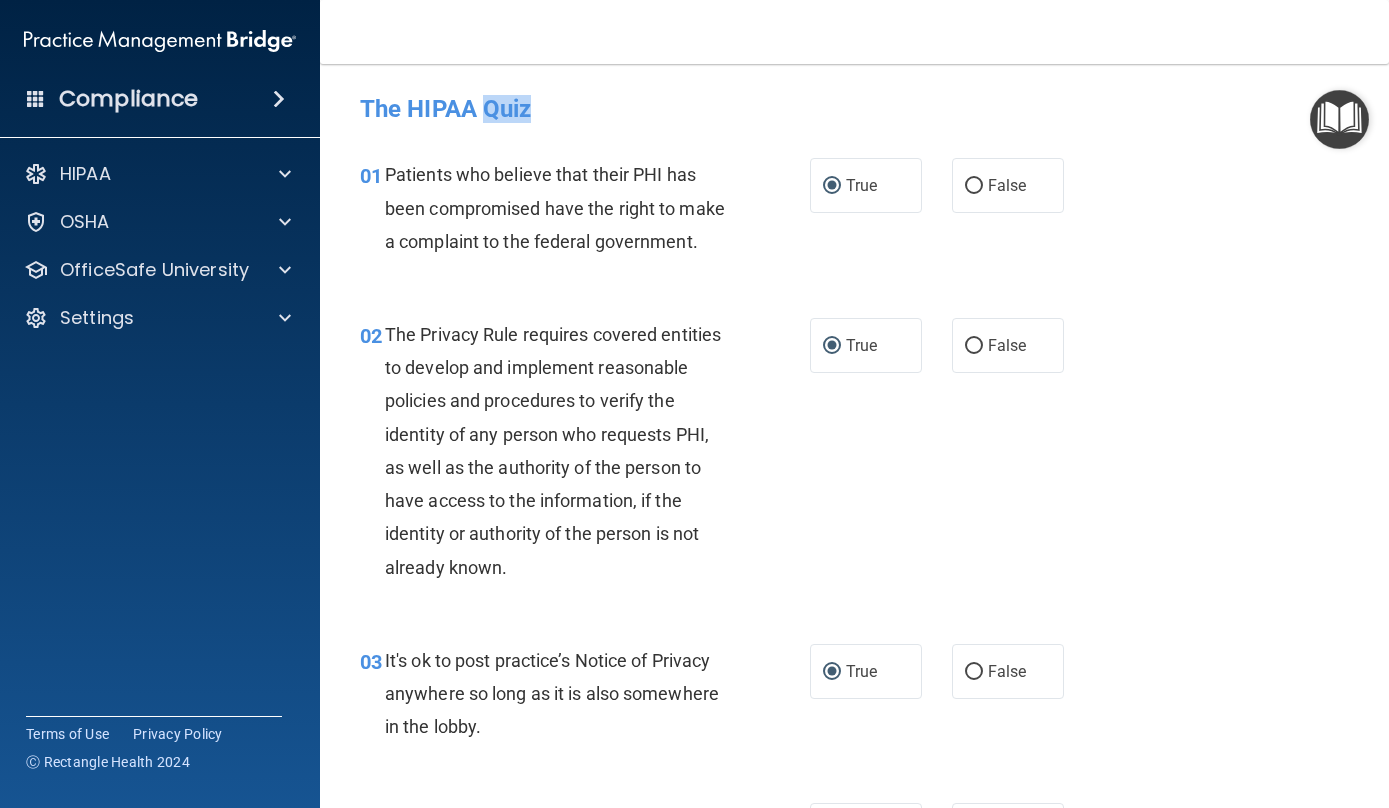 click on "The HIPAA Quiz" at bounding box center [854, 109] 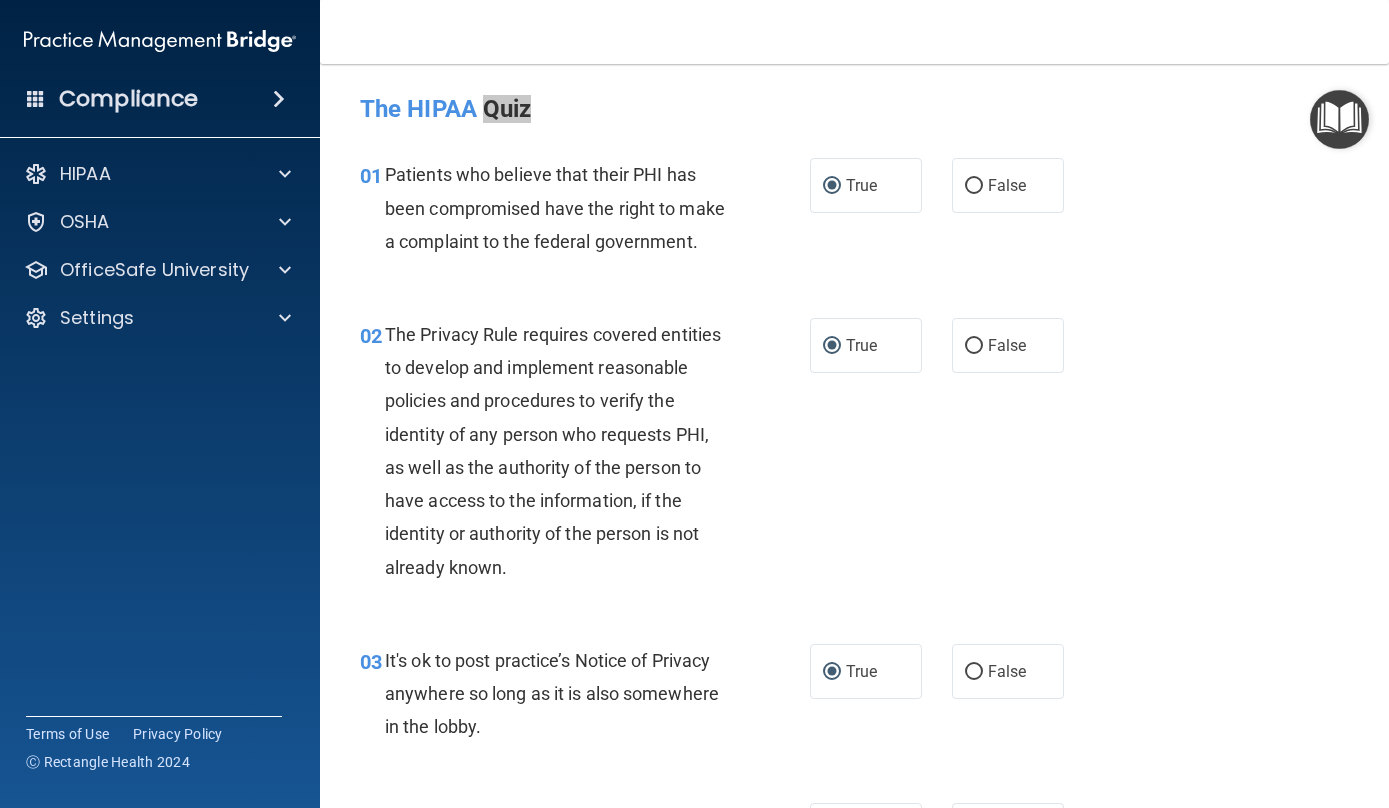 scroll, scrollTop: 89, scrollLeft: 0, axis: vertical 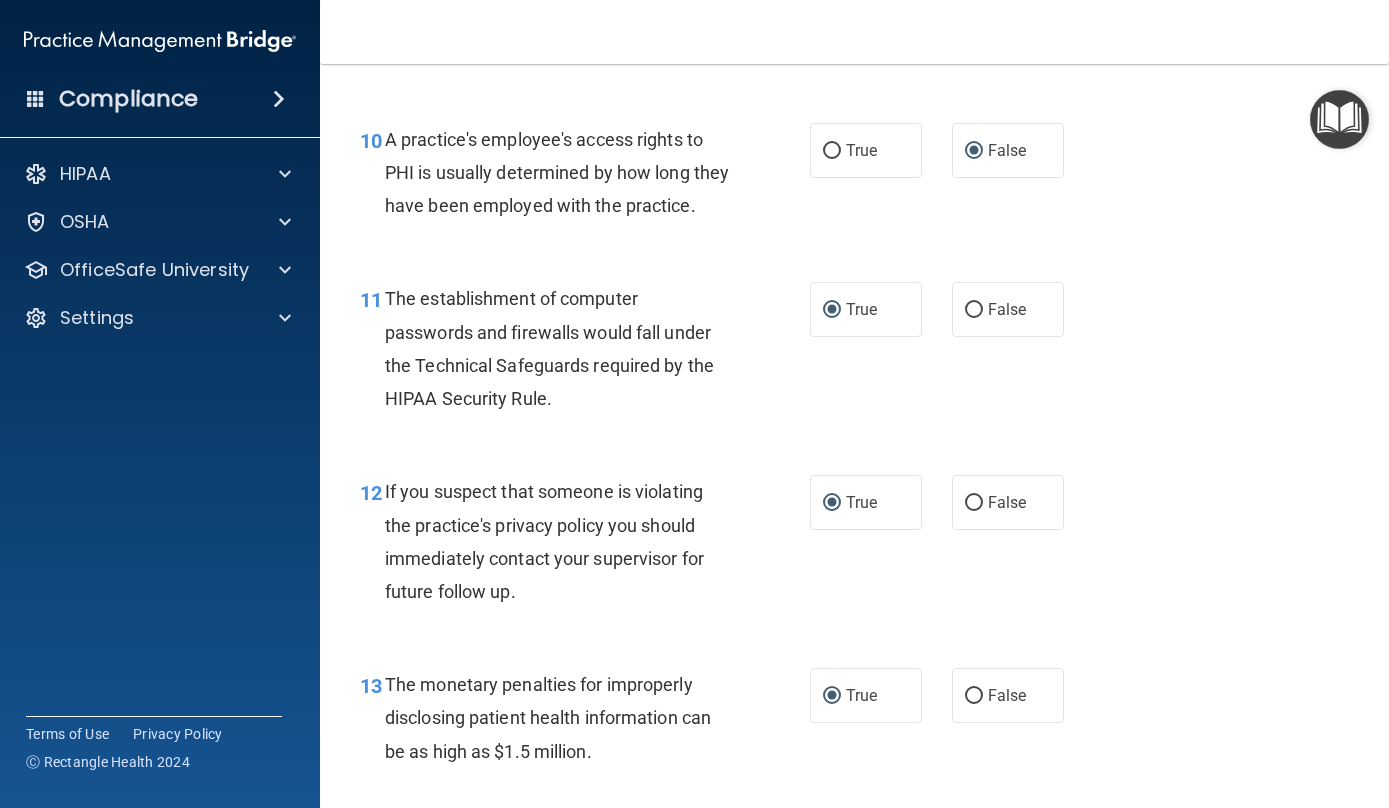 drag, startPoint x: 1377, startPoint y: 155, endPoint x: 1389, endPoint y: 356, distance: 201.3579 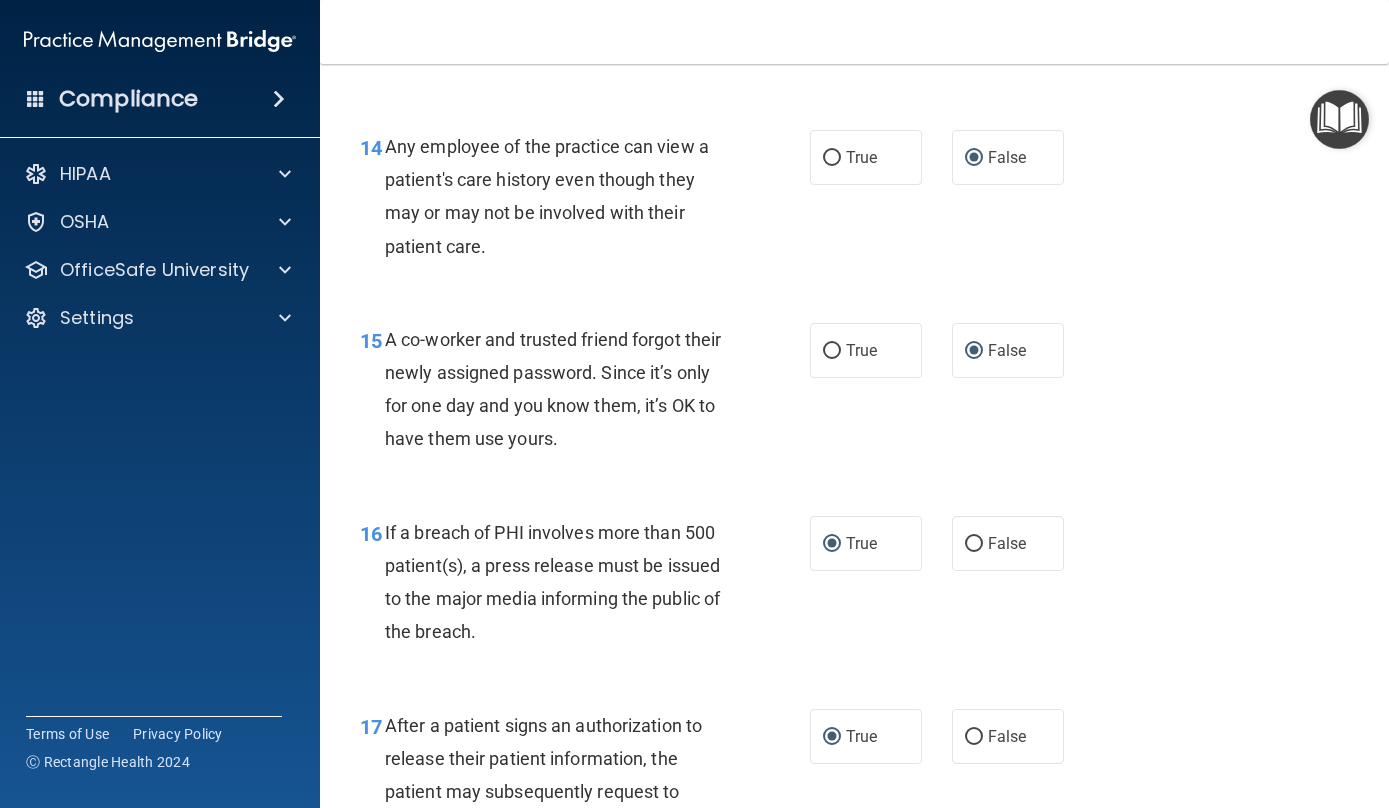 scroll, scrollTop: 2399, scrollLeft: 0, axis: vertical 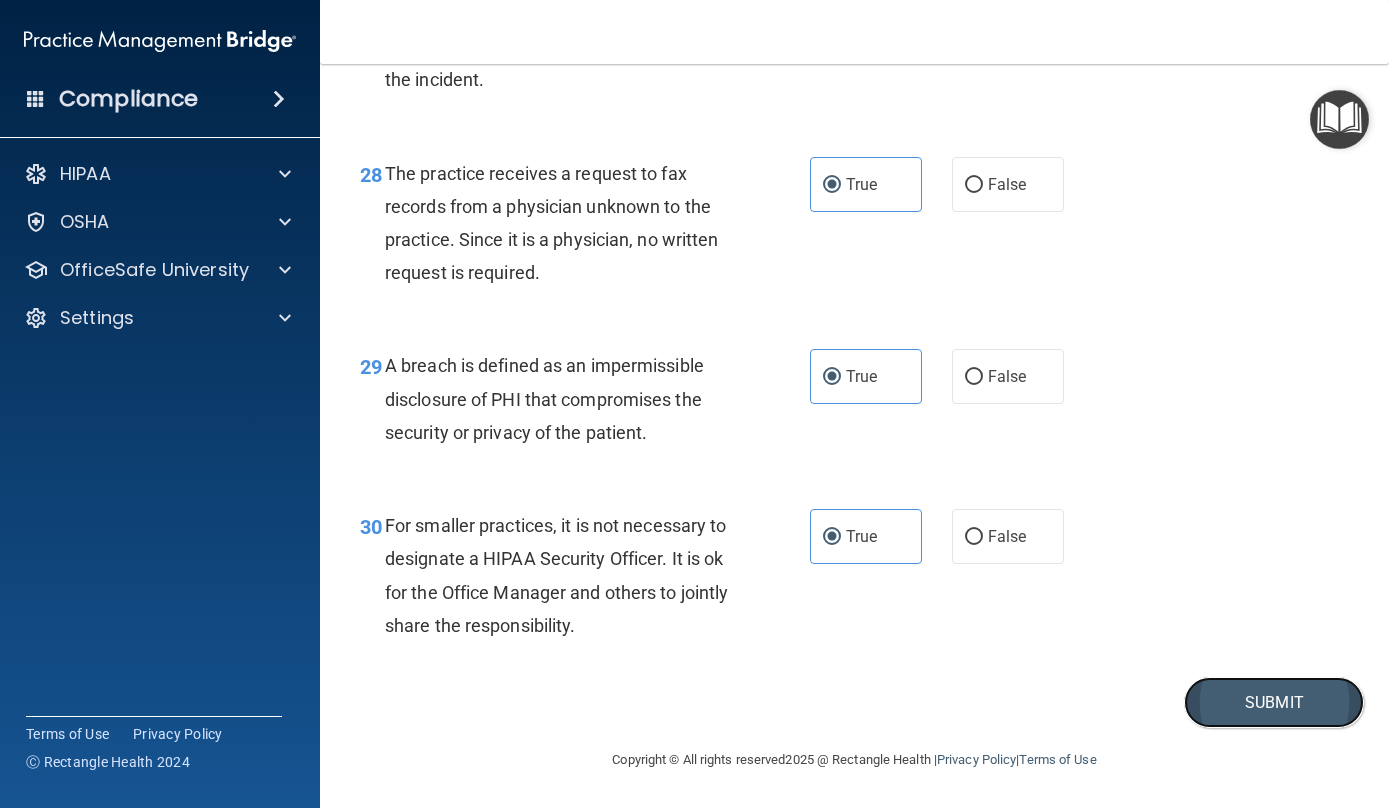 click on "Submit" at bounding box center [1274, 702] 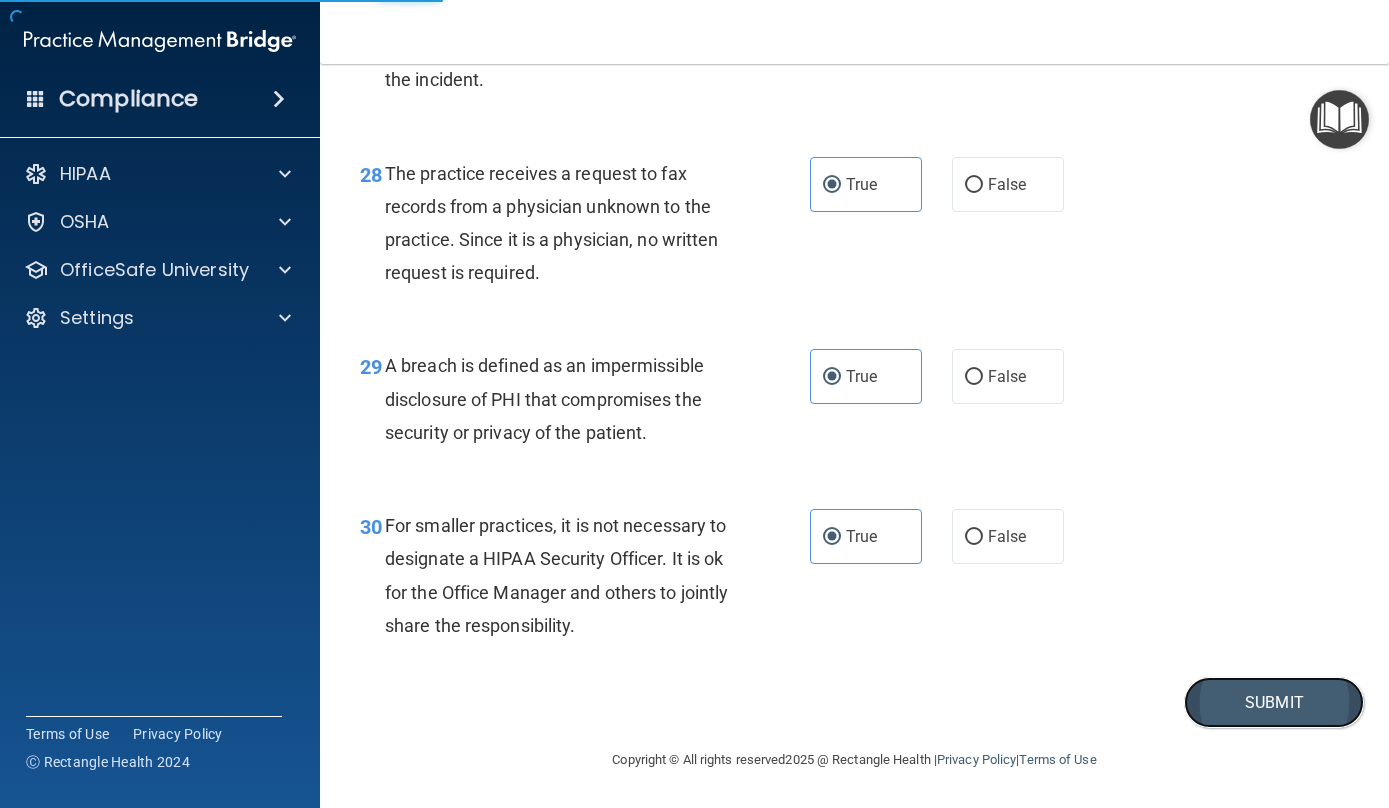 click on "Submit" at bounding box center [1274, 702] 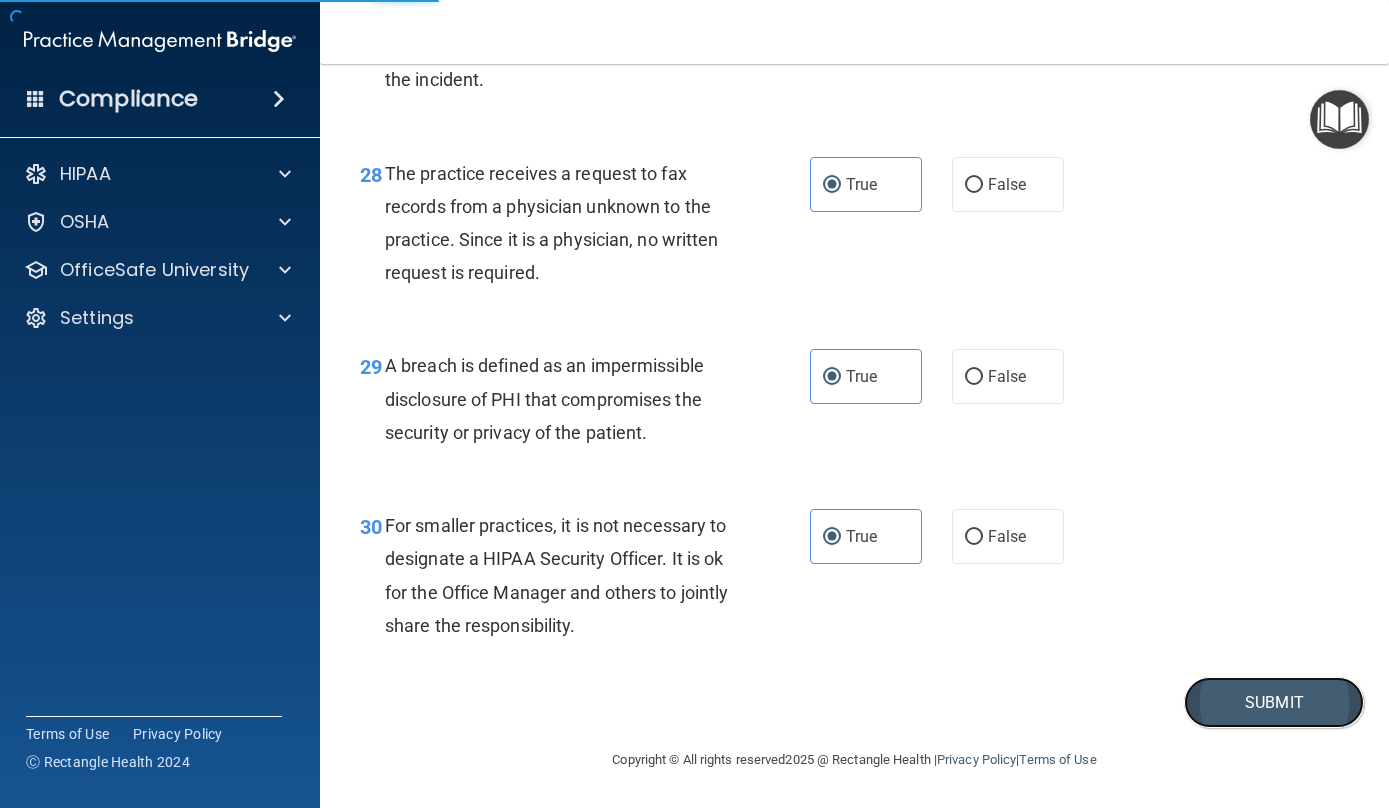 click on "Submit" at bounding box center [1274, 702] 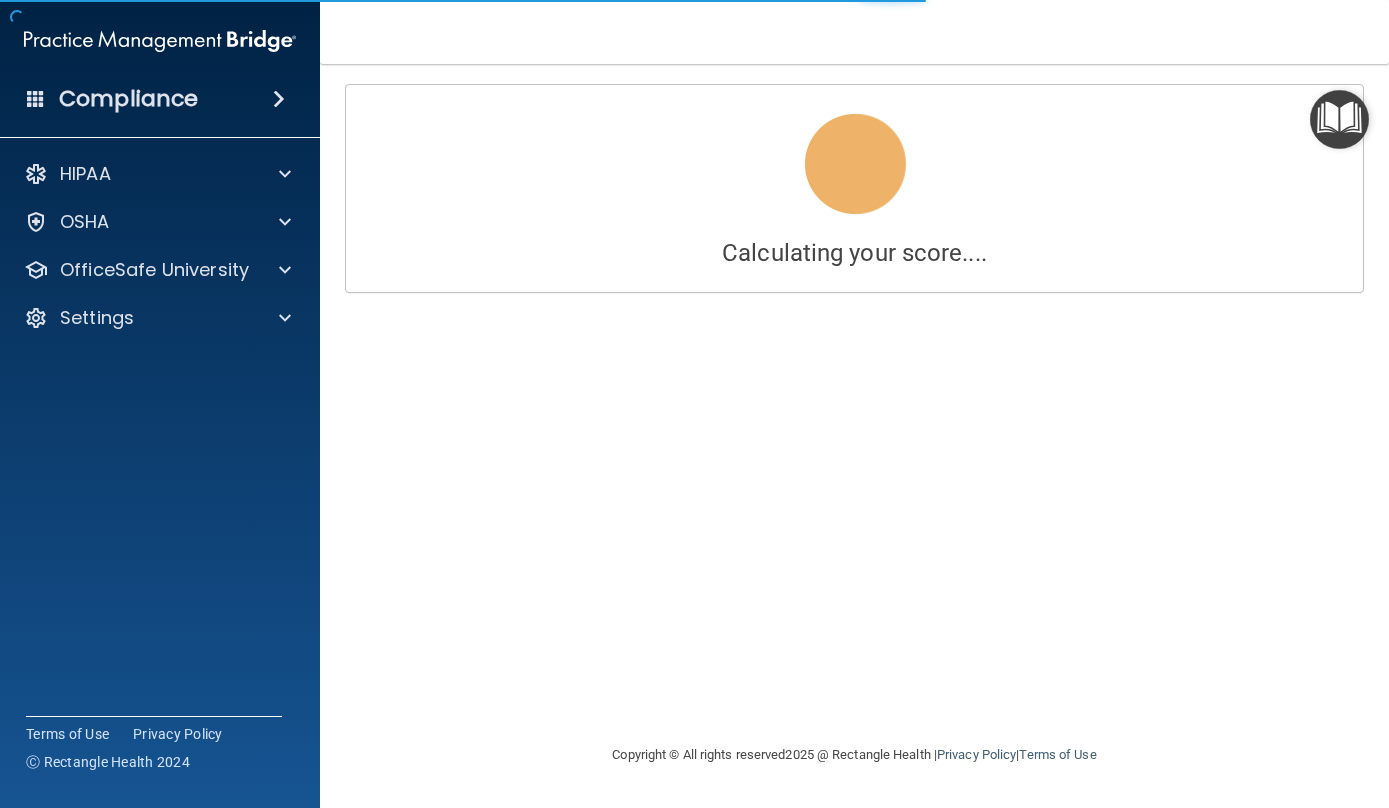 scroll, scrollTop: 0, scrollLeft: 0, axis: both 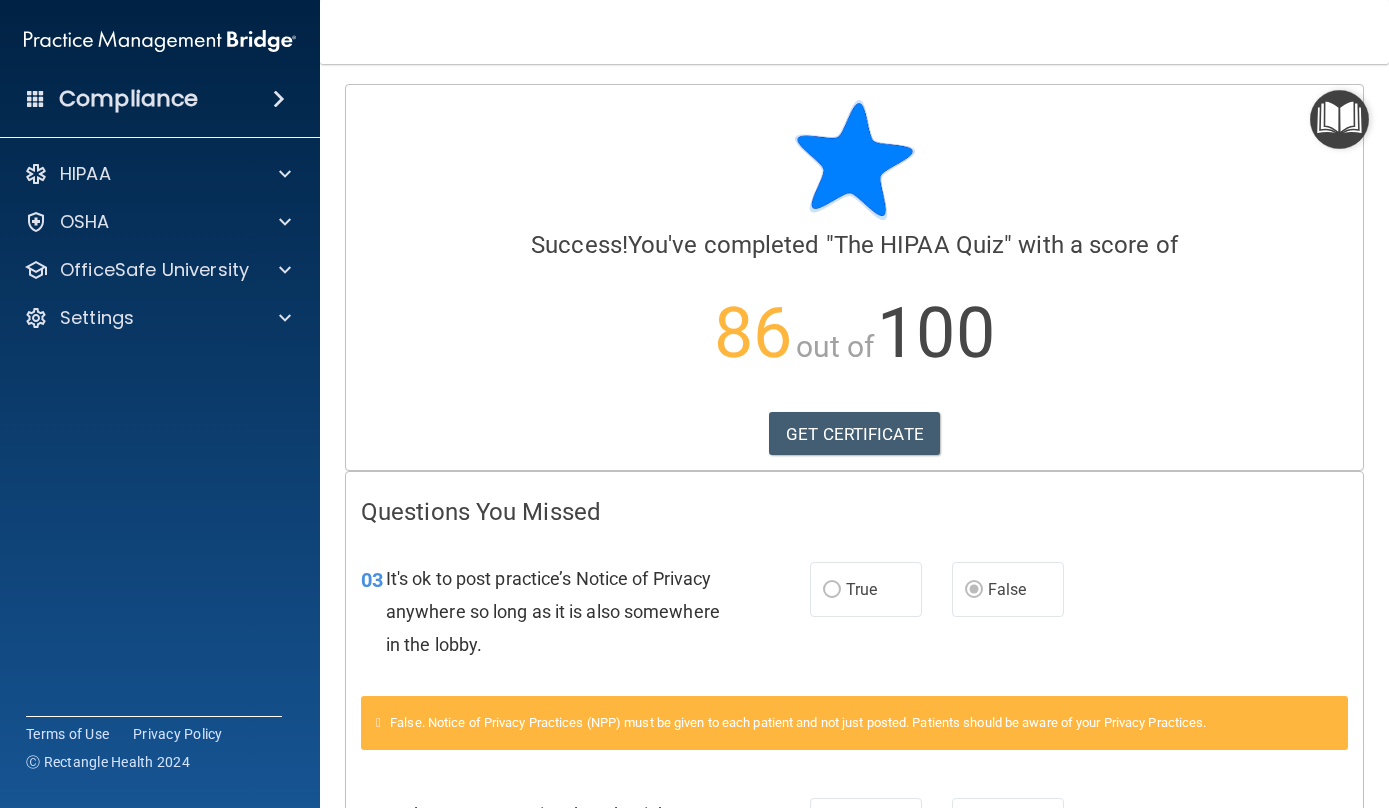click on "True" at bounding box center [866, 589] 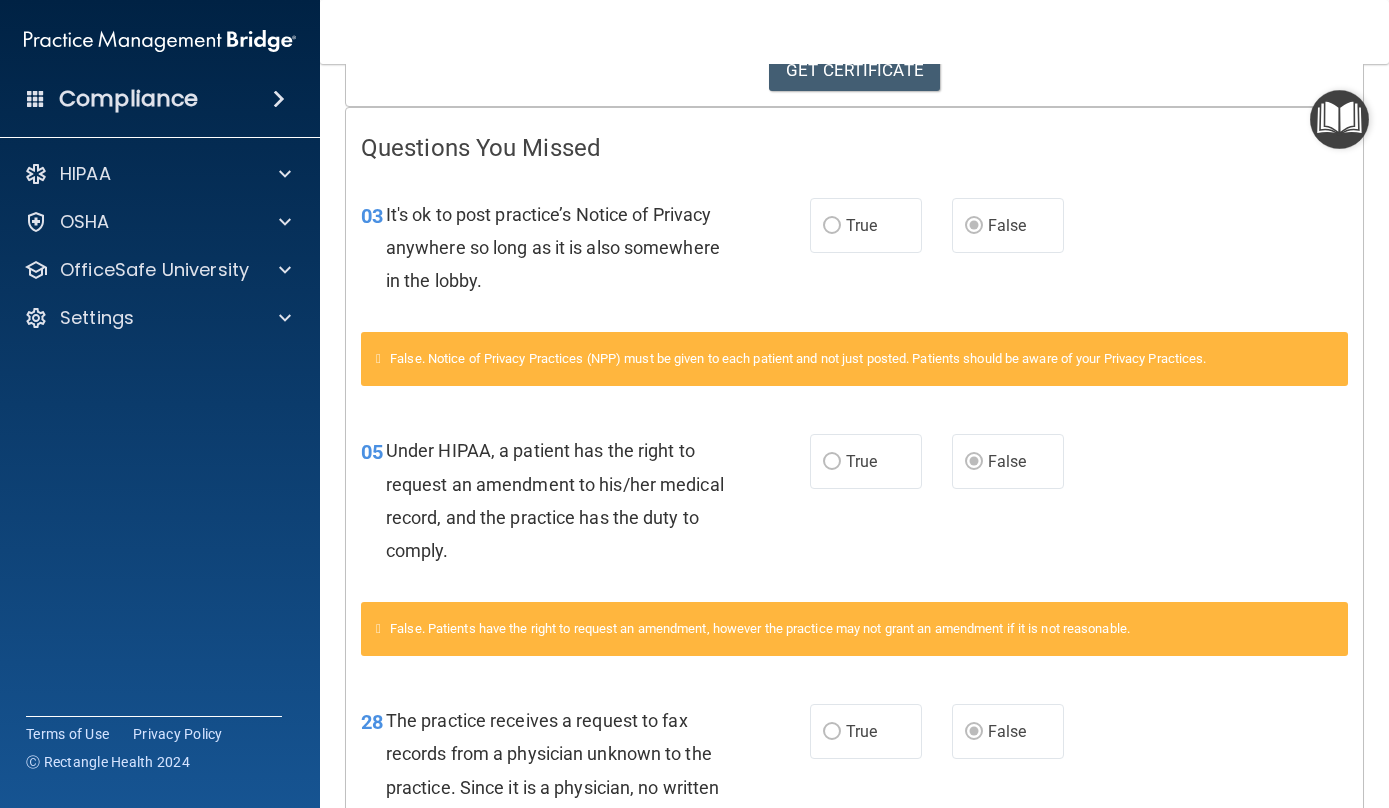scroll, scrollTop: 366, scrollLeft: 0, axis: vertical 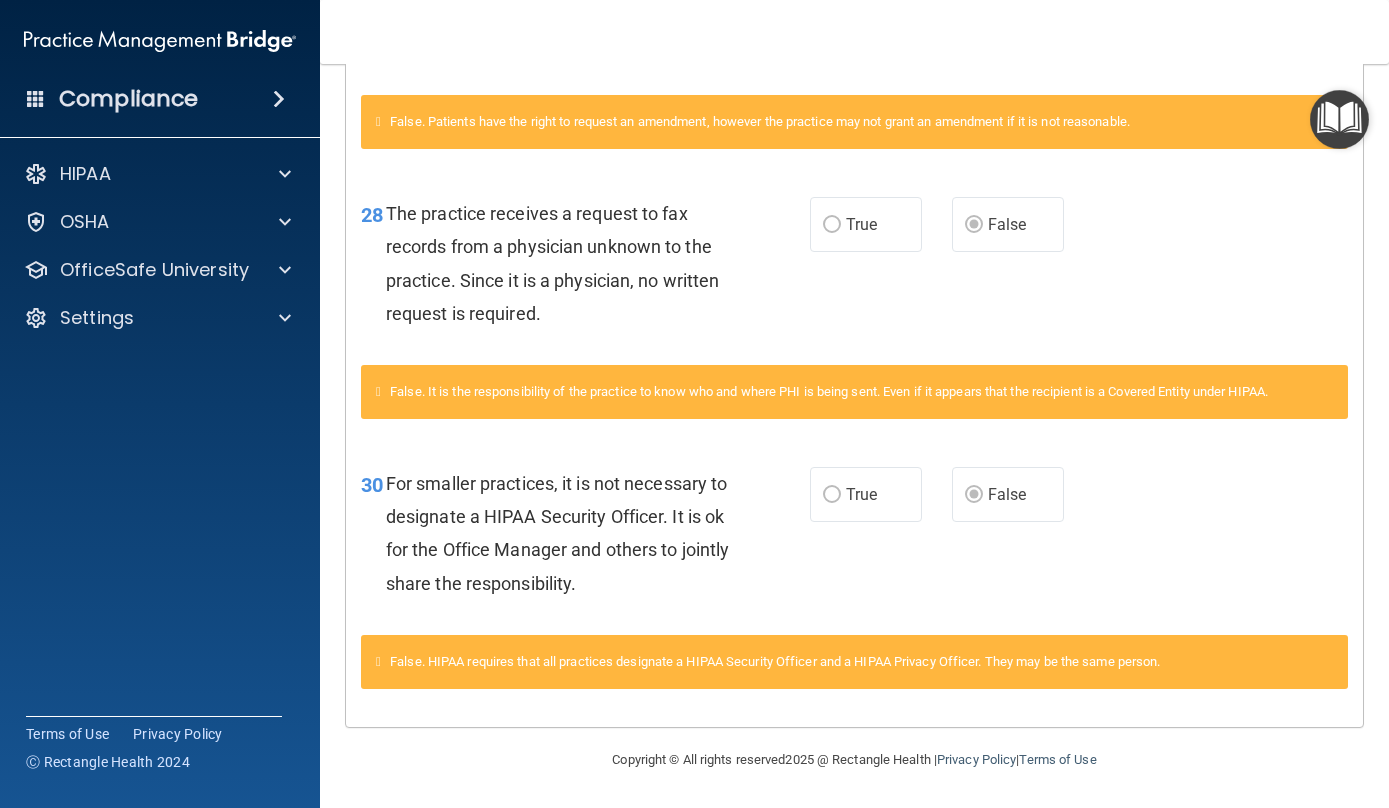 click on "Copyright © All rights reserved  2025 @ Rectangle Health |  Privacy Policy  |  Terms of Use" at bounding box center (855, 760) 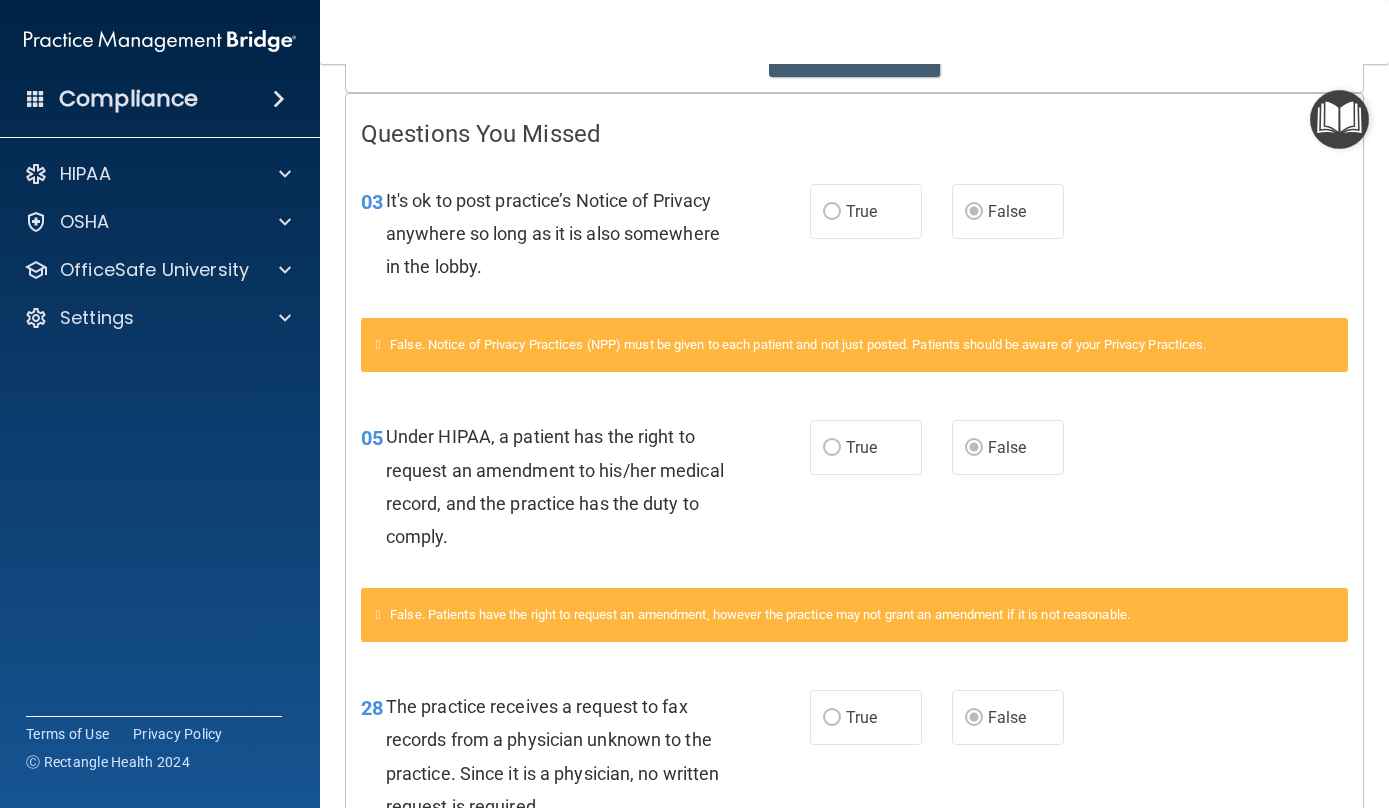 scroll, scrollTop: 339, scrollLeft: 0, axis: vertical 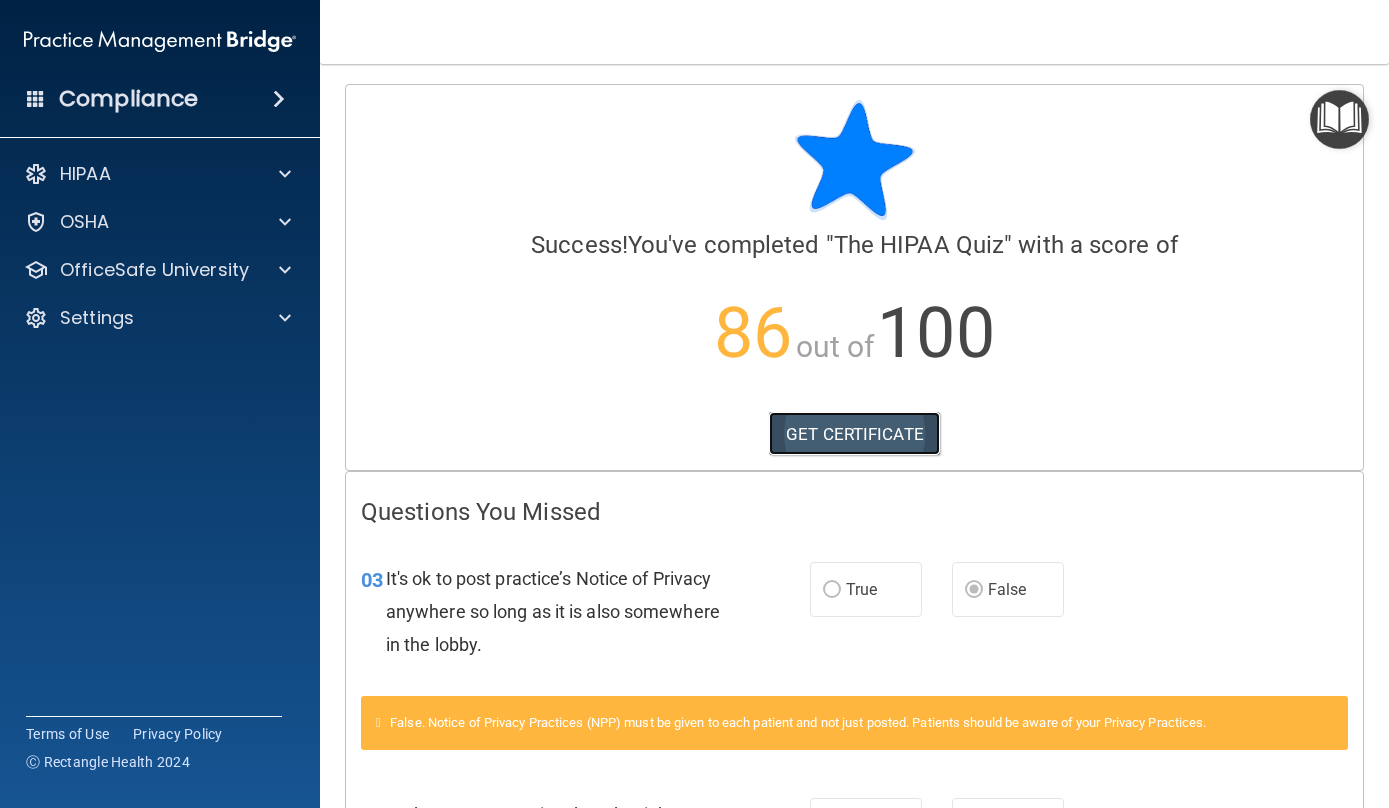 click on "GET CERTIFICATE" at bounding box center (854, 434) 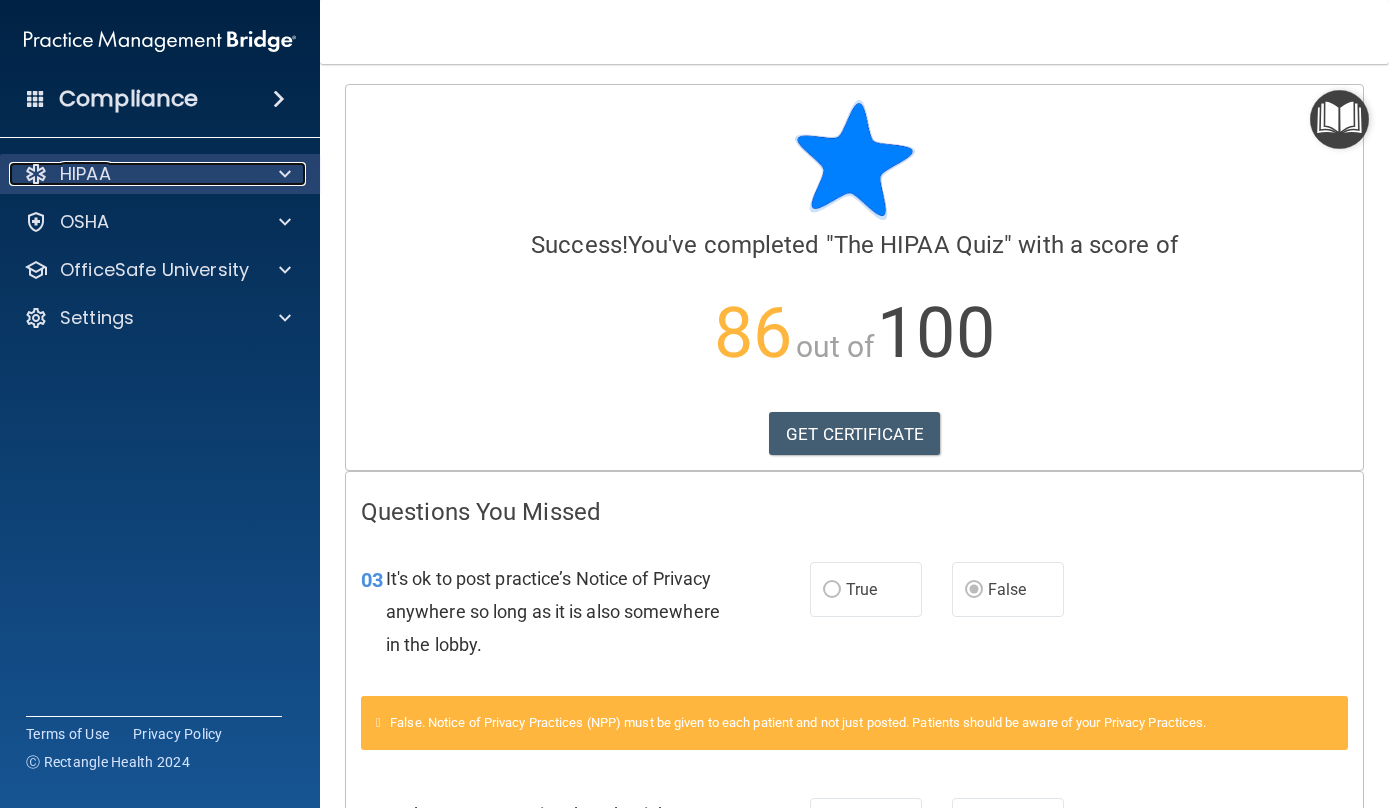 click on "HIPAA" at bounding box center (133, 174) 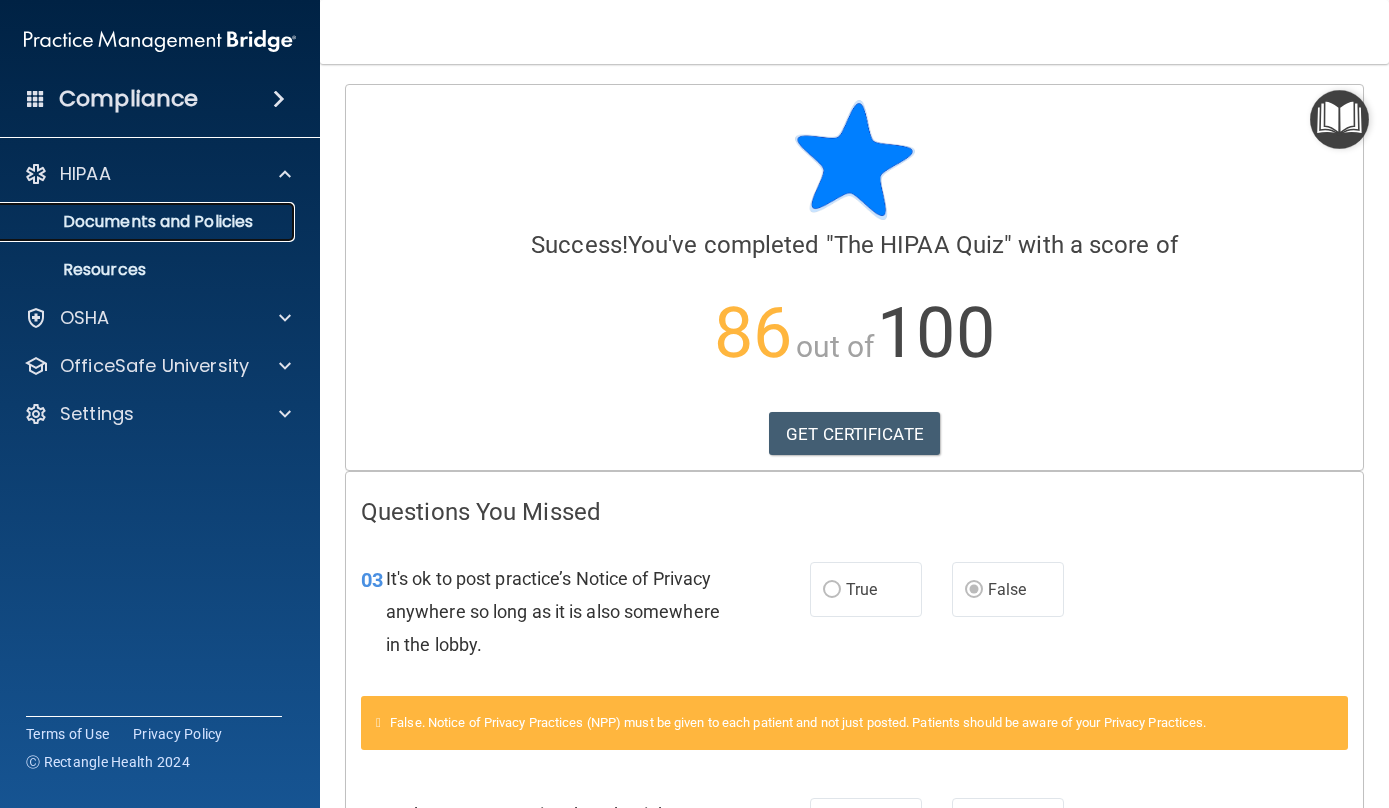 click on "Documents and Policies" at bounding box center (149, 222) 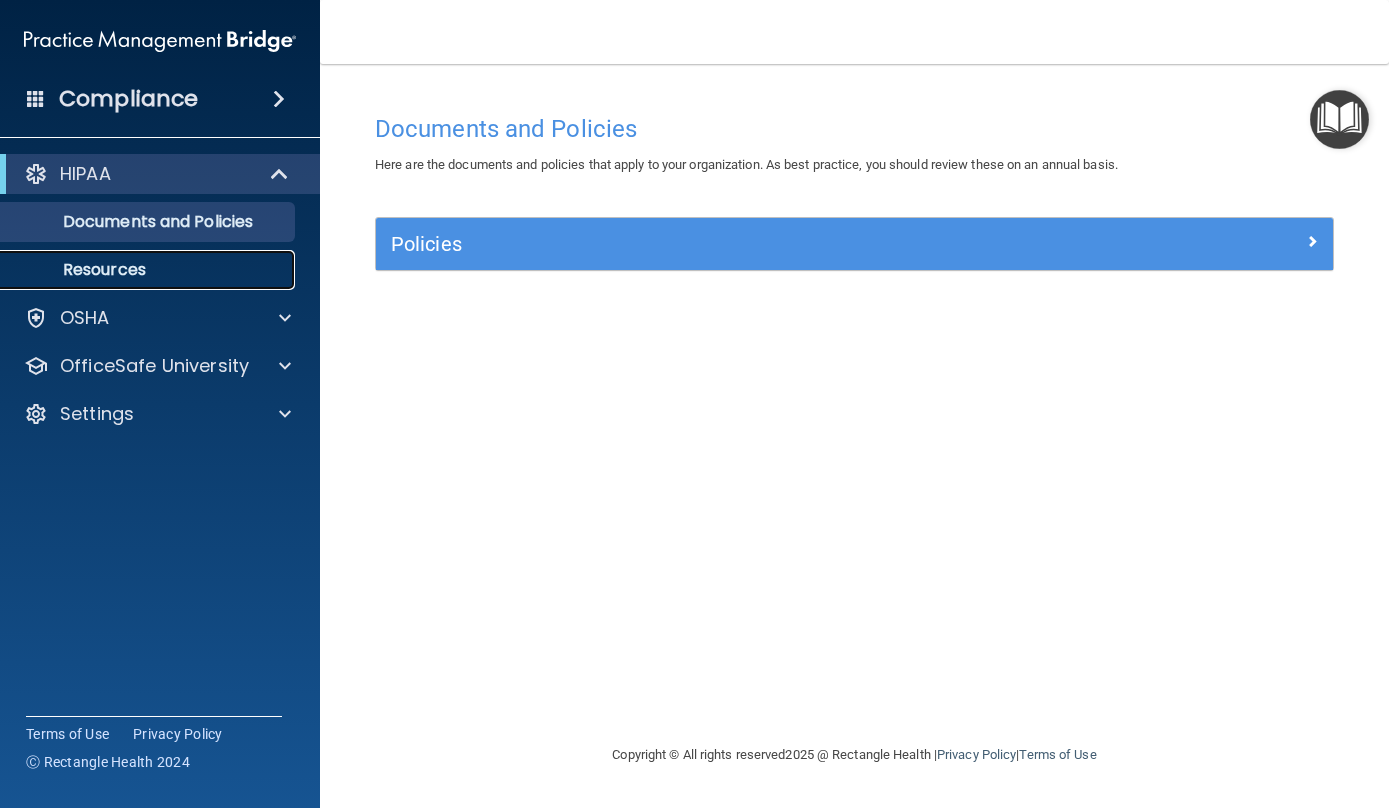 click on "Resources" at bounding box center (149, 270) 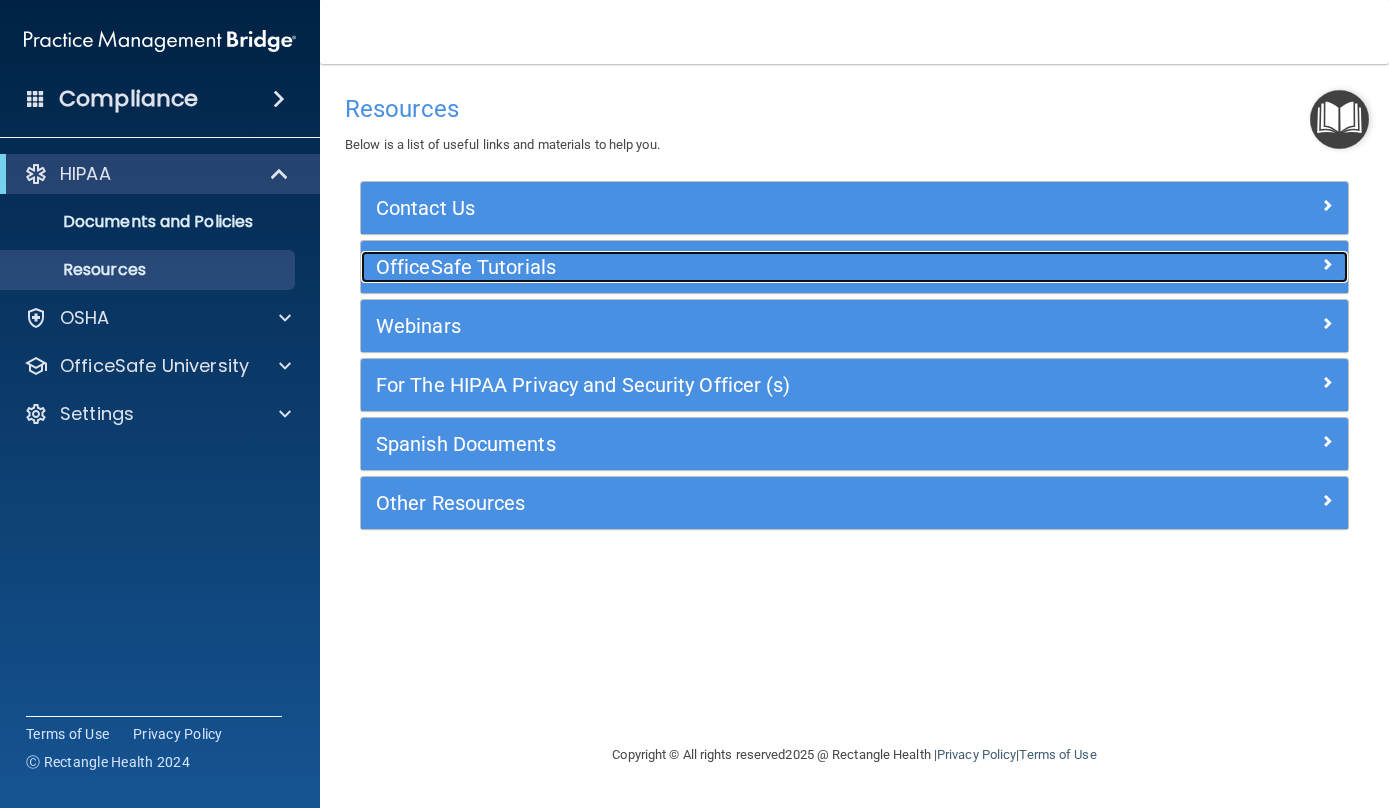 click on "OfficeSafe Tutorials" at bounding box center (731, 267) 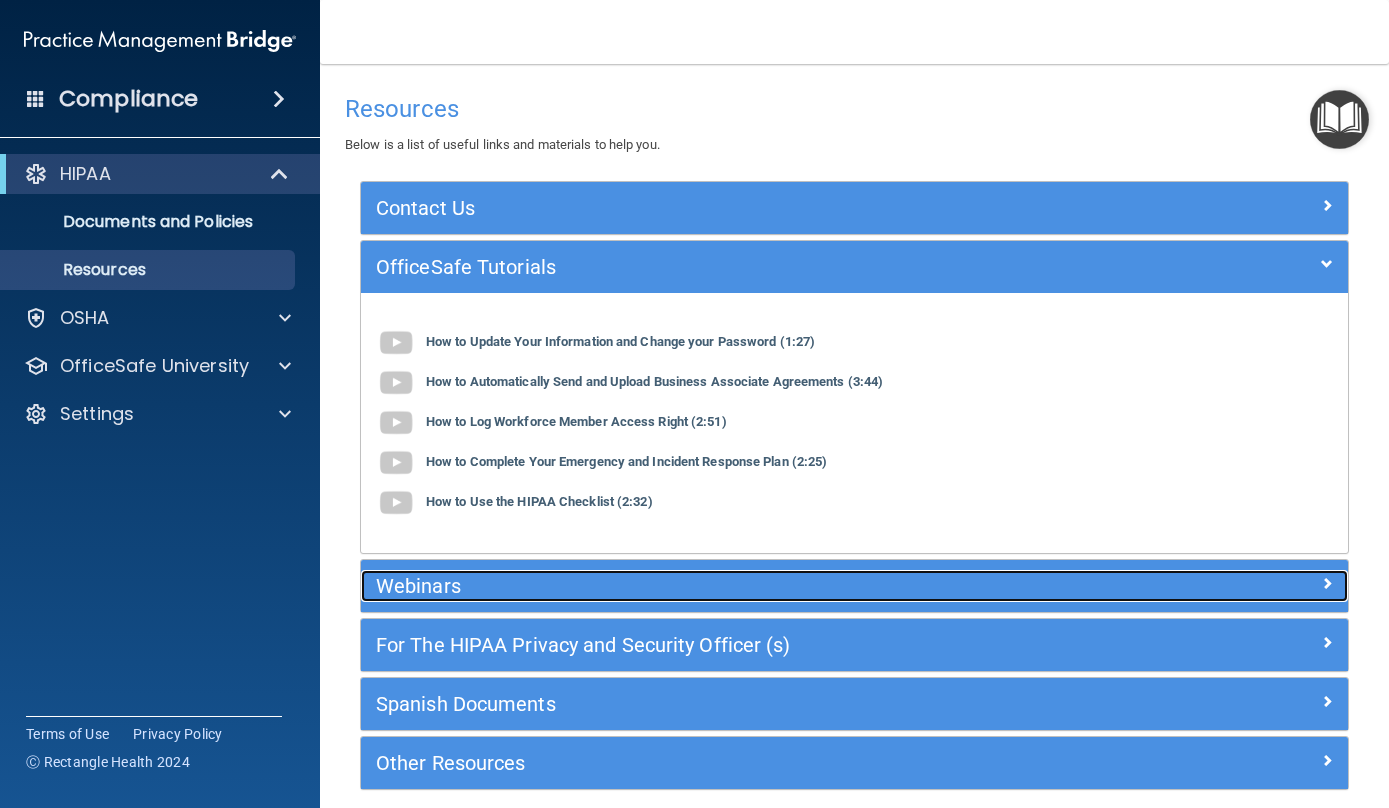 click on "Webinars" at bounding box center (731, 586) 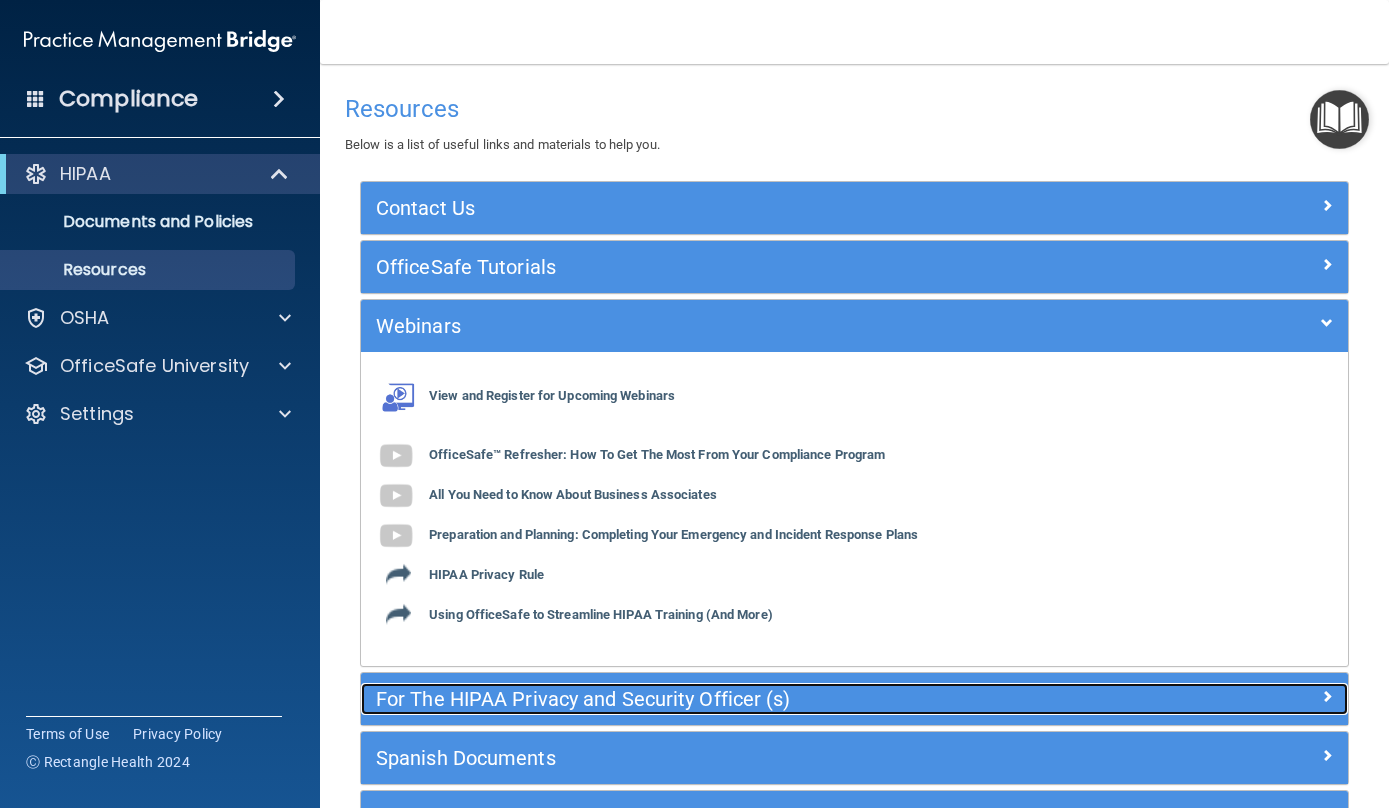 click on "For The HIPAA Privacy and Security Officer (s)" at bounding box center [731, 699] 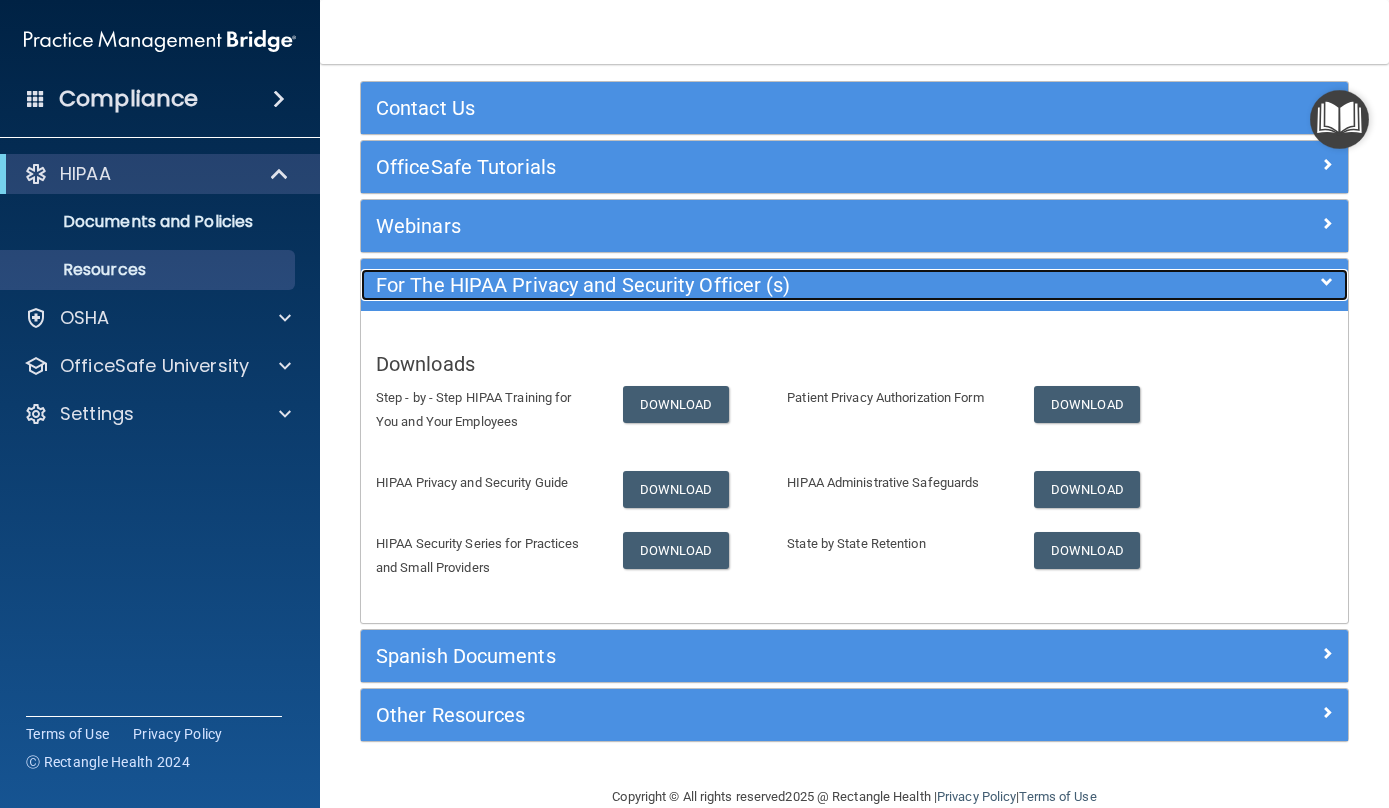 scroll, scrollTop: 138, scrollLeft: 0, axis: vertical 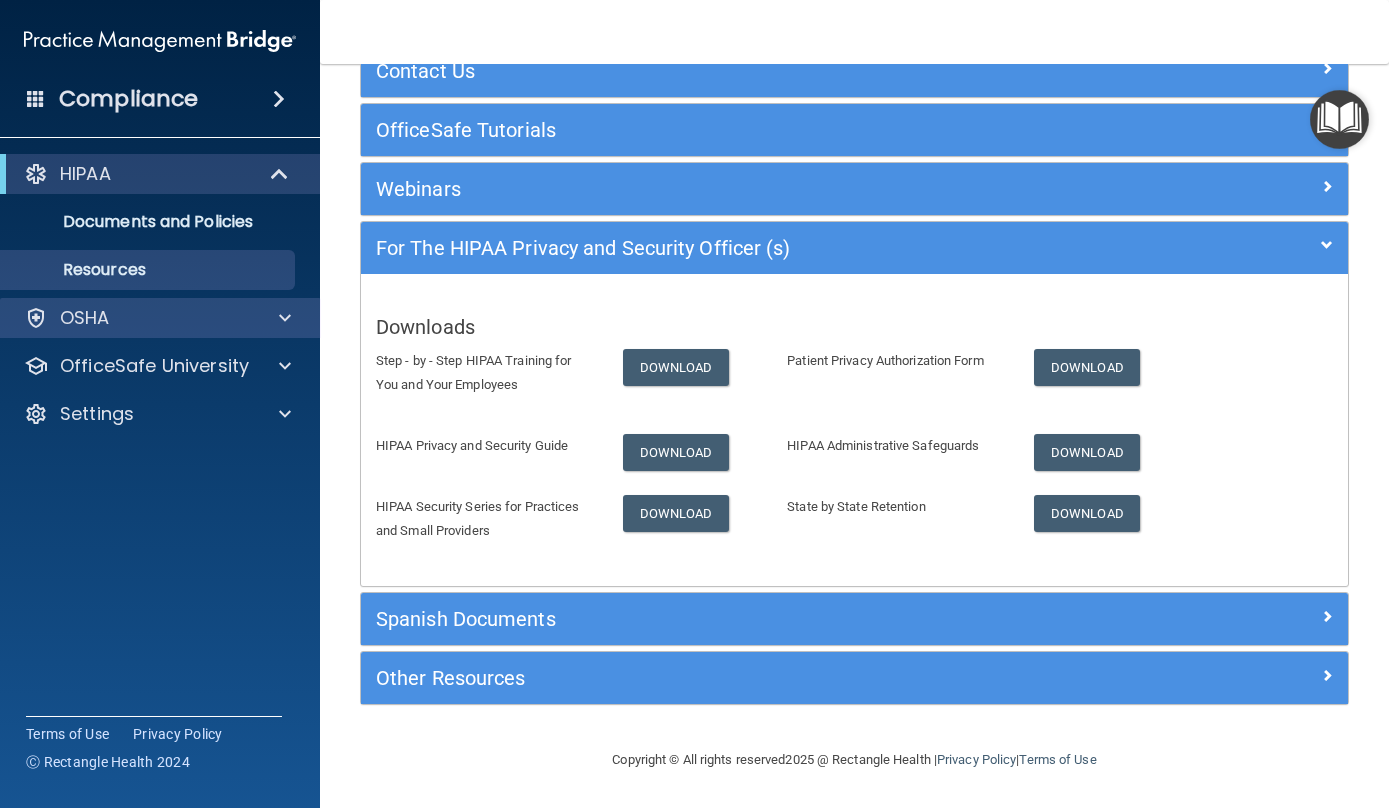 click on "OSHA" at bounding box center [160, 318] 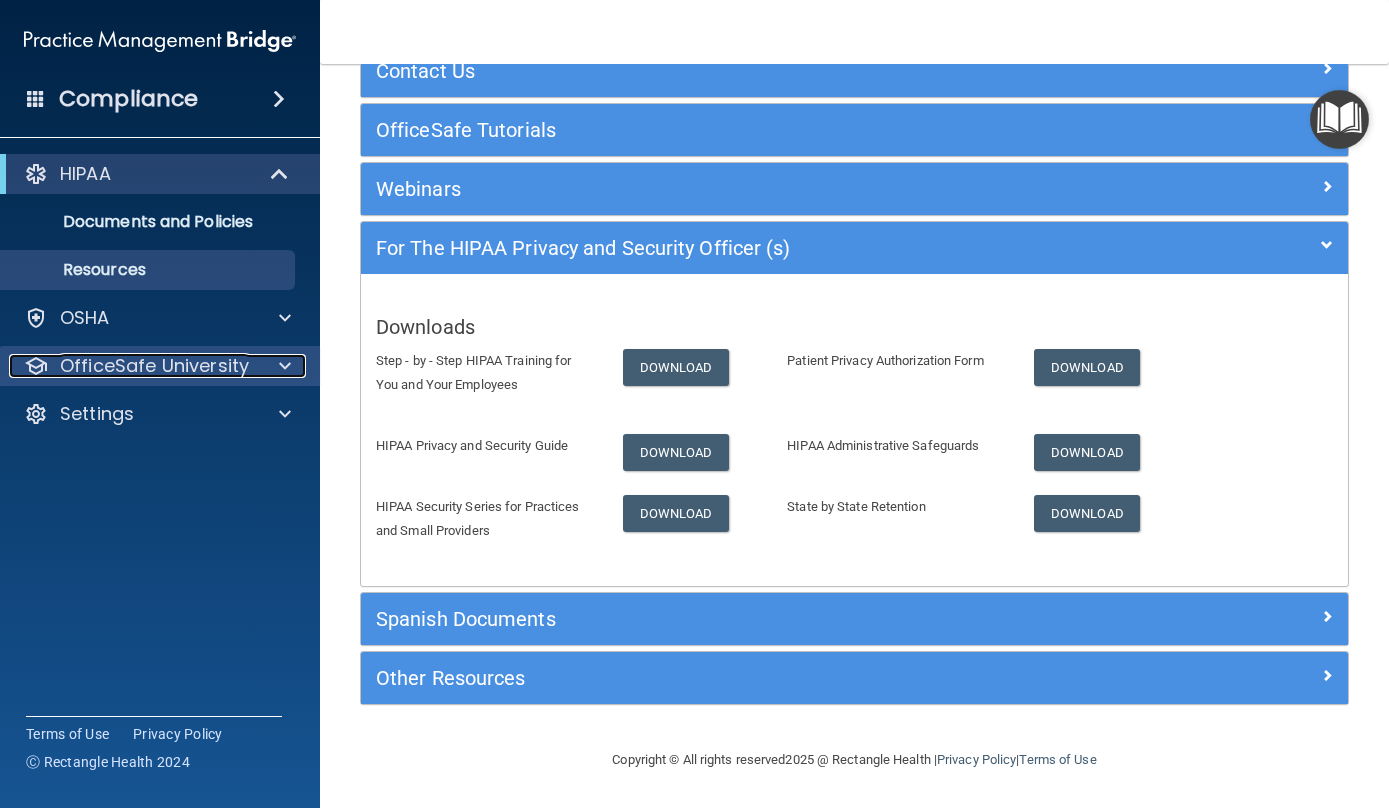 click on "OfficeSafe University" at bounding box center [154, 366] 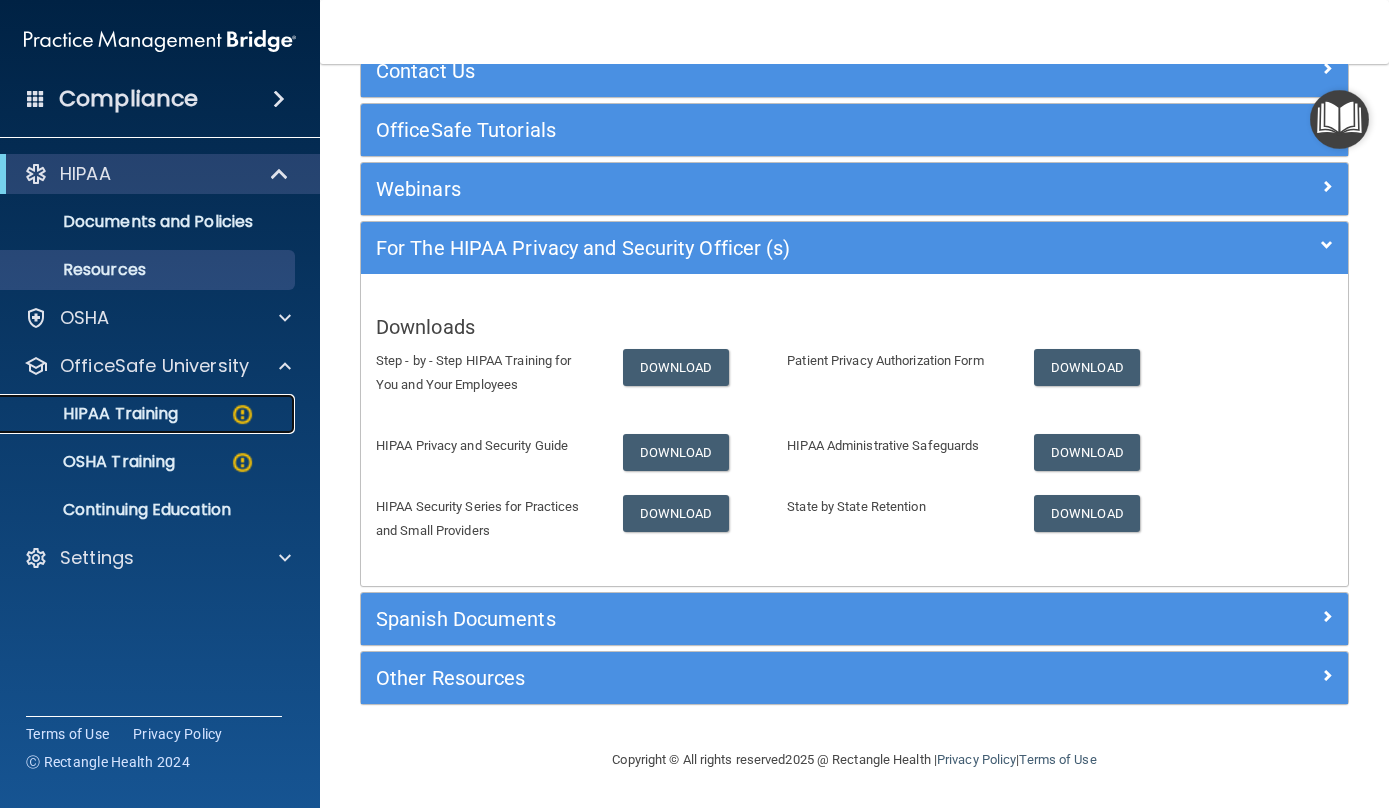 click on "HIPAA Training" at bounding box center (95, 414) 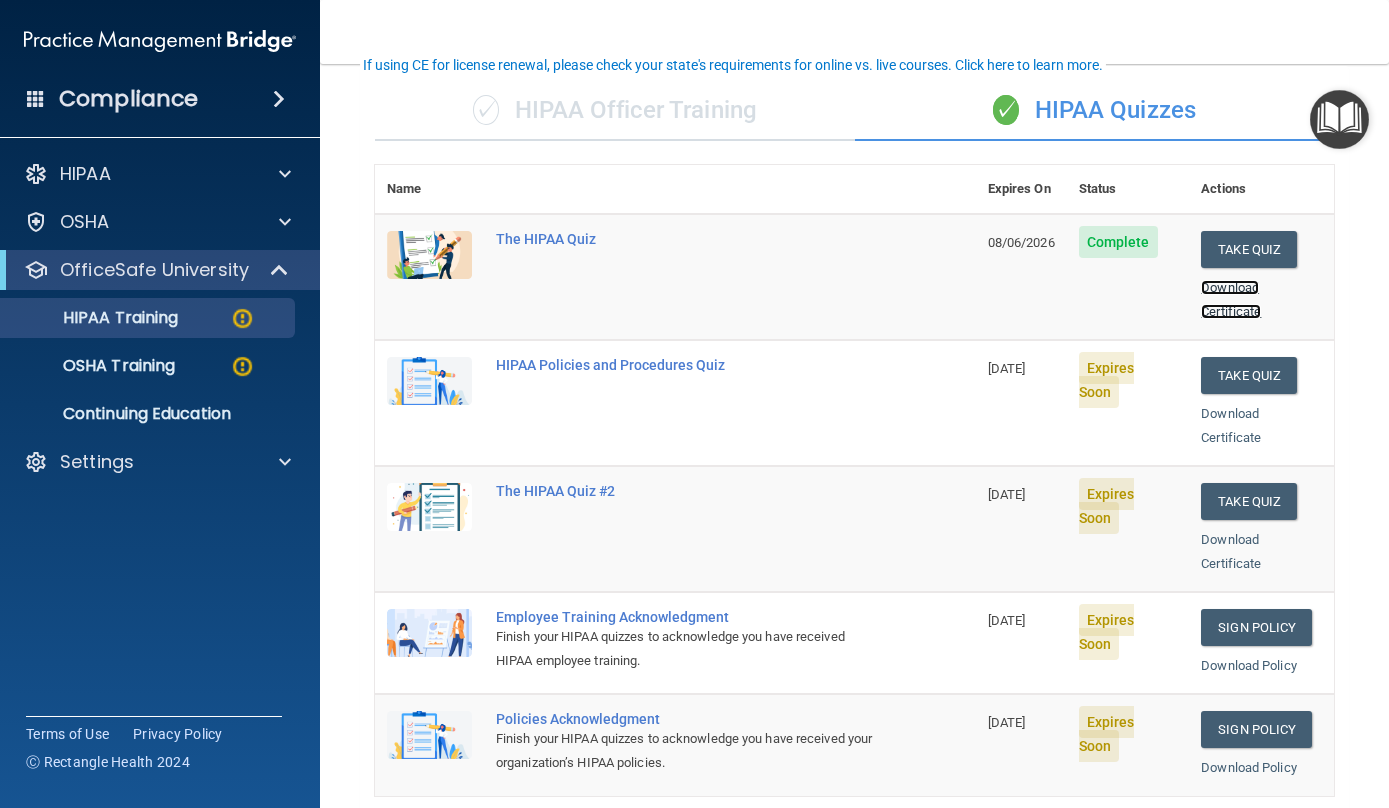 click on "Download Certificate" at bounding box center (1231, 299) 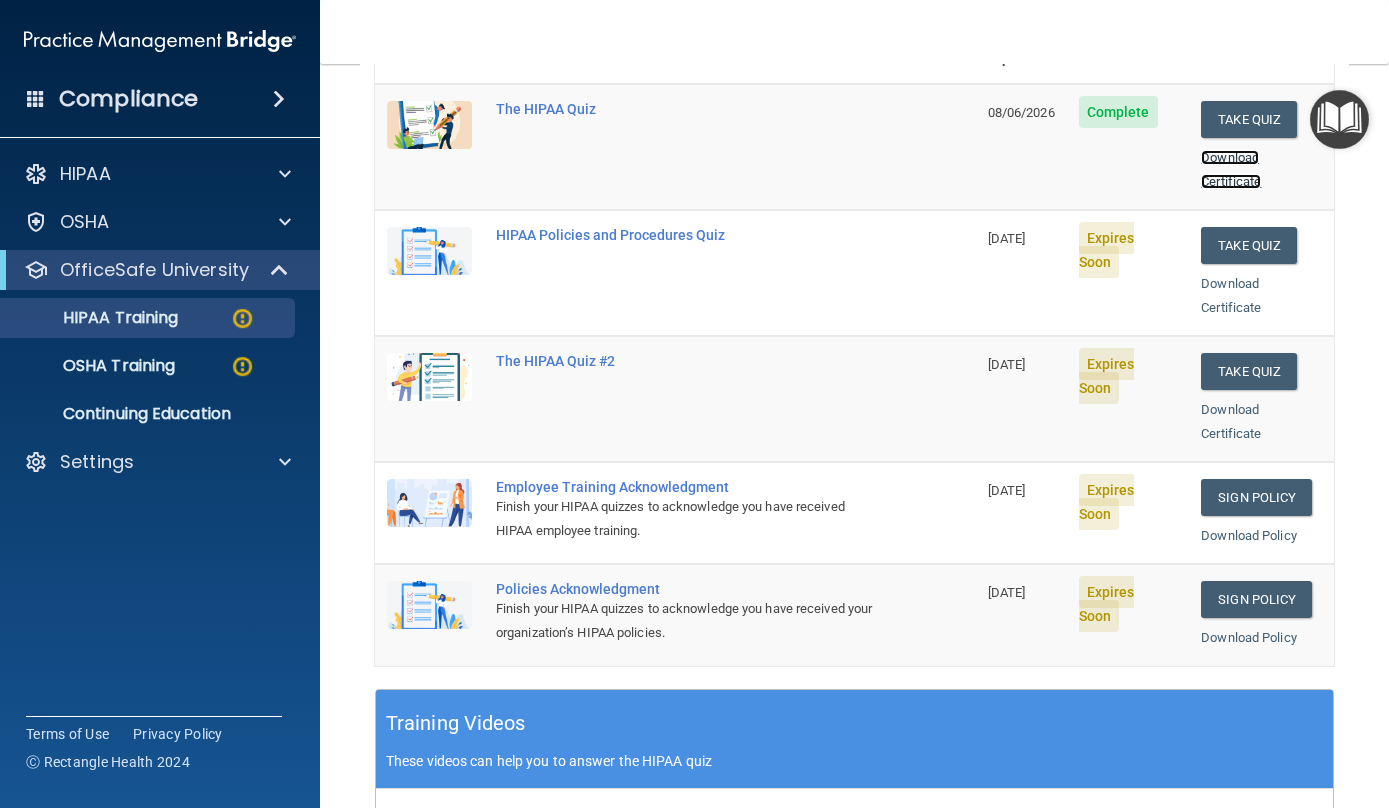 scroll, scrollTop: 260, scrollLeft: 0, axis: vertical 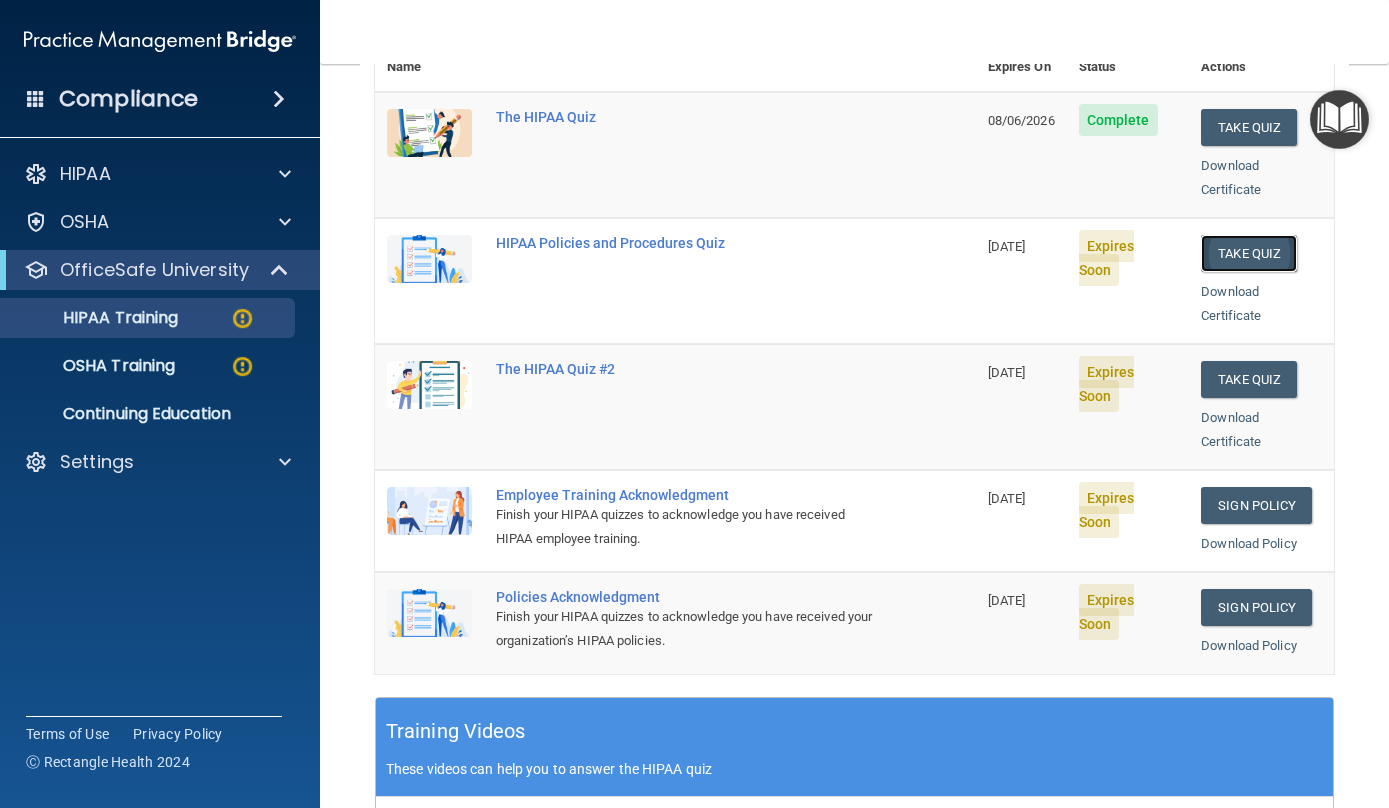 click on "Take Quiz" at bounding box center [1249, 253] 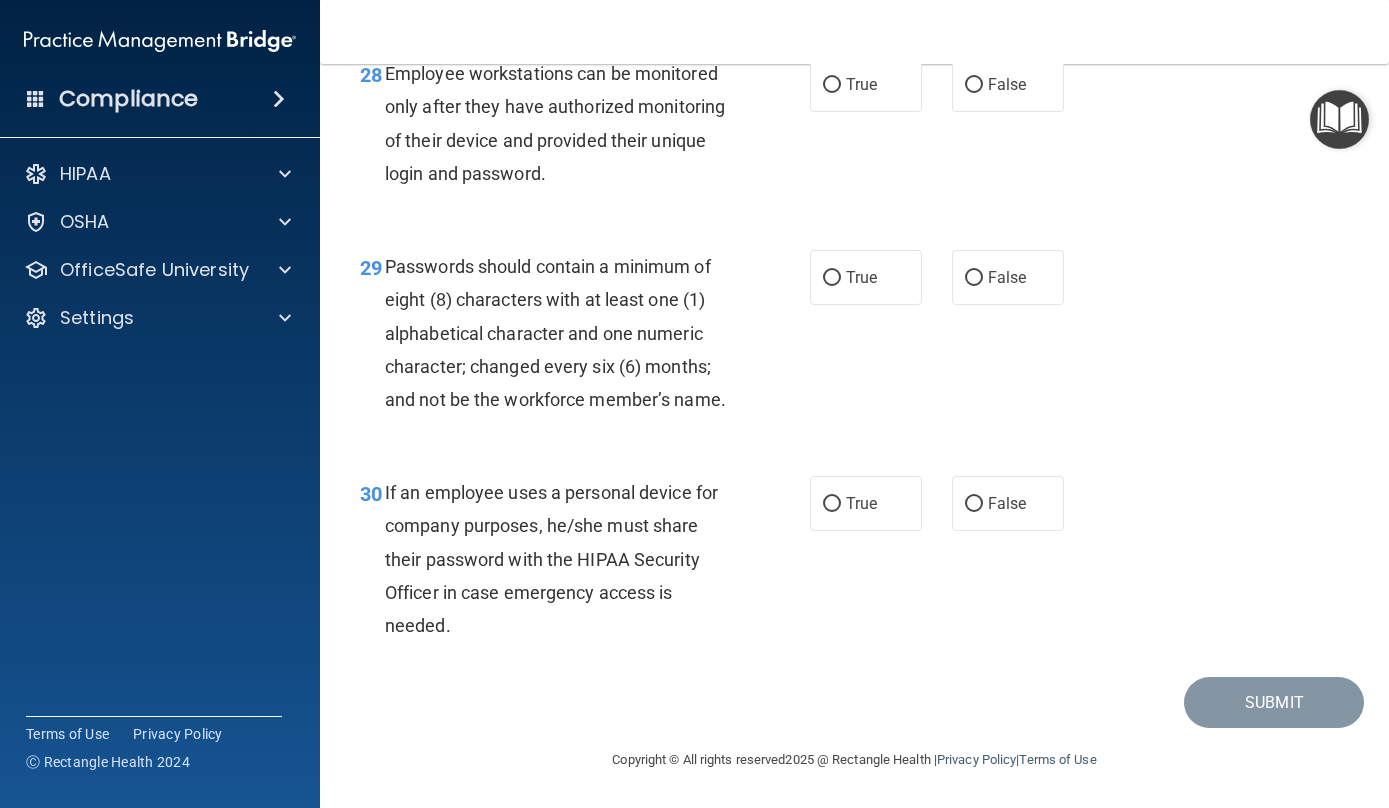 scroll, scrollTop: 5809, scrollLeft: 0, axis: vertical 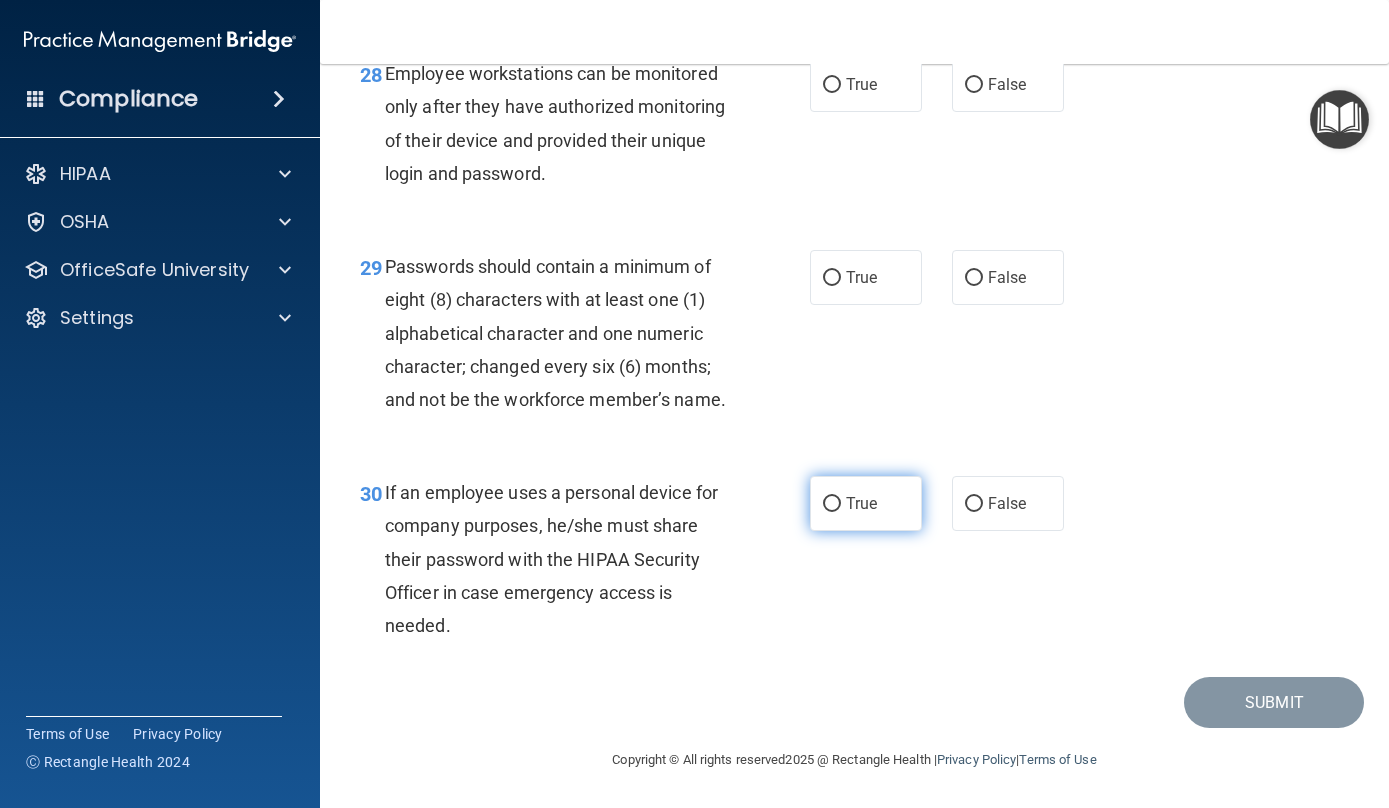 click on "True" at bounding box center [866, 503] 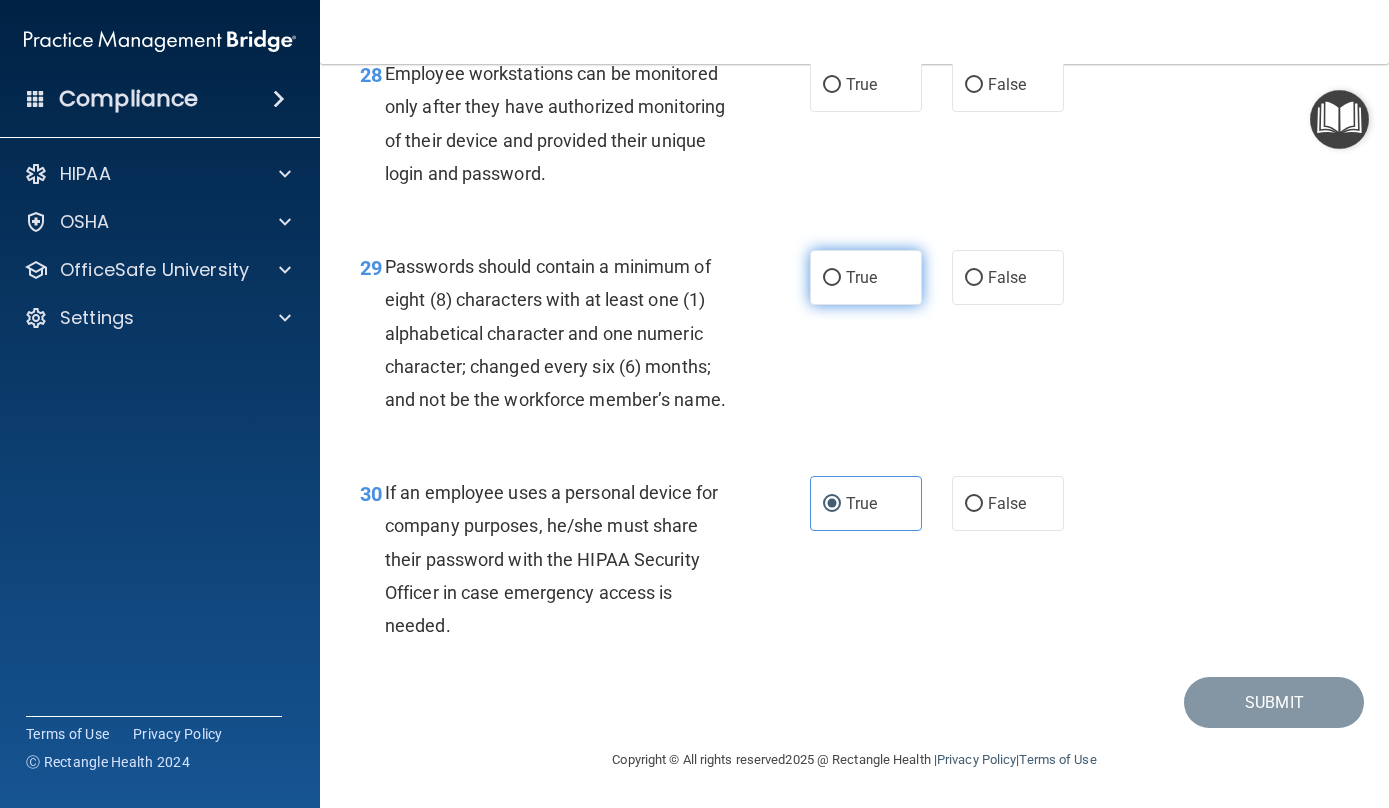 click on "True" at bounding box center (832, 278) 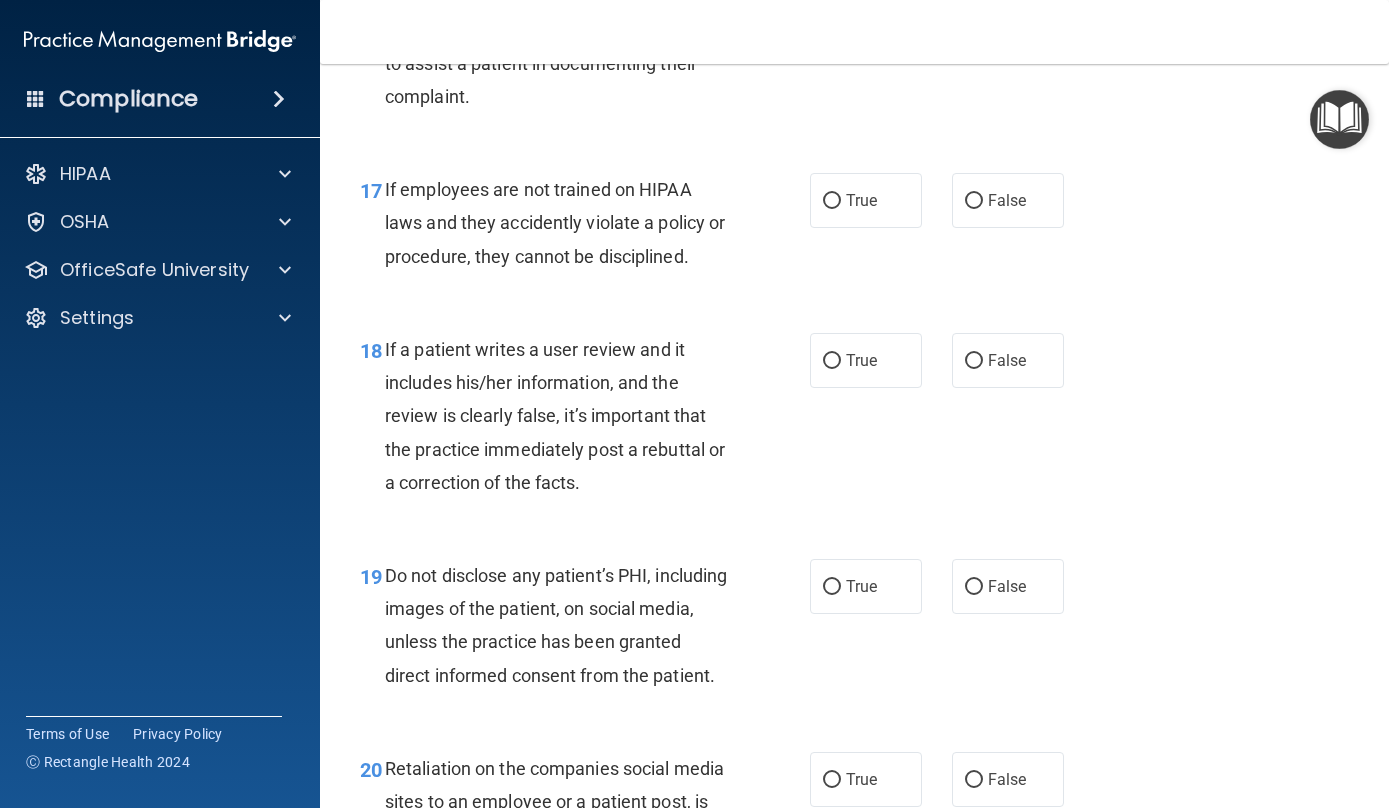 scroll, scrollTop: 3287, scrollLeft: 0, axis: vertical 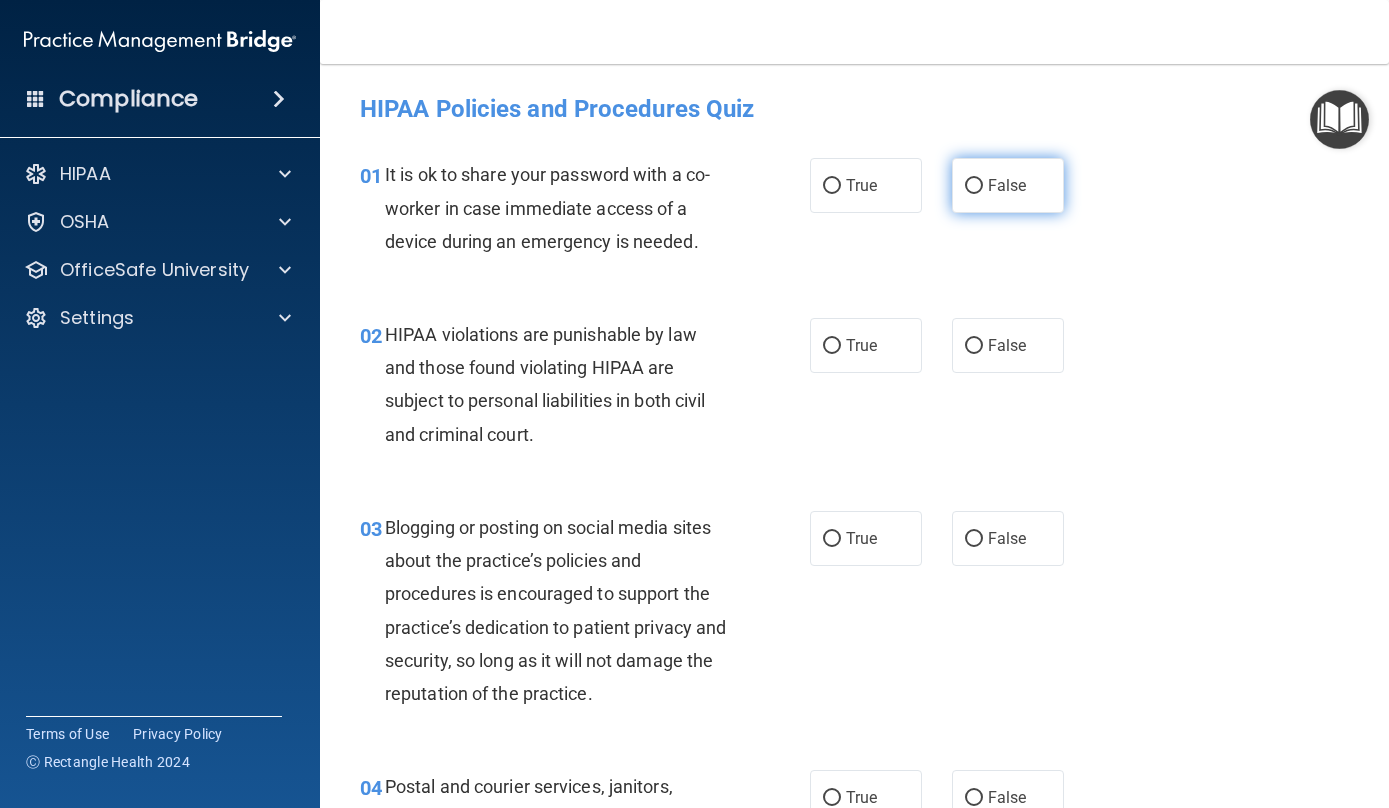 click on "False" at bounding box center [1007, 185] 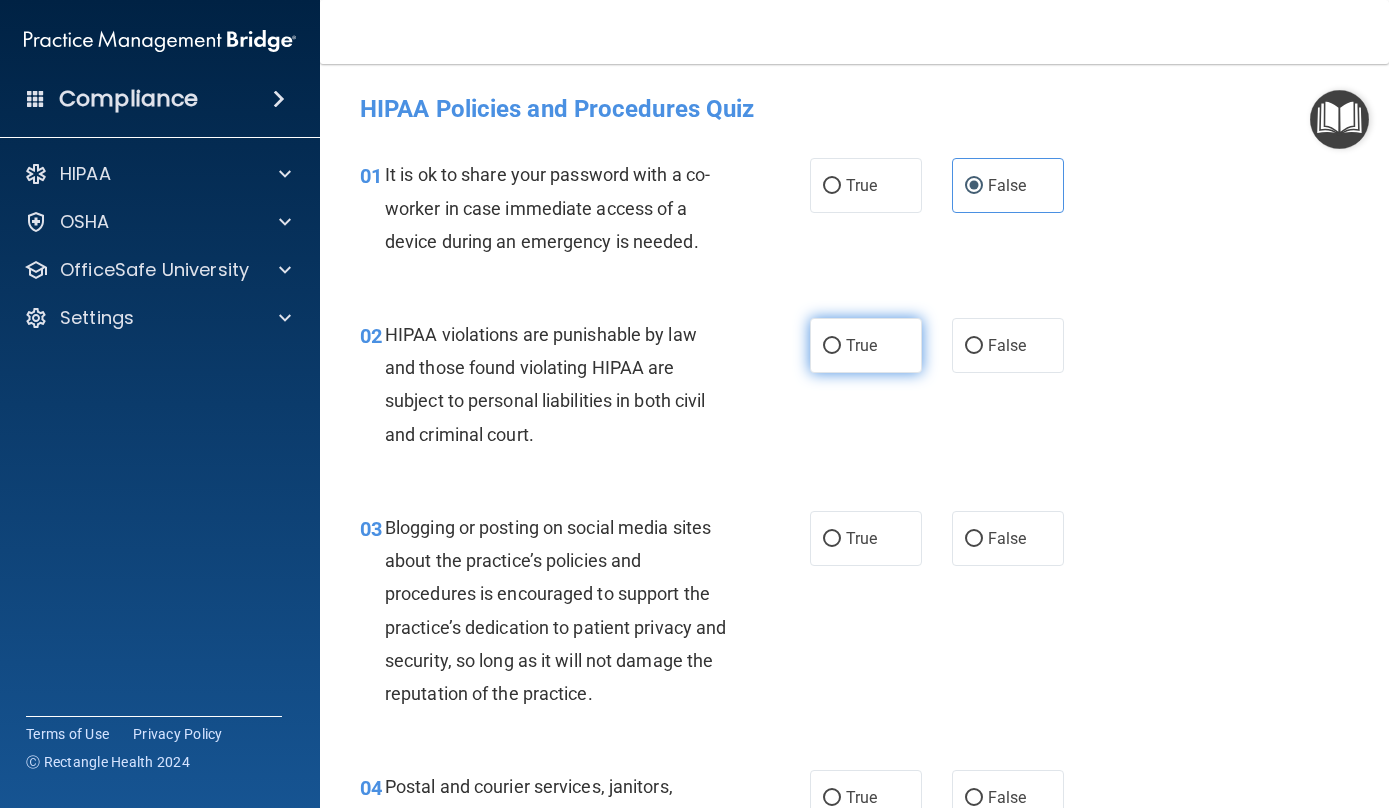 click on "True" at bounding box center [861, 345] 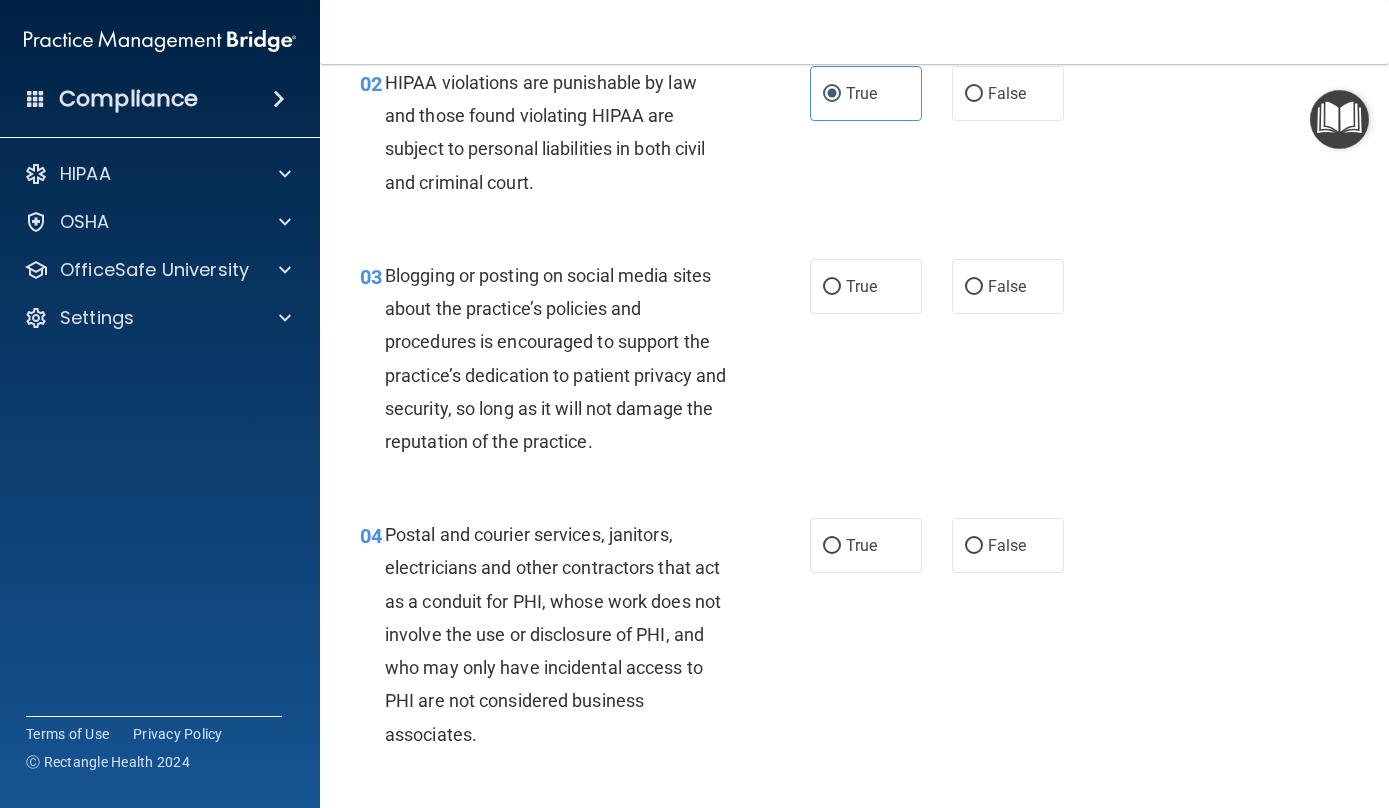 scroll, scrollTop: 344, scrollLeft: 0, axis: vertical 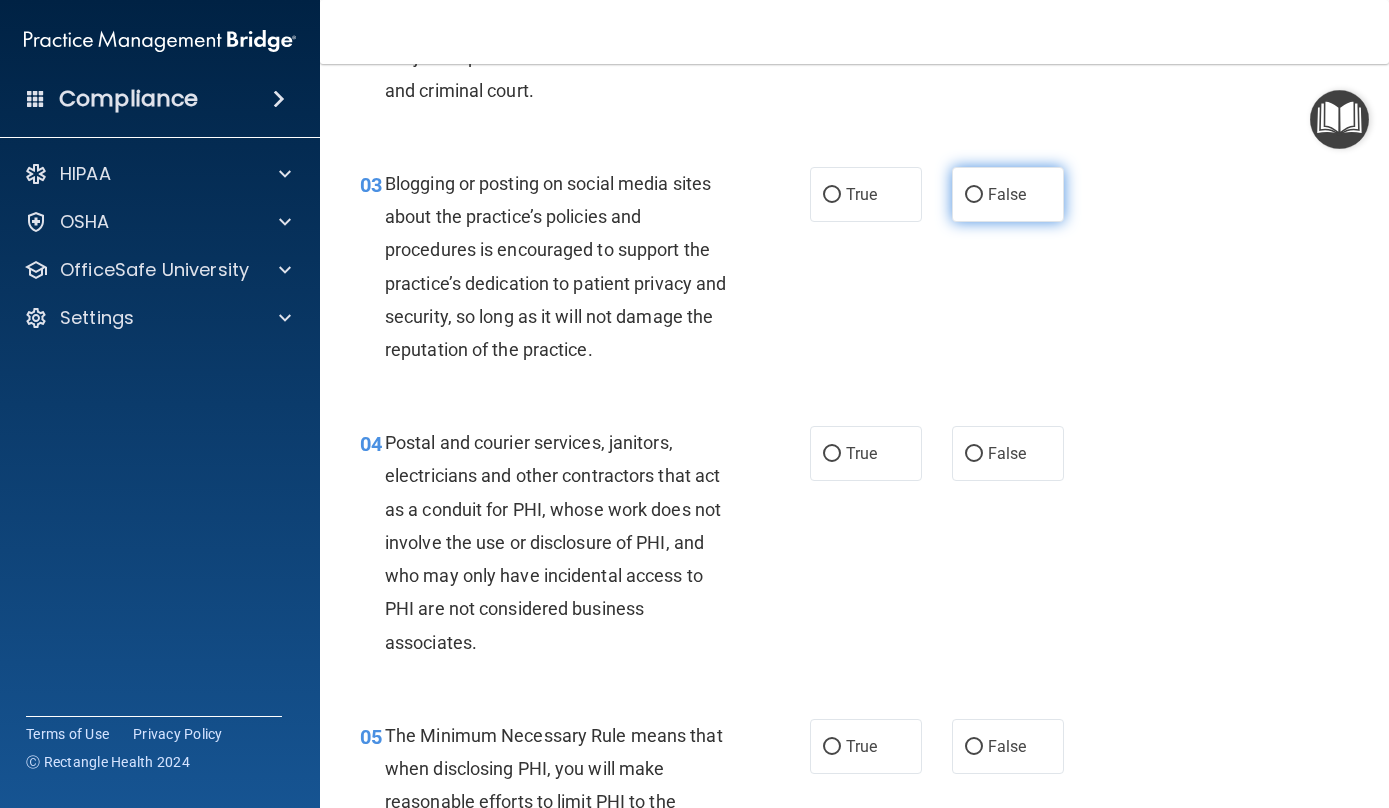 click on "False" at bounding box center (974, 195) 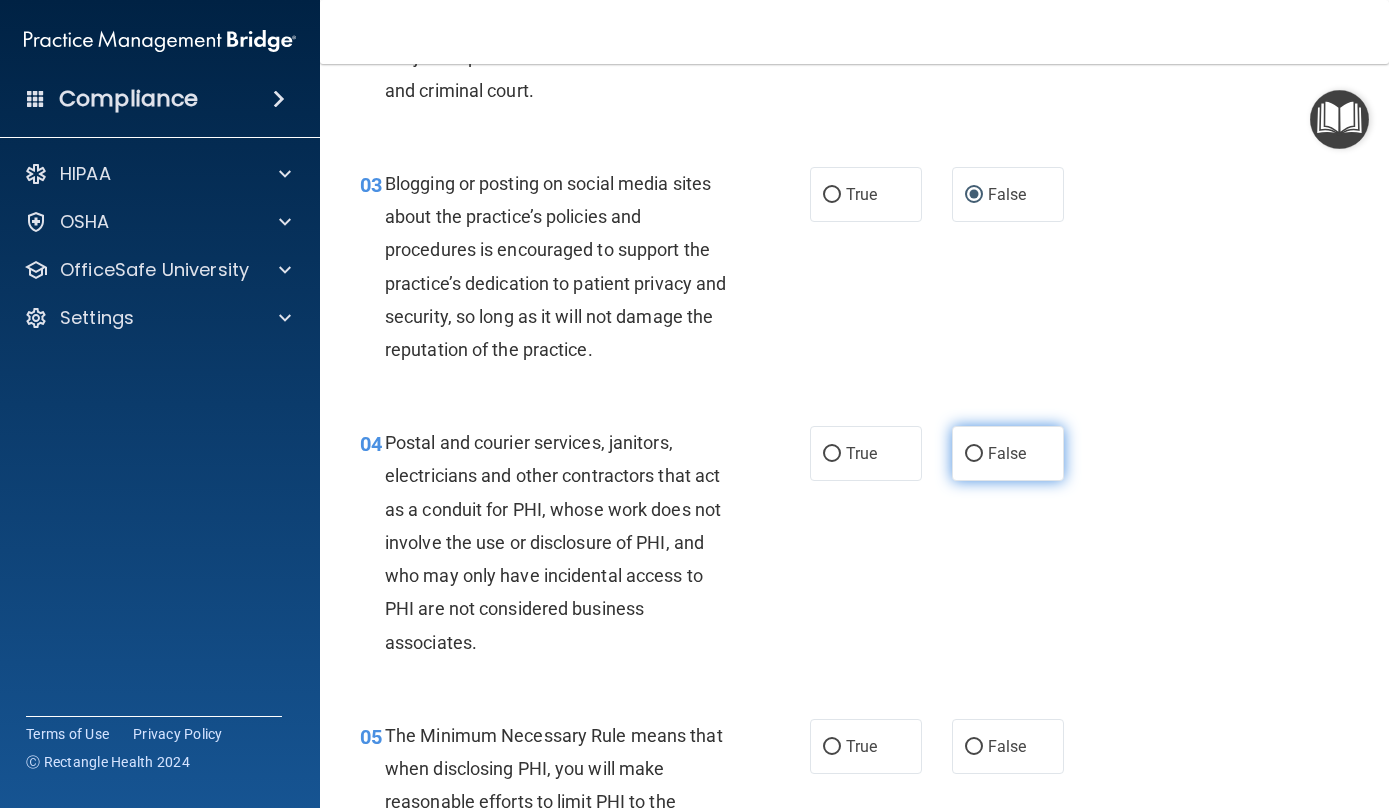 click on "False" at bounding box center [1008, 453] 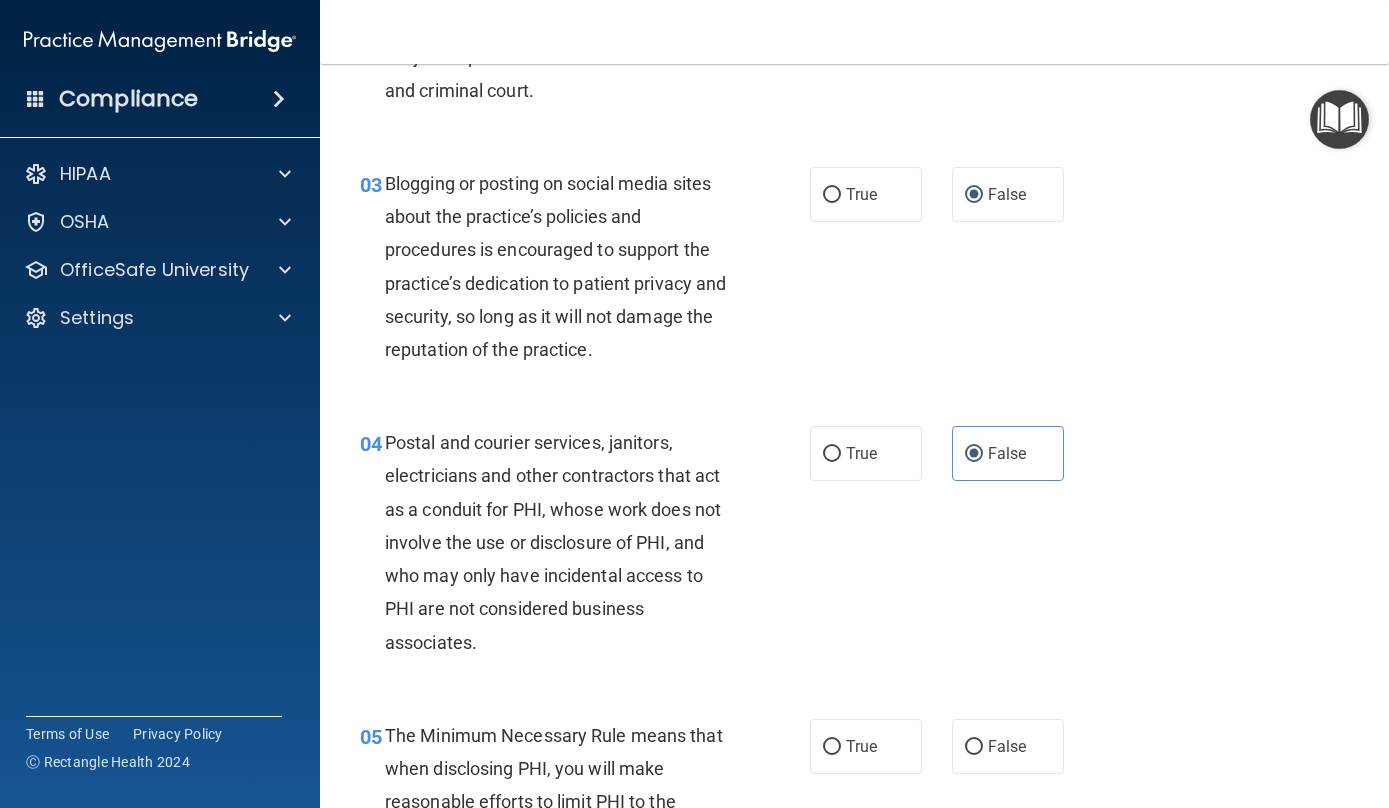 click on "False" at bounding box center (974, 454) 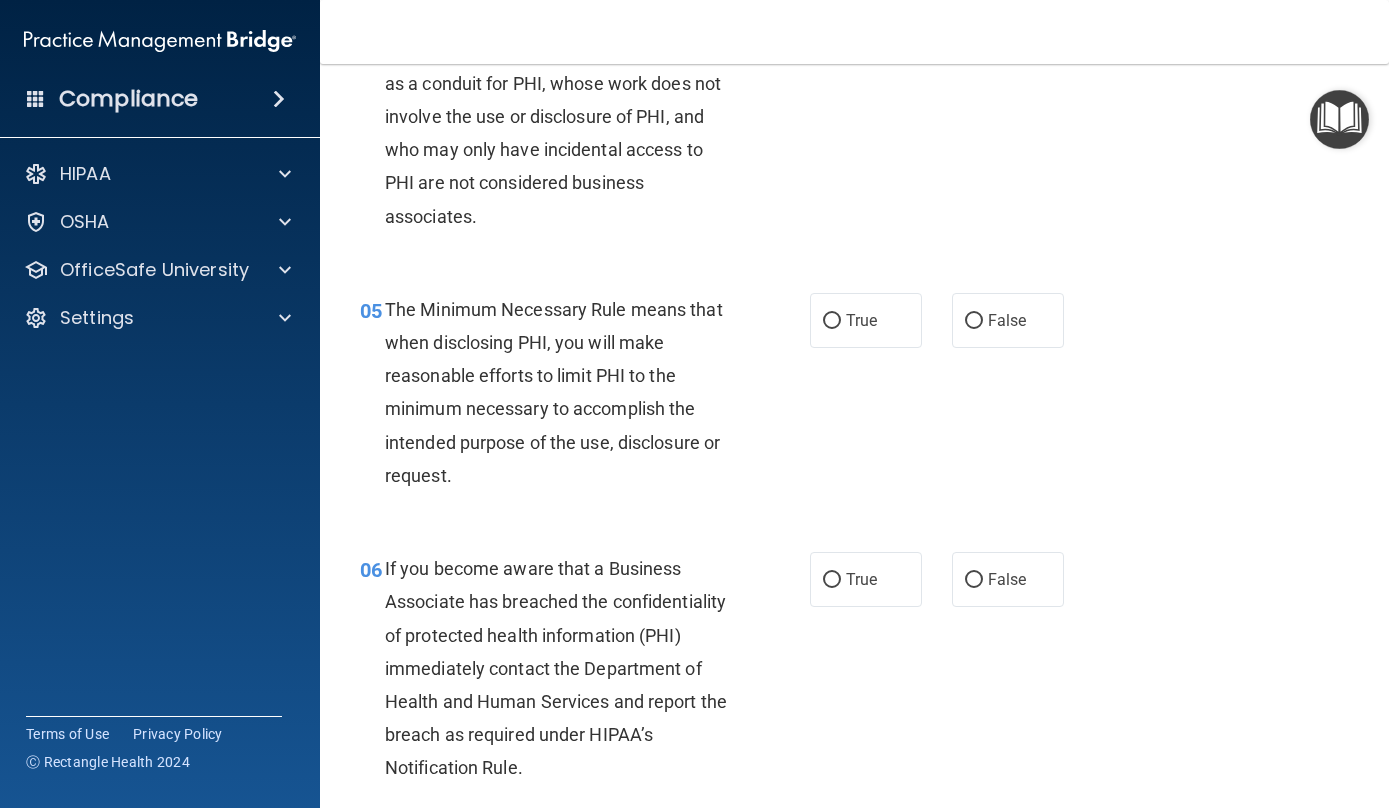 scroll, scrollTop: 775, scrollLeft: 0, axis: vertical 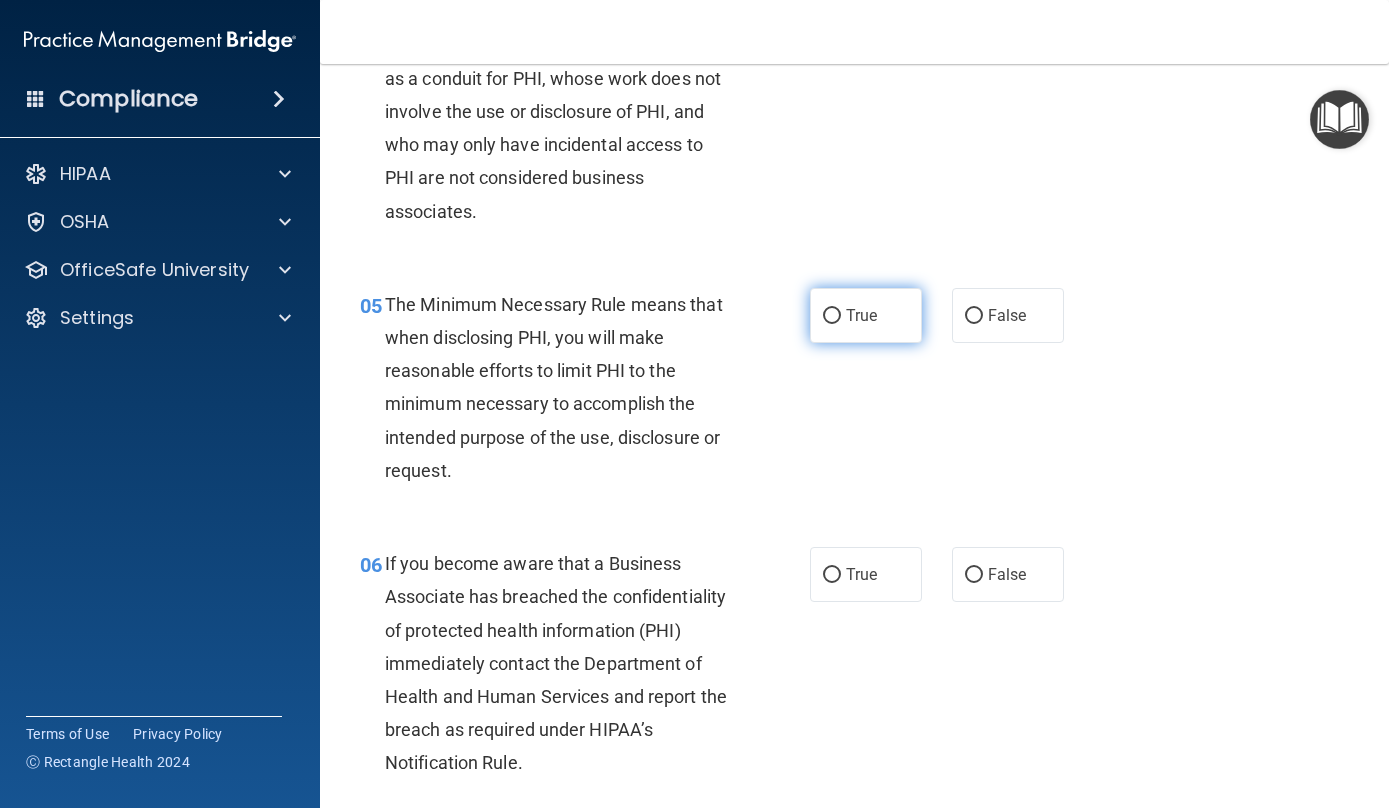 click on "True" at bounding box center (861, 315) 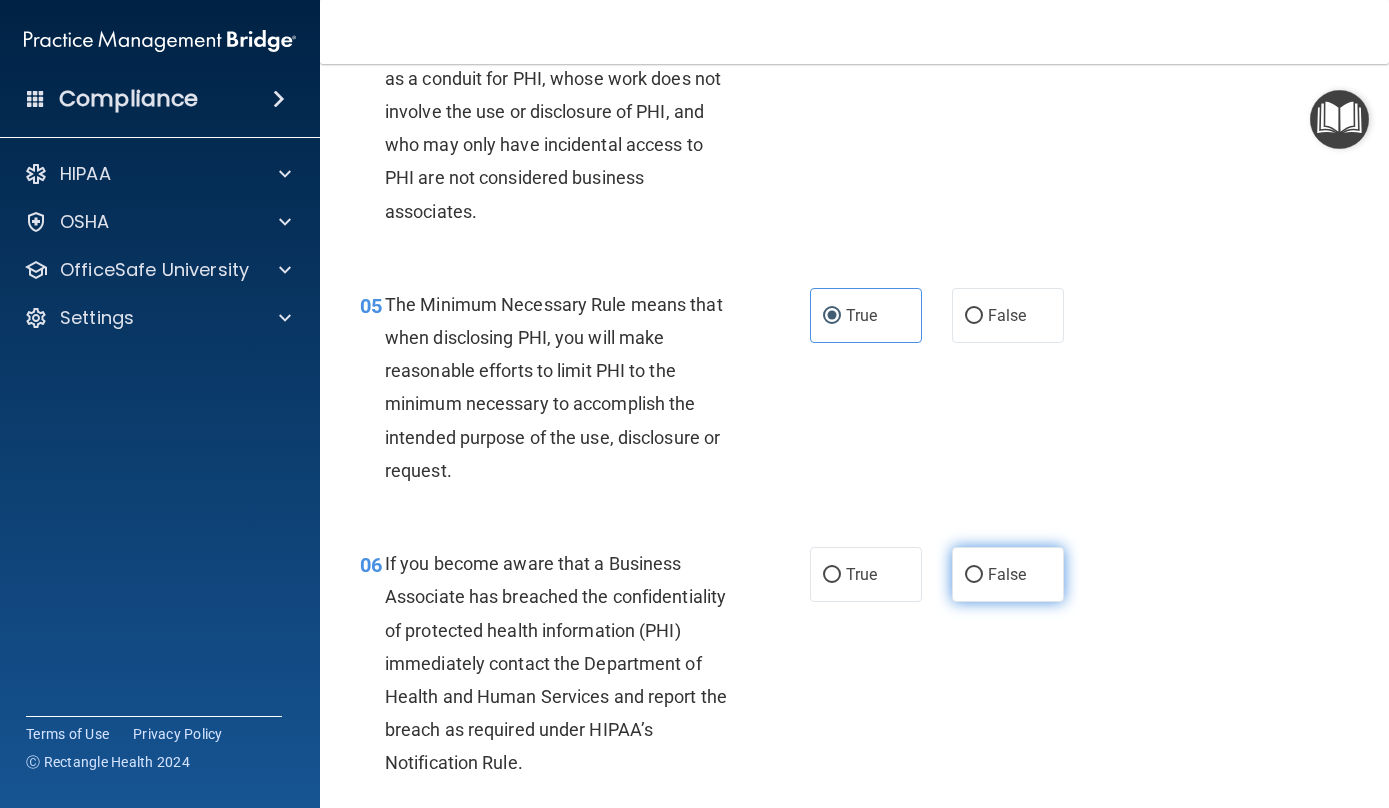 click on "False" at bounding box center [1008, 574] 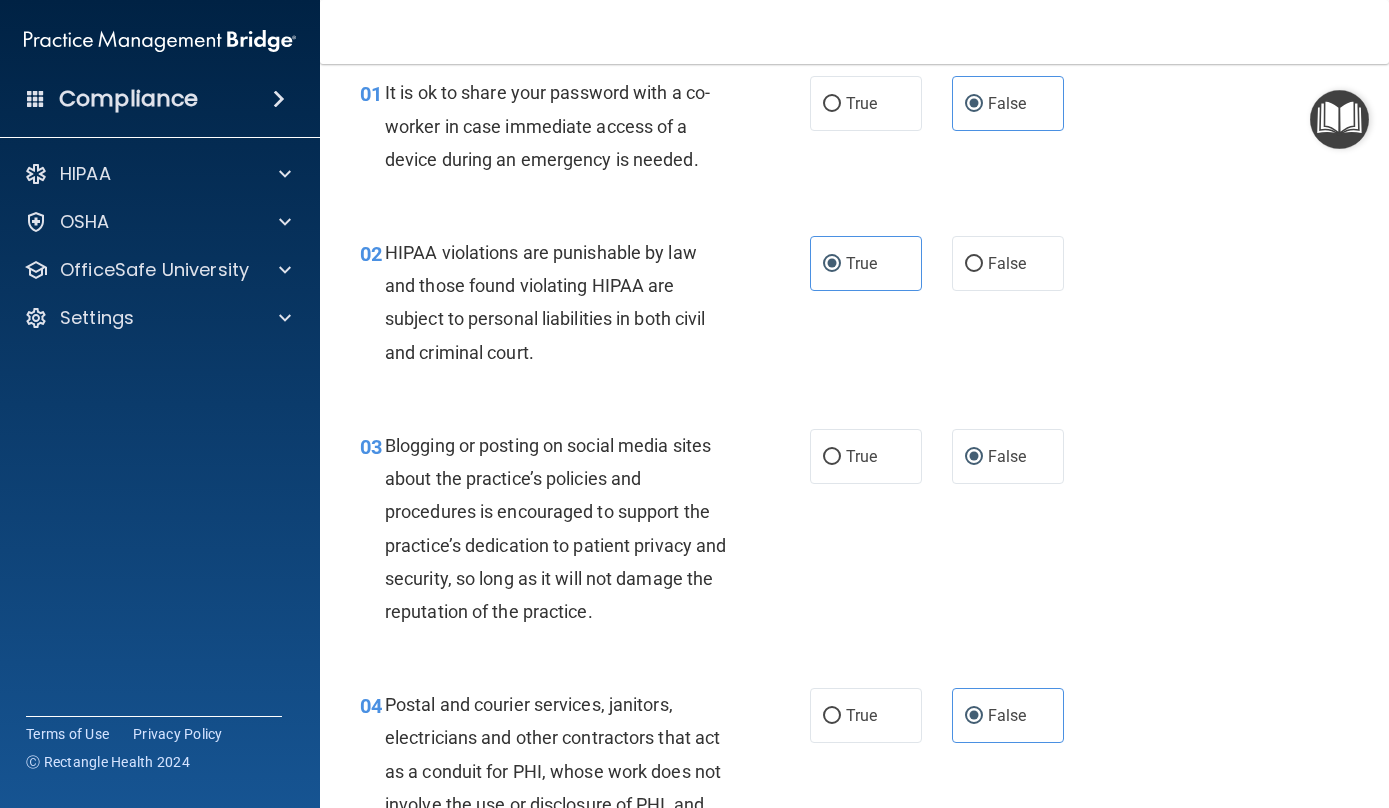 scroll, scrollTop: 91, scrollLeft: 0, axis: vertical 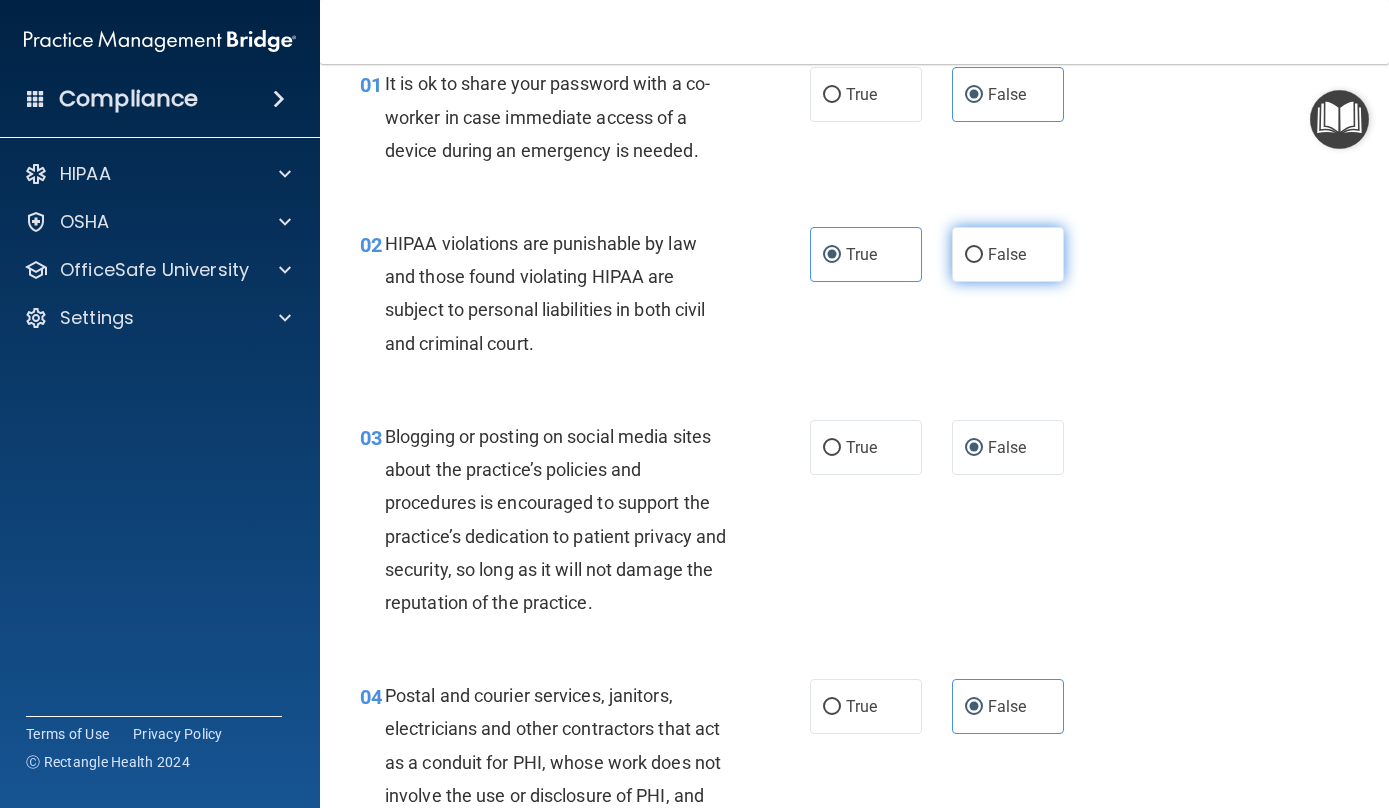 click on "False" at bounding box center (1008, 254) 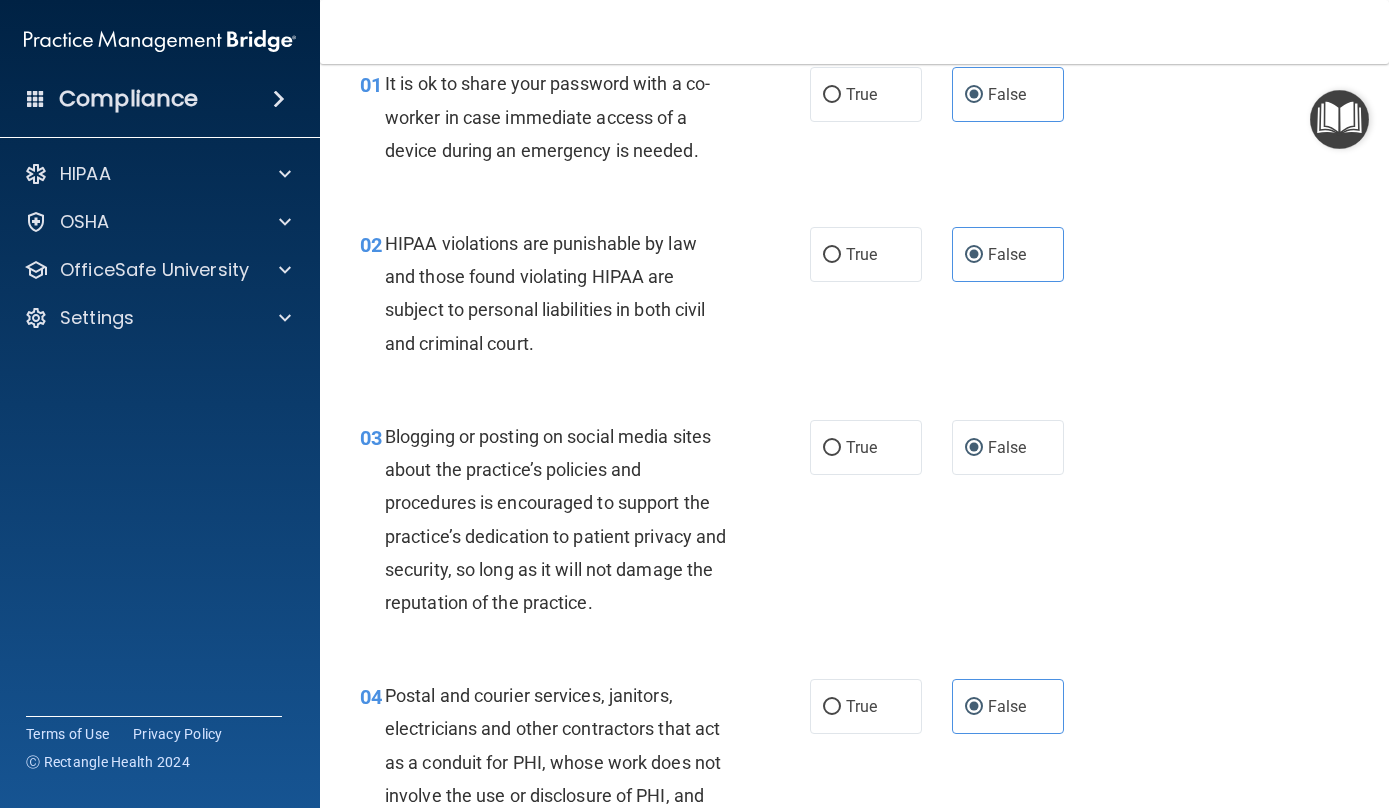 click on "02       HIPAA violations are punishable by law and those found violating HIPAA are subject to personal liabilities in both civil and criminal court.                  True           False" at bounding box center [854, 298] 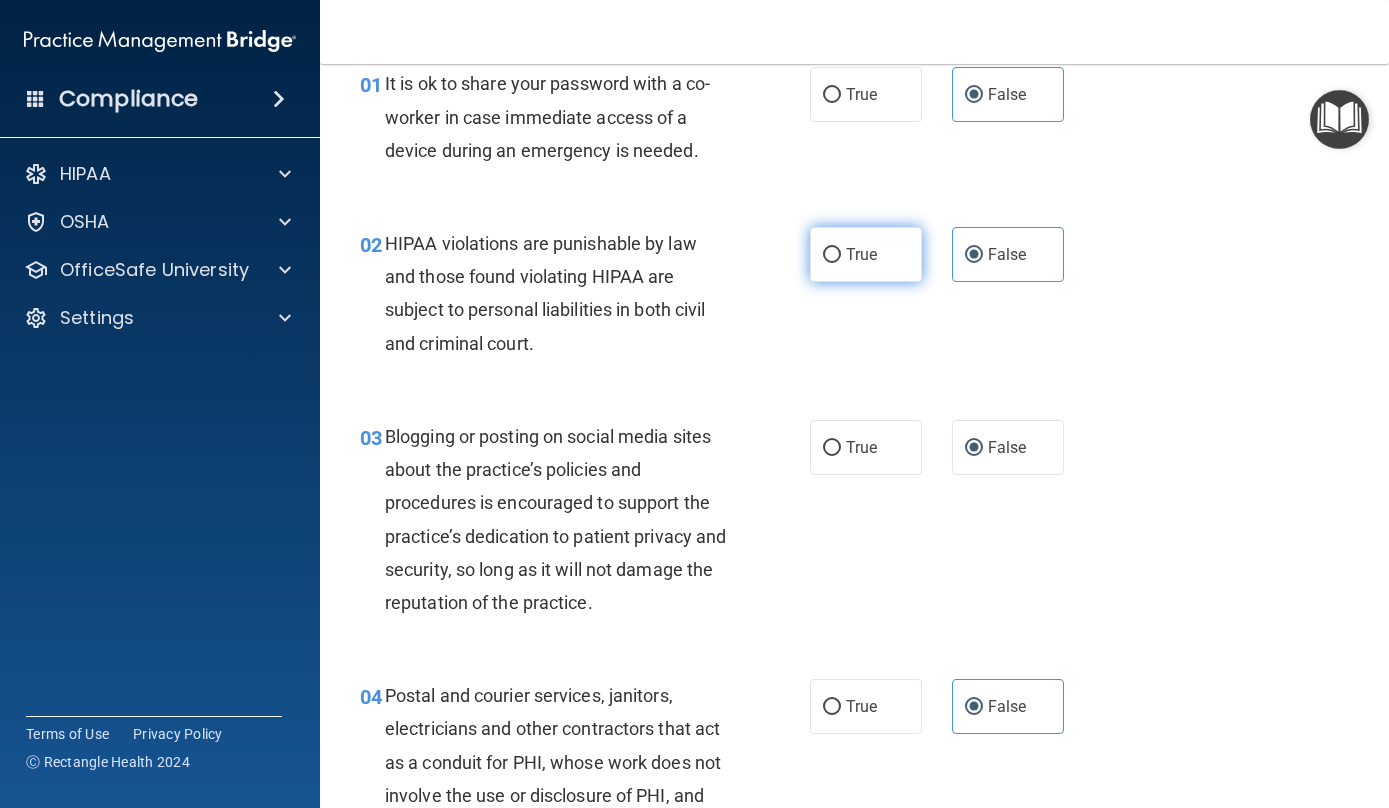 click on "True" at bounding box center [832, 255] 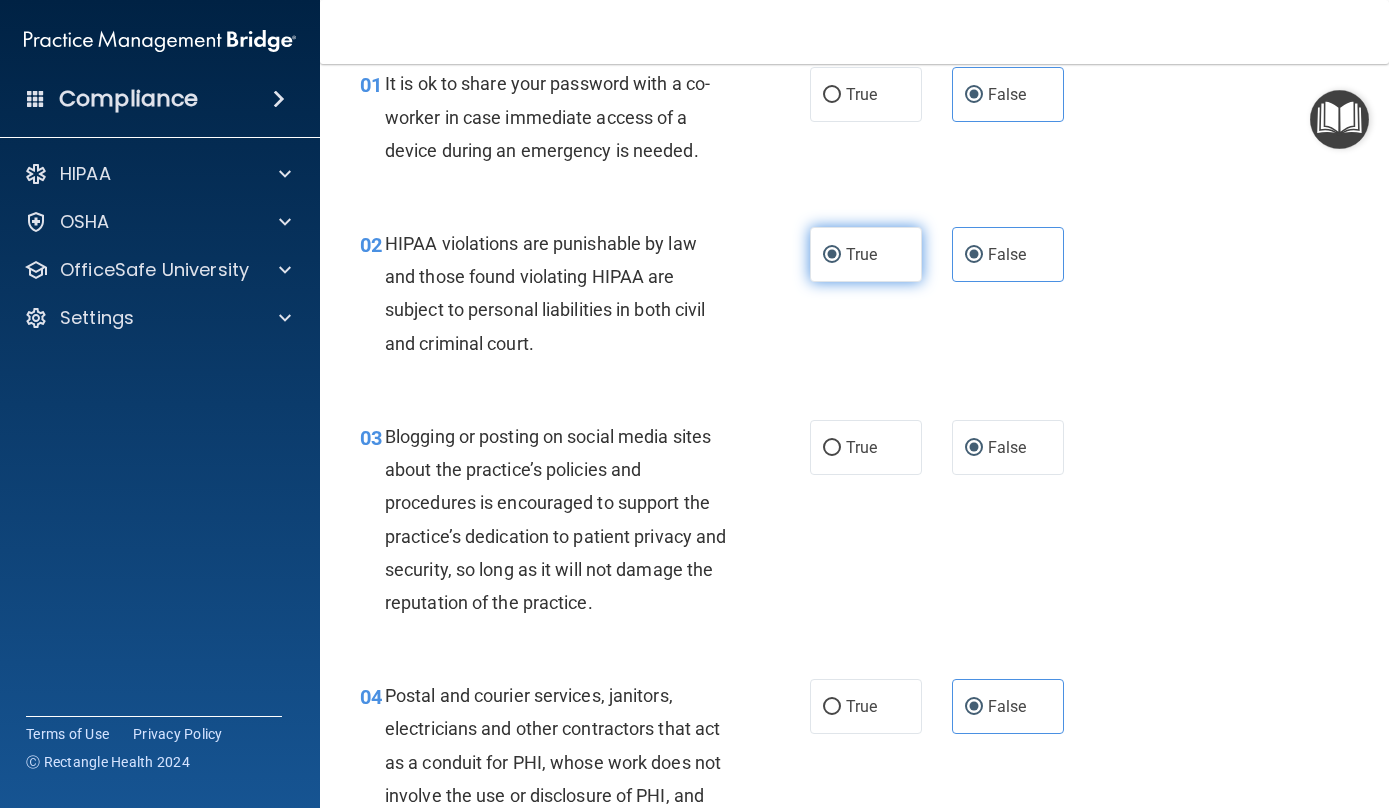 radio on "false" 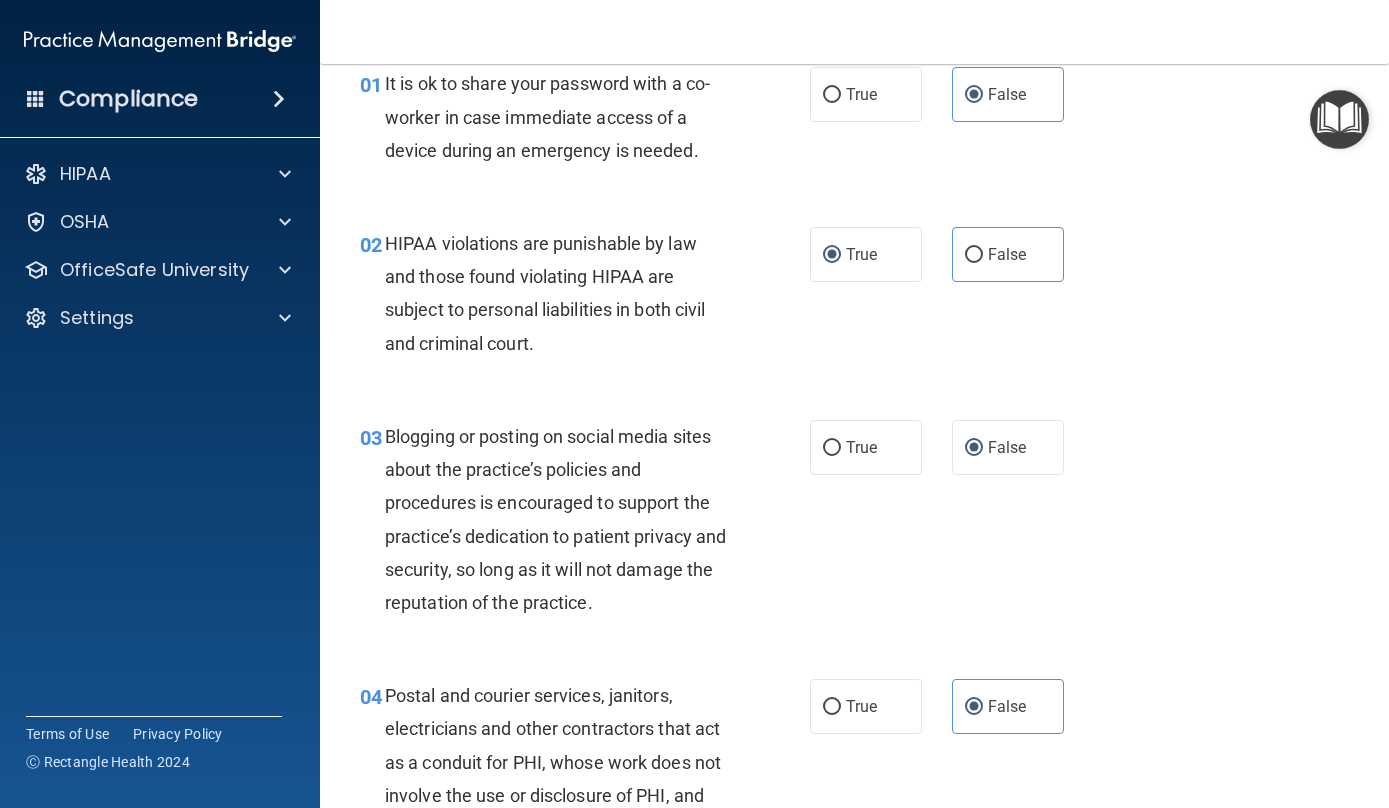 click on "02       HIPAA violations are punishable by law and those found violating HIPAA are subject to personal liabilities in both civil and criminal court.                  True           False" at bounding box center [854, 298] 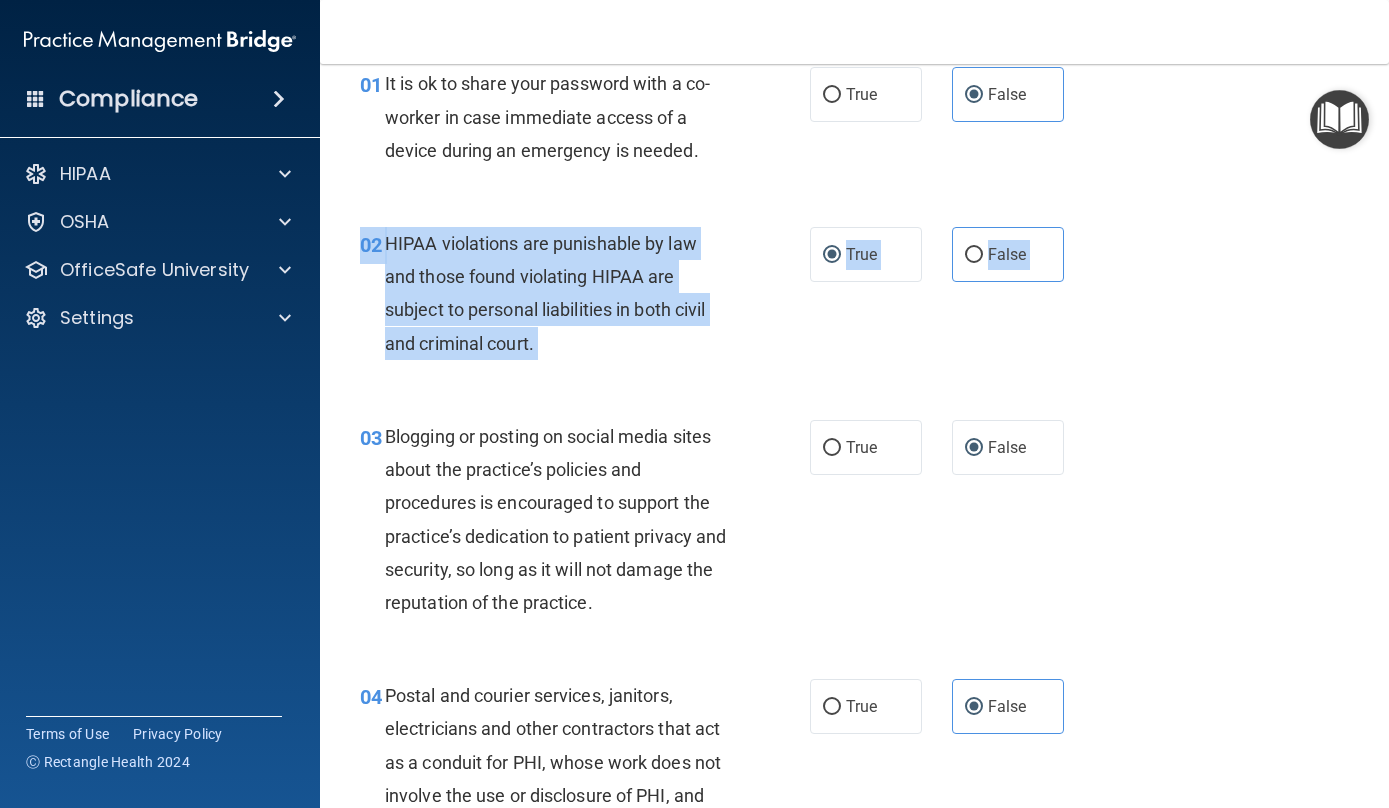 click on "02       HIPAA violations are punishable by law and those found violating HIPAA are subject to personal liabilities in both civil and criminal court.                  True           False" at bounding box center (854, 298) 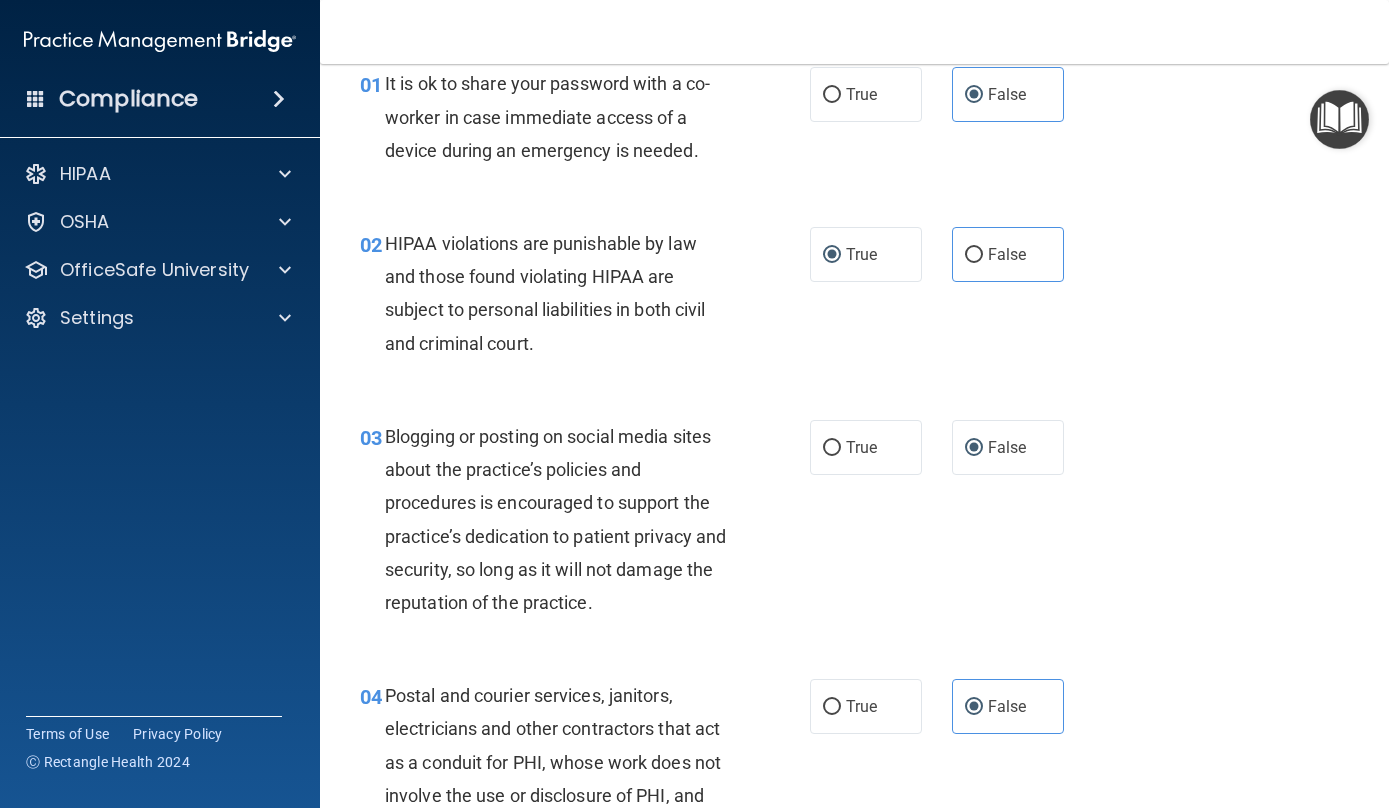 click on "02       HIPAA violations are punishable by law and those found violating HIPAA are subject to personal liabilities in both civil and criminal court.                  True           False" at bounding box center (854, 298) 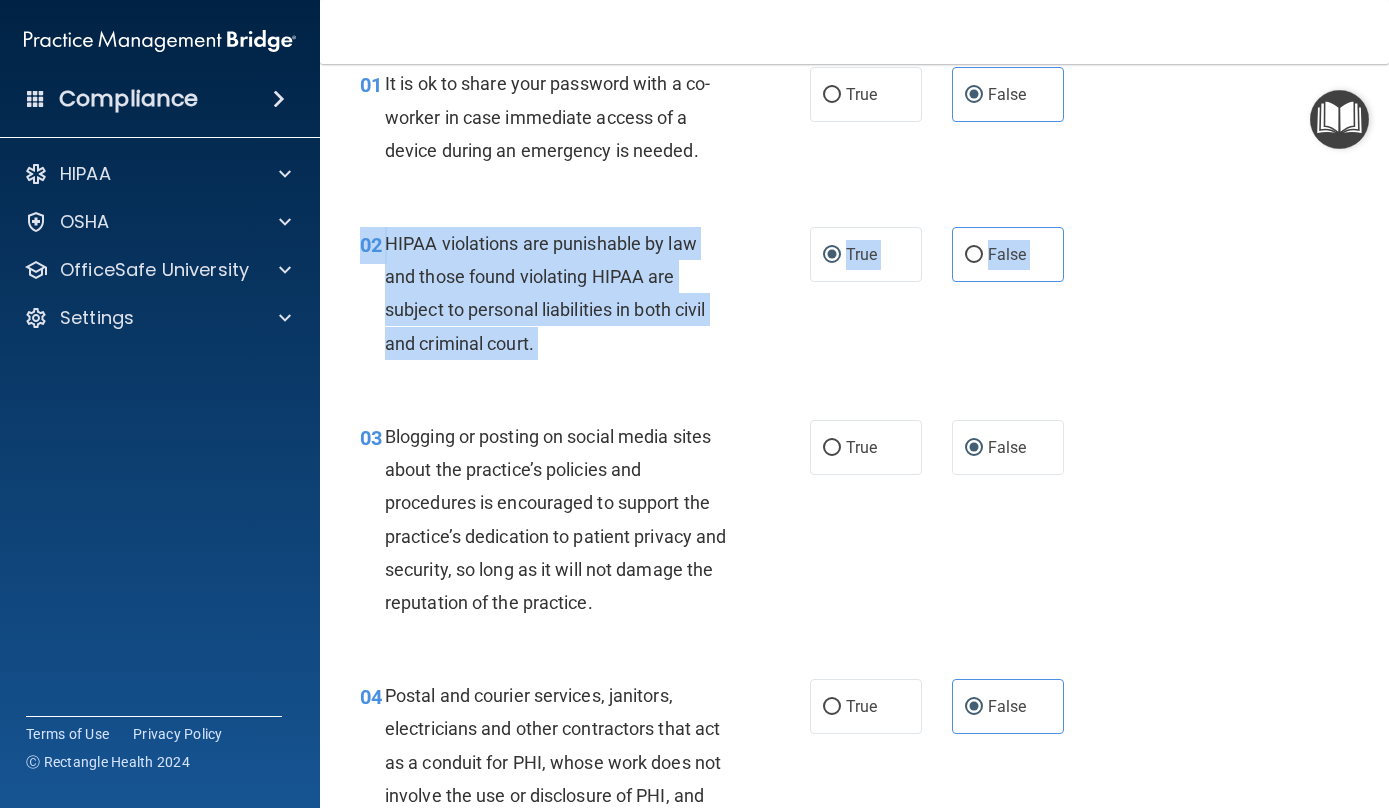 click on "02       HIPAA violations are punishable by law and those found violating HIPAA are subject to personal liabilities in both civil and criminal court.                  True           False" at bounding box center [854, 298] 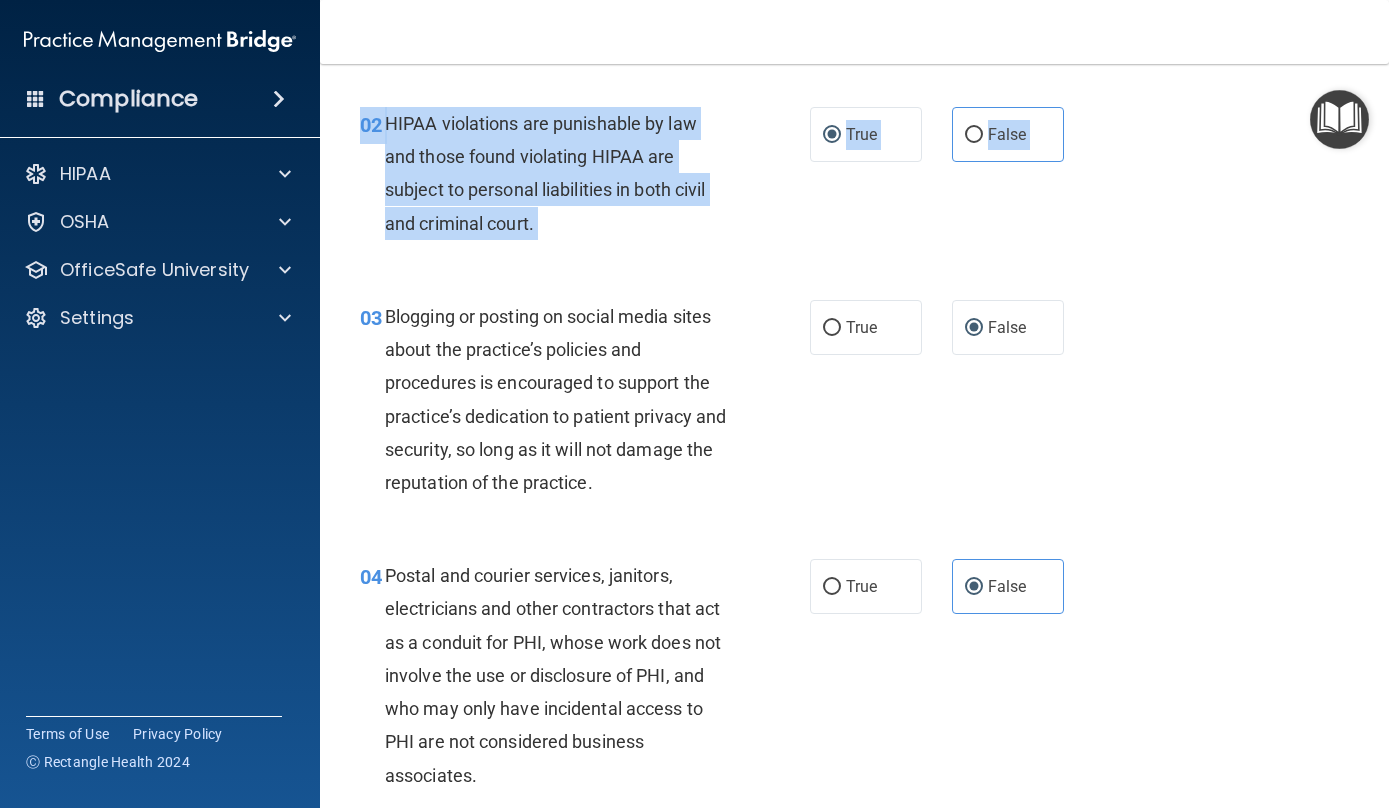 scroll, scrollTop: 312, scrollLeft: 0, axis: vertical 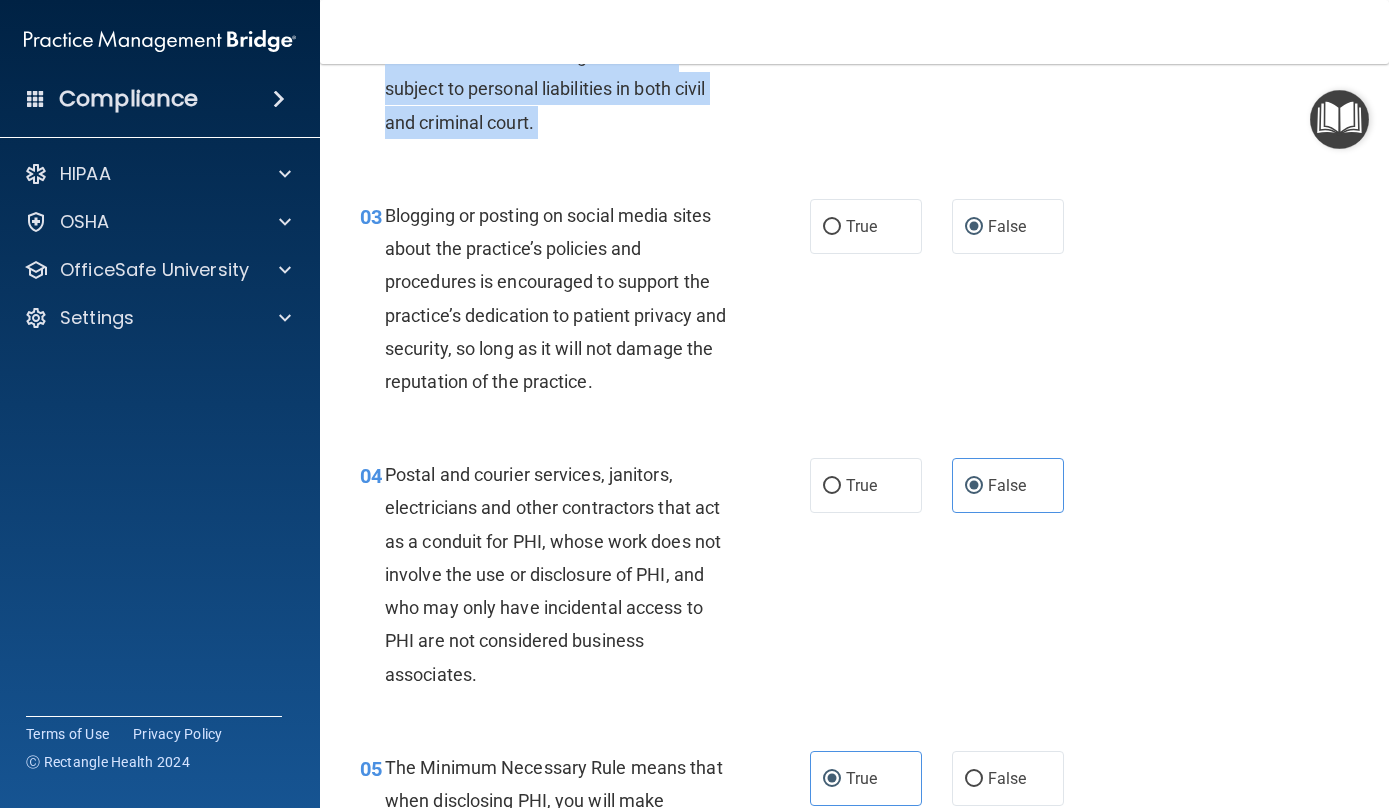 click on "02       HIPAA violations are punishable by law and those found violating HIPAA are subject to personal liabilities in both civil and criminal court.                  True           False" at bounding box center [854, 77] 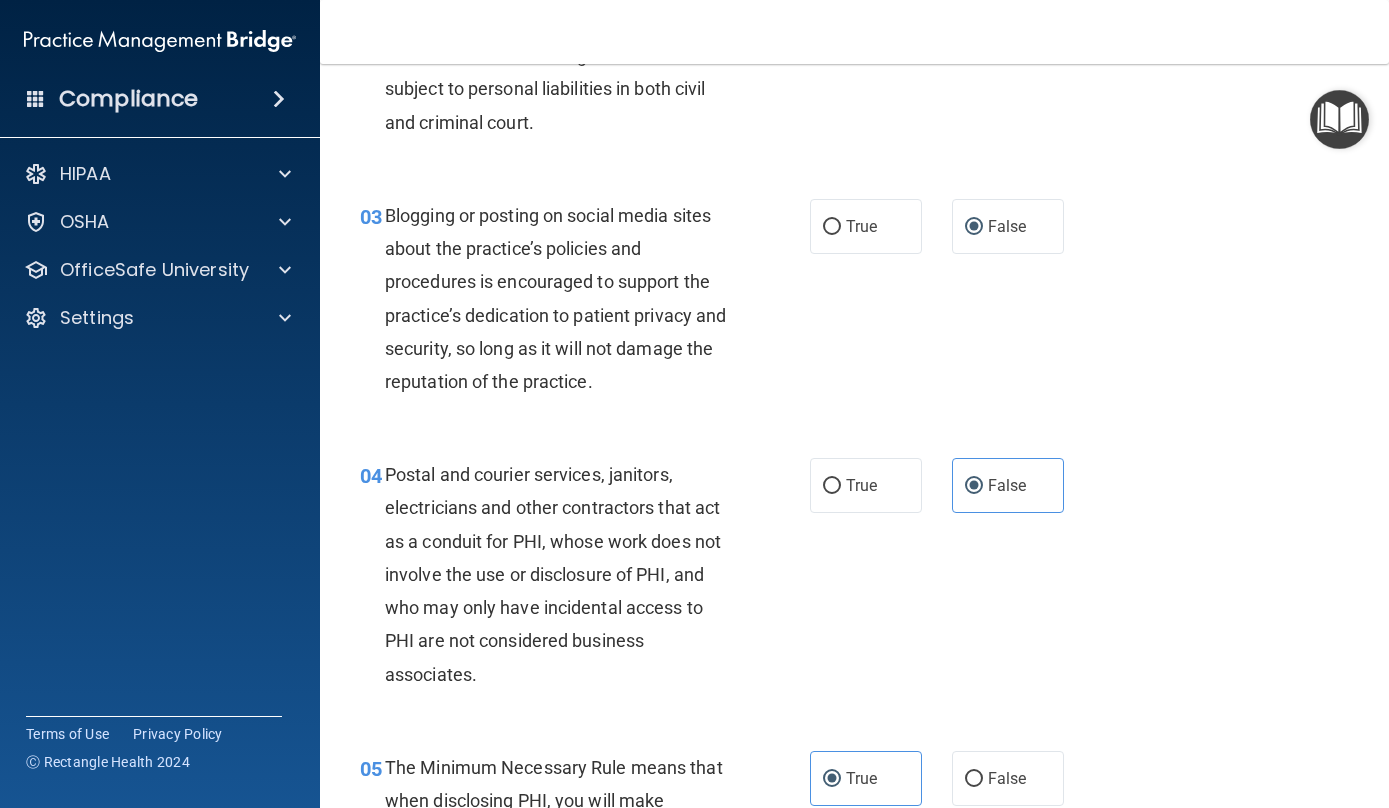scroll, scrollTop: 0, scrollLeft: 0, axis: both 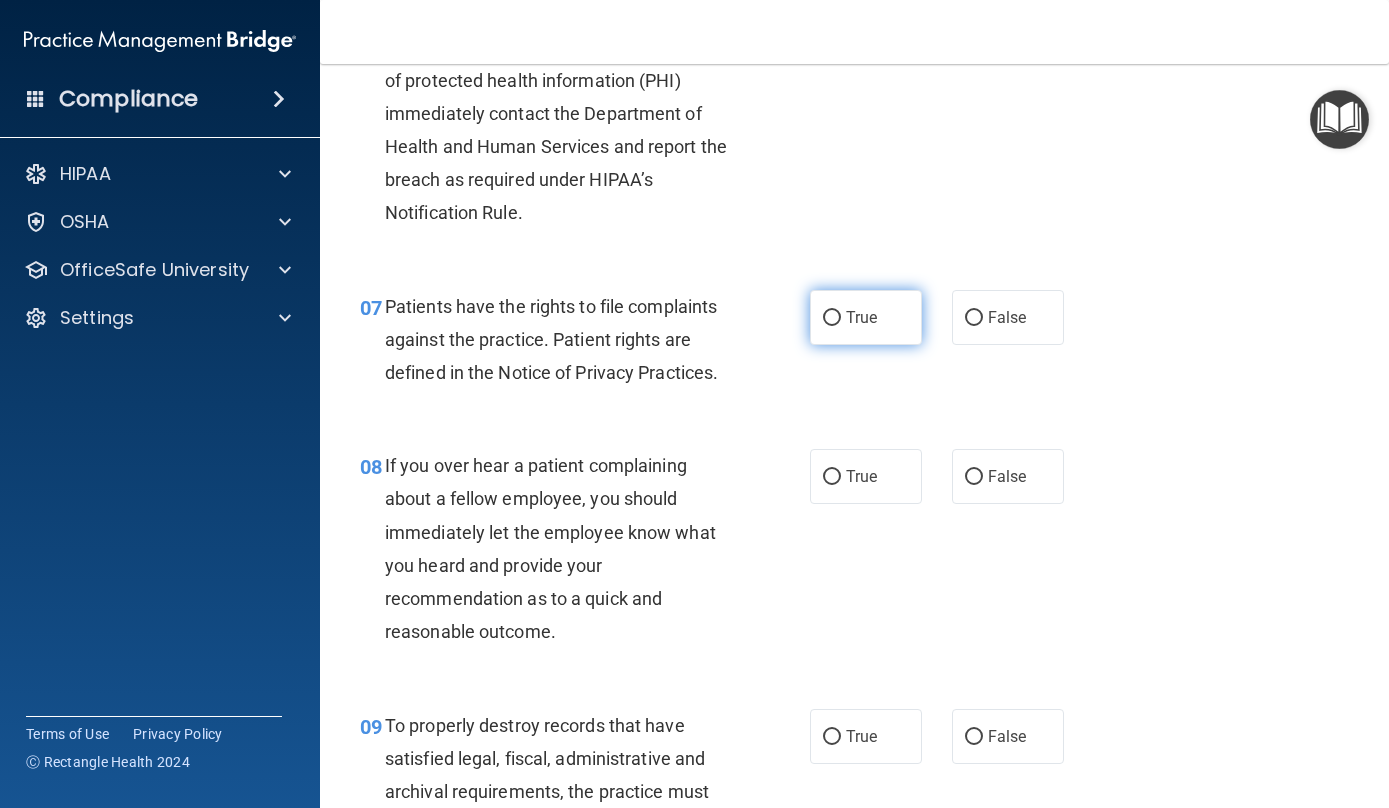 click on "True" at bounding box center [861, 317] 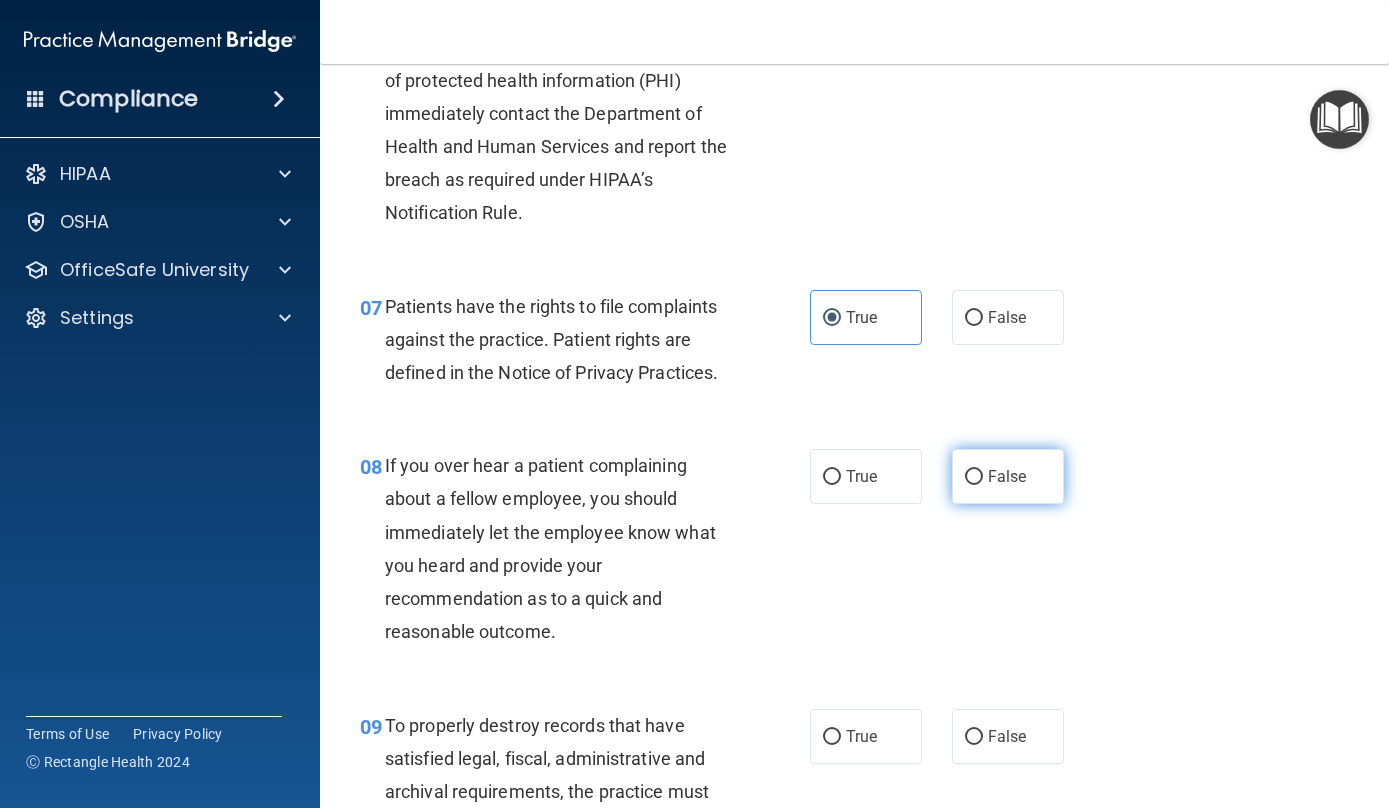 click on "False" at bounding box center (1007, 476) 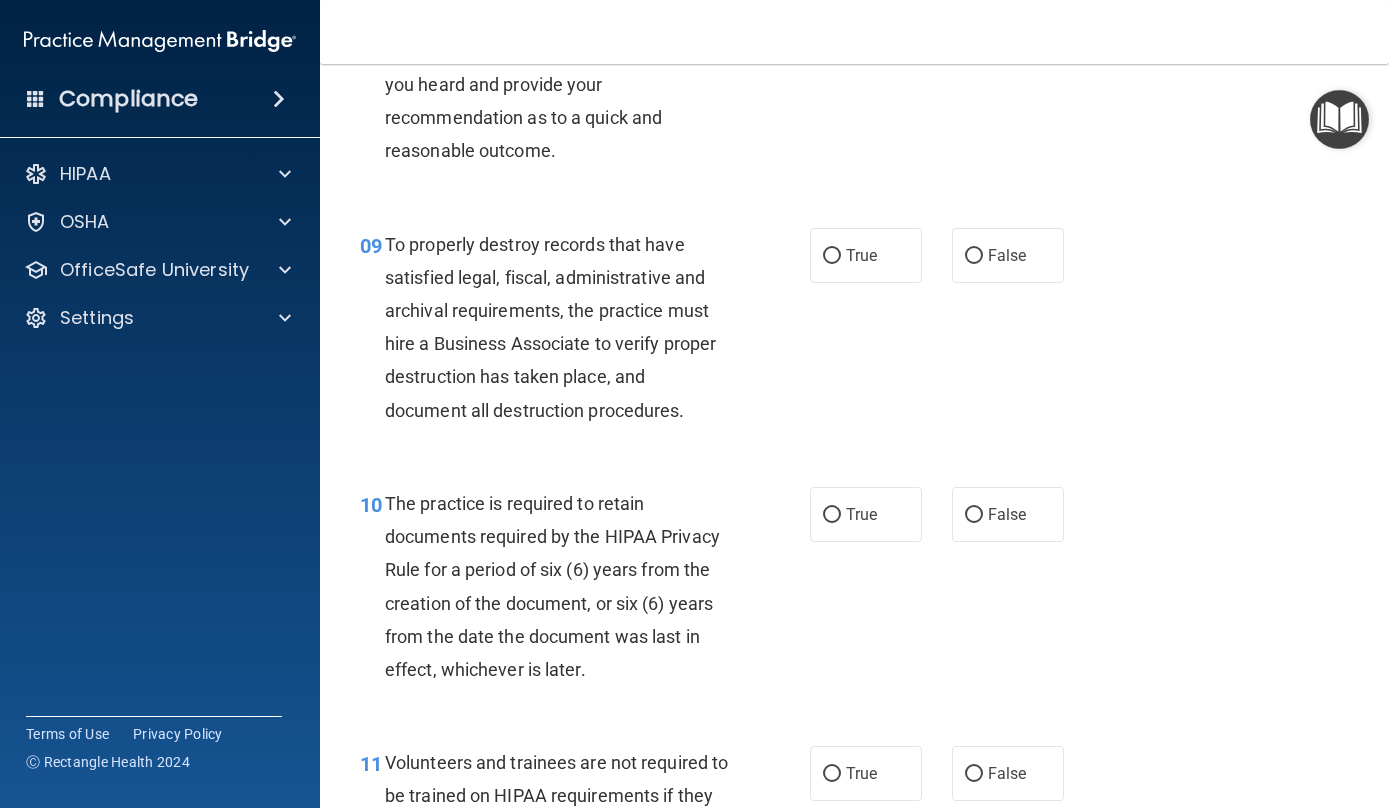 scroll, scrollTop: 1816, scrollLeft: 0, axis: vertical 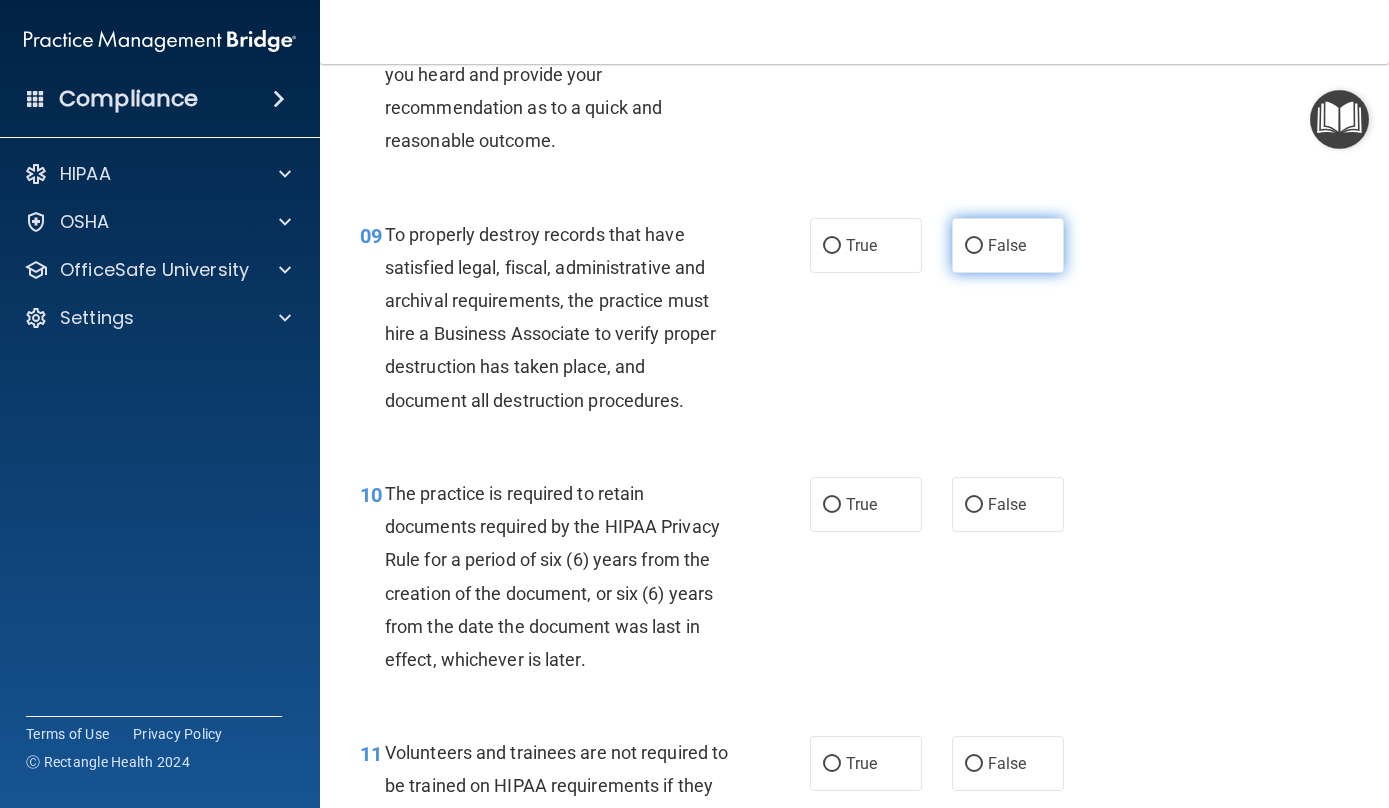 click on "False" at bounding box center [1007, 245] 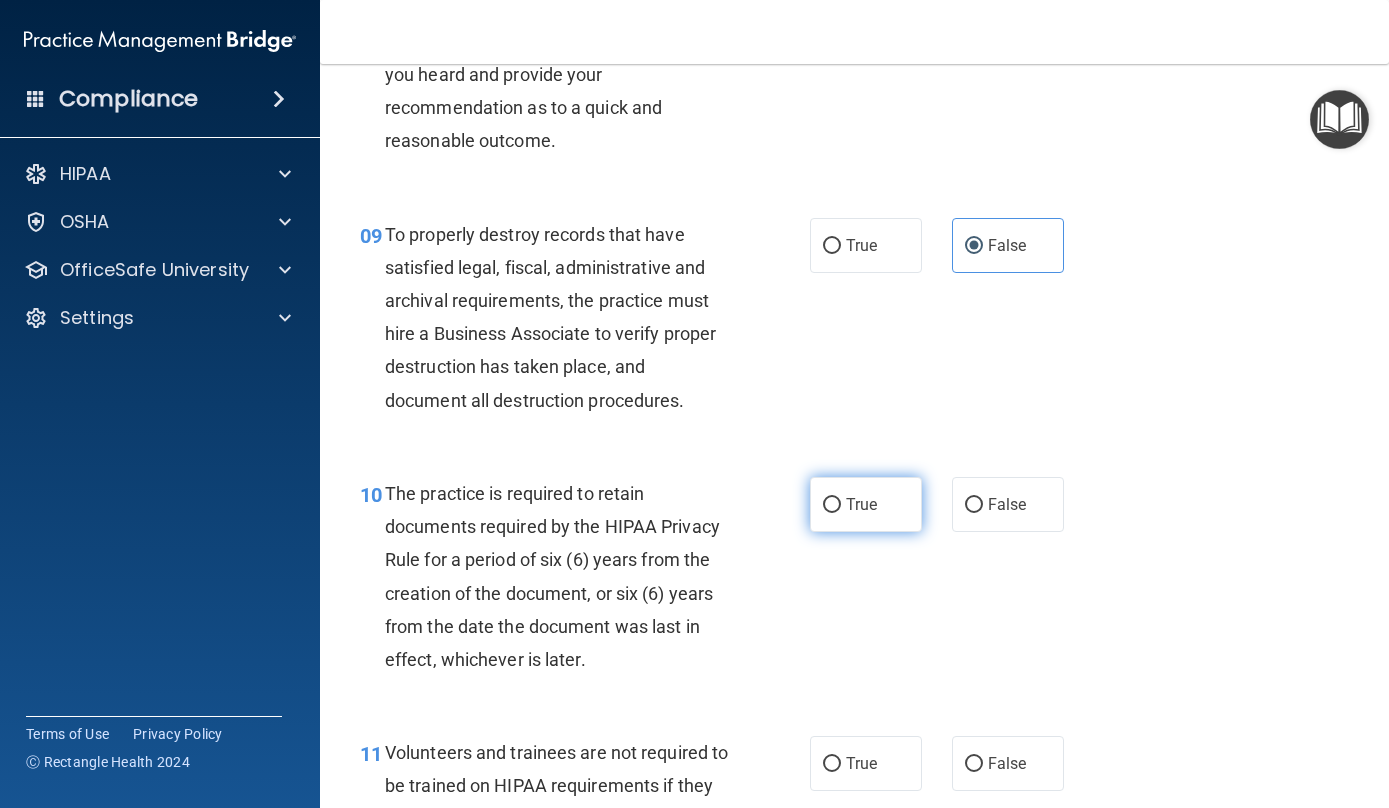 click on "True" at bounding box center (866, 504) 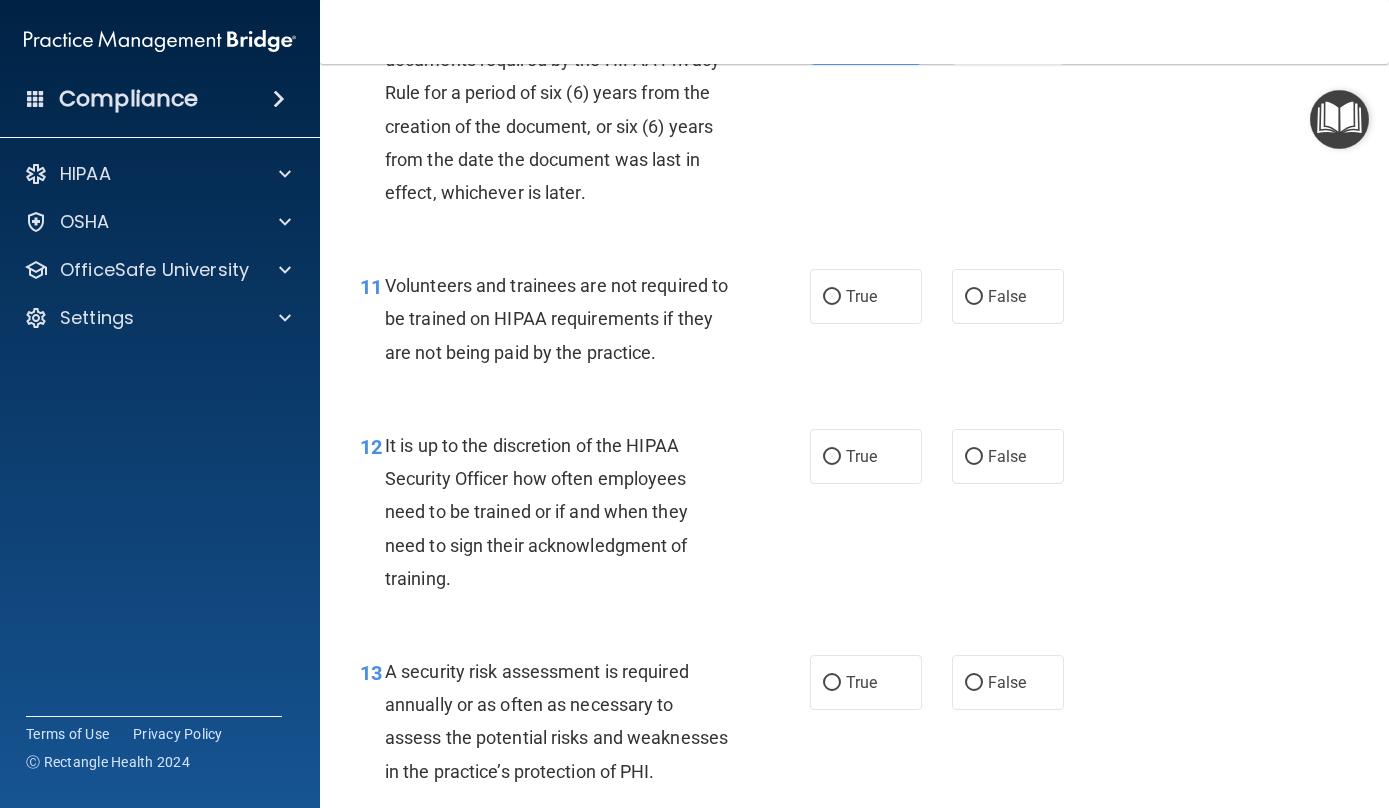 scroll, scrollTop: 2288, scrollLeft: 0, axis: vertical 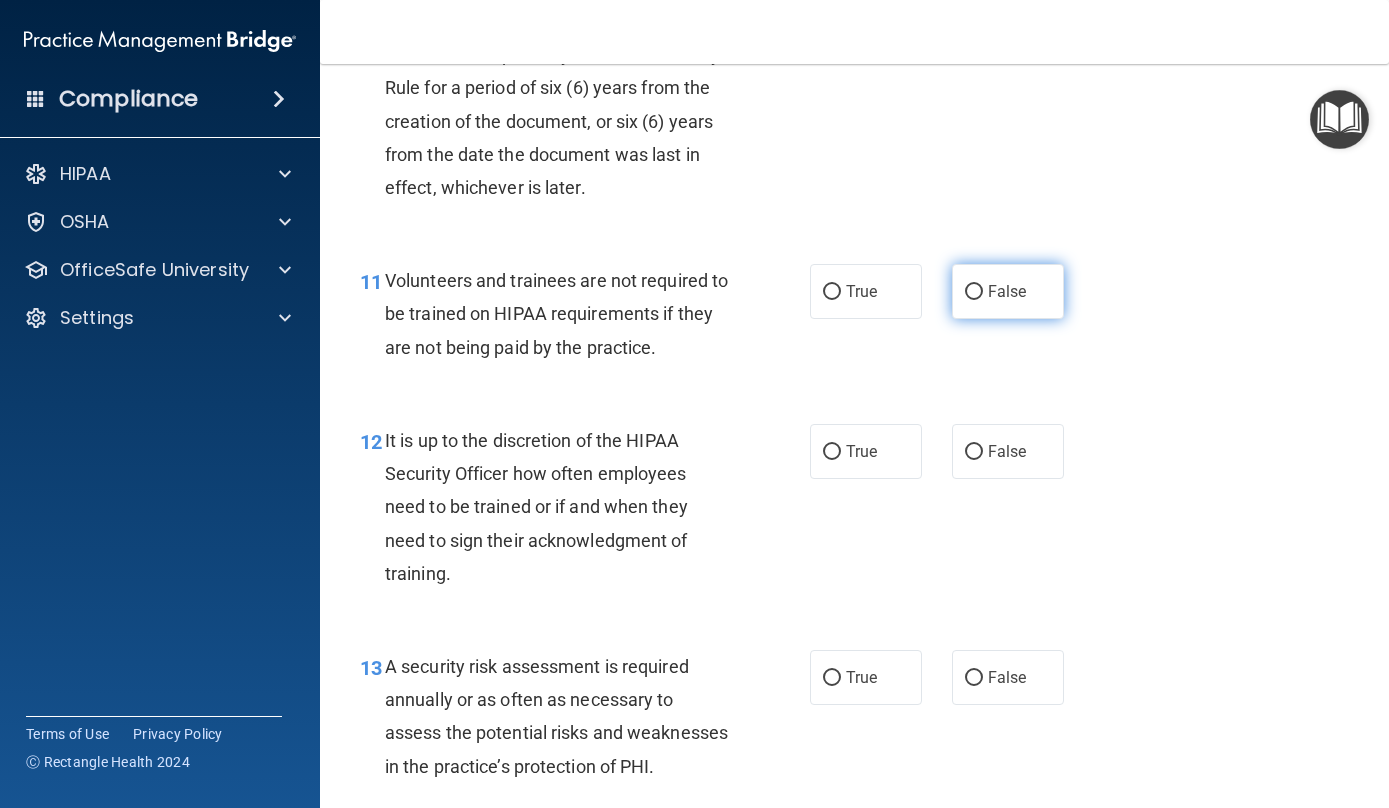 click on "False" at bounding box center [974, 292] 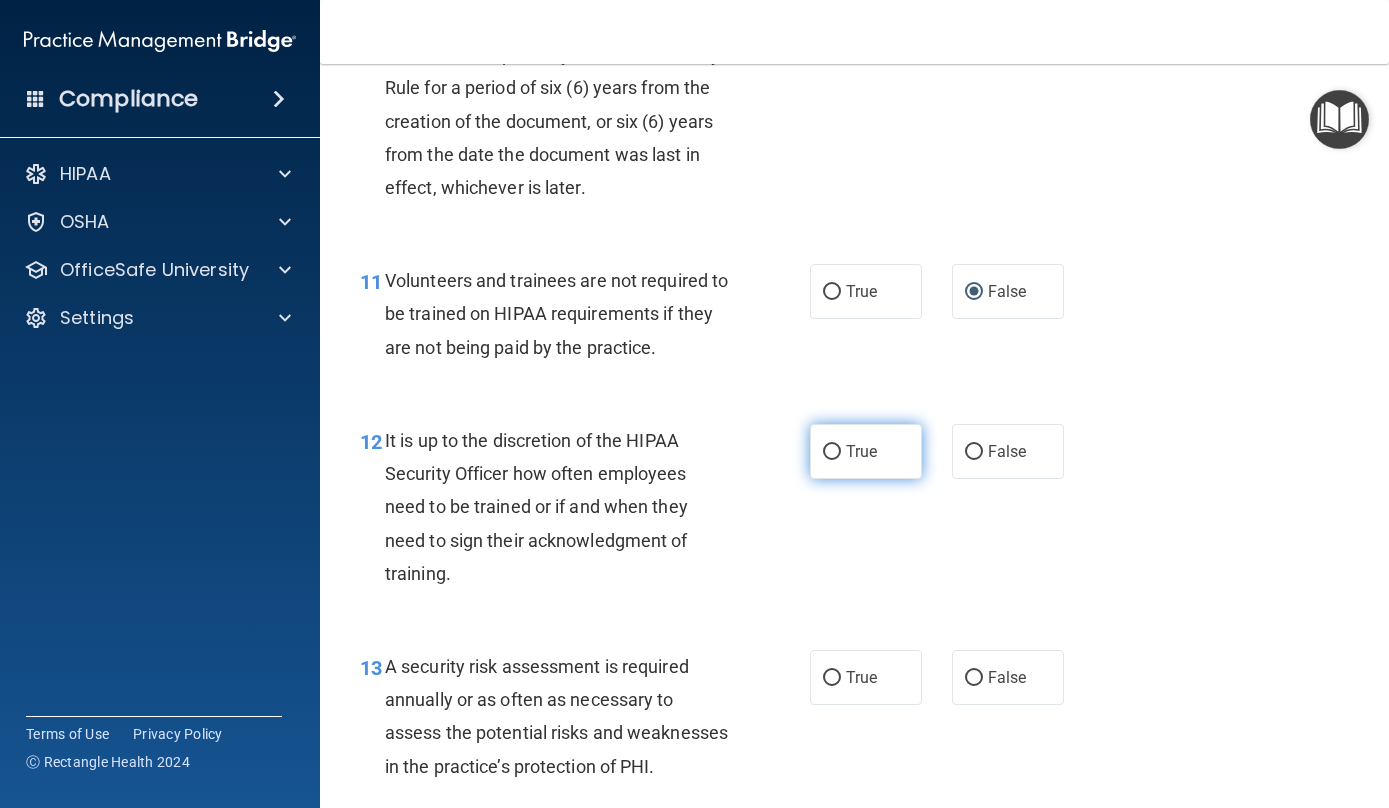 click on "True" at bounding box center [866, 451] 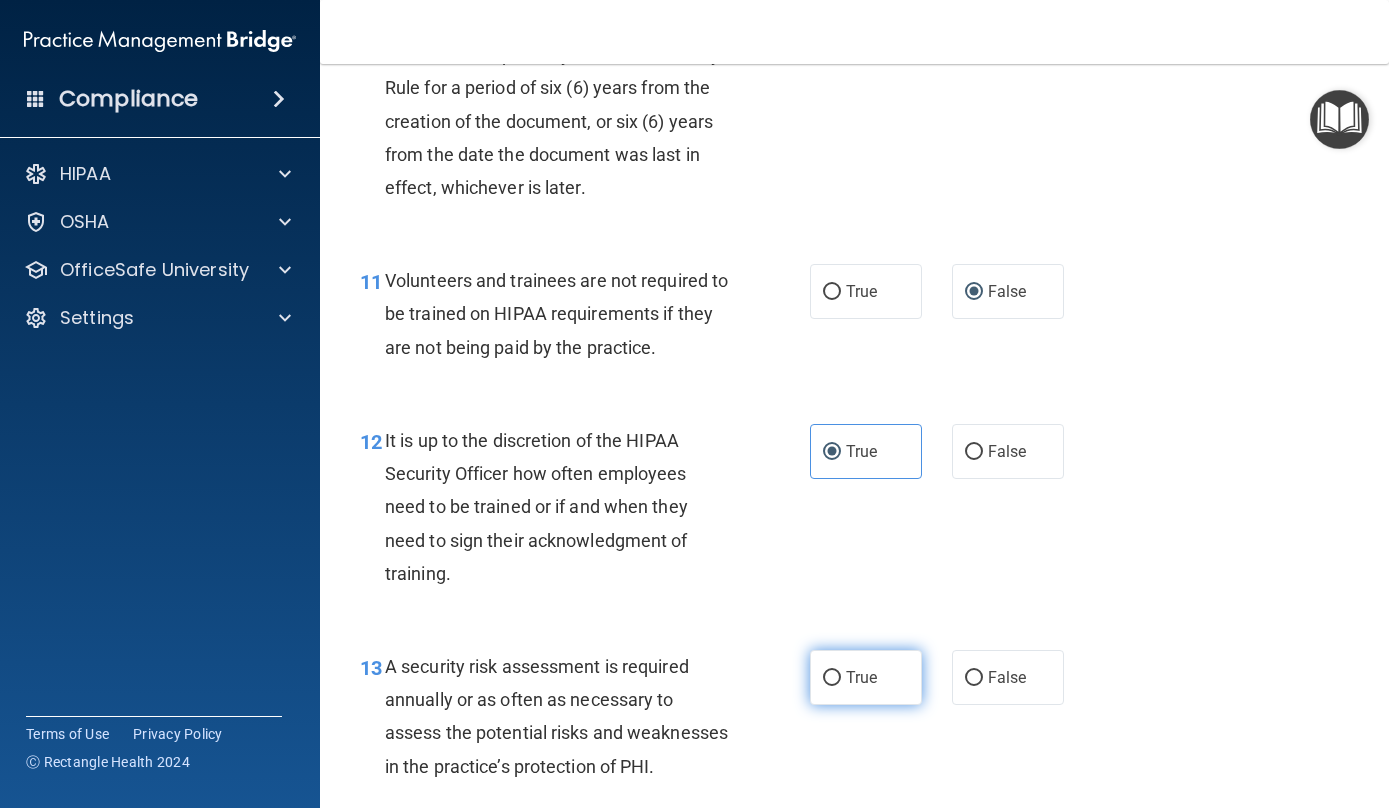 click on "True" at bounding box center [866, 677] 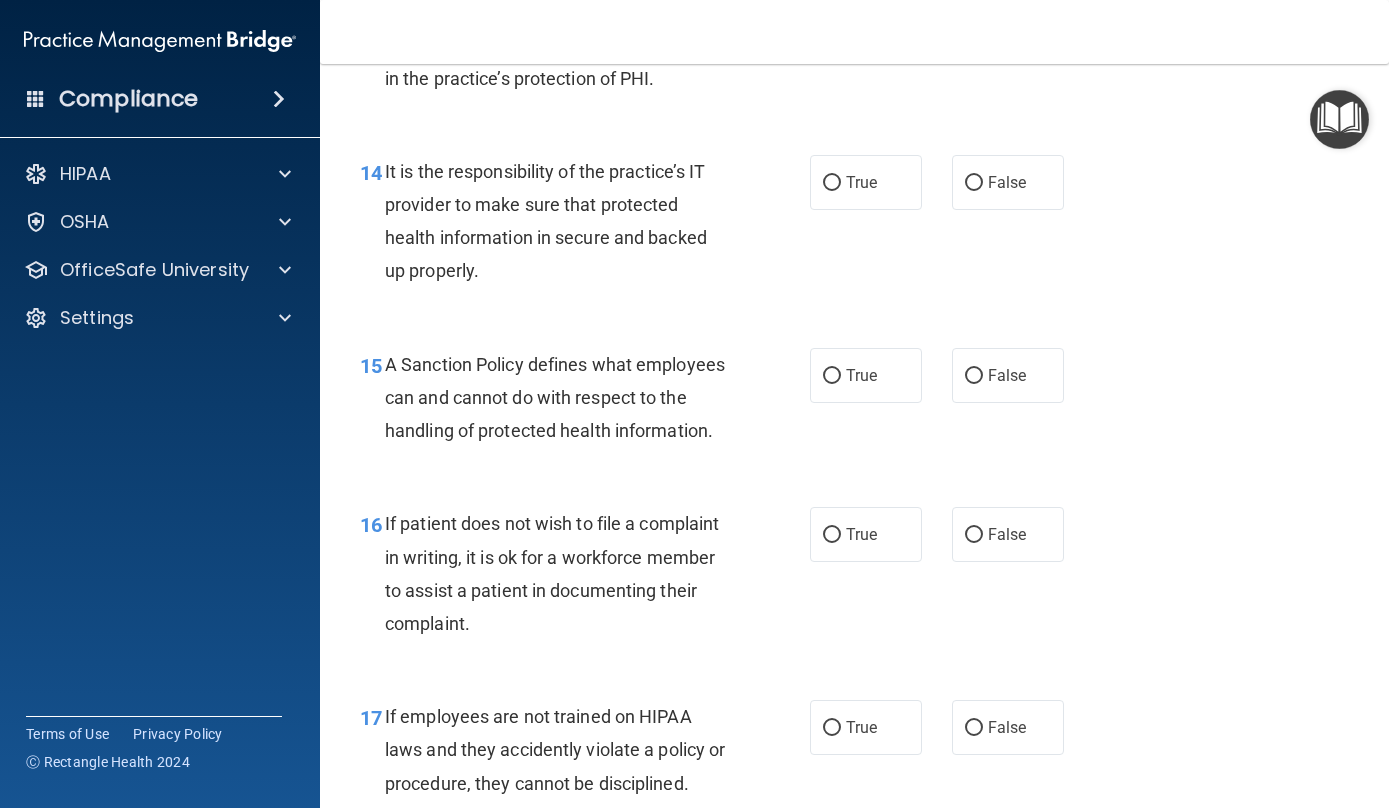 scroll, scrollTop: 2980, scrollLeft: 0, axis: vertical 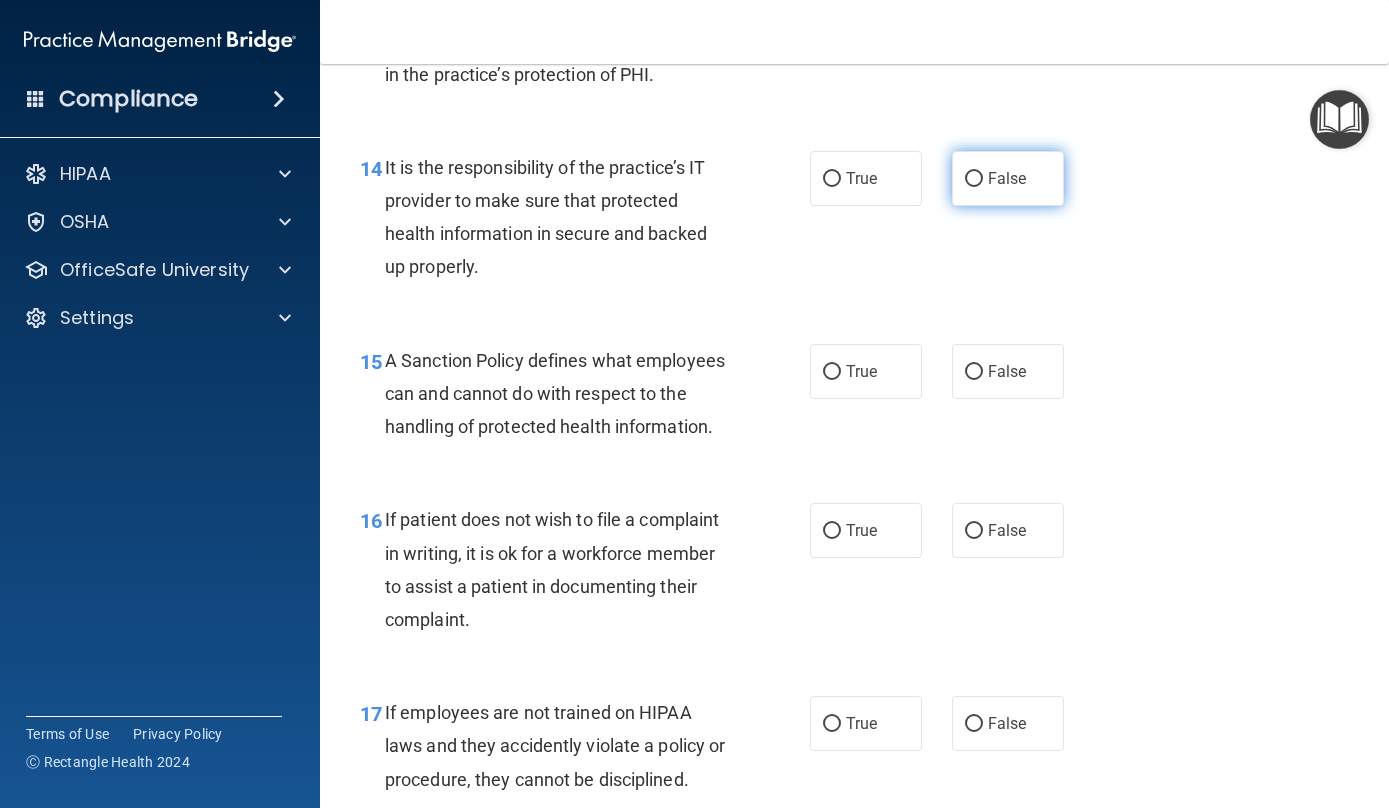 click on "False" at bounding box center [974, 179] 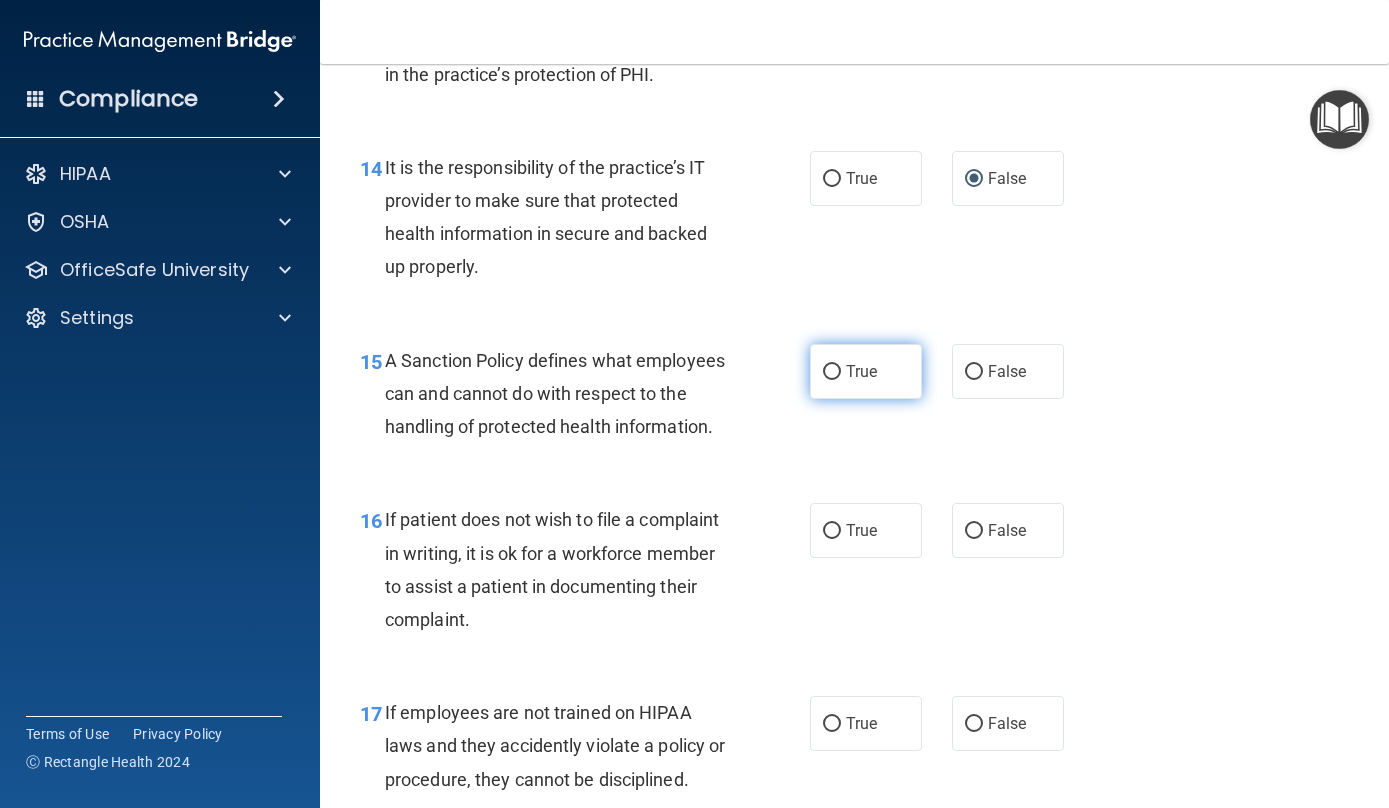 click on "True" at bounding box center [866, 371] 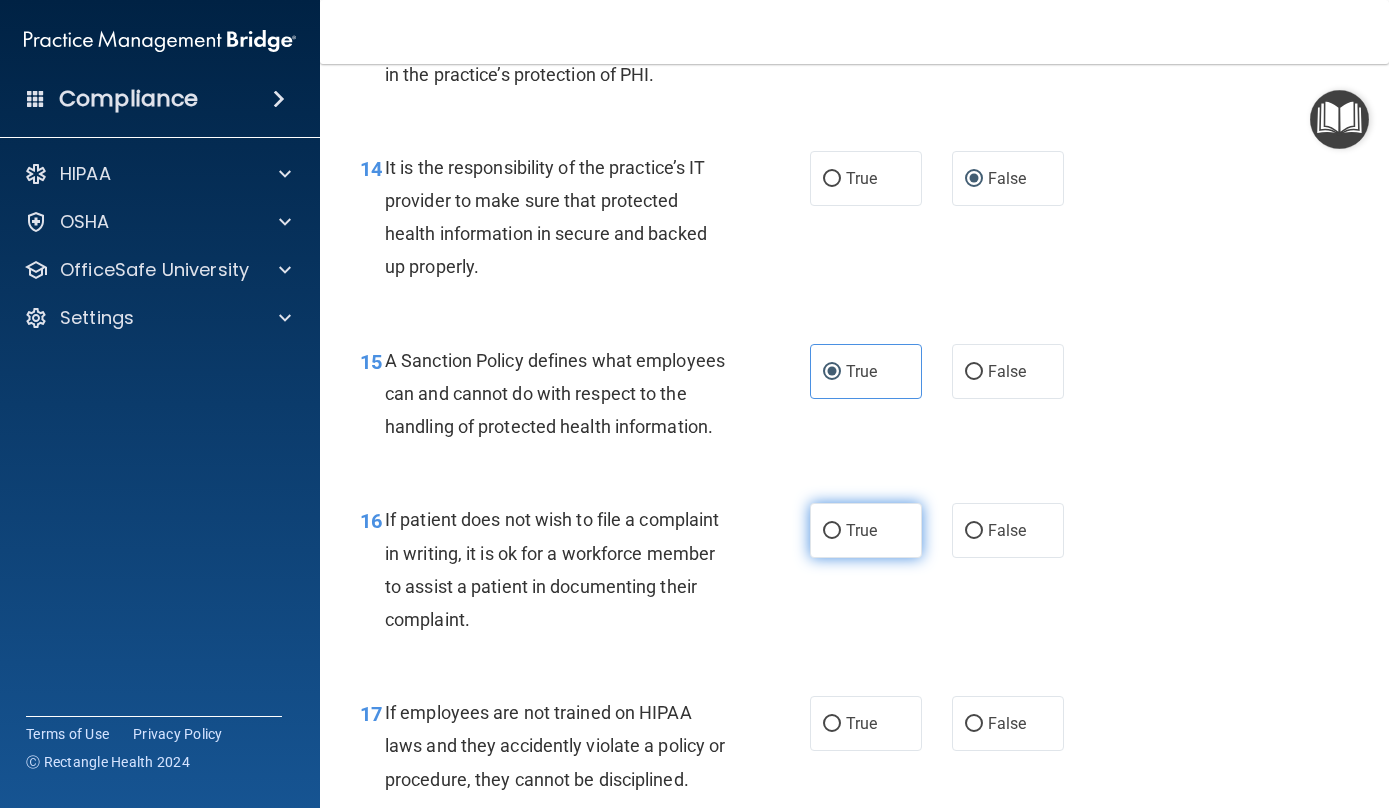 click on "True" at bounding box center (866, 530) 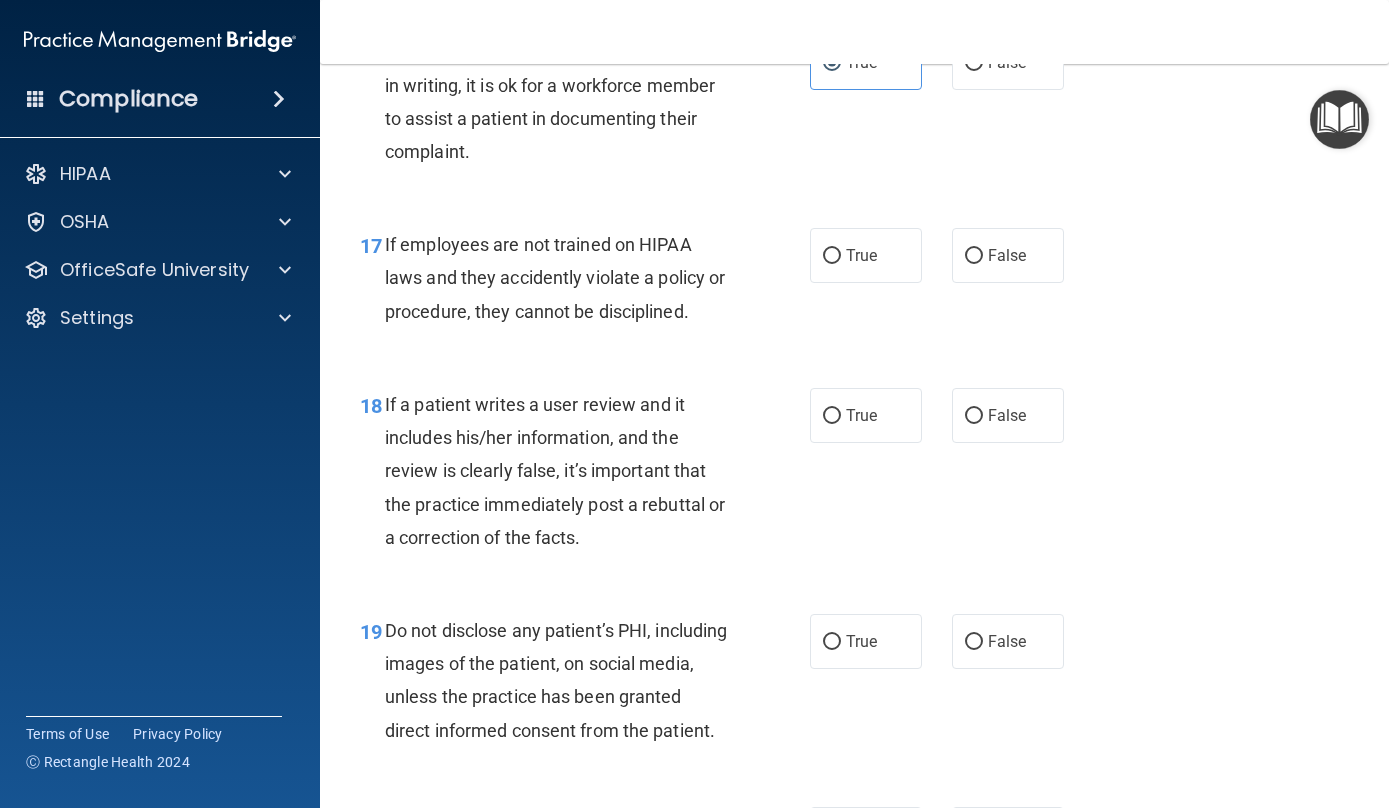 scroll, scrollTop: 3434, scrollLeft: 0, axis: vertical 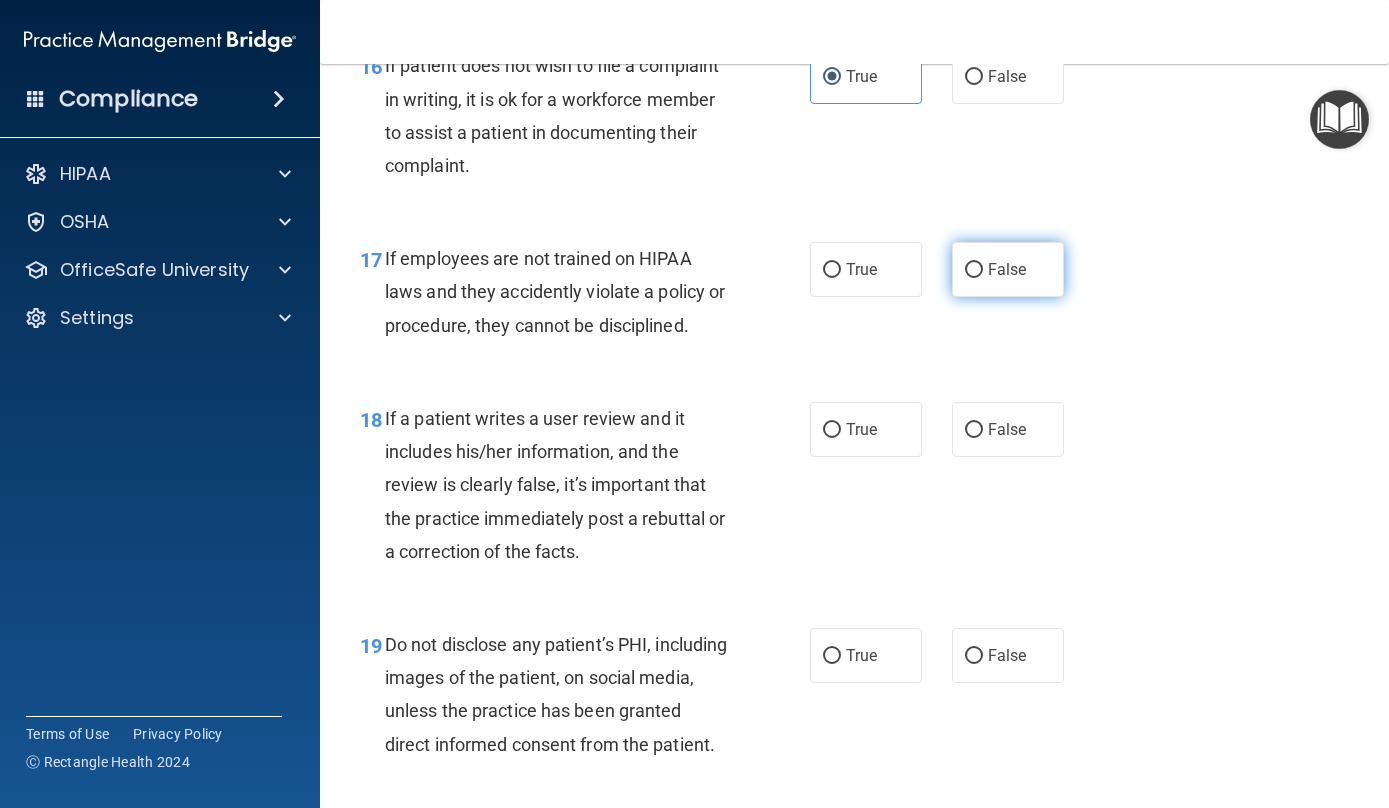click on "False" at bounding box center [1007, 269] 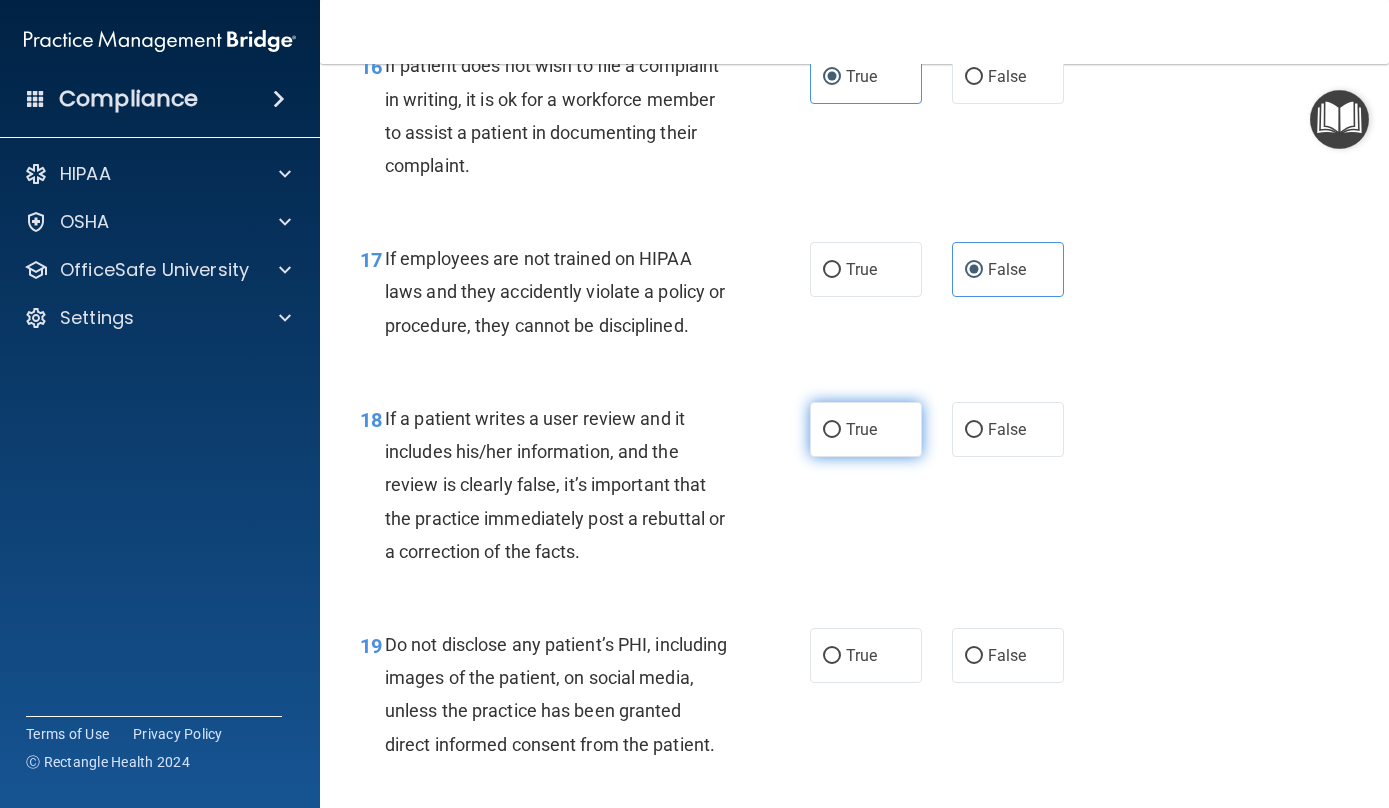 click on "True" at bounding box center [866, 429] 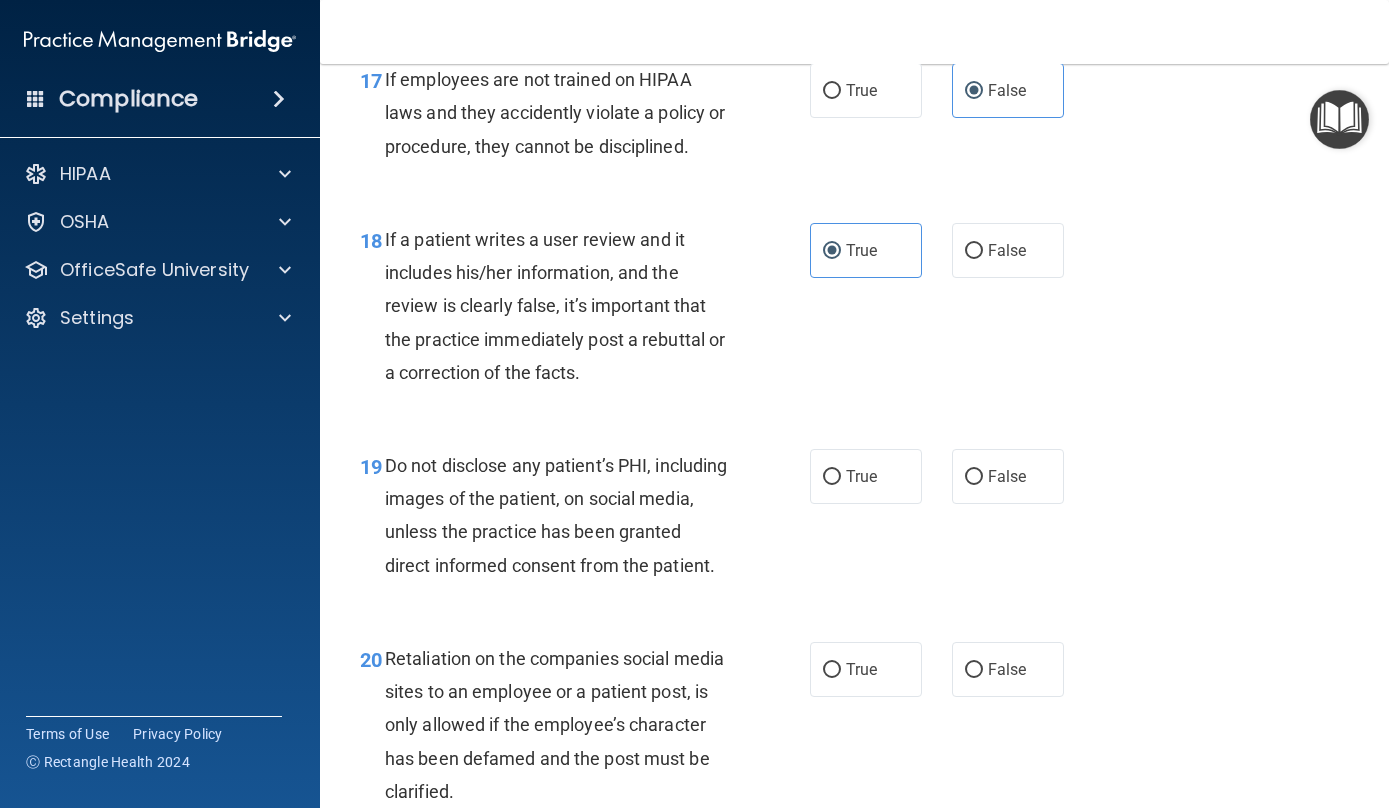 scroll, scrollTop: 3650, scrollLeft: 0, axis: vertical 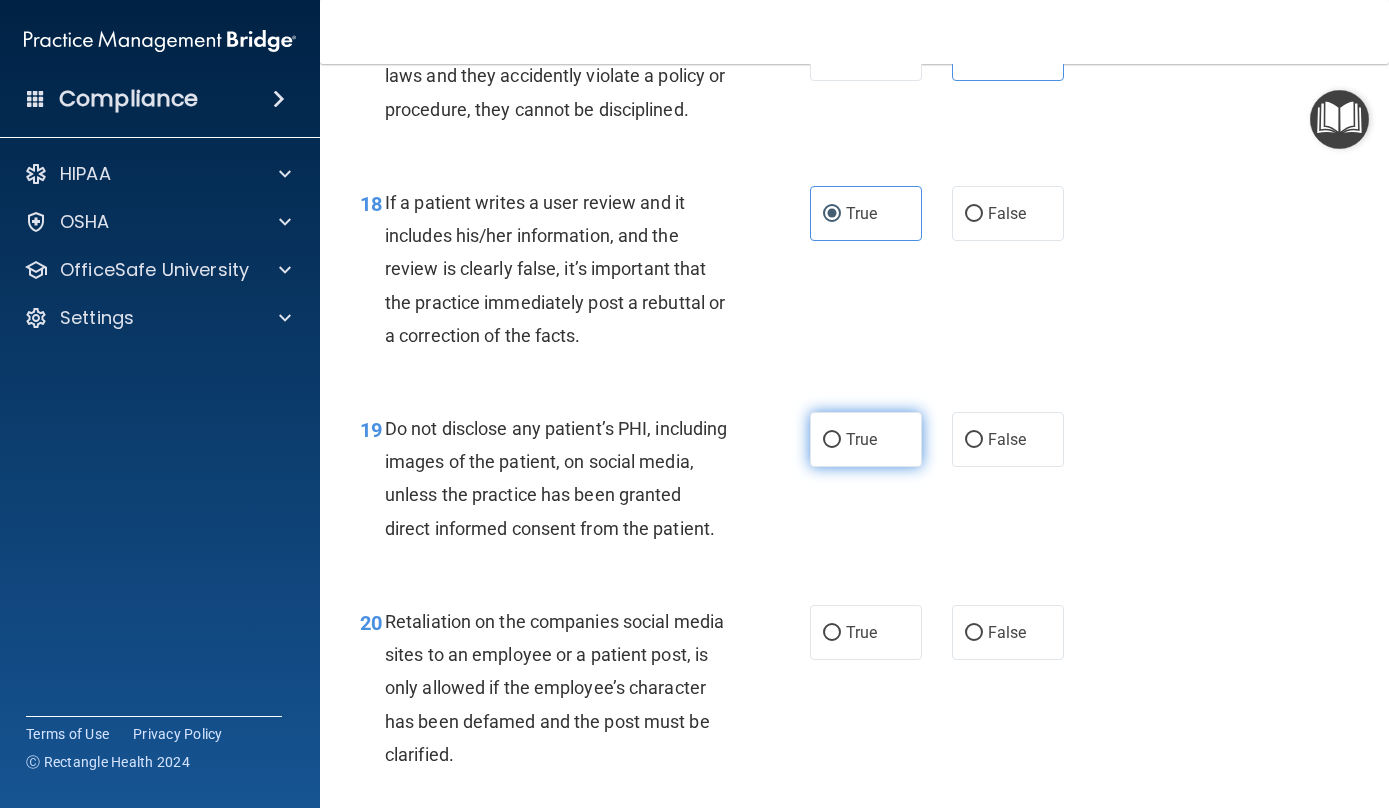 click on "True" at bounding box center [832, 440] 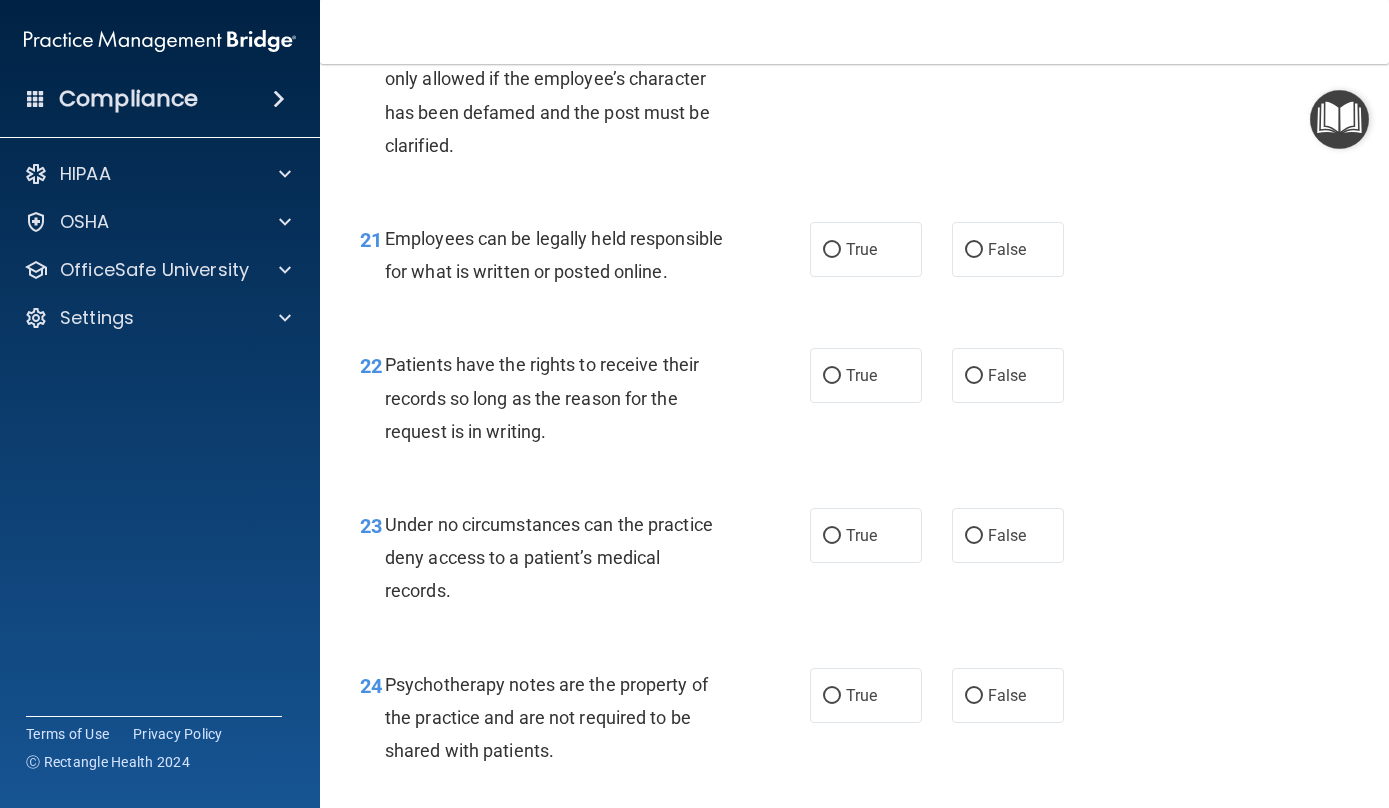 scroll, scrollTop: 4237, scrollLeft: 0, axis: vertical 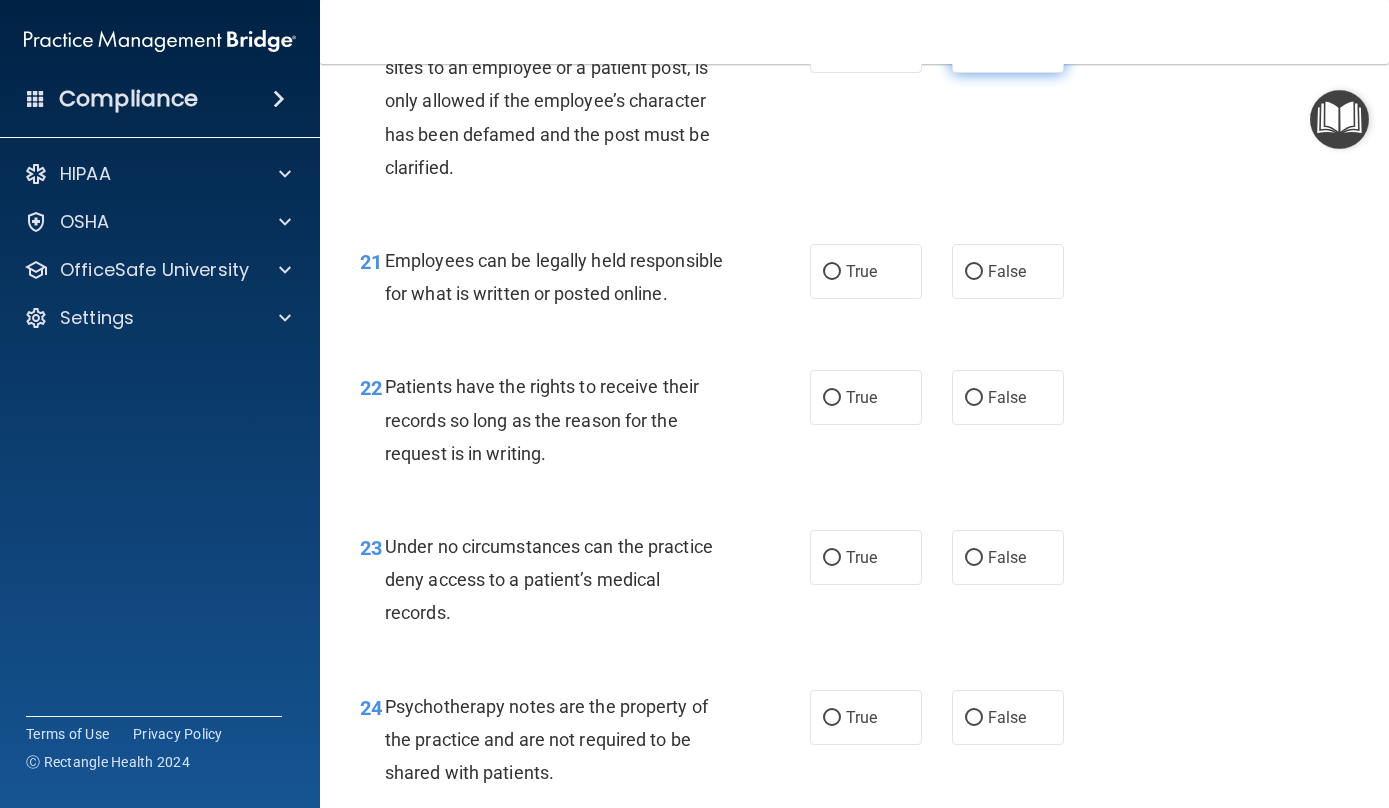 click on "False" at bounding box center (974, 46) 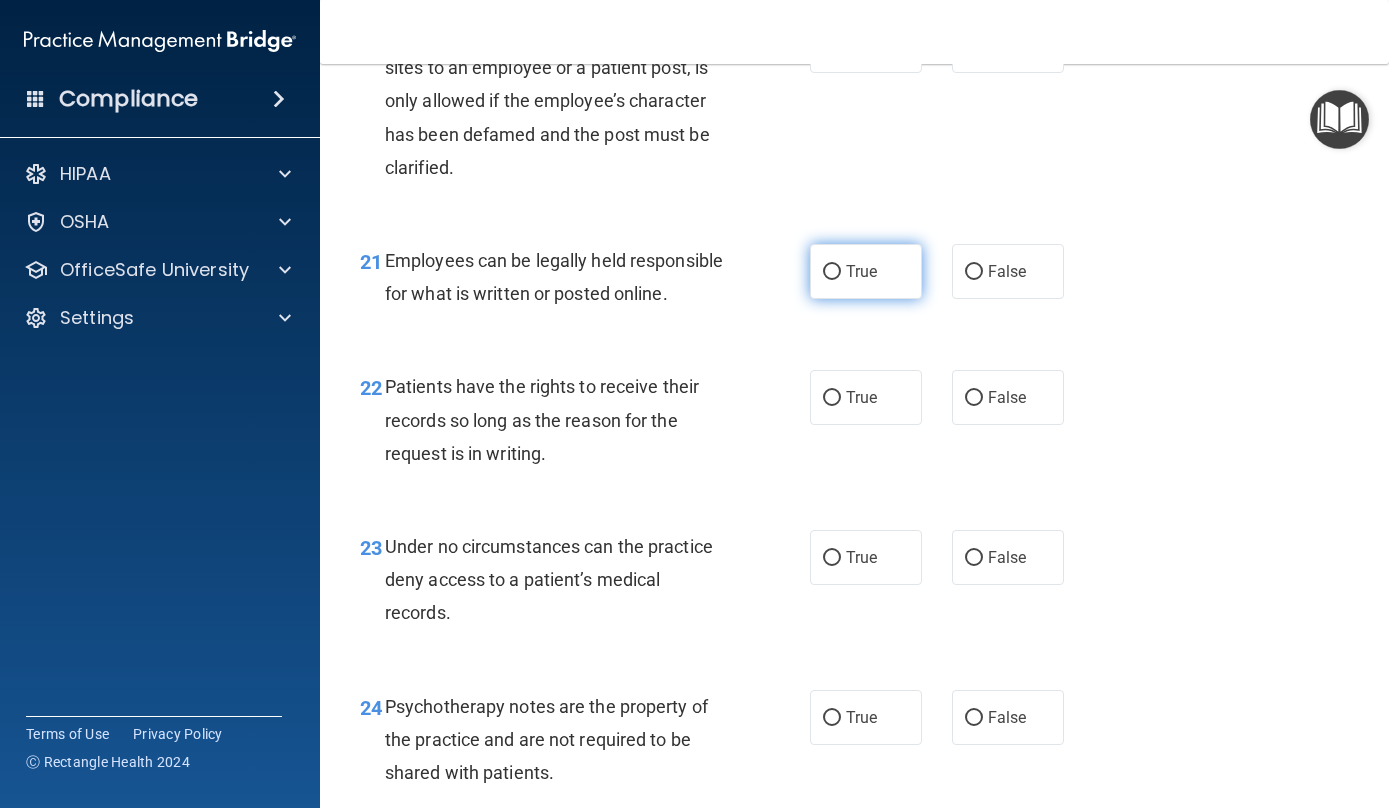 click on "True" at bounding box center [866, 271] 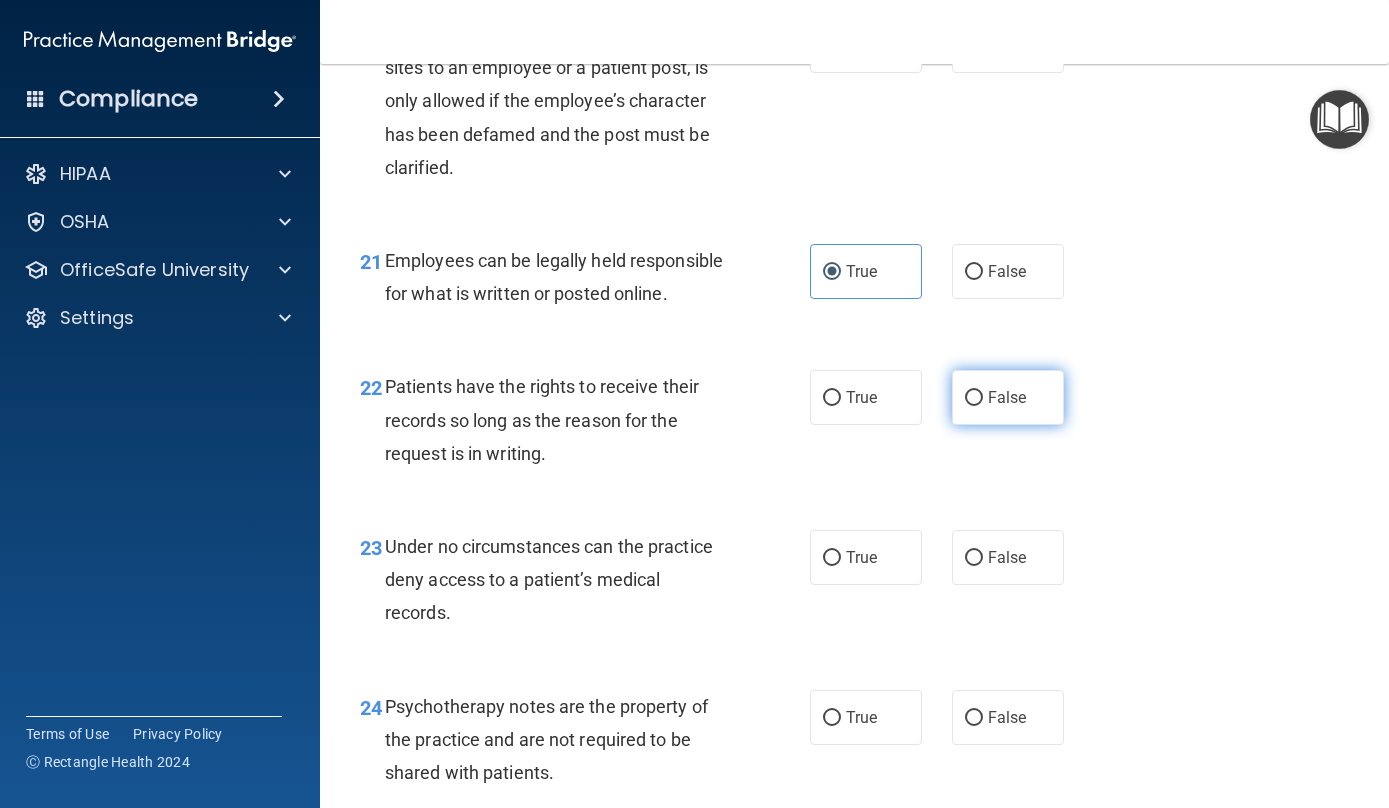 click on "False" at bounding box center (1007, 397) 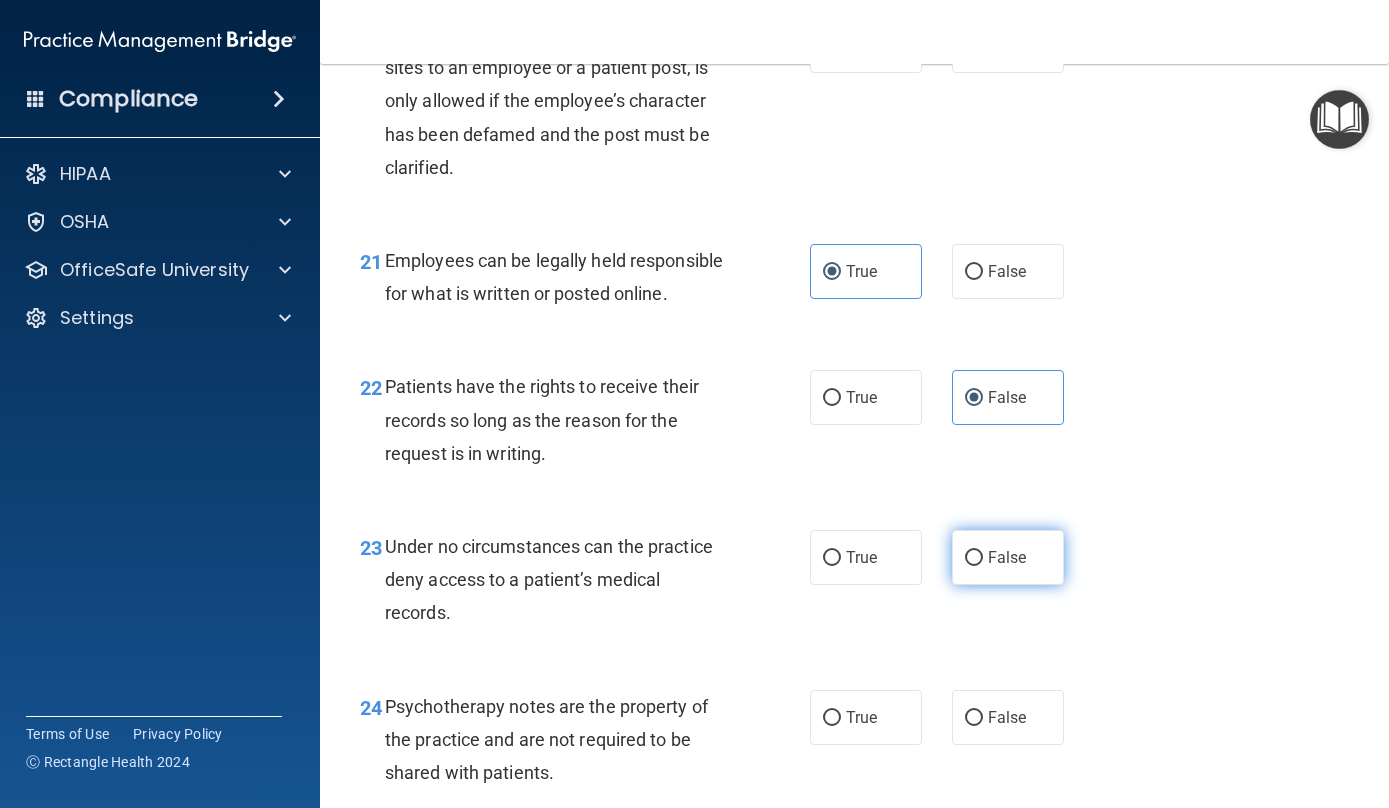 click on "False" at bounding box center [1007, 557] 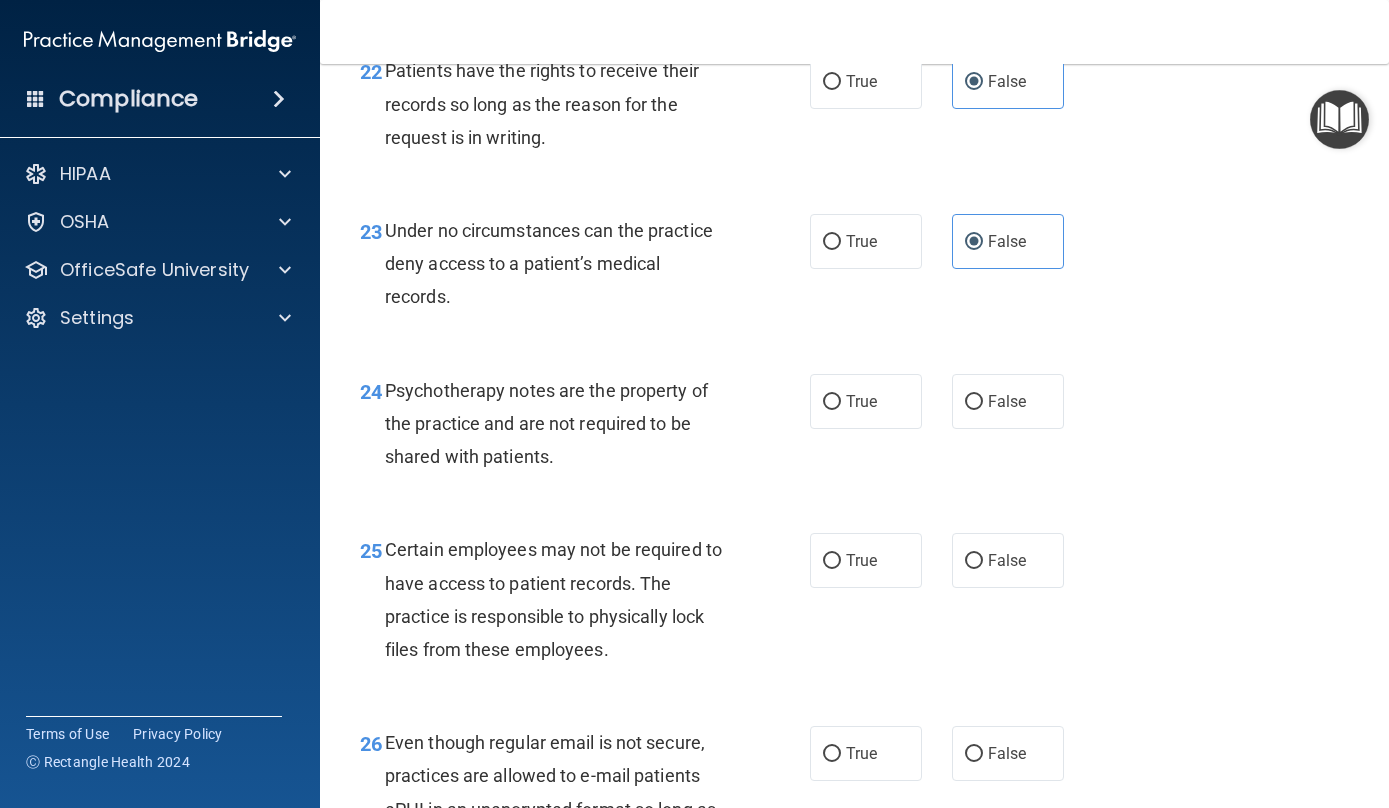 scroll, scrollTop: 4585, scrollLeft: 0, axis: vertical 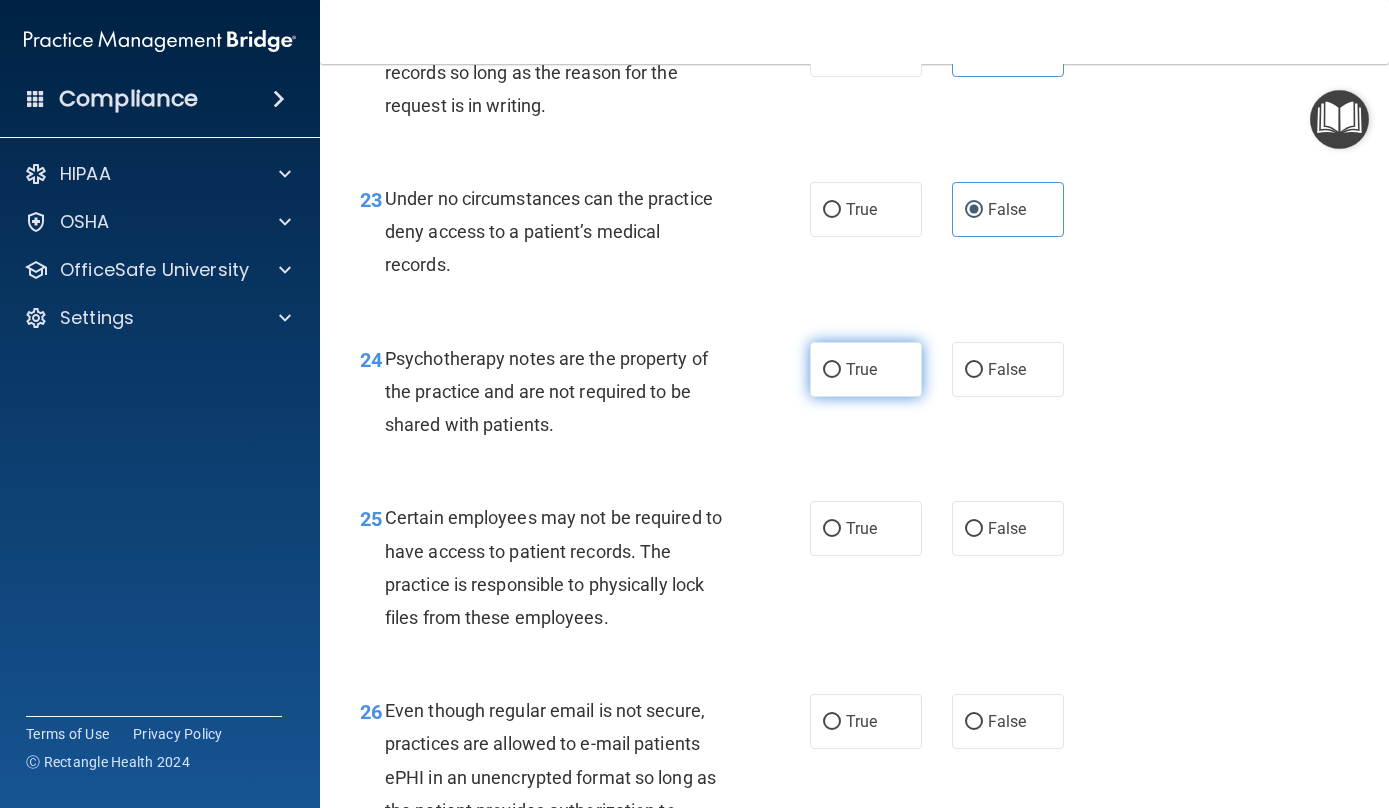 click on "True" at bounding box center [866, 369] 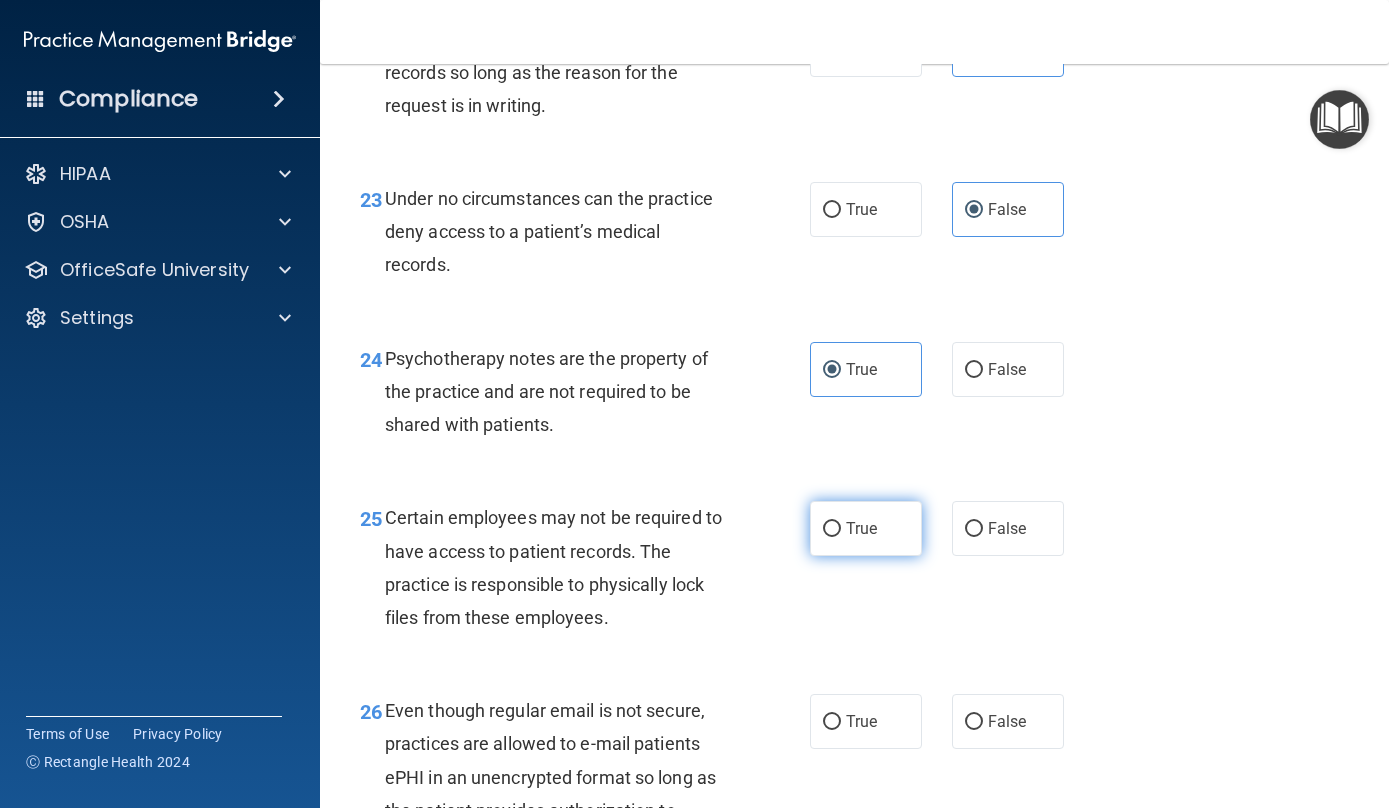 click on "True" at bounding box center [861, 528] 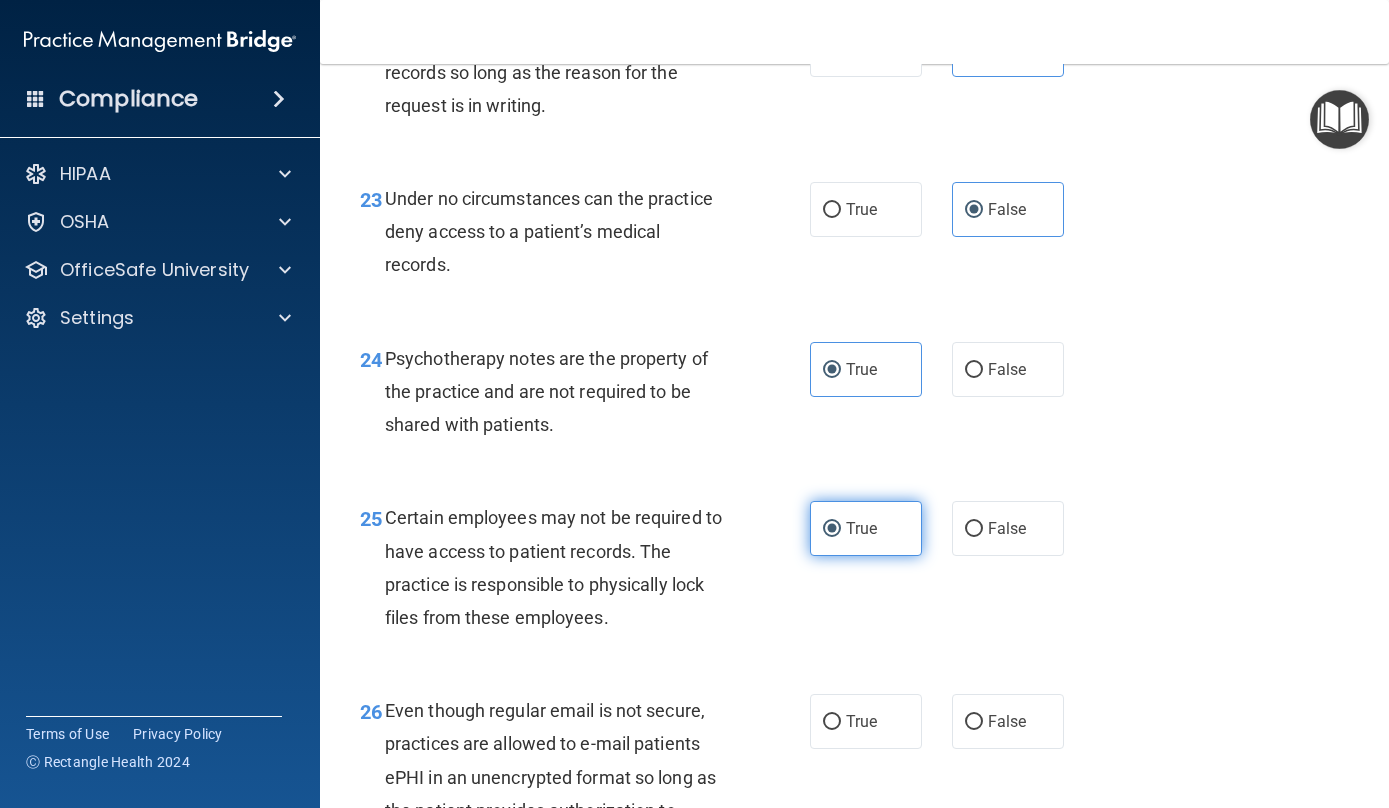 click on "True" at bounding box center (832, 529) 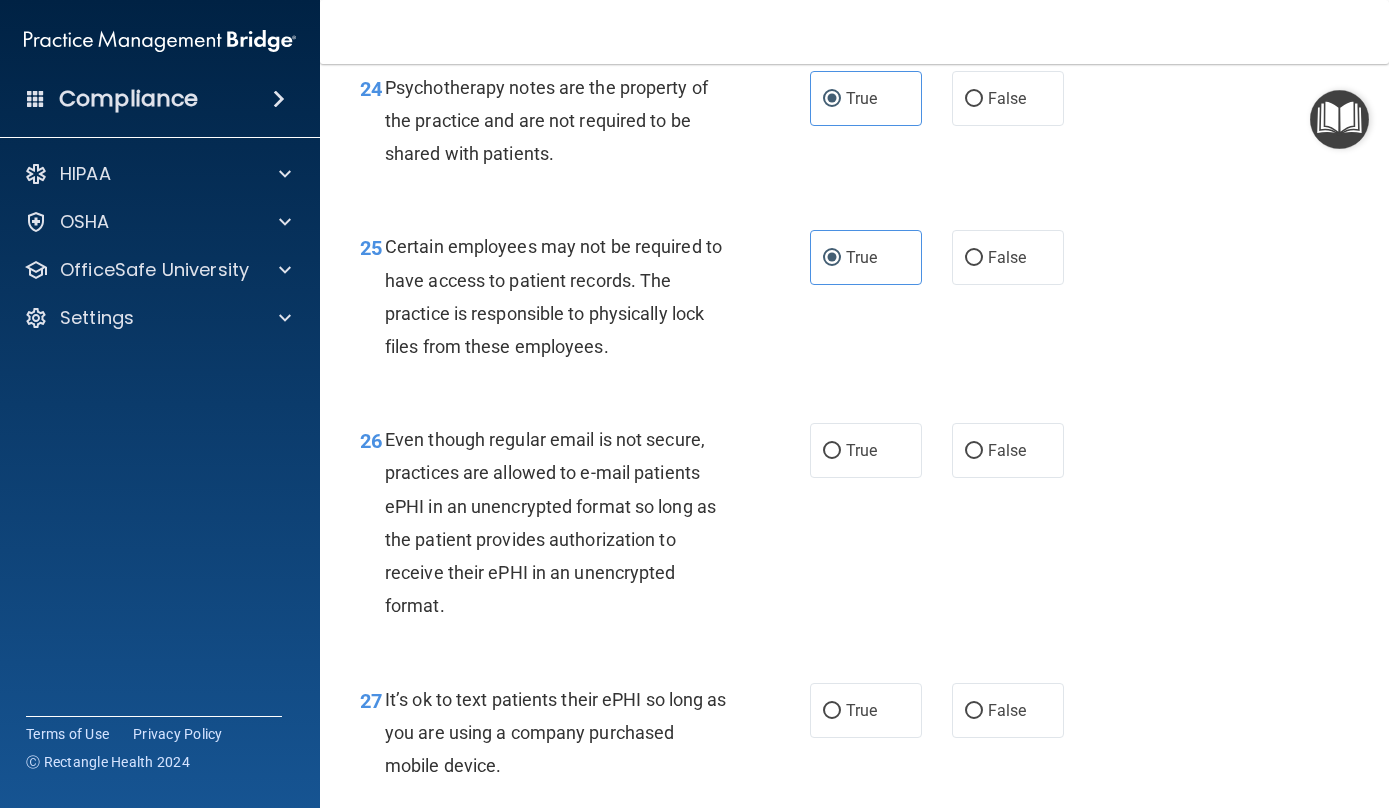 scroll, scrollTop: 4874, scrollLeft: 0, axis: vertical 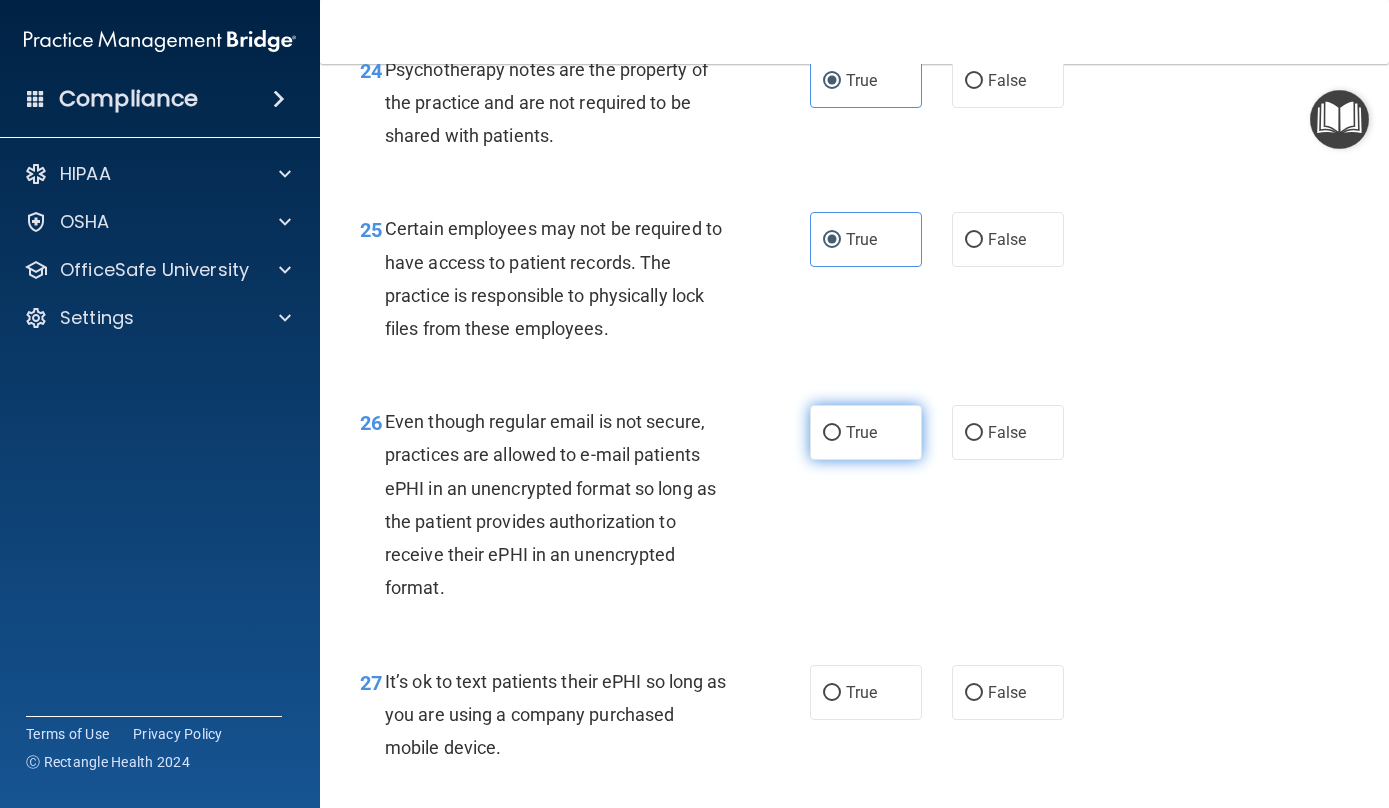 click on "True" at bounding box center (866, 432) 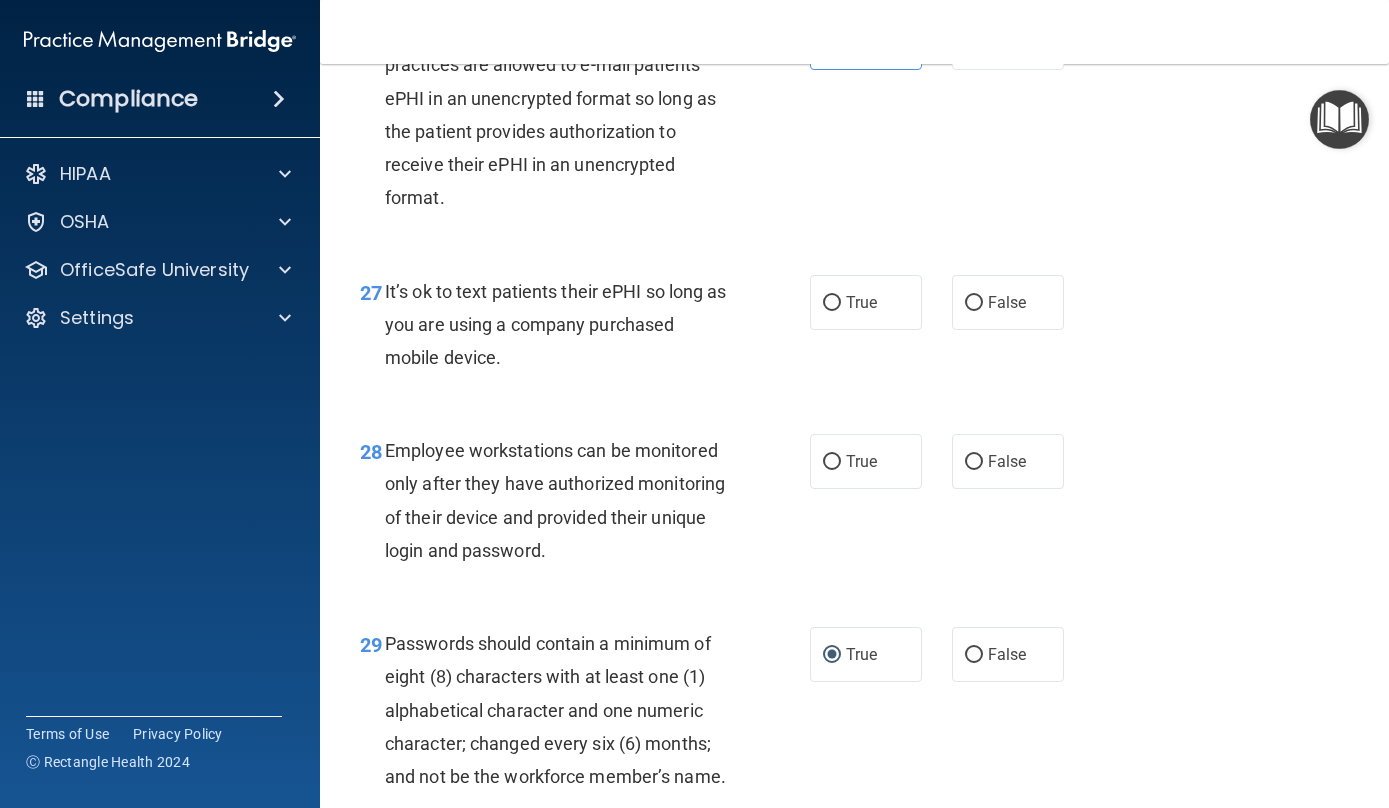 scroll, scrollTop: 5268, scrollLeft: 0, axis: vertical 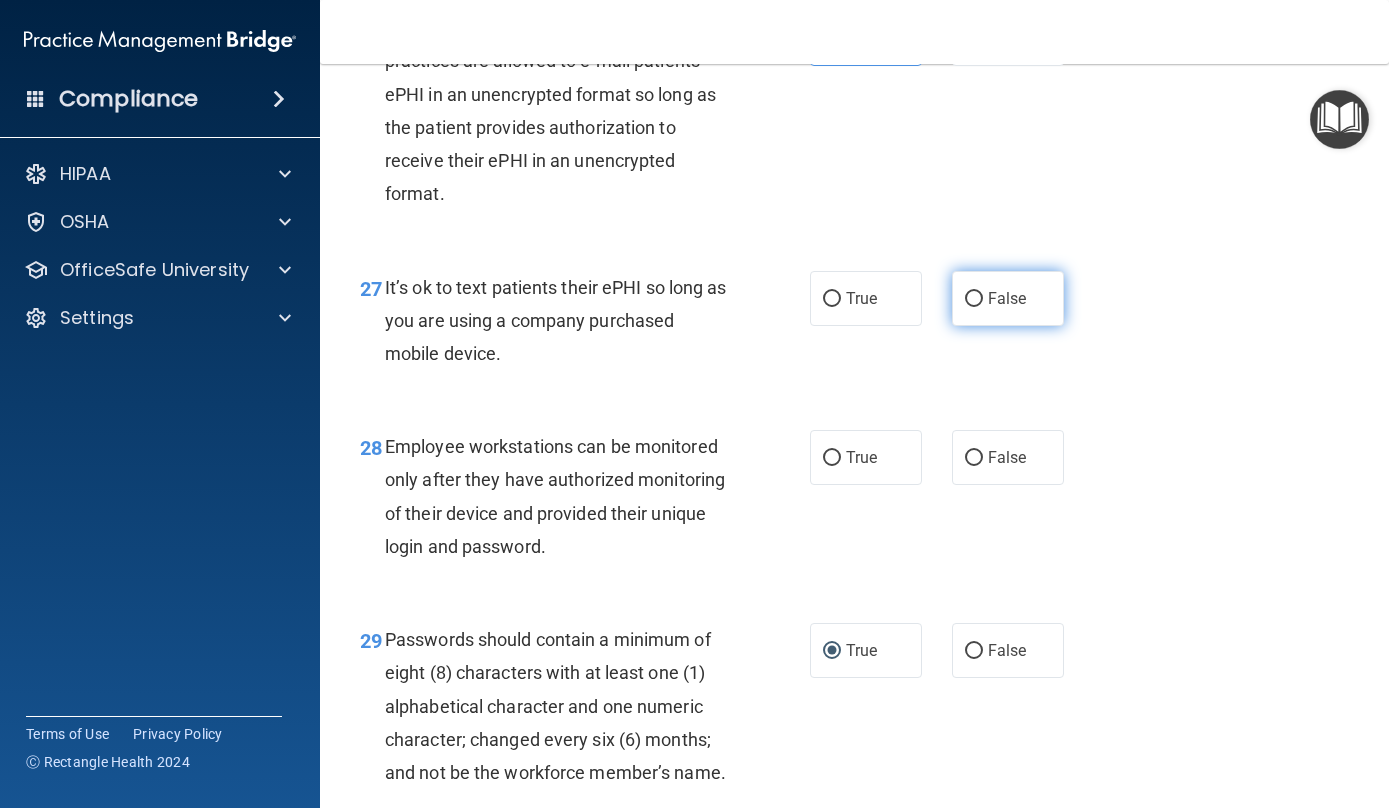 click on "False" at bounding box center [974, 299] 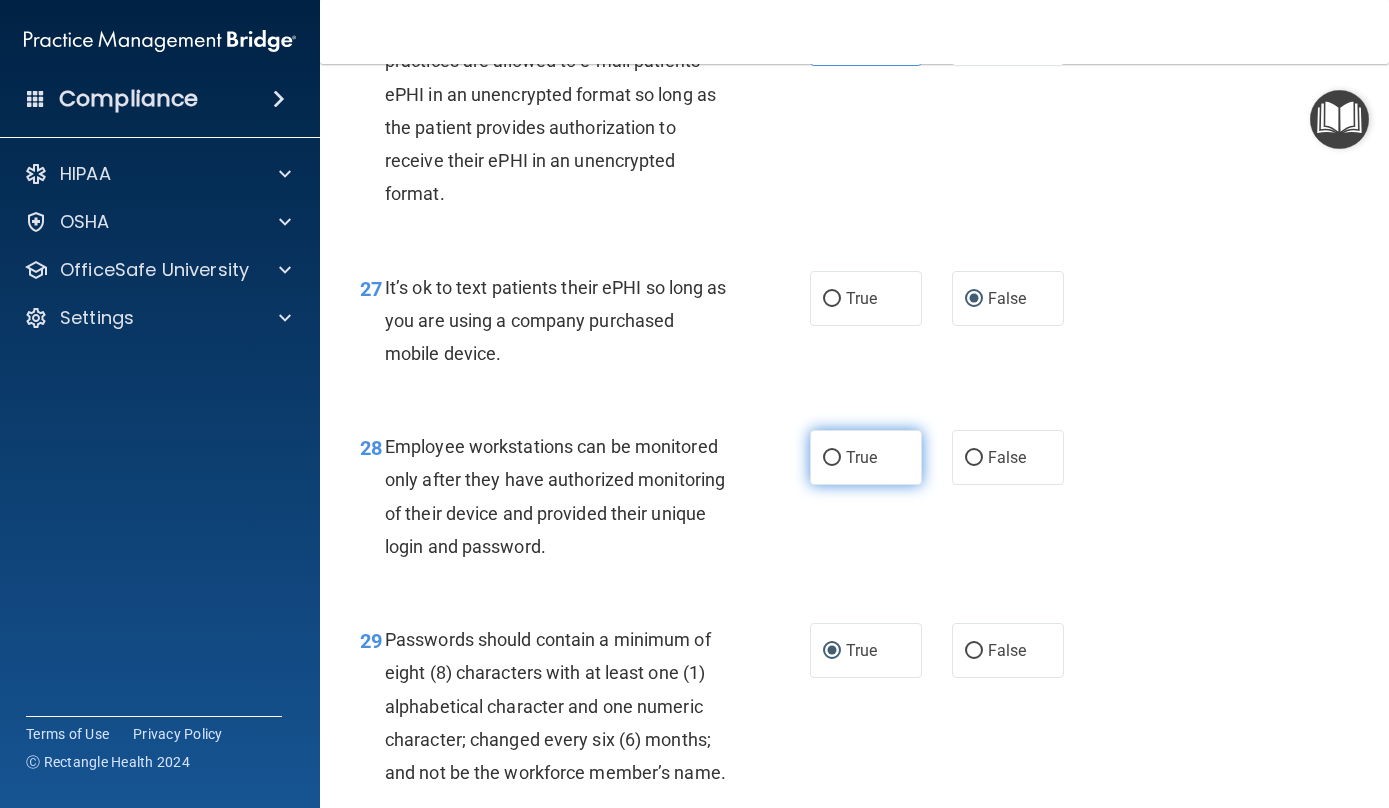 click on "True" at bounding box center (861, 457) 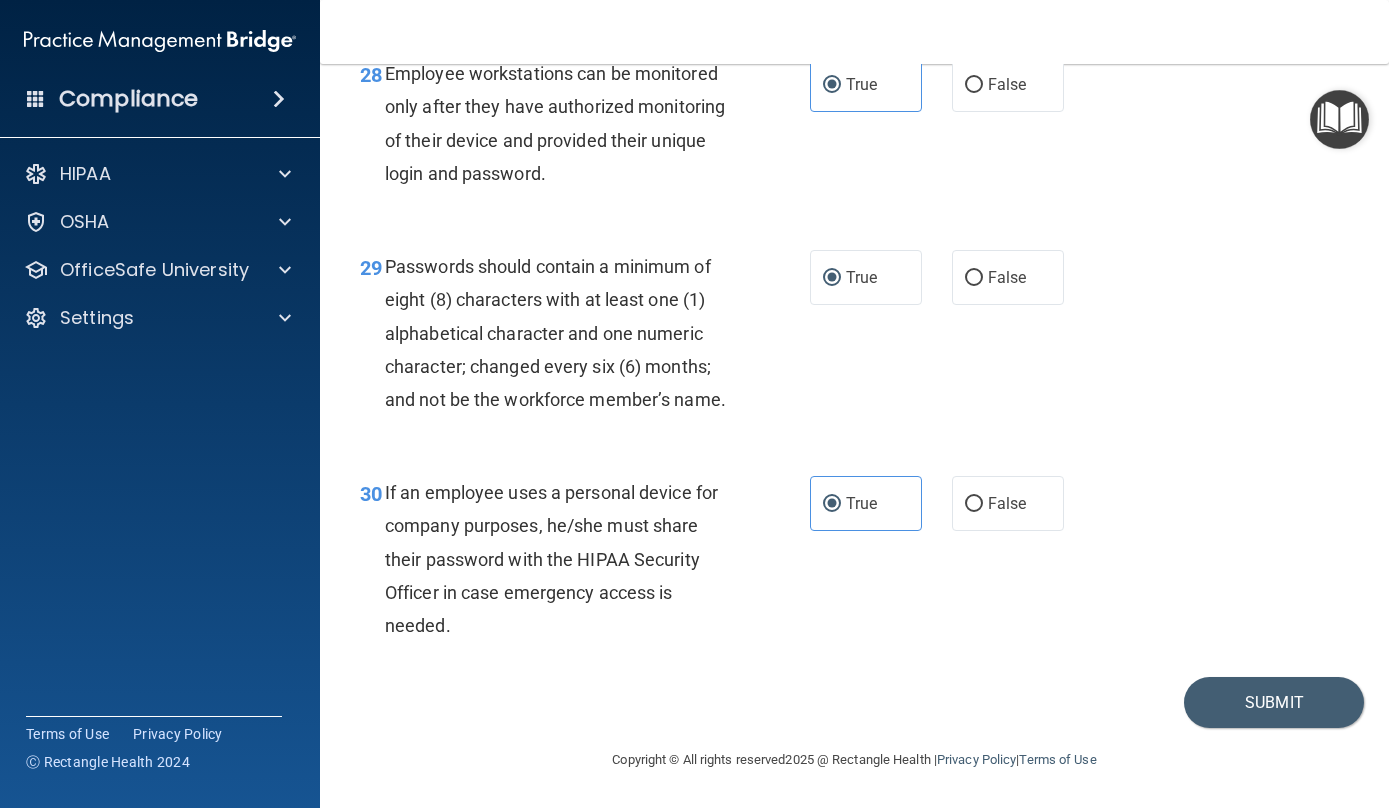 scroll, scrollTop: 5809, scrollLeft: 0, axis: vertical 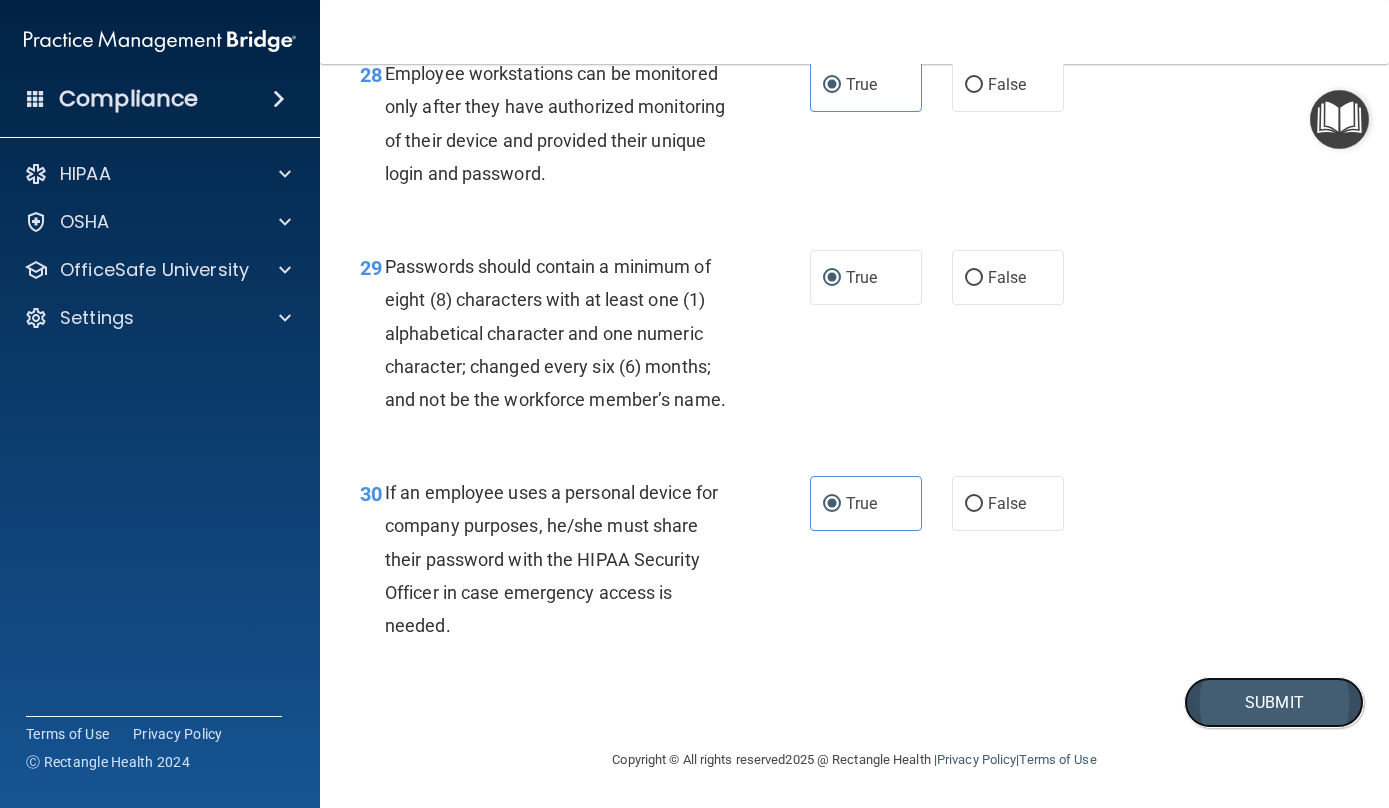 click on "Submit" at bounding box center (1274, 702) 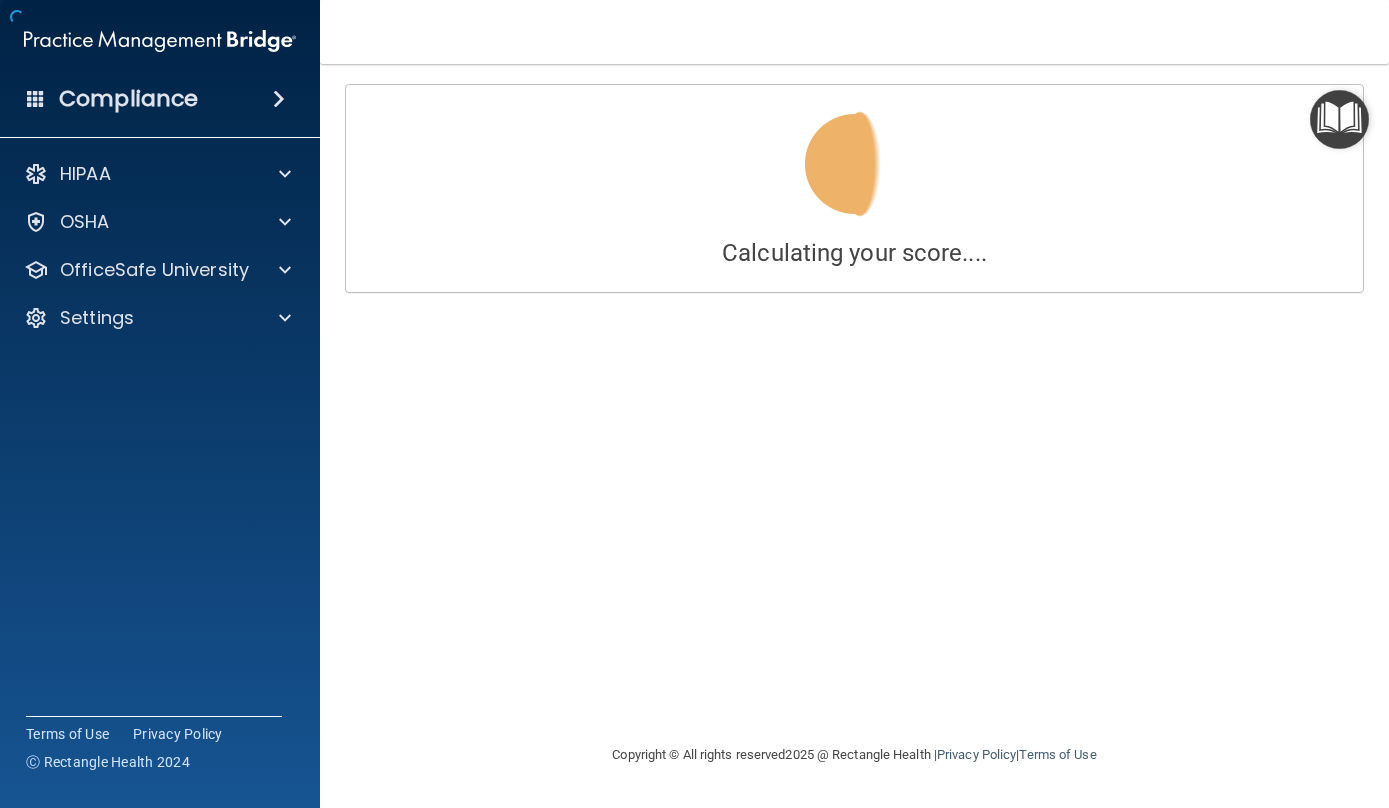 scroll, scrollTop: 0, scrollLeft: 0, axis: both 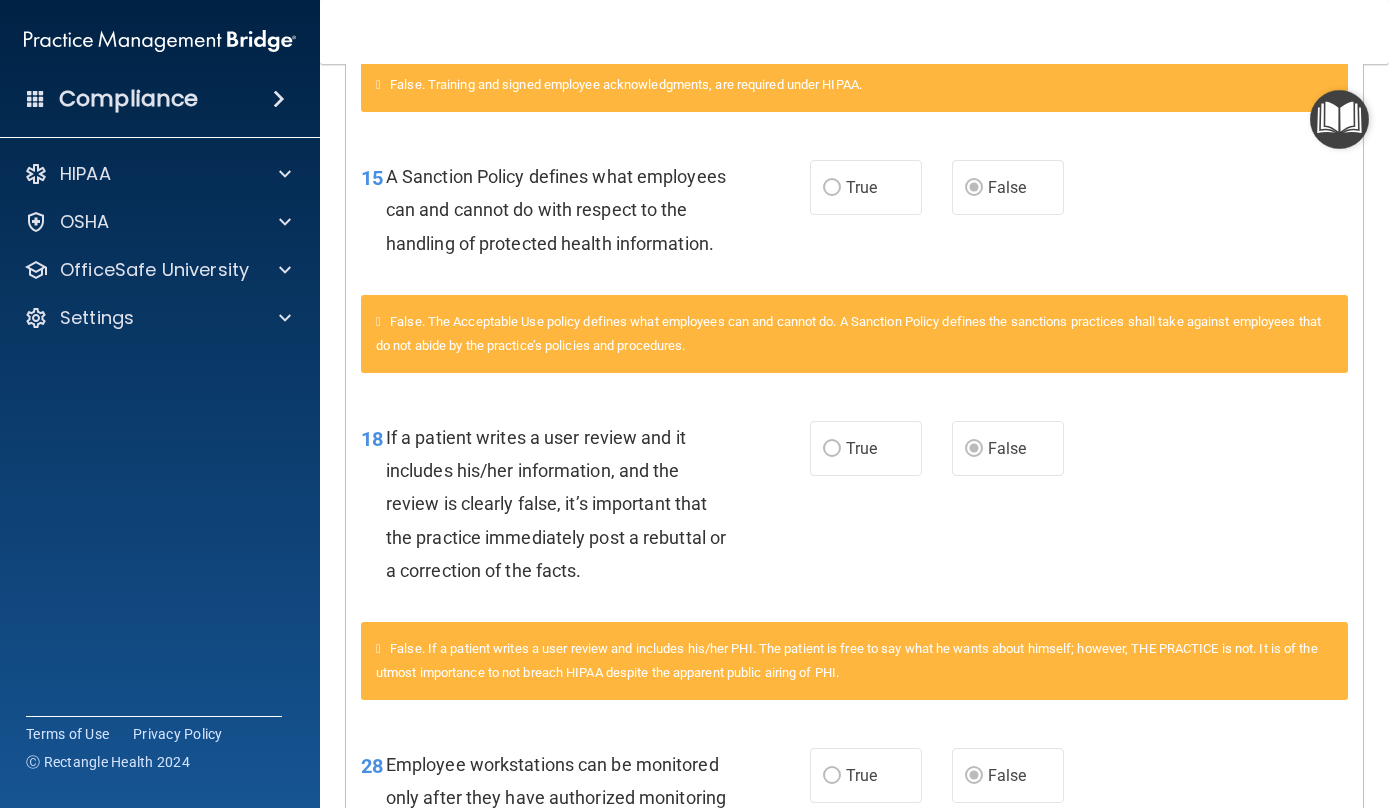 click on "18       If a patient writes a user review and it includes his/her information, and the review is clearly false, it’s important that the practice immediately post a rebuttal or a correction of the facts.                 True           False" at bounding box center (854, 509) 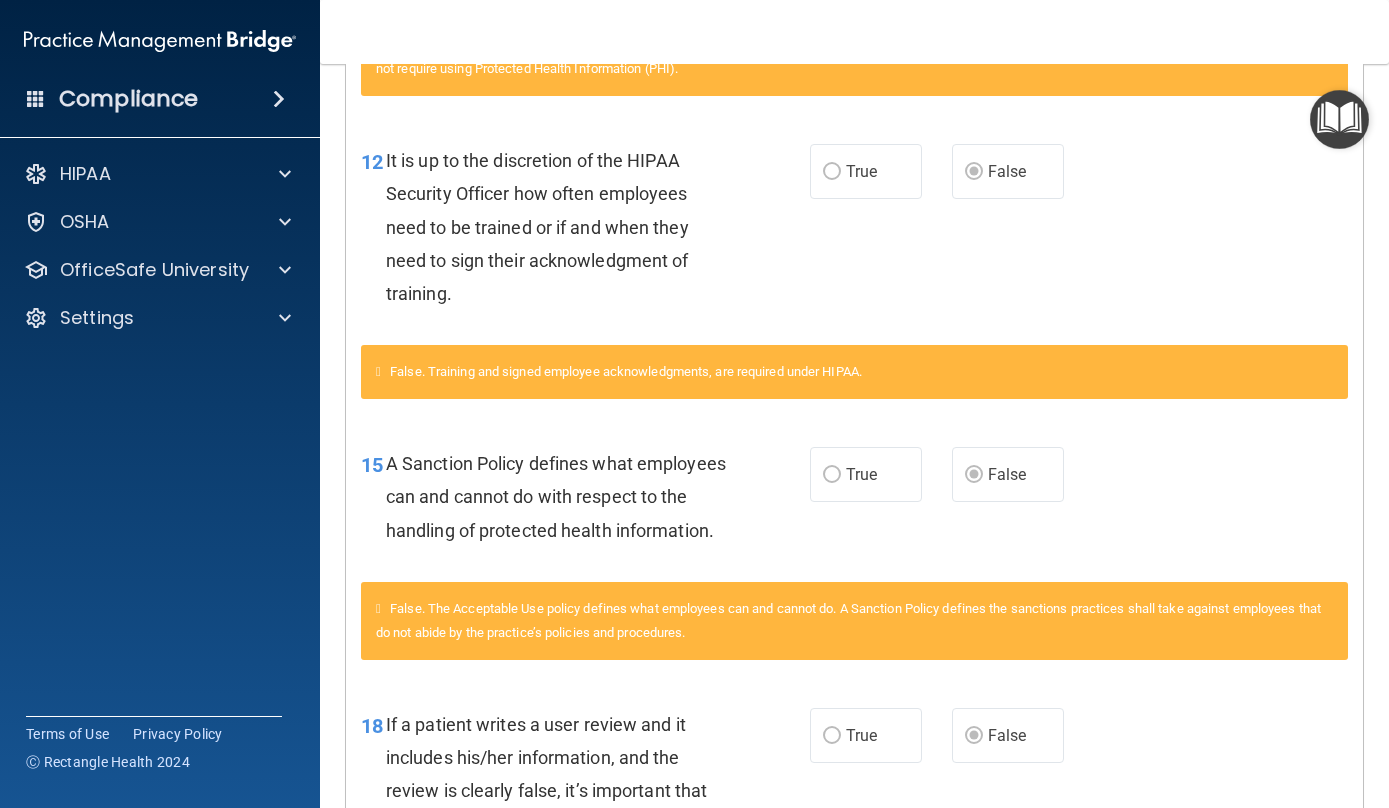scroll, scrollTop: 802, scrollLeft: 0, axis: vertical 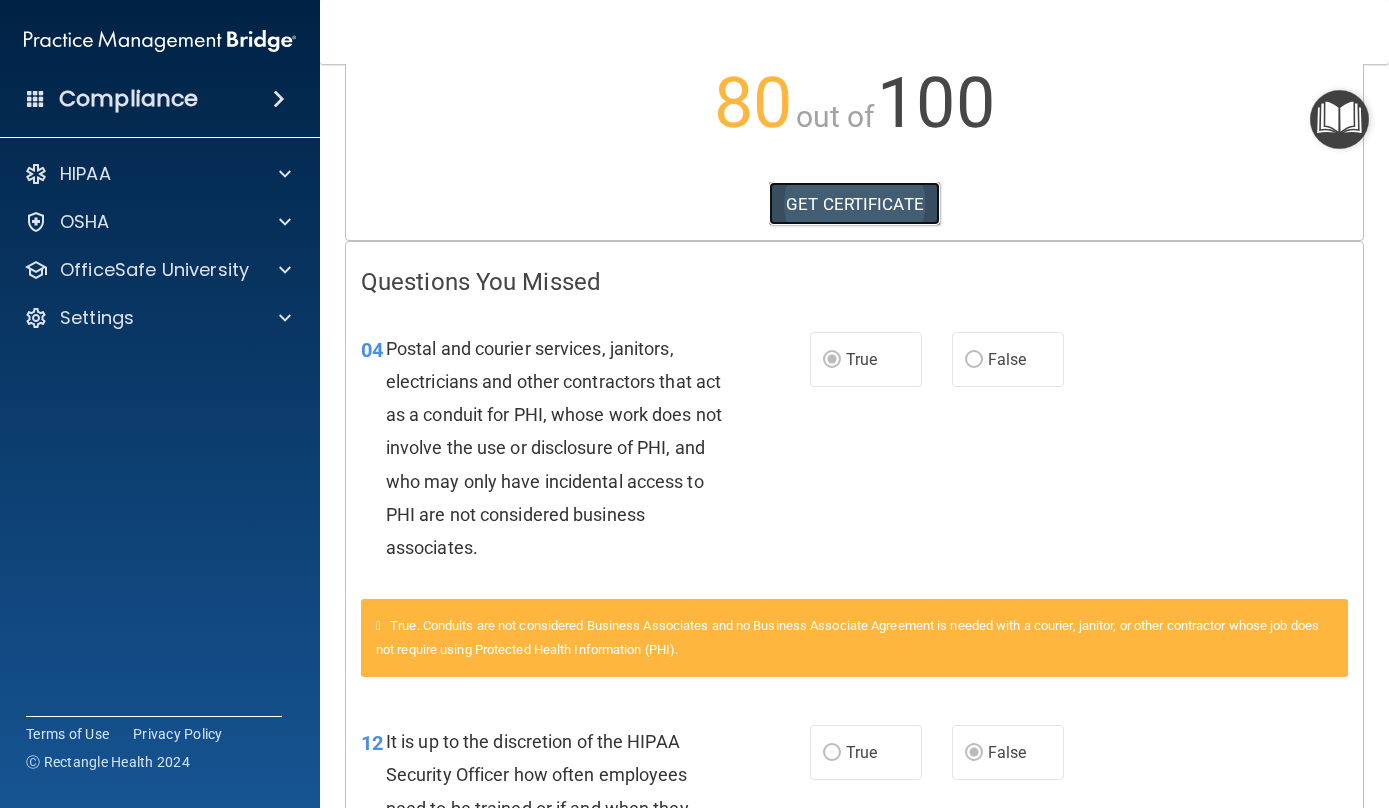 click on "GET CERTIFICATE" at bounding box center (854, 204) 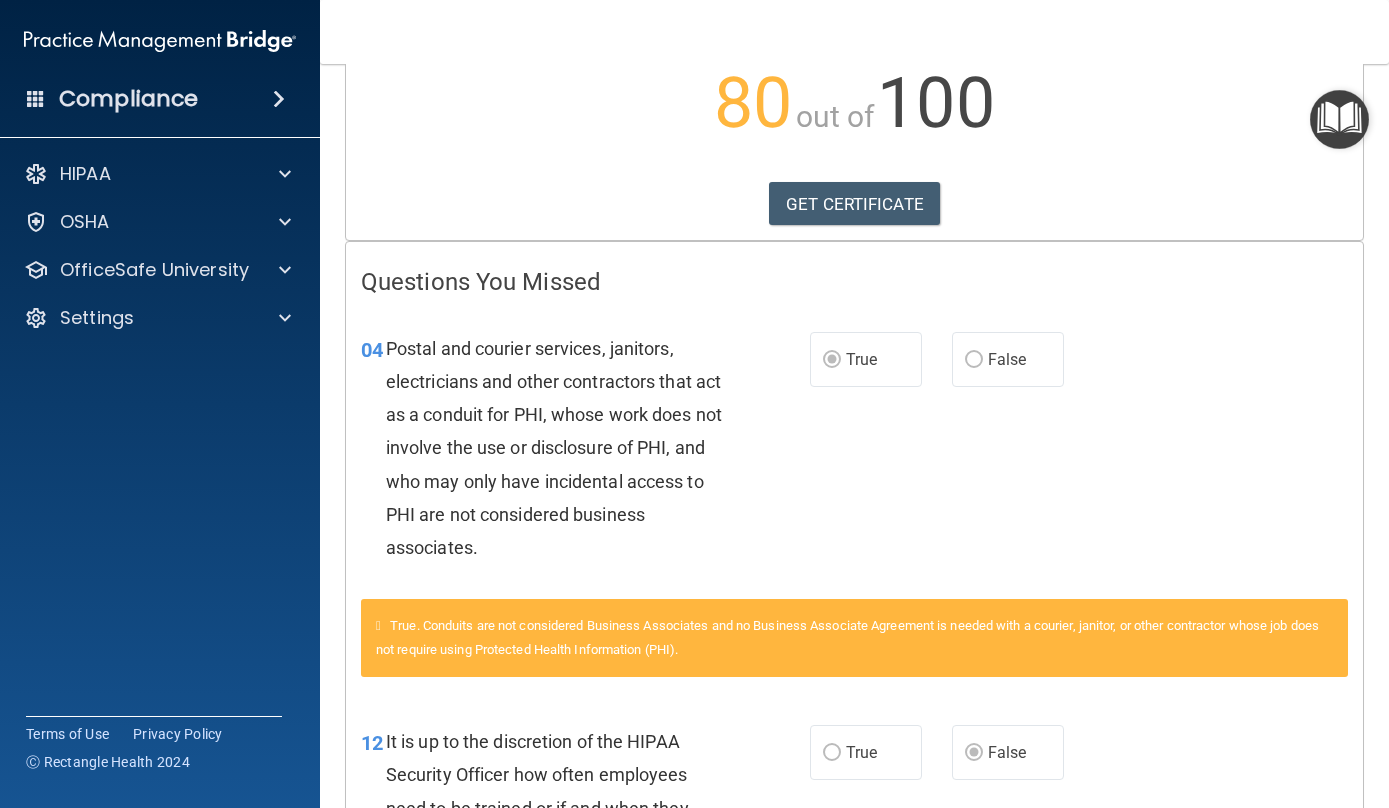 click at bounding box center [36, 98] 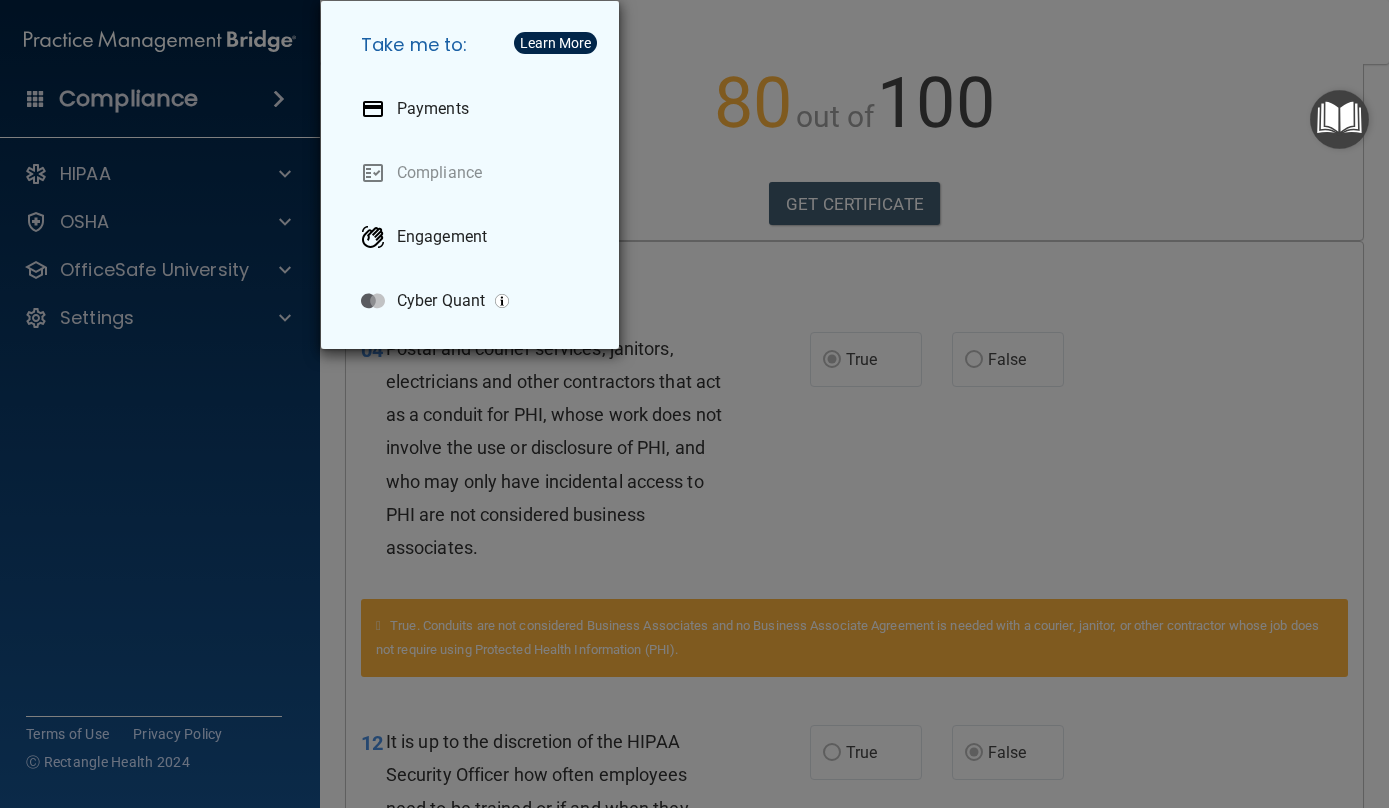 click on "Take me to:             Payments                   Compliance                     Engagement                     Cyber Quant" at bounding box center (694, 404) 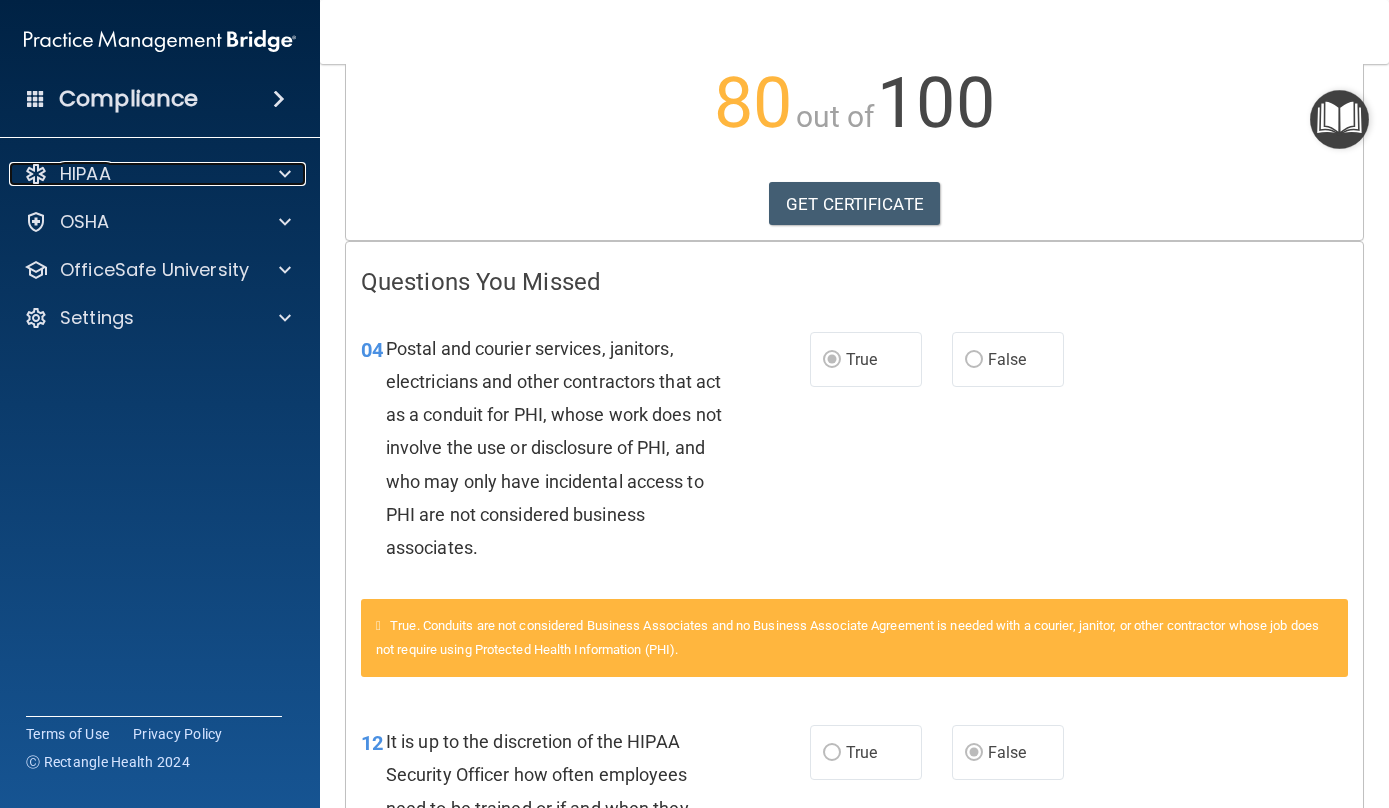 click on "HIPAA" at bounding box center (133, 174) 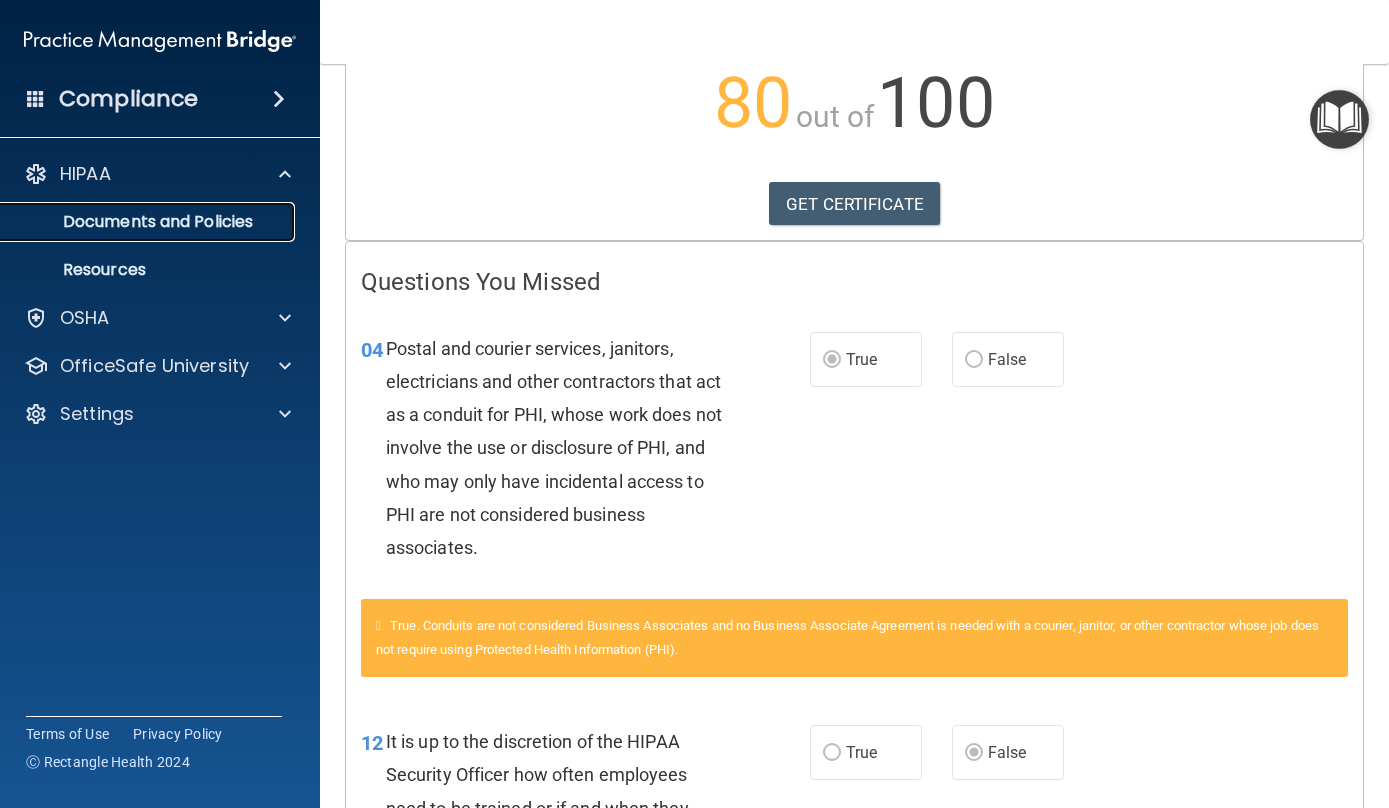 click on "Documents and Policies" at bounding box center [149, 222] 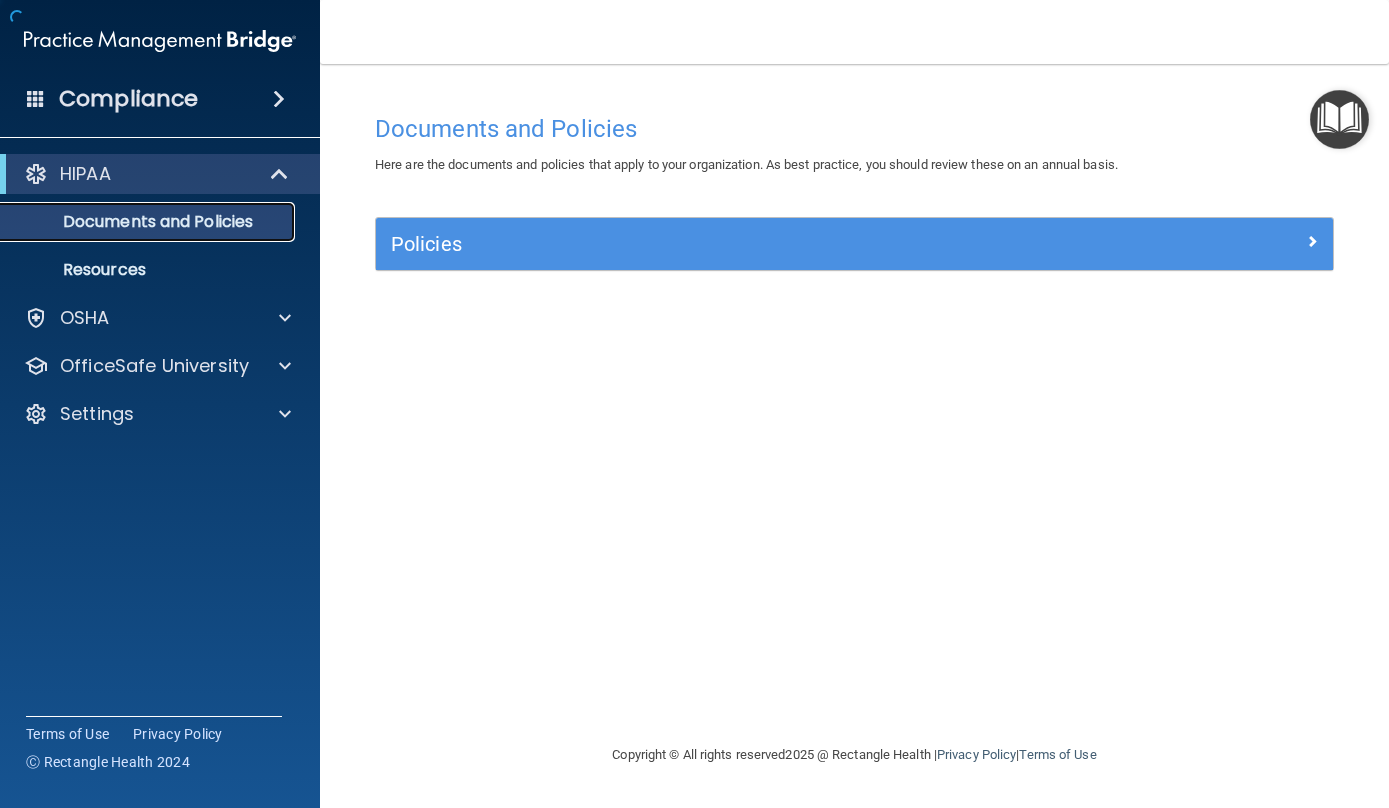 scroll, scrollTop: 0, scrollLeft: 0, axis: both 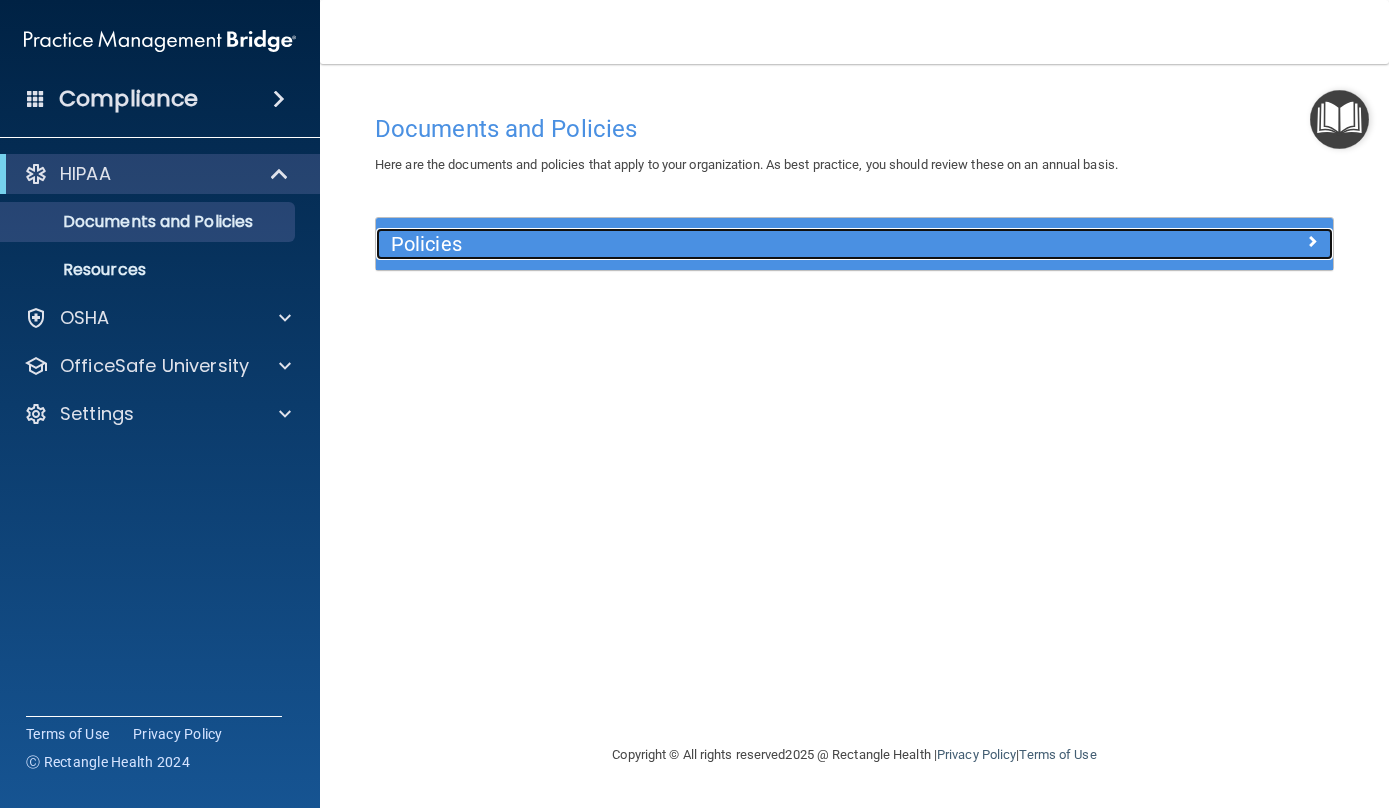 click on "Policies" at bounding box center [735, 244] 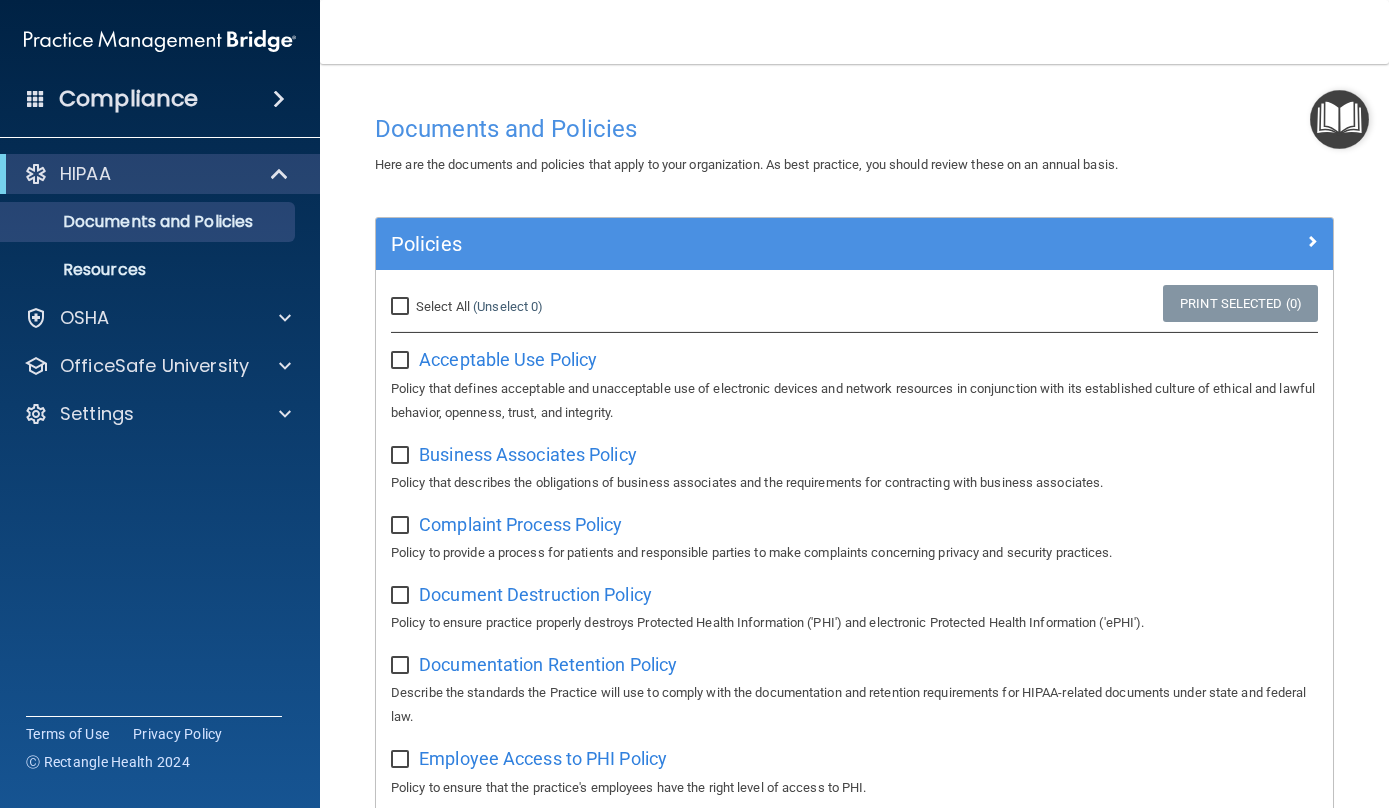 click on "Select All   (Unselect 0)    Unselect All" at bounding box center (402, 307) 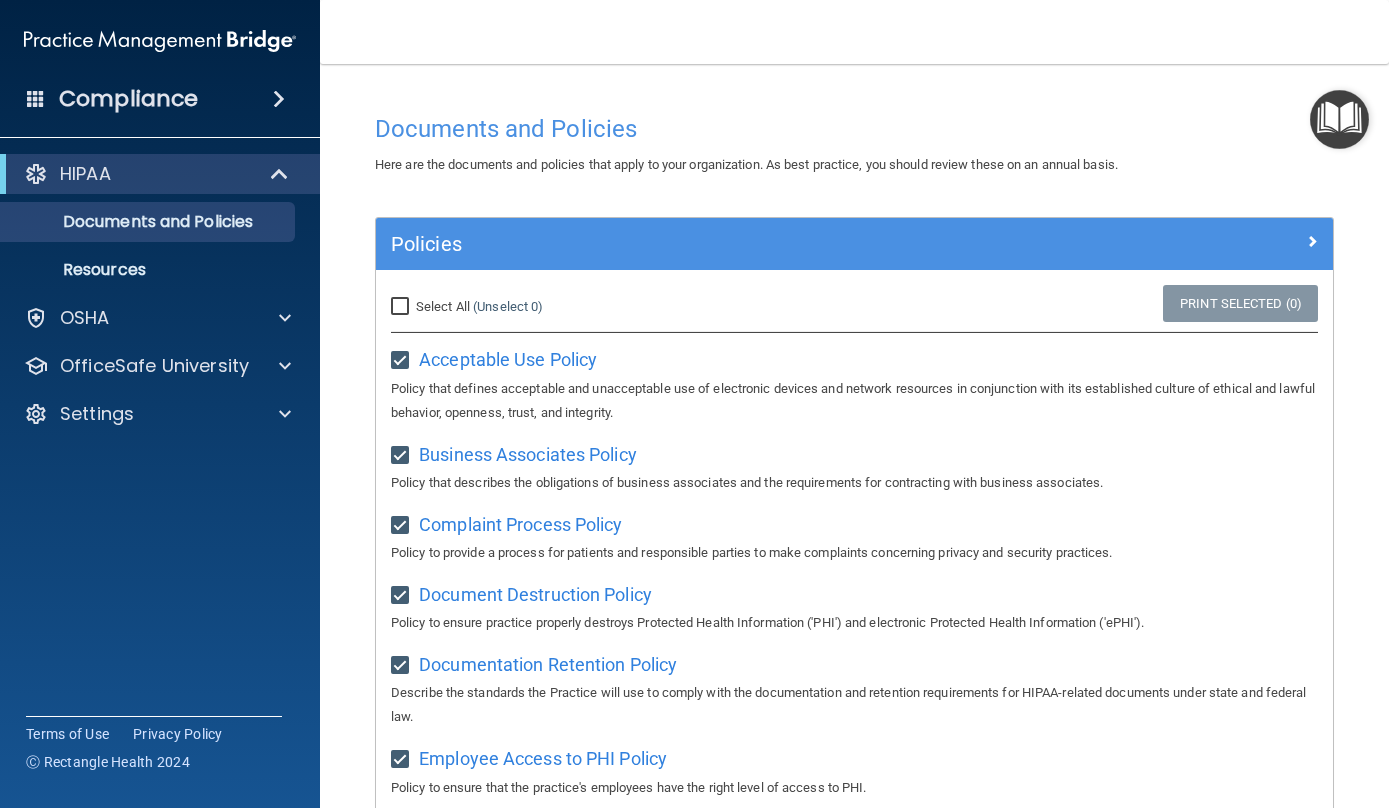 checkbox on "true" 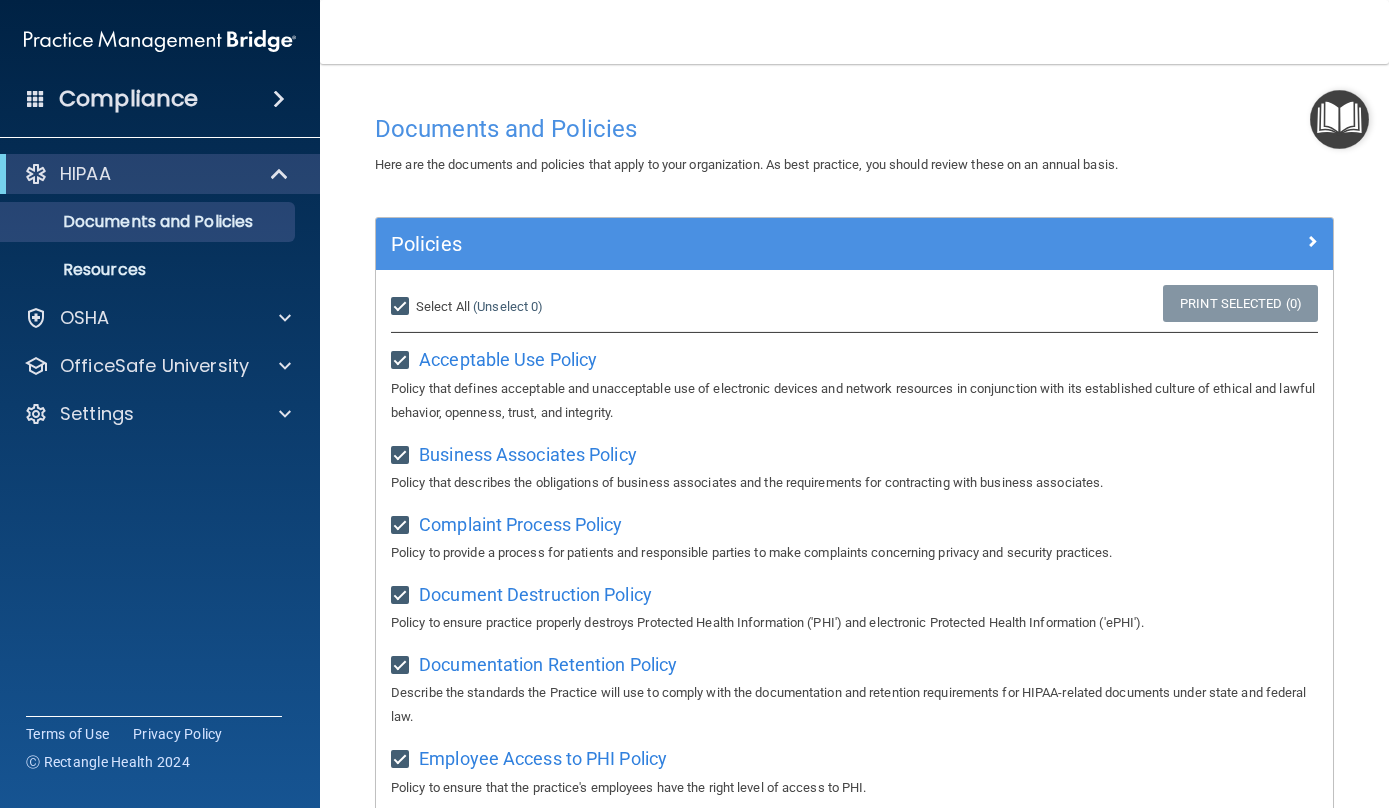 checkbox on "true" 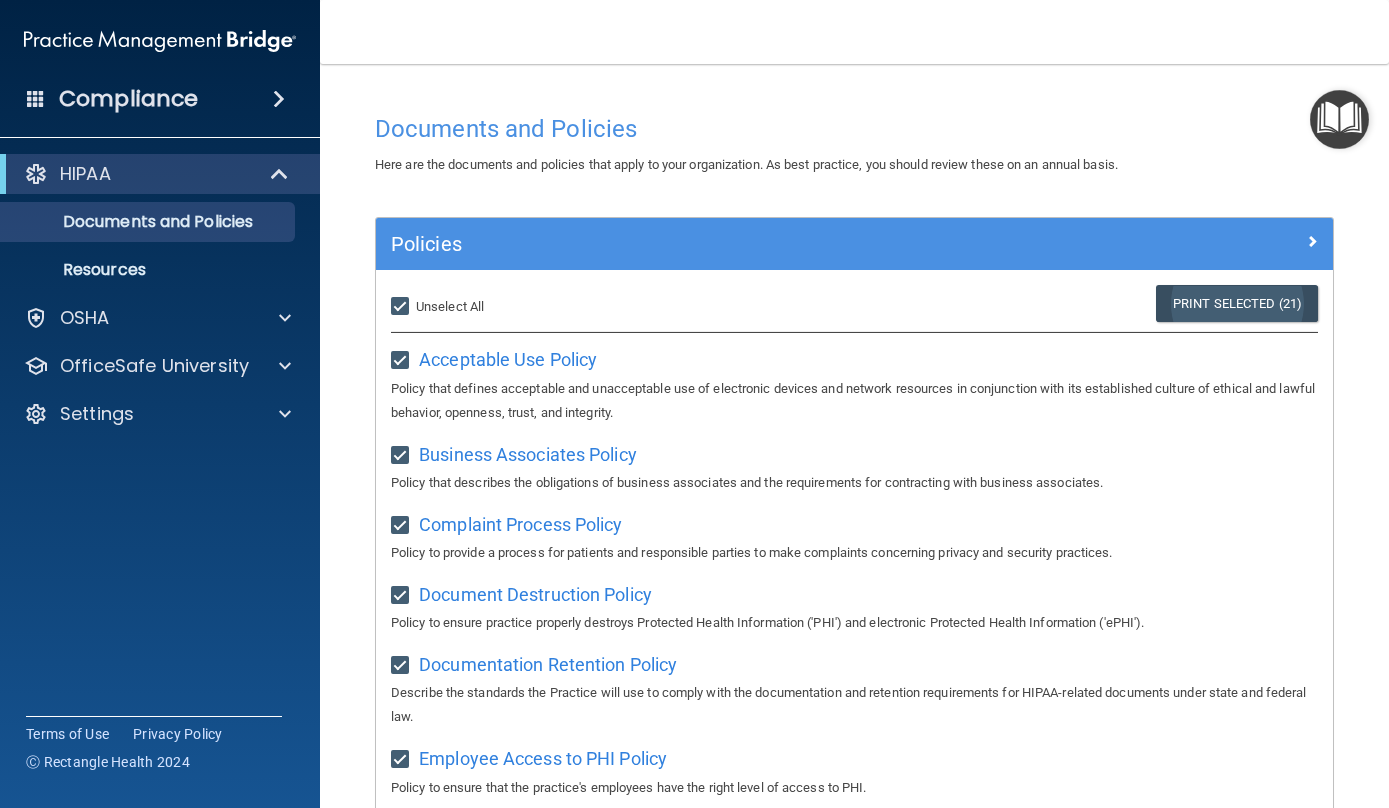 click on "Print Selected (21)" at bounding box center (1237, 303) 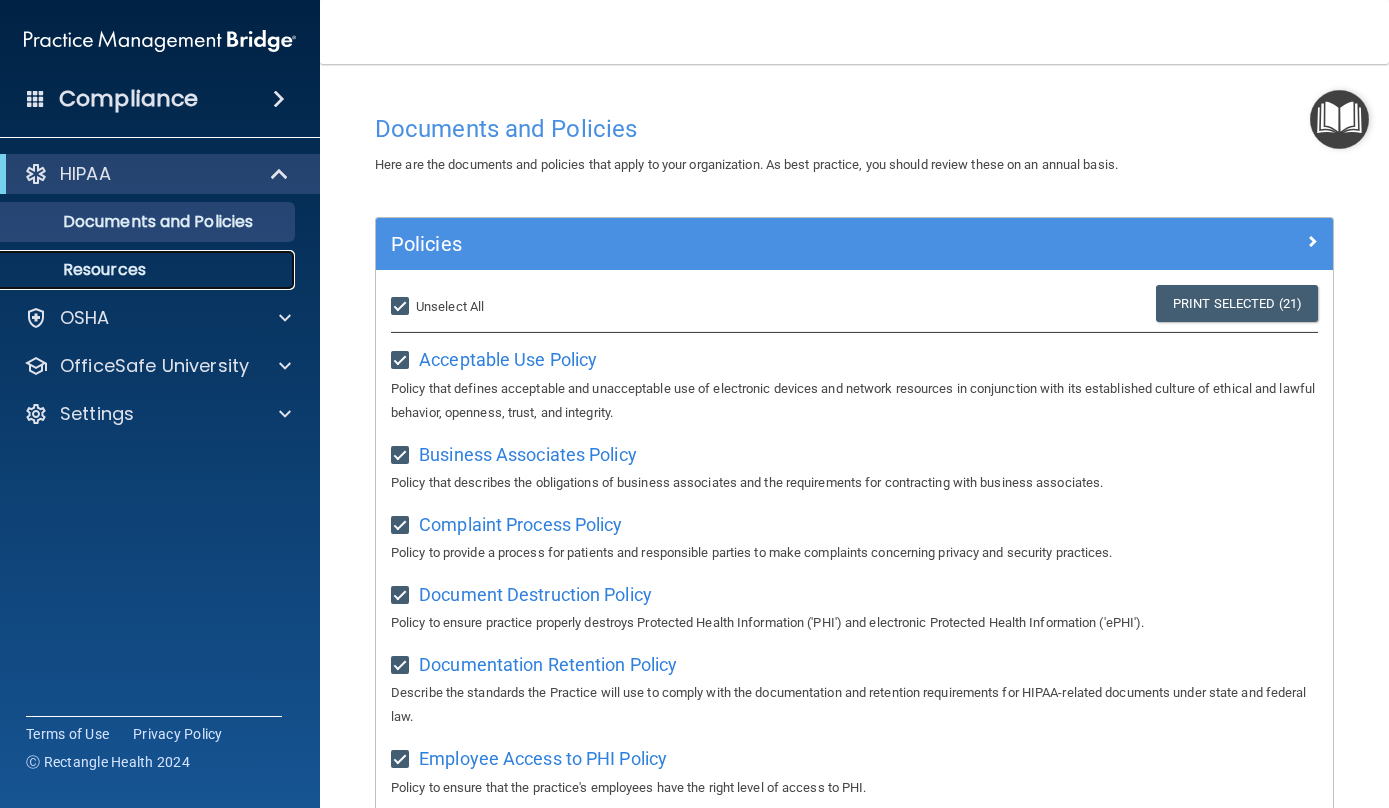 click on "Resources" at bounding box center [149, 270] 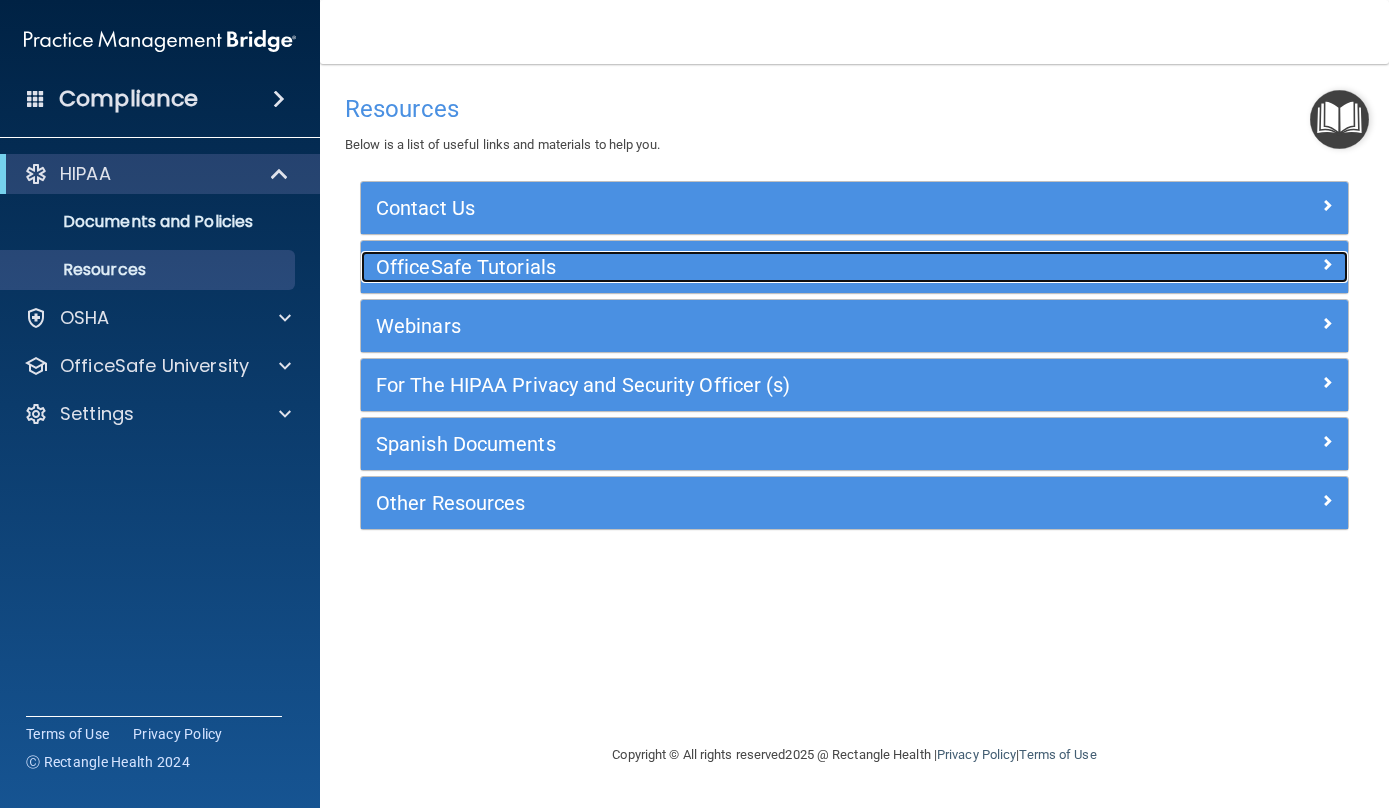 click on "OfficeSafe Tutorials" at bounding box center [731, 267] 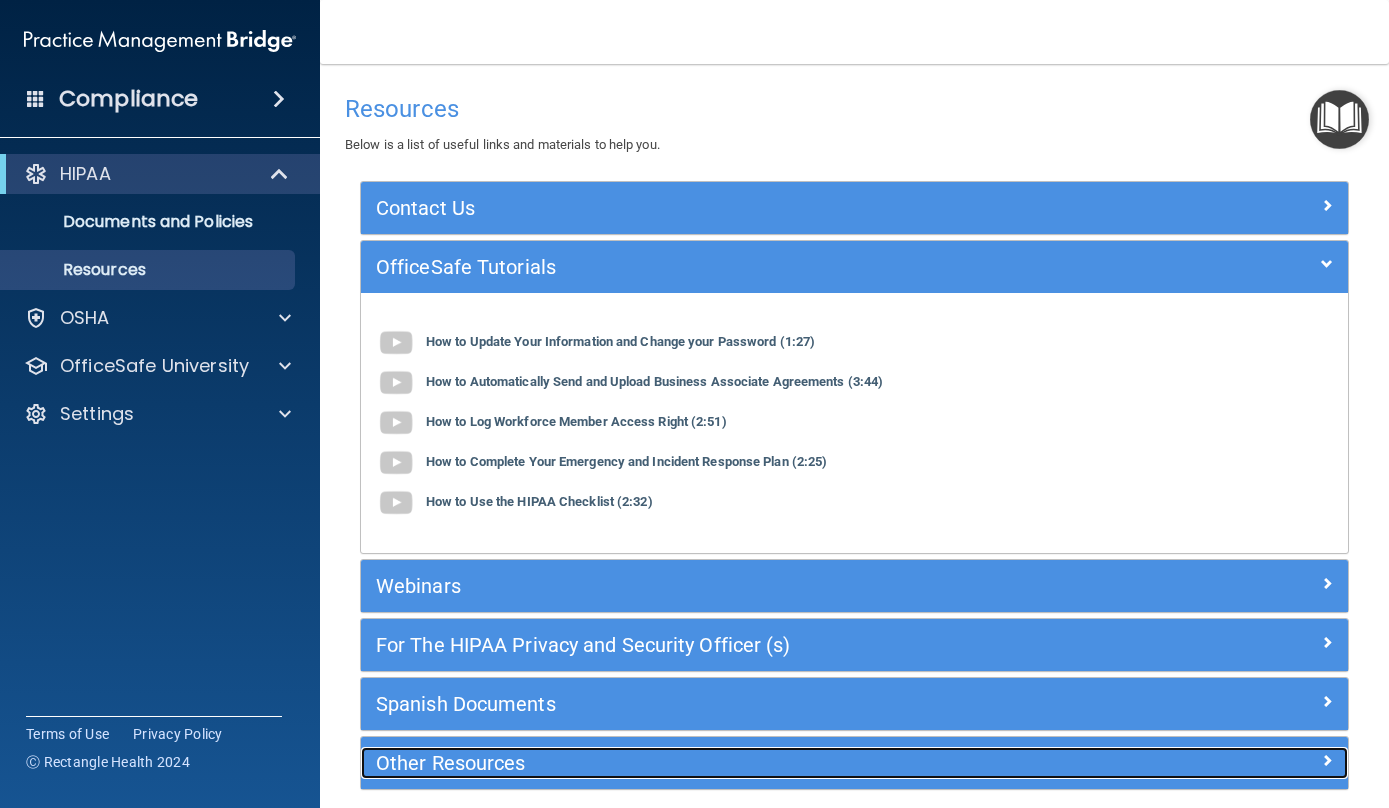 click on "Other Resources" at bounding box center (731, 763) 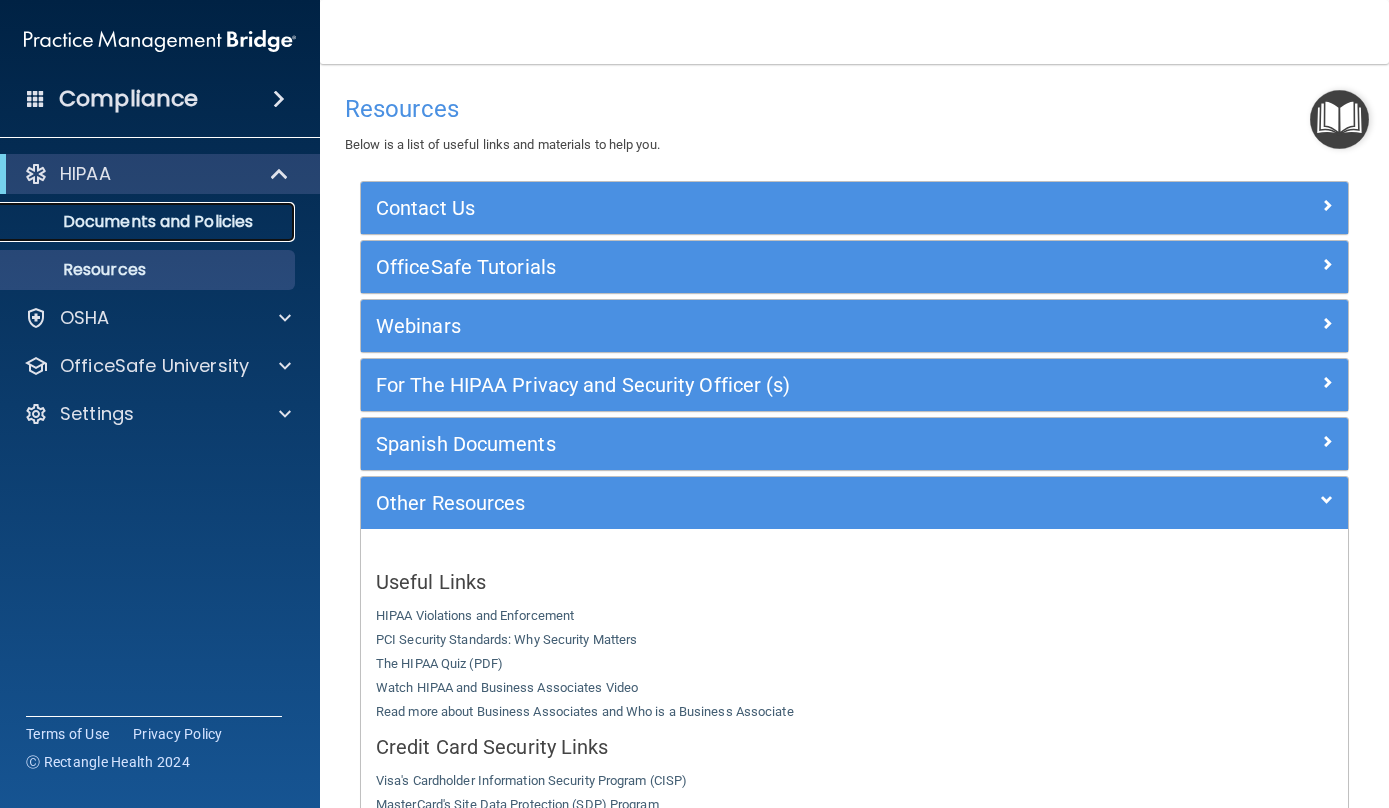 click on "Documents and Policies" at bounding box center [149, 222] 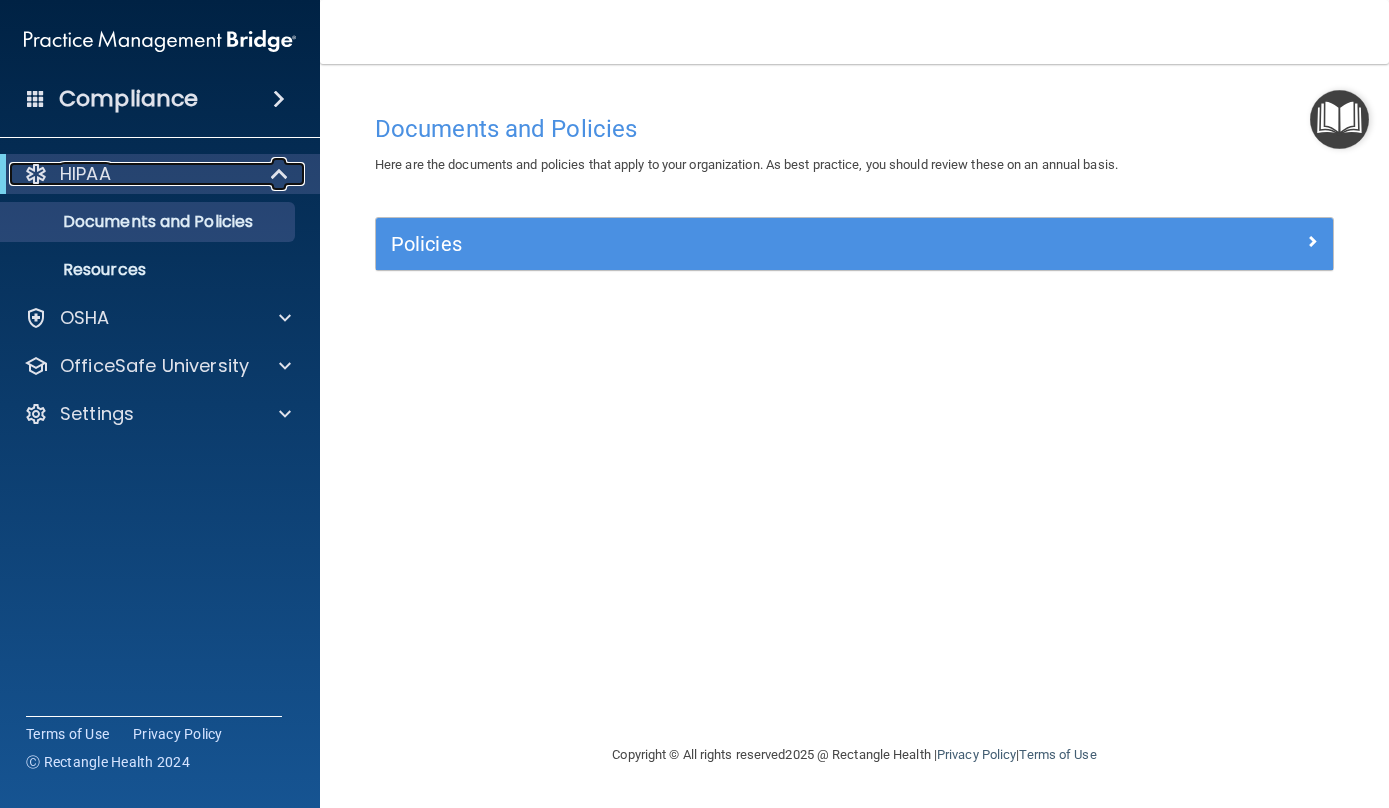 click on "HIPAA" at bounding box center [132, 174] 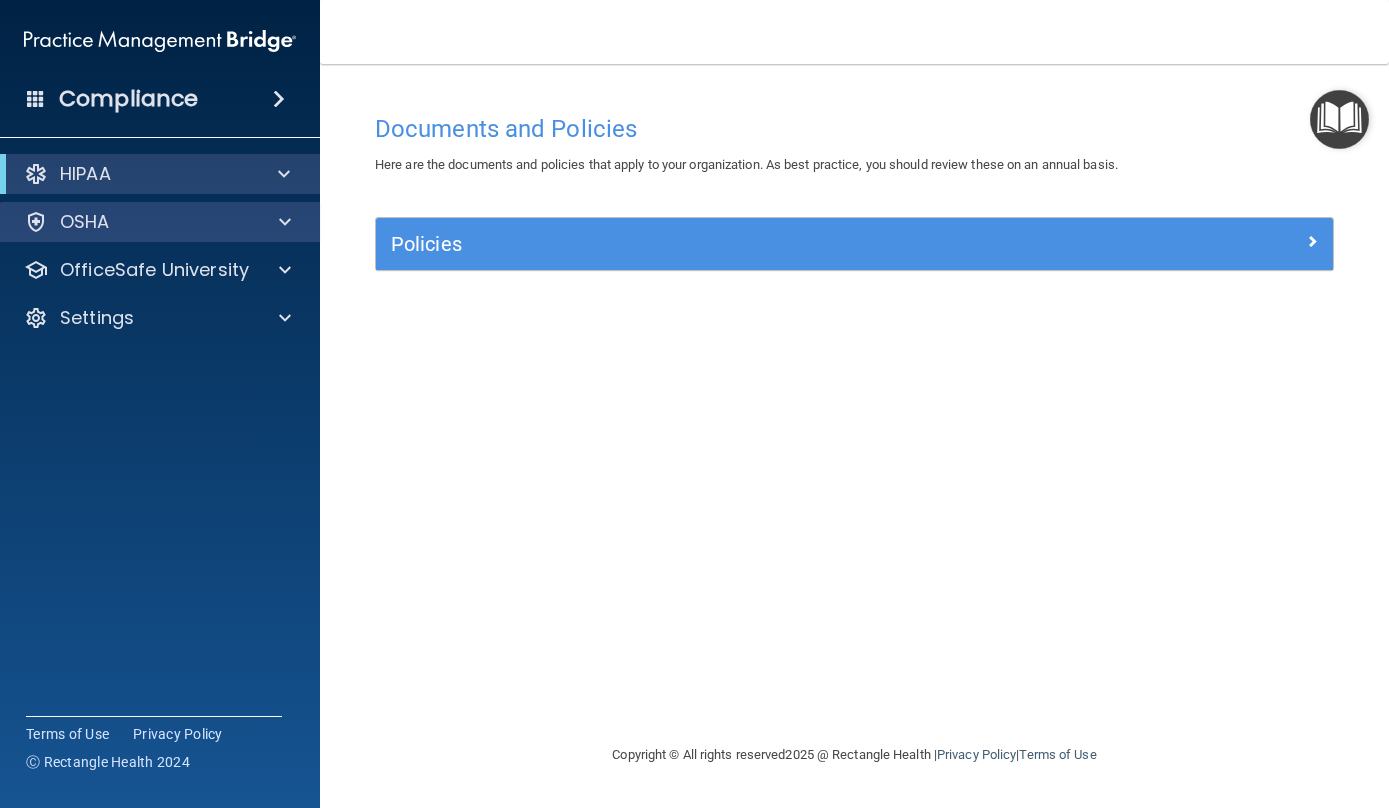 click on "OSHA" at bounding box center [160, 222] 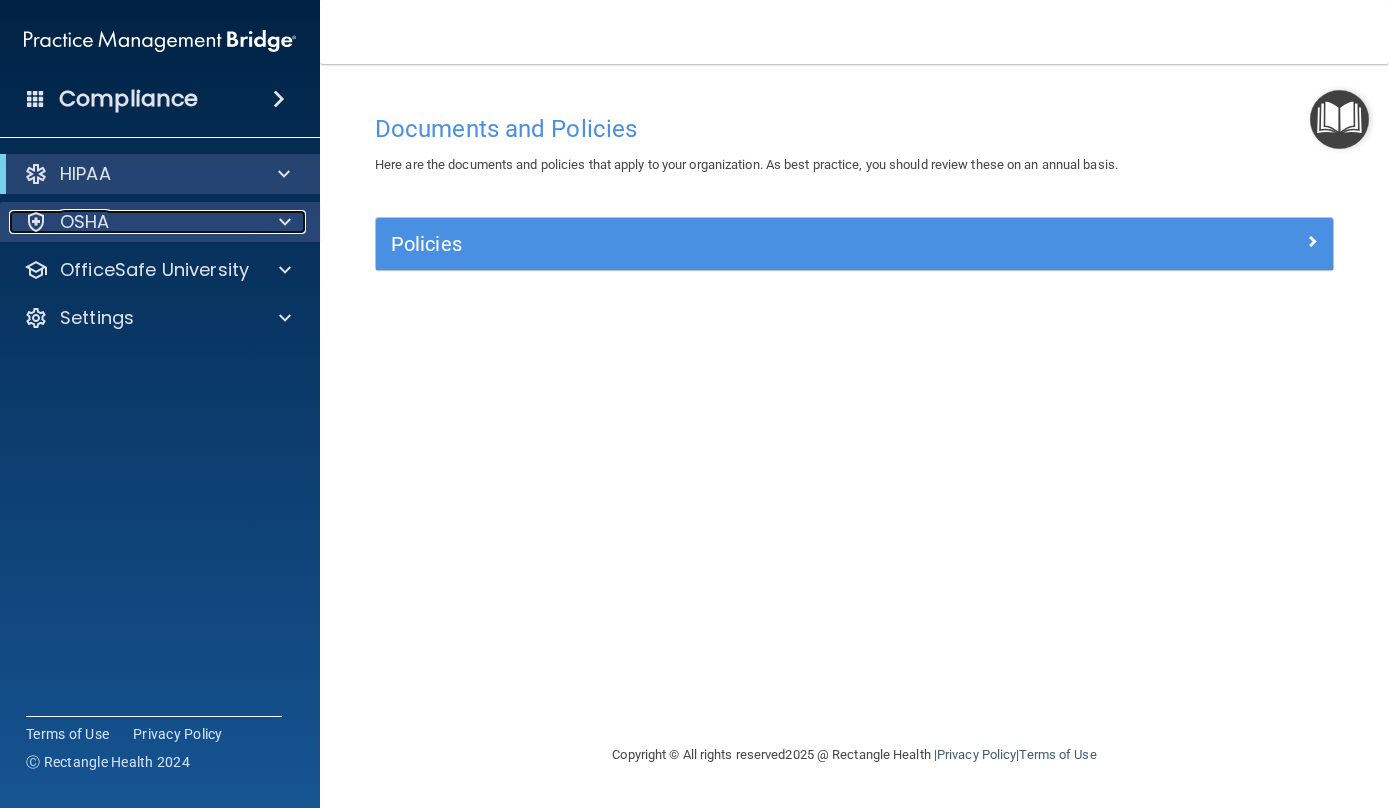 click at bounding box center [285, 222] 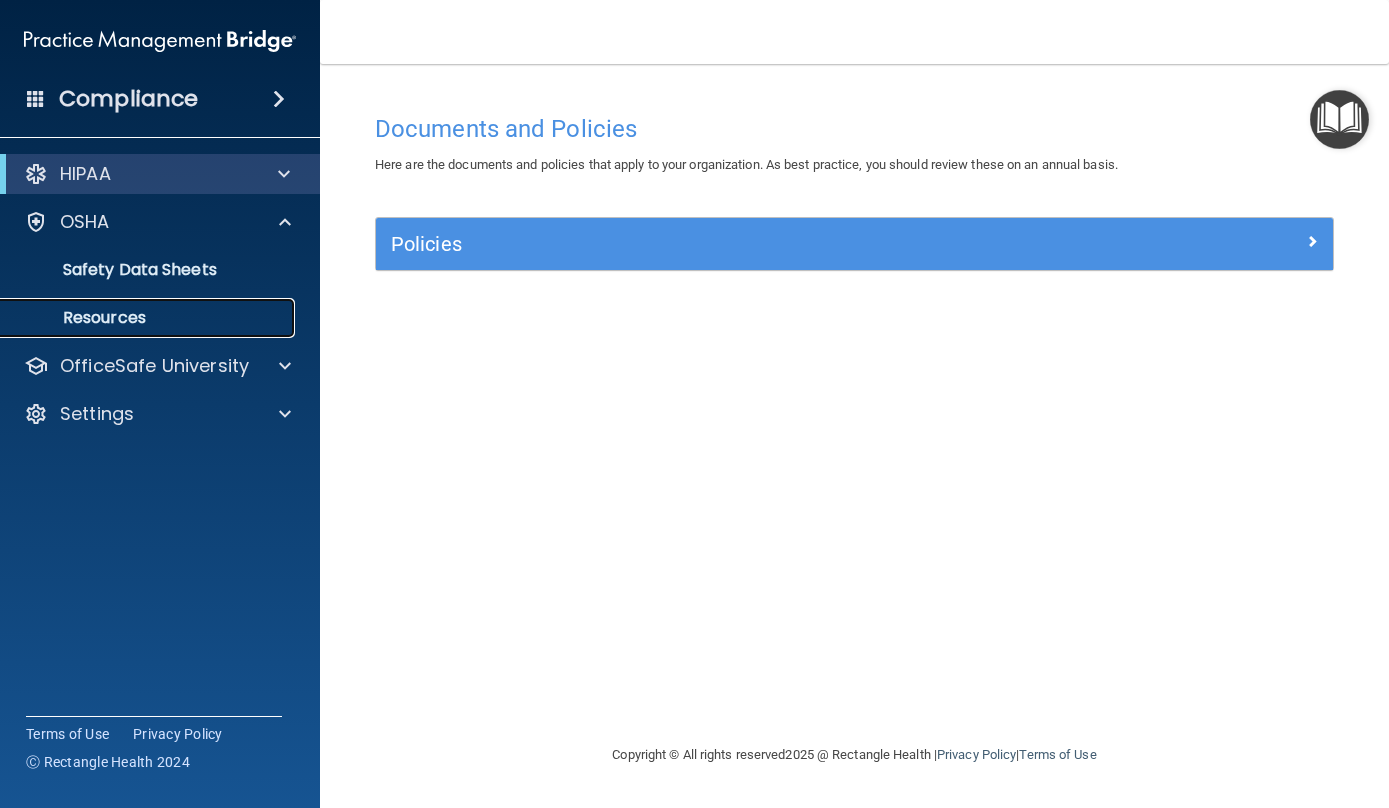 click on "Resources" at bounding box center (149, 318) 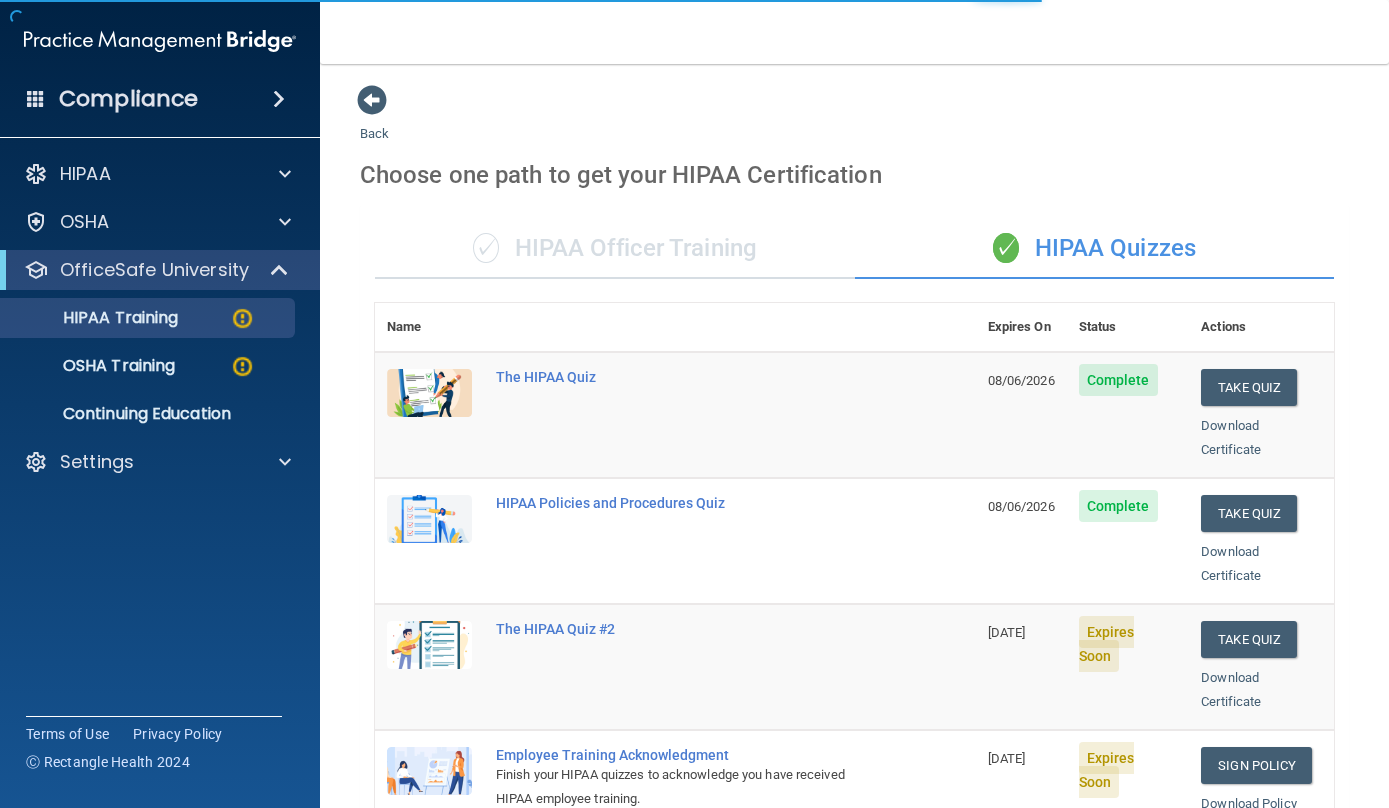 scroll, scrollTop: 0, scrollLeft: 0, axis: both 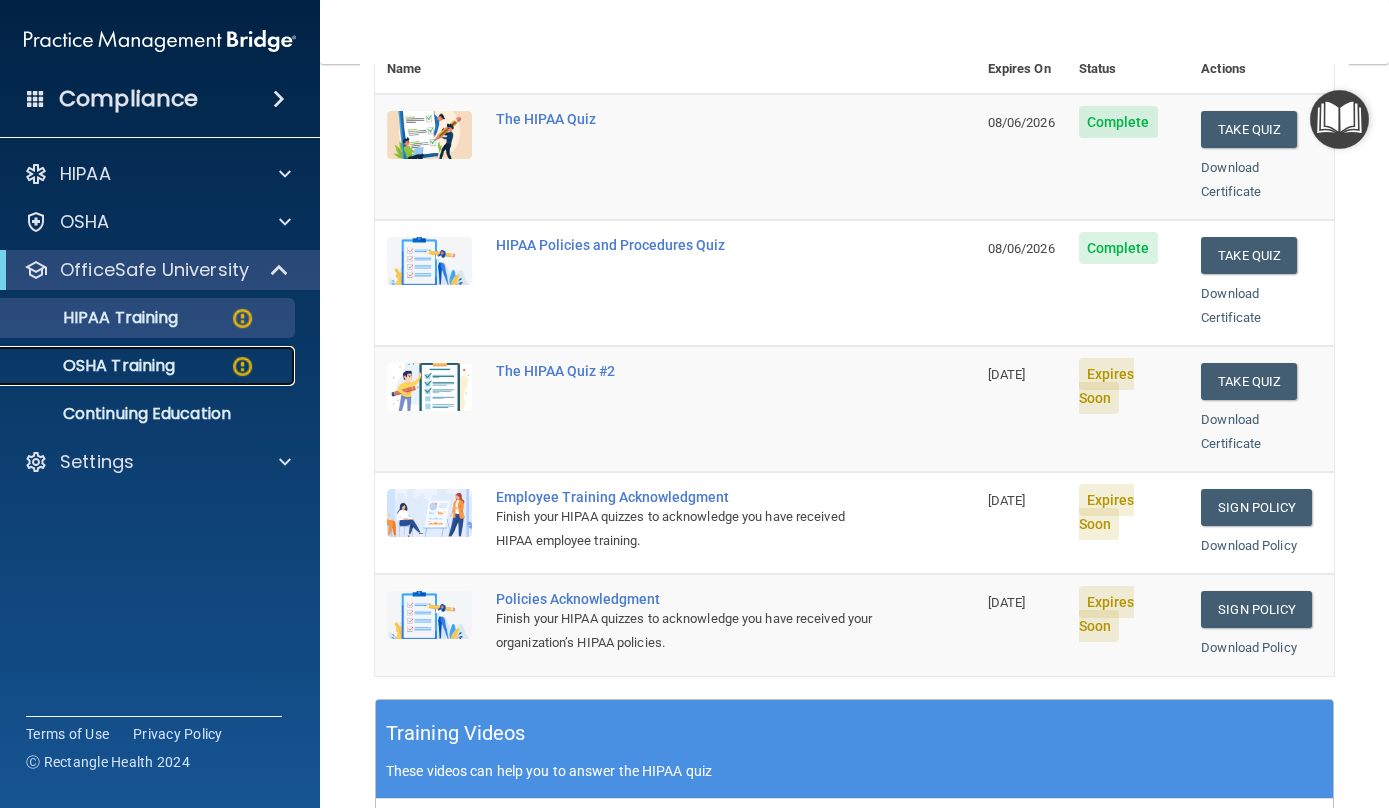 click on "OSHA Training" at bounding box center [94, 366] 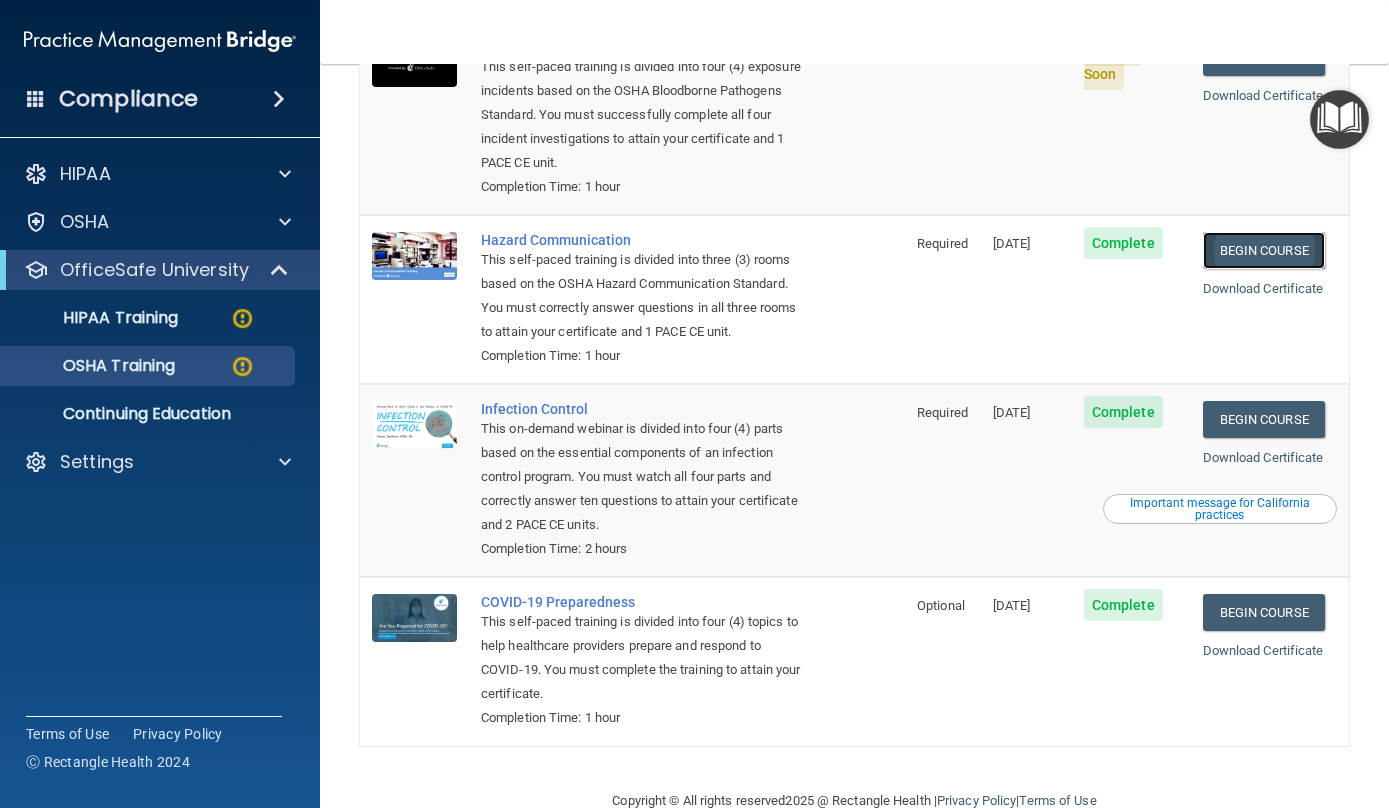 click on "Begin Course" at bounding box center [1264, 250] 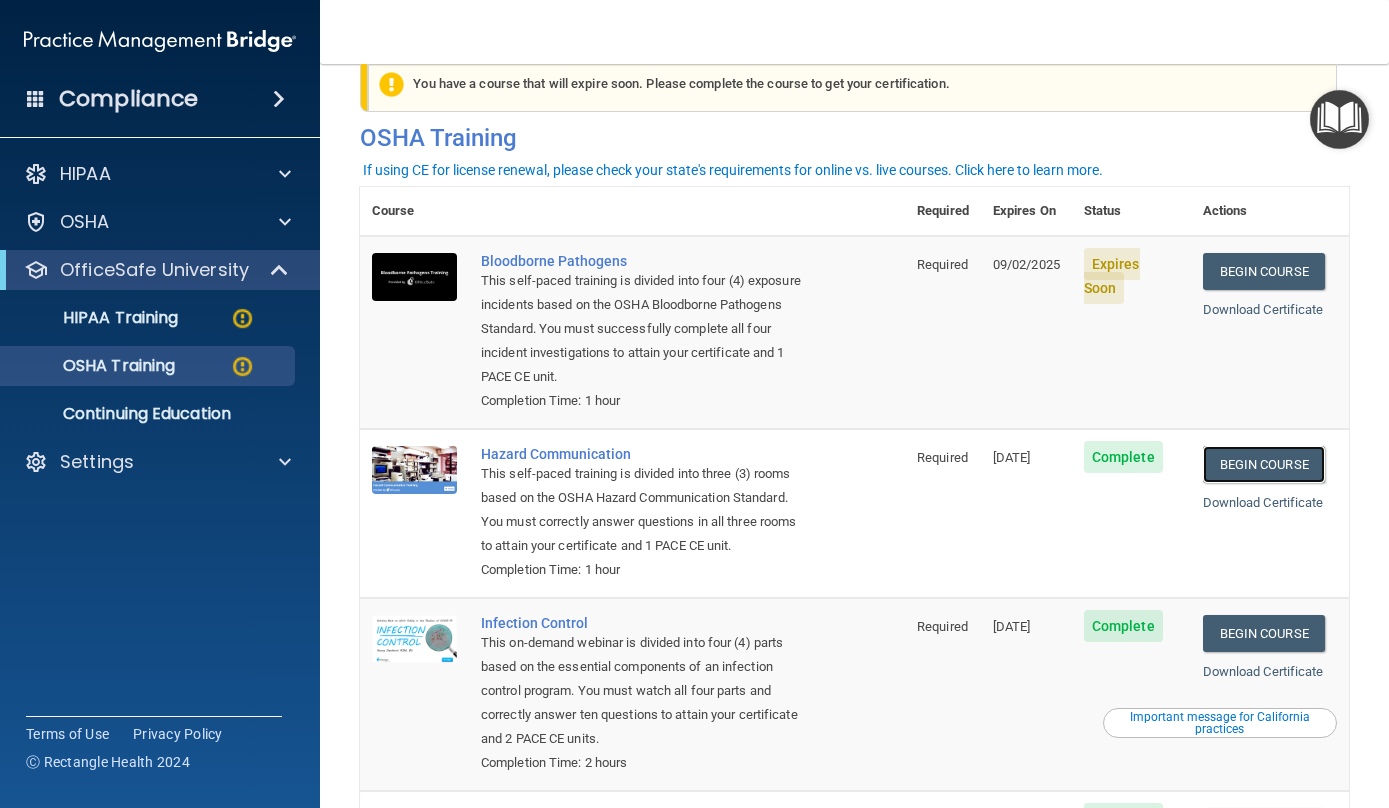 scroll, scrollTop: 0, scrollLeft: 0, axis: both 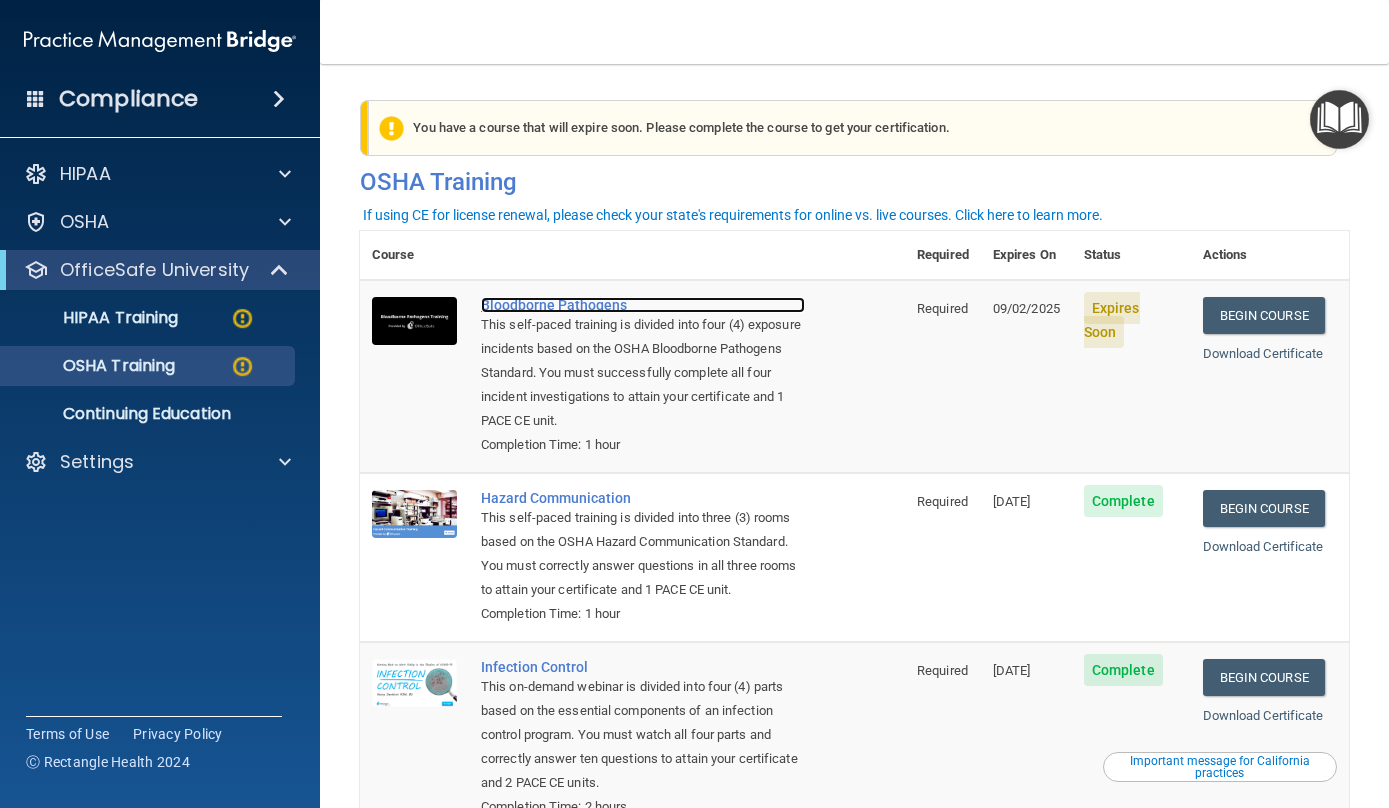 click on "Bloodborne Pathogens" at bounding box center [643, 305] 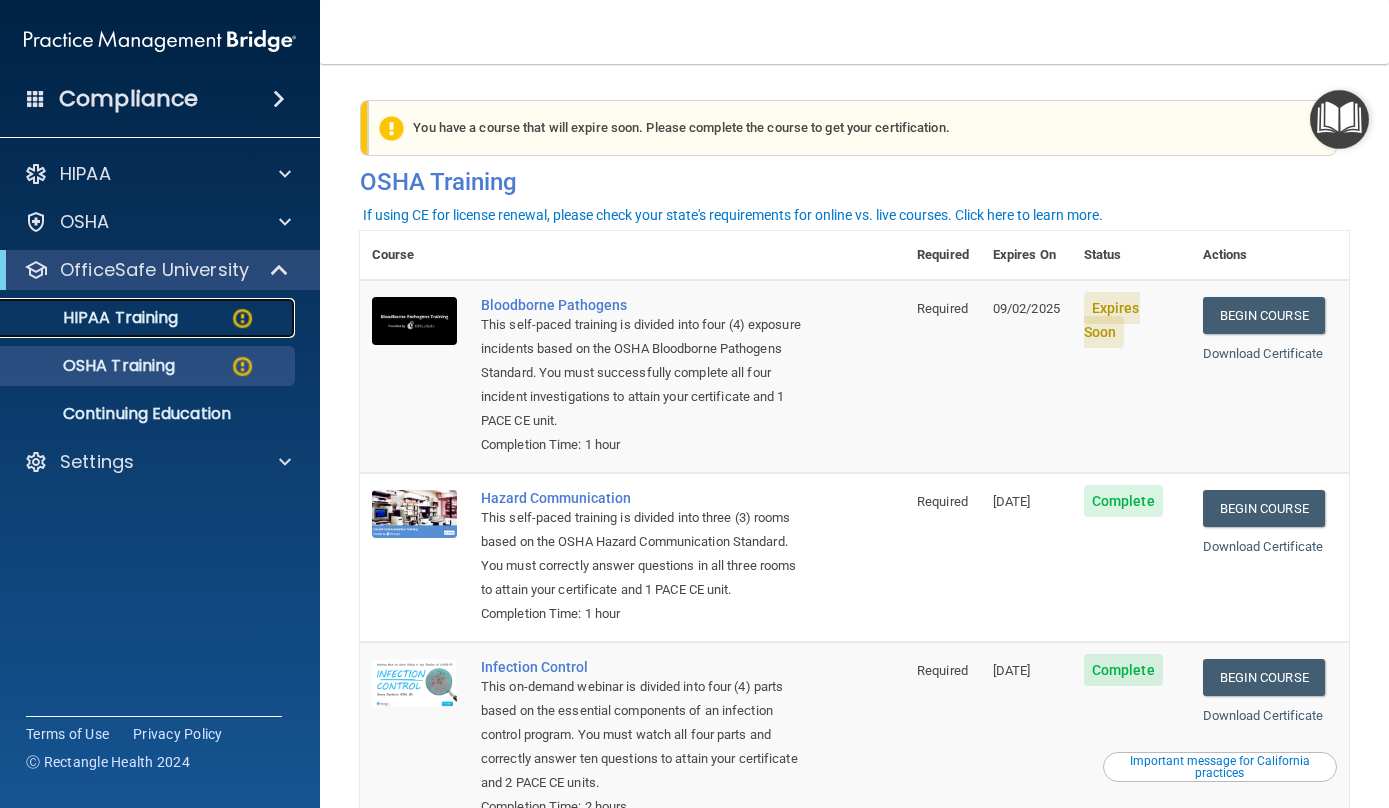 click on "HIPAA Training" at bounding box center [149, 318] 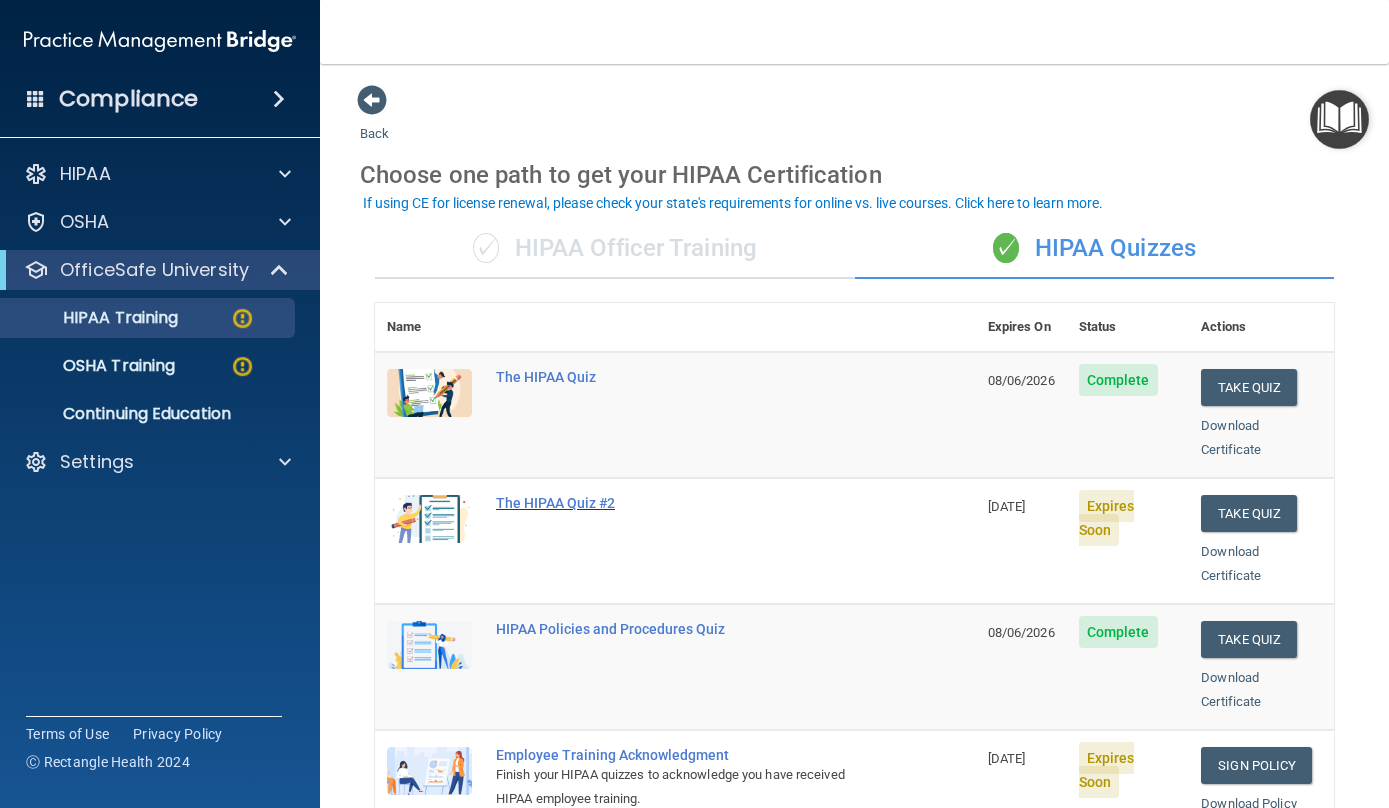 click on "The HIPAA Quiz #2" at bounding box center [686, 503] 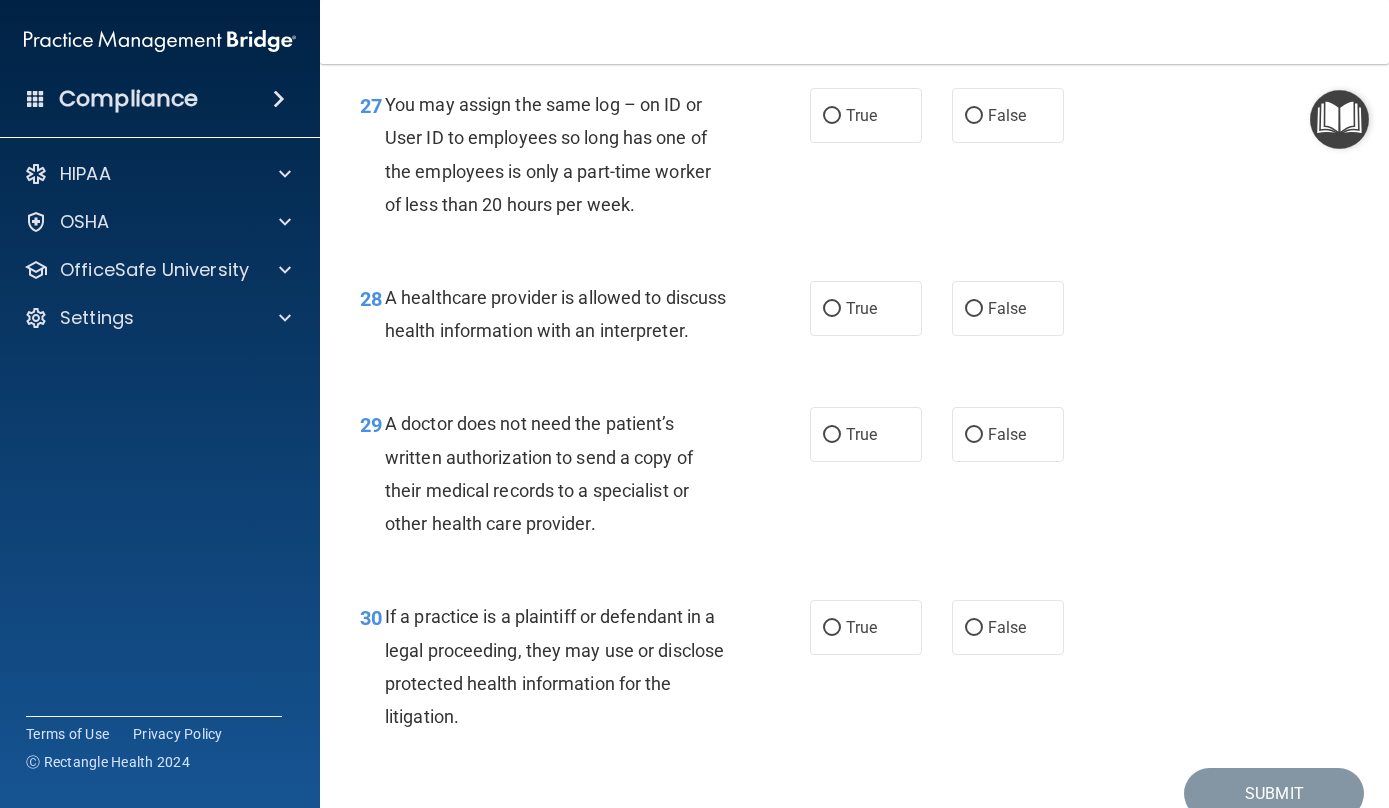 scroll, scrollTop: 5244, scrollLeft: 0, axis: vertical 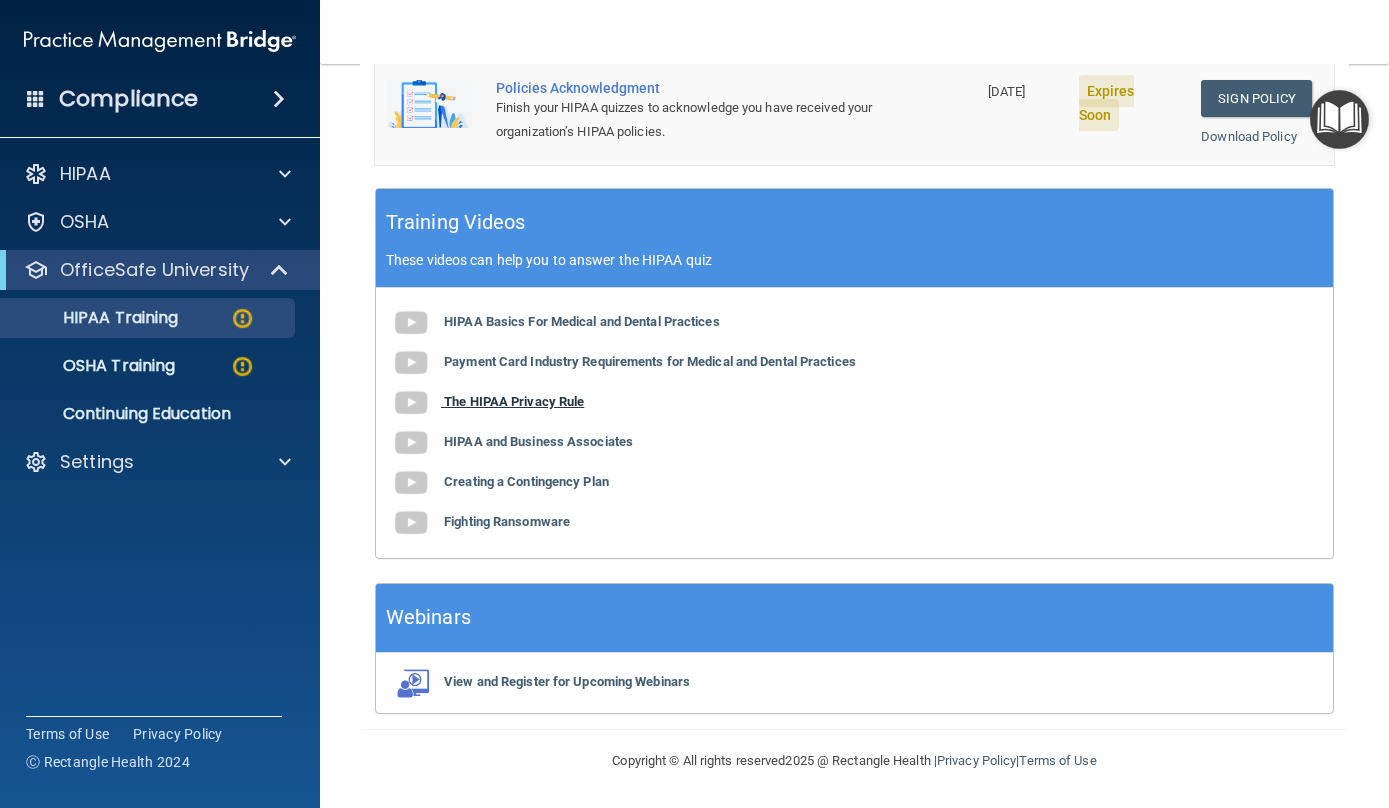 click at bounding box center [411, 403] 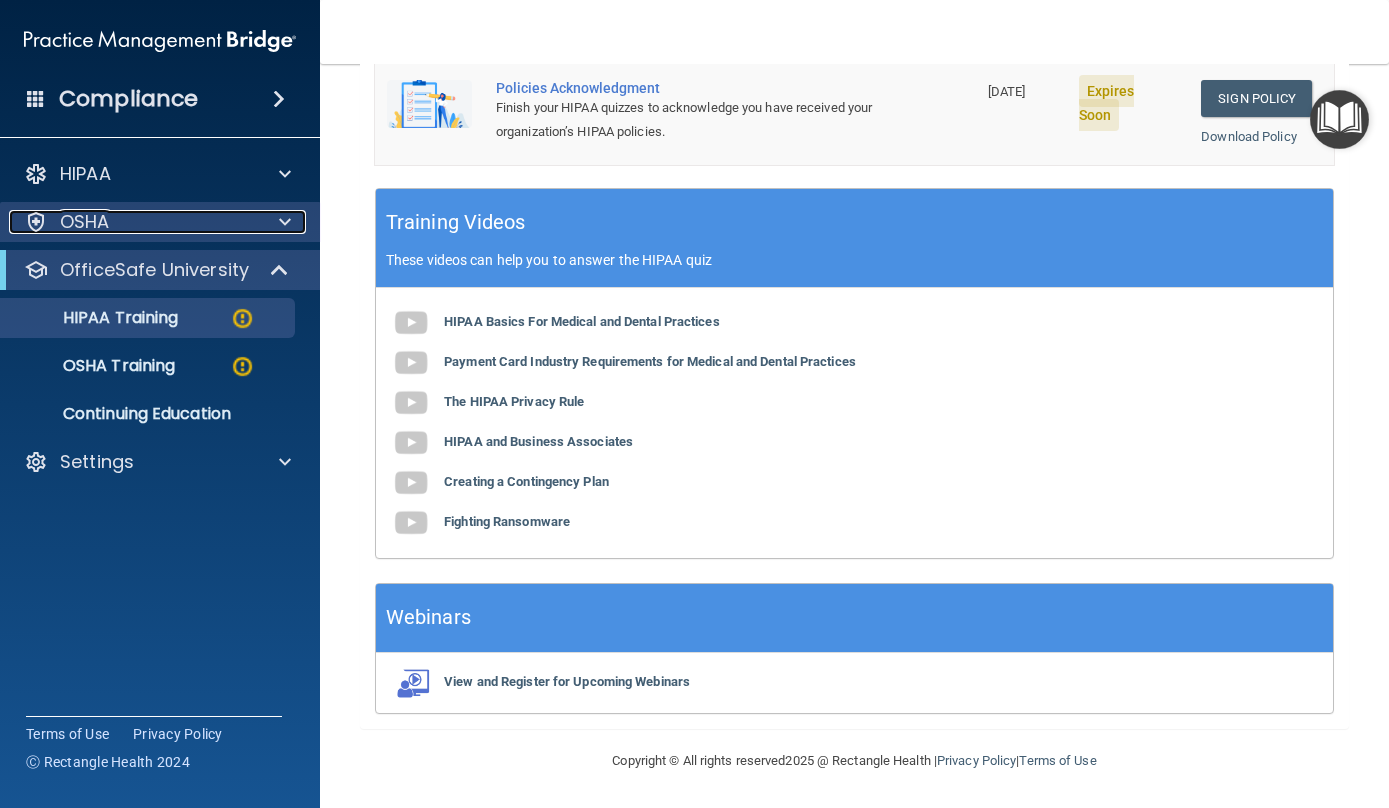 click on "OSHA" at bounding box center [133, 222] 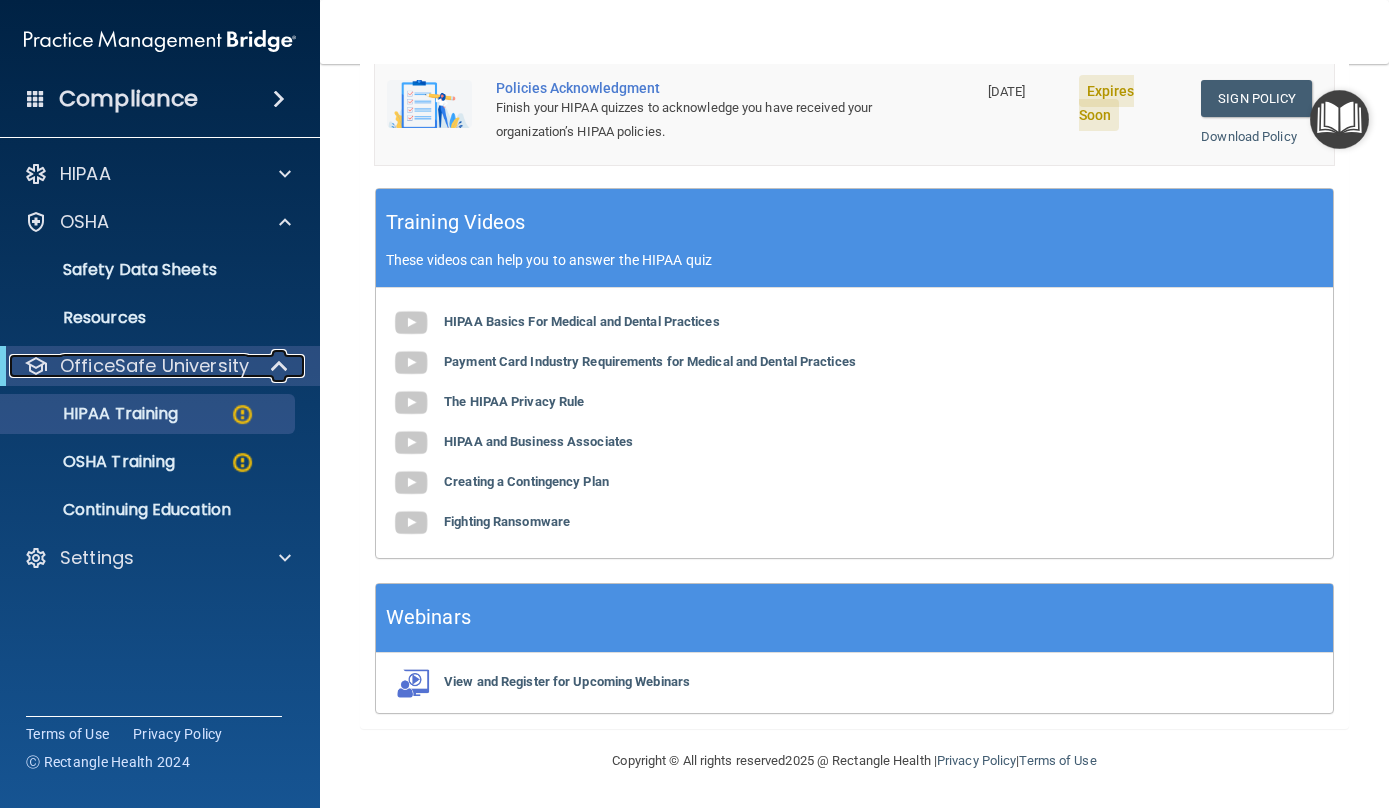 click on "OfficeSafe University" at bounding box center (154, 366) 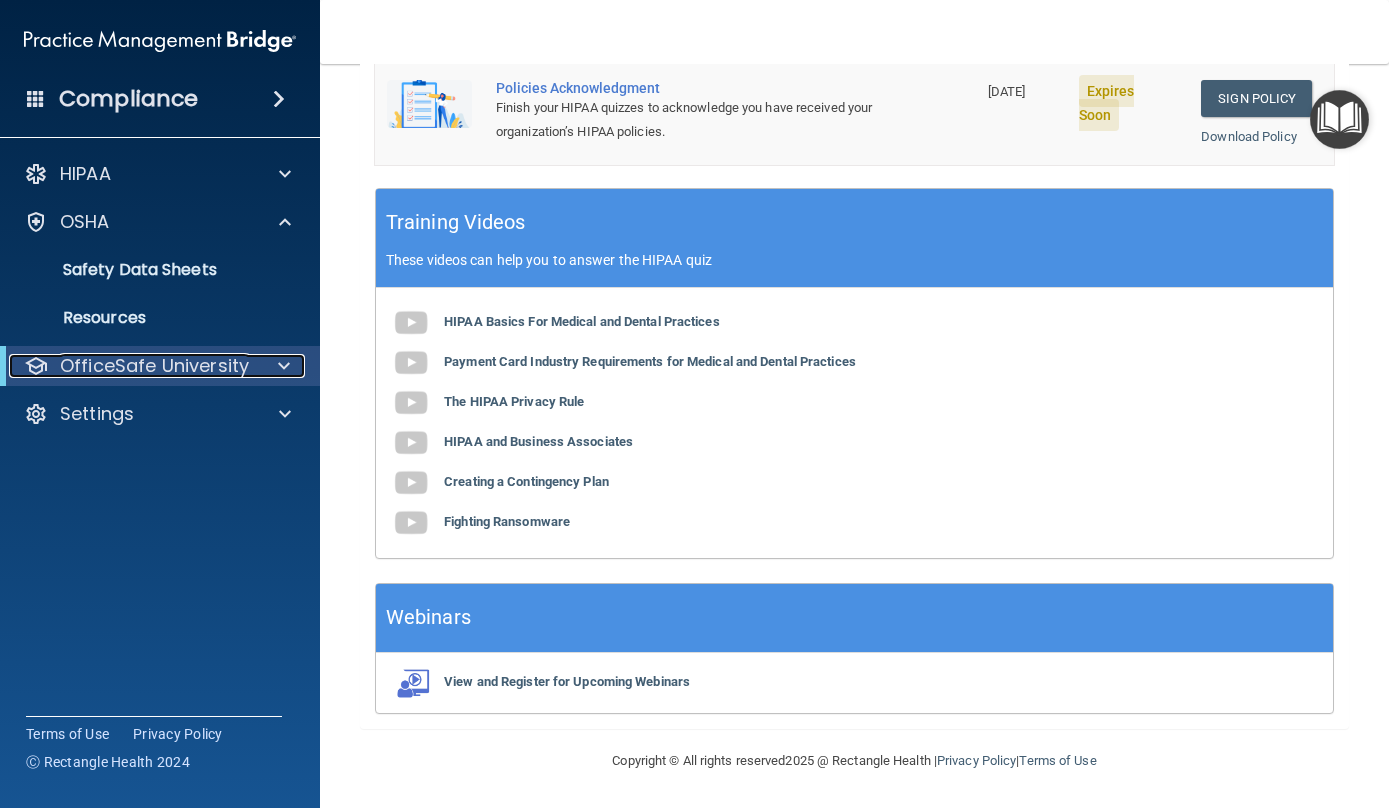 click on "OfficeSafe University" at bounding box center [154, 366] 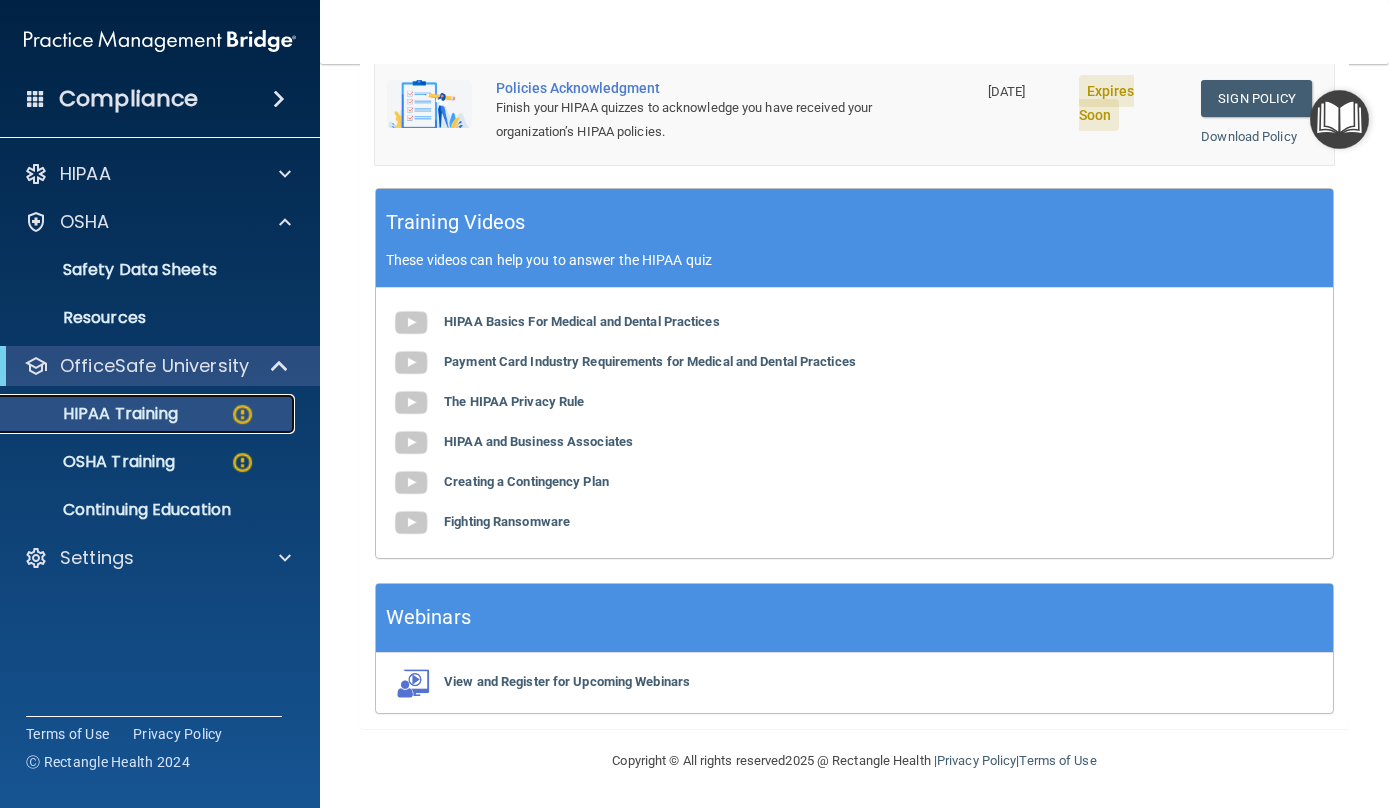 click on "HIPAA Training" at bounding box center [149, 414] 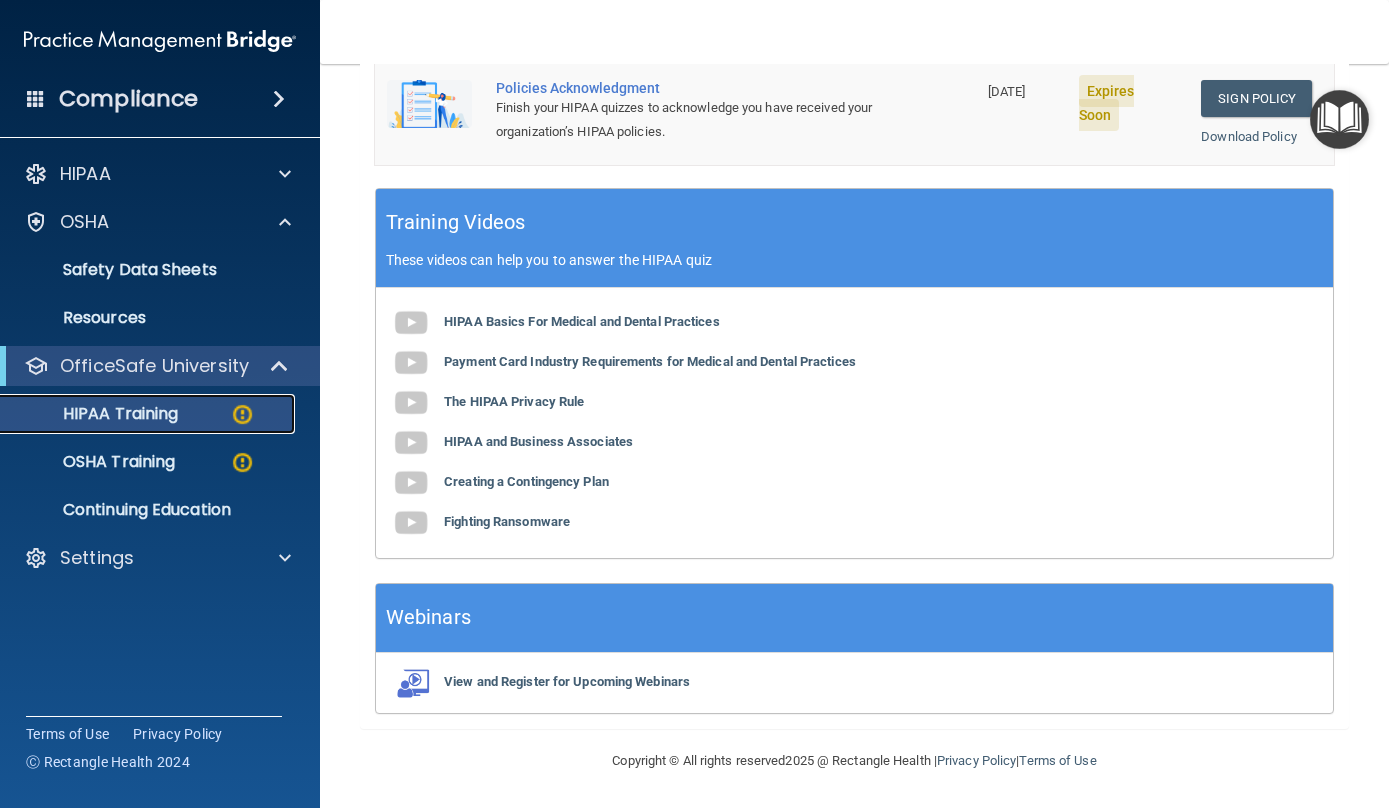 drag, startPoint x: 1379, startPoint y: 463, endPoint x: 1385, endPoint y: 362, distance: 101.17806 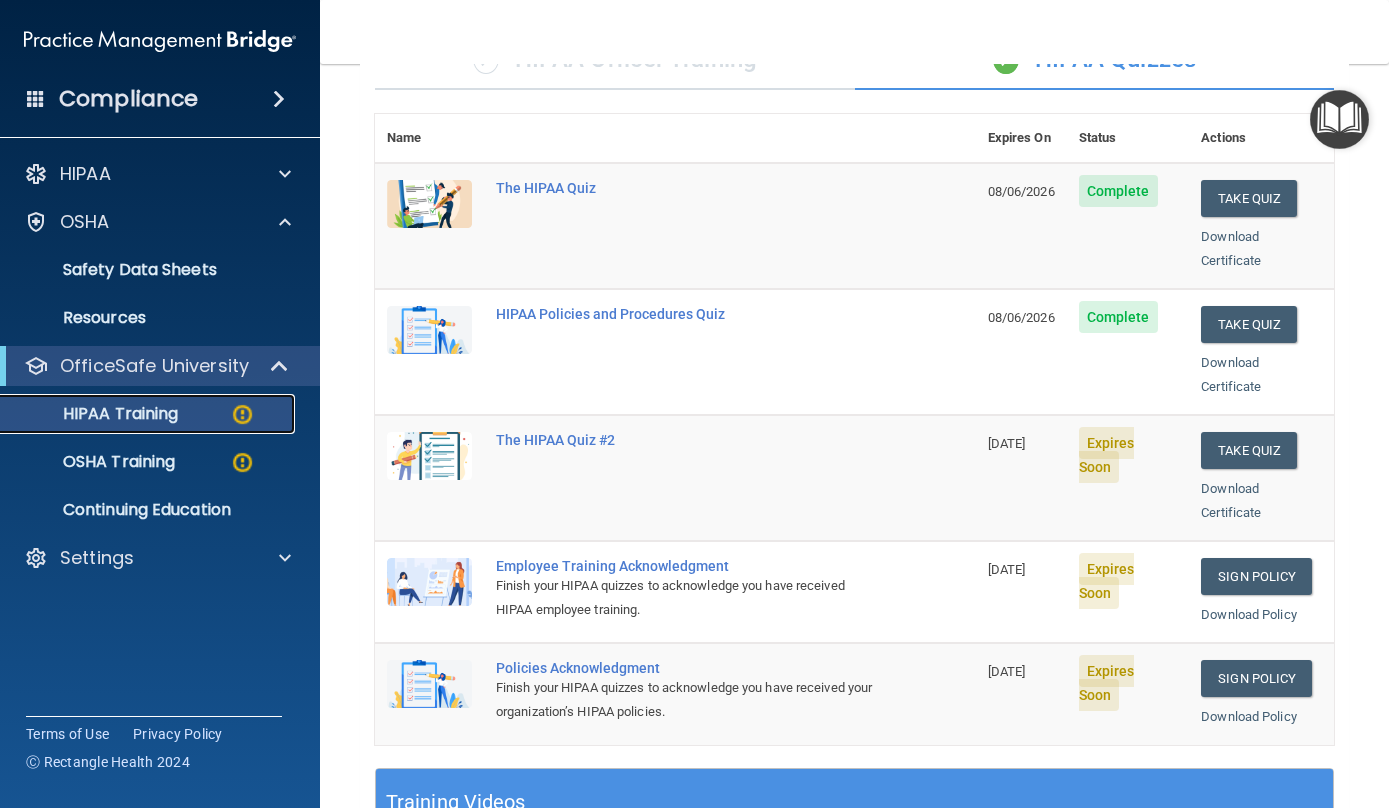 scroll, scrollTop: 58, scrollLeft: 0, axis: vertical 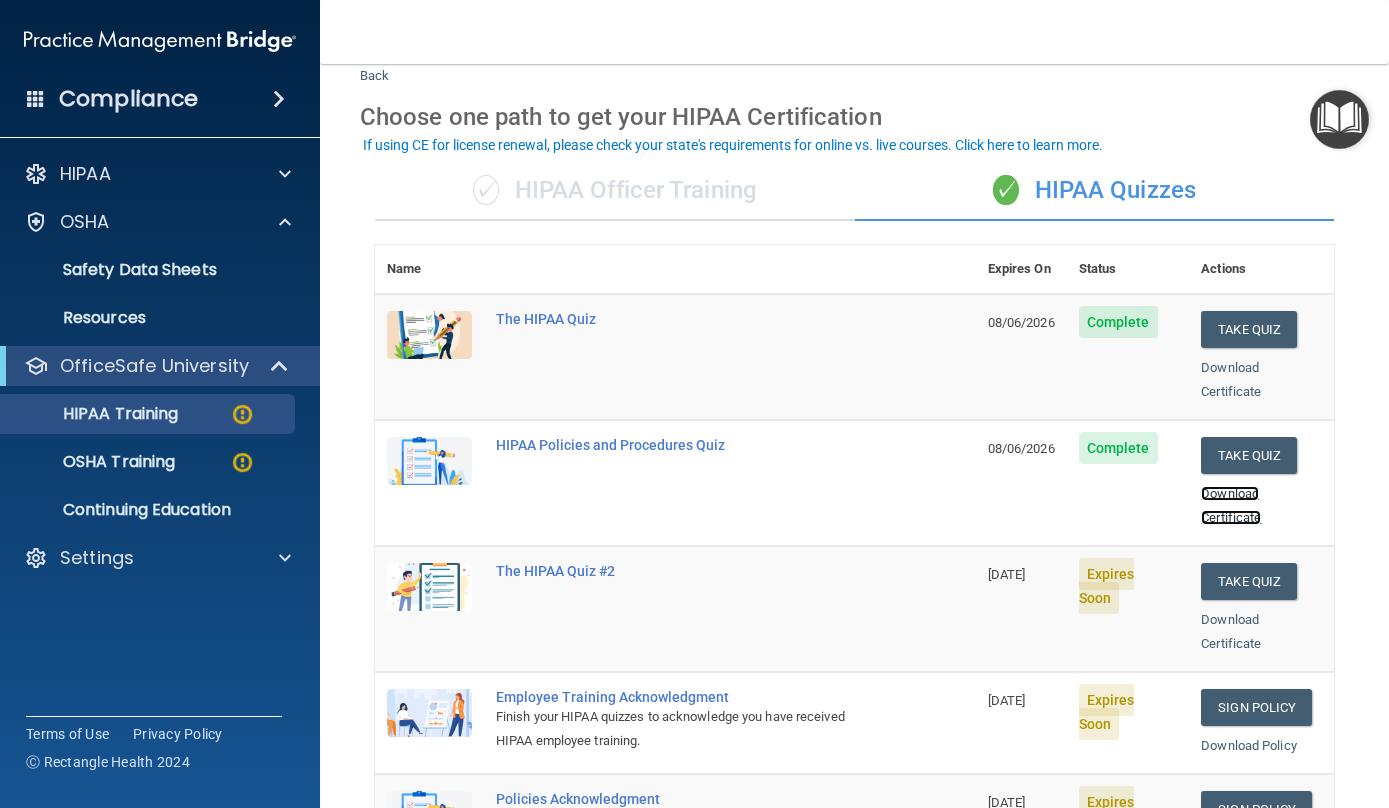 click on "Download Certificate" at bounding box center [1231, 505] 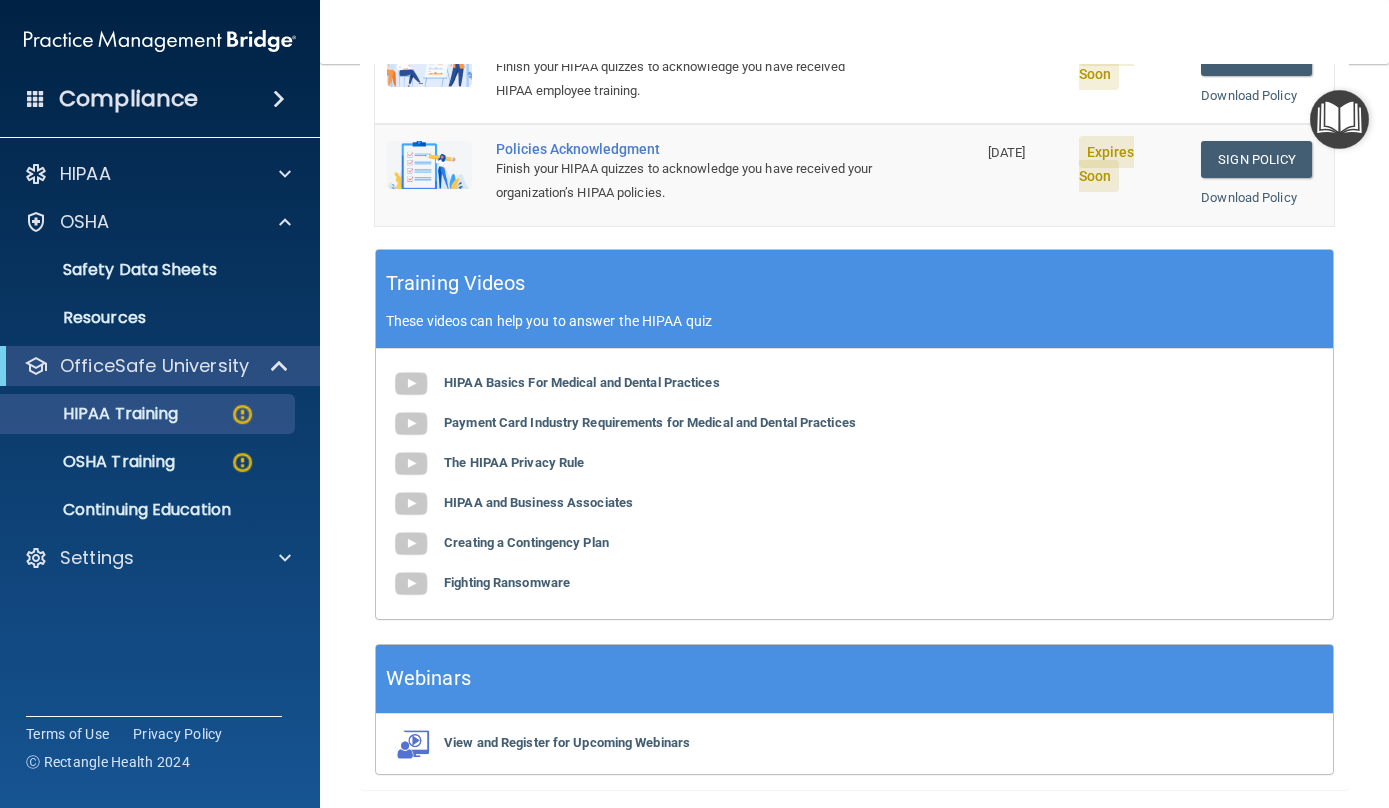 scroll, scrollTop: 769, scrollLeft: 0, axis: vertical 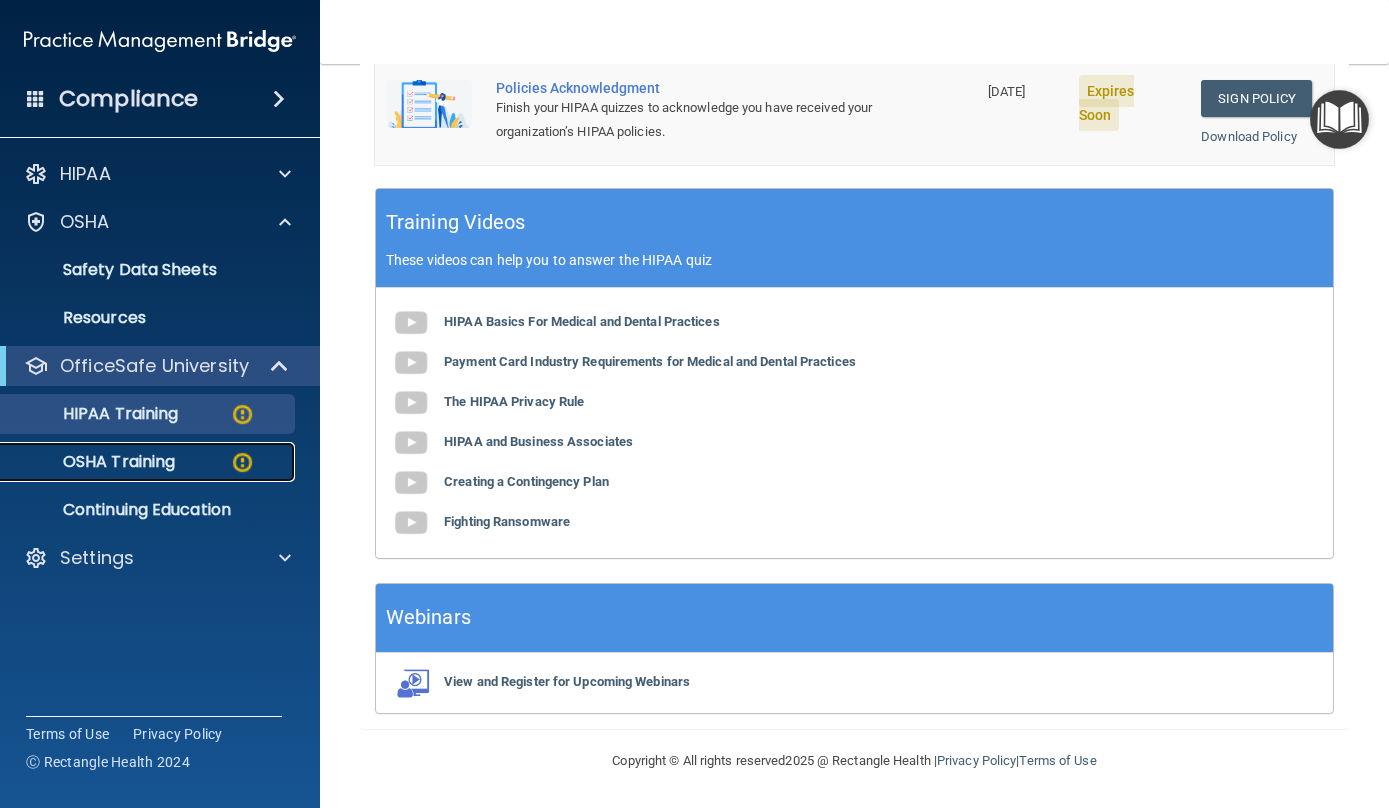 click on "OSHA Training" at bounding box center [137, 462] 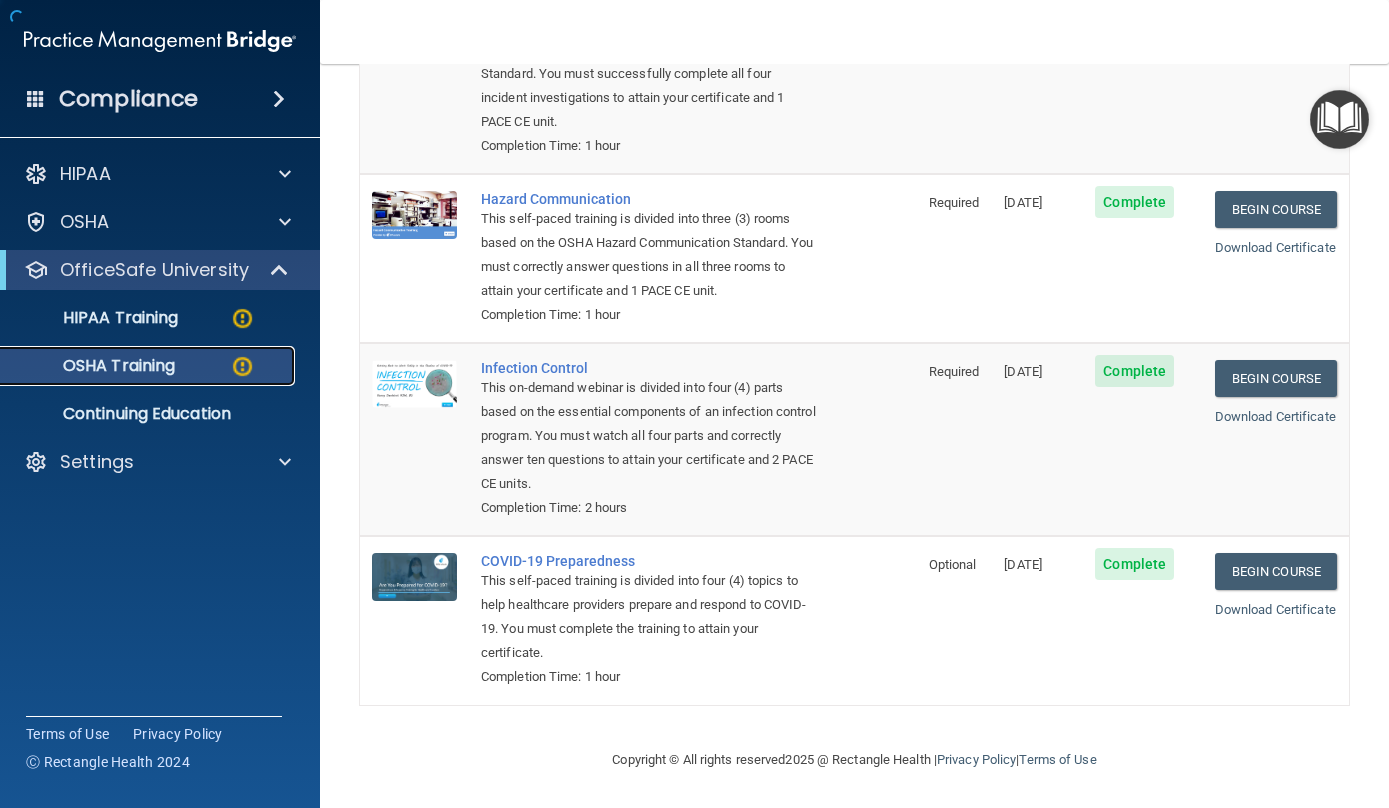 scroll, scrollTop: 328, scrollLeft: 0, axis: vertical 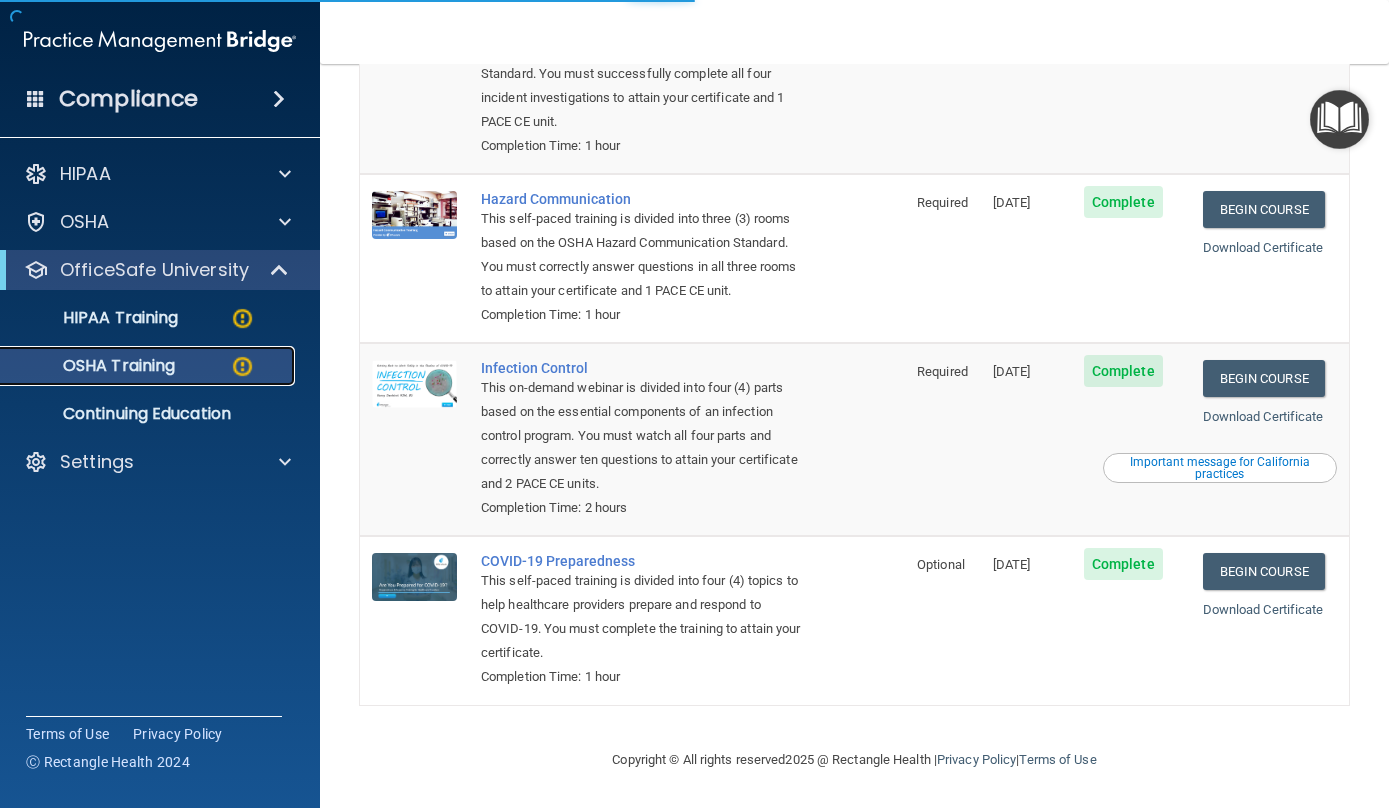 click on "OSHA Training" at bounding box center [94, 366] 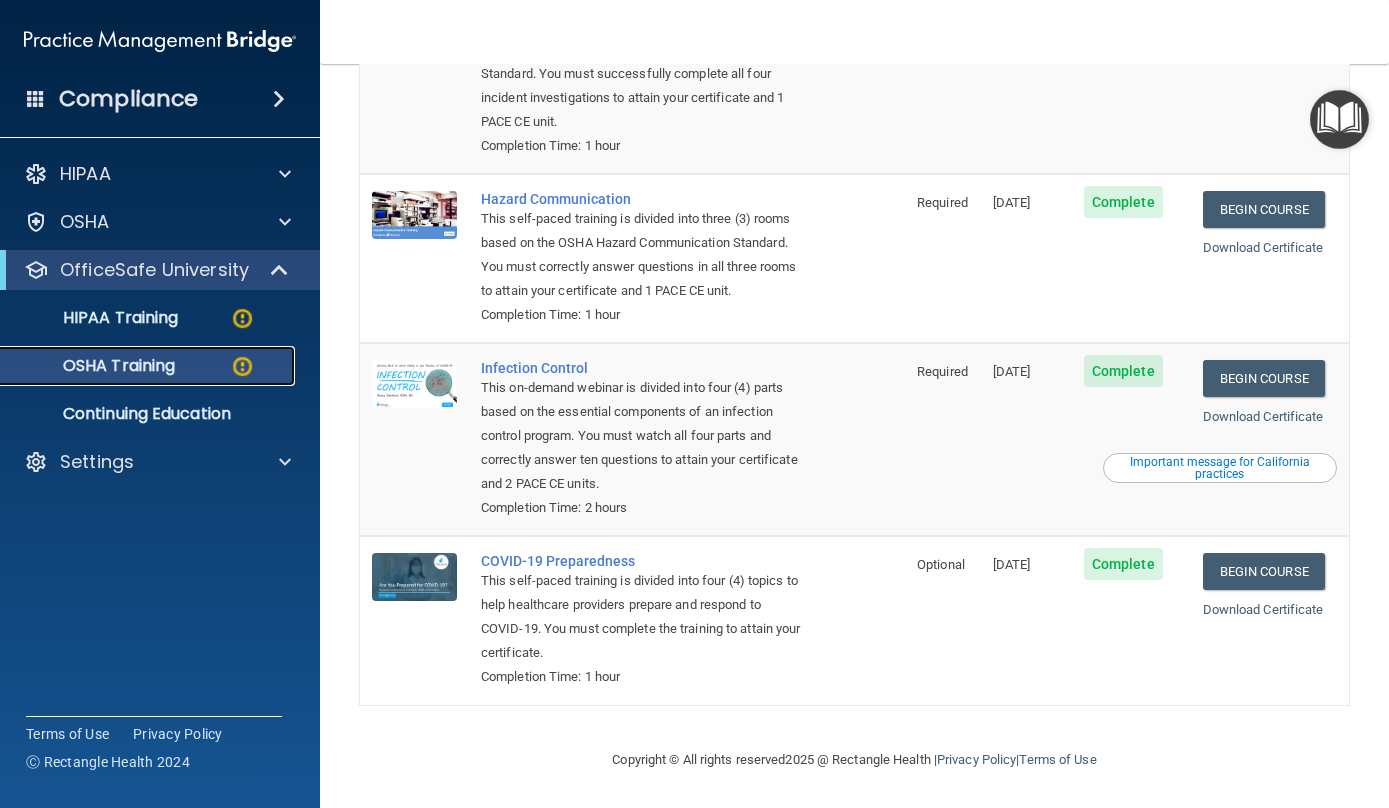 scroll, scrollTop: 328, scrollLeft: 0, axis: vertical 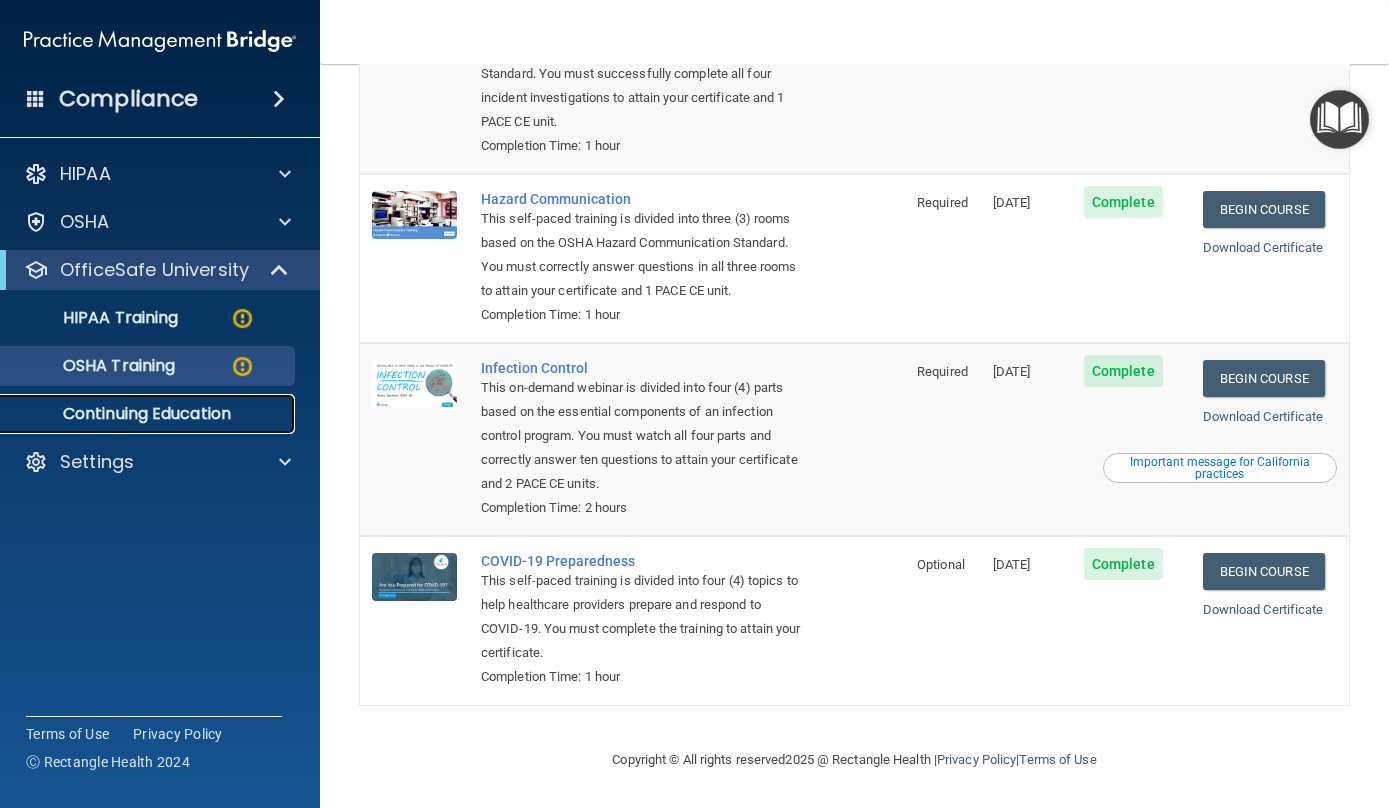 click on "Continuing Education" at bounding box center (149, 414) 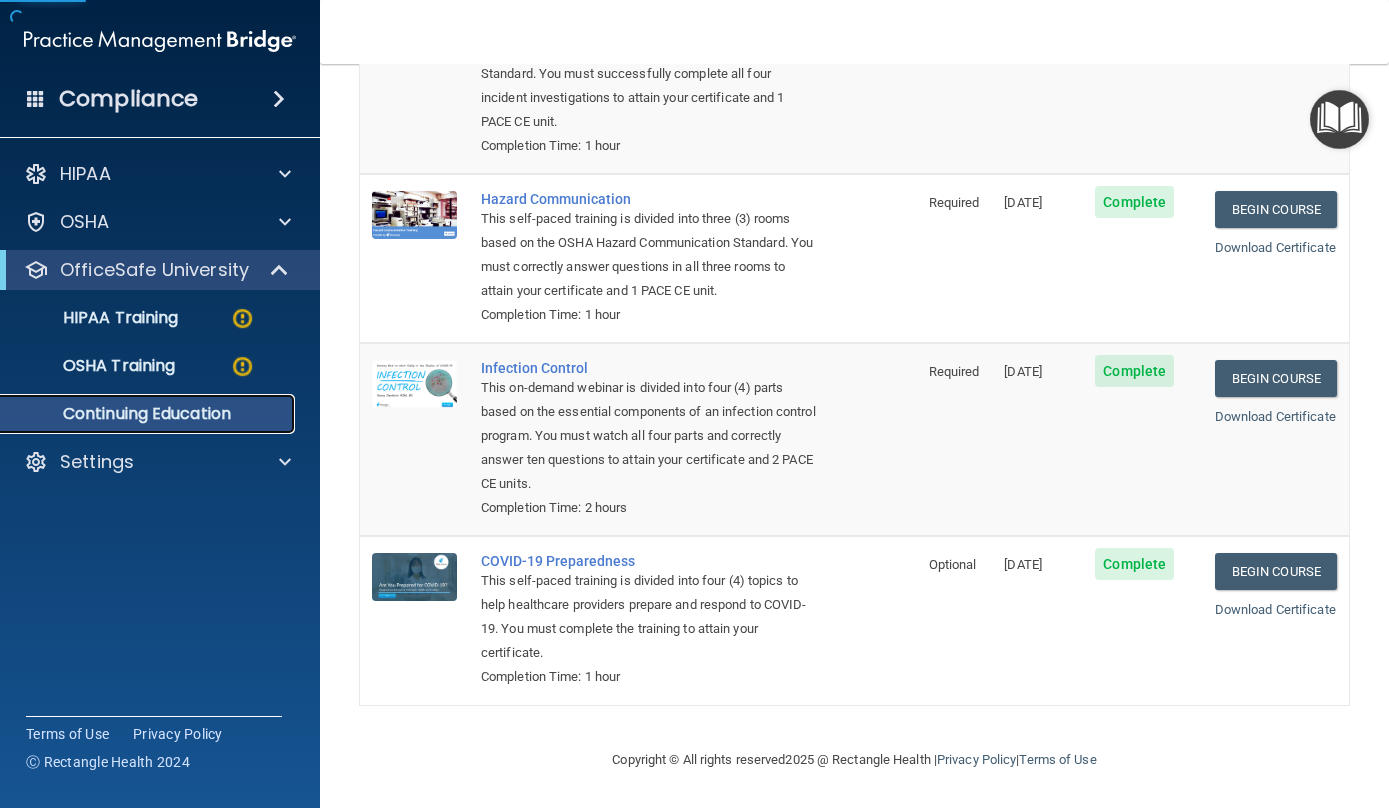 scroll, scrollTop: 0, scrollLeft: 0, axis: both 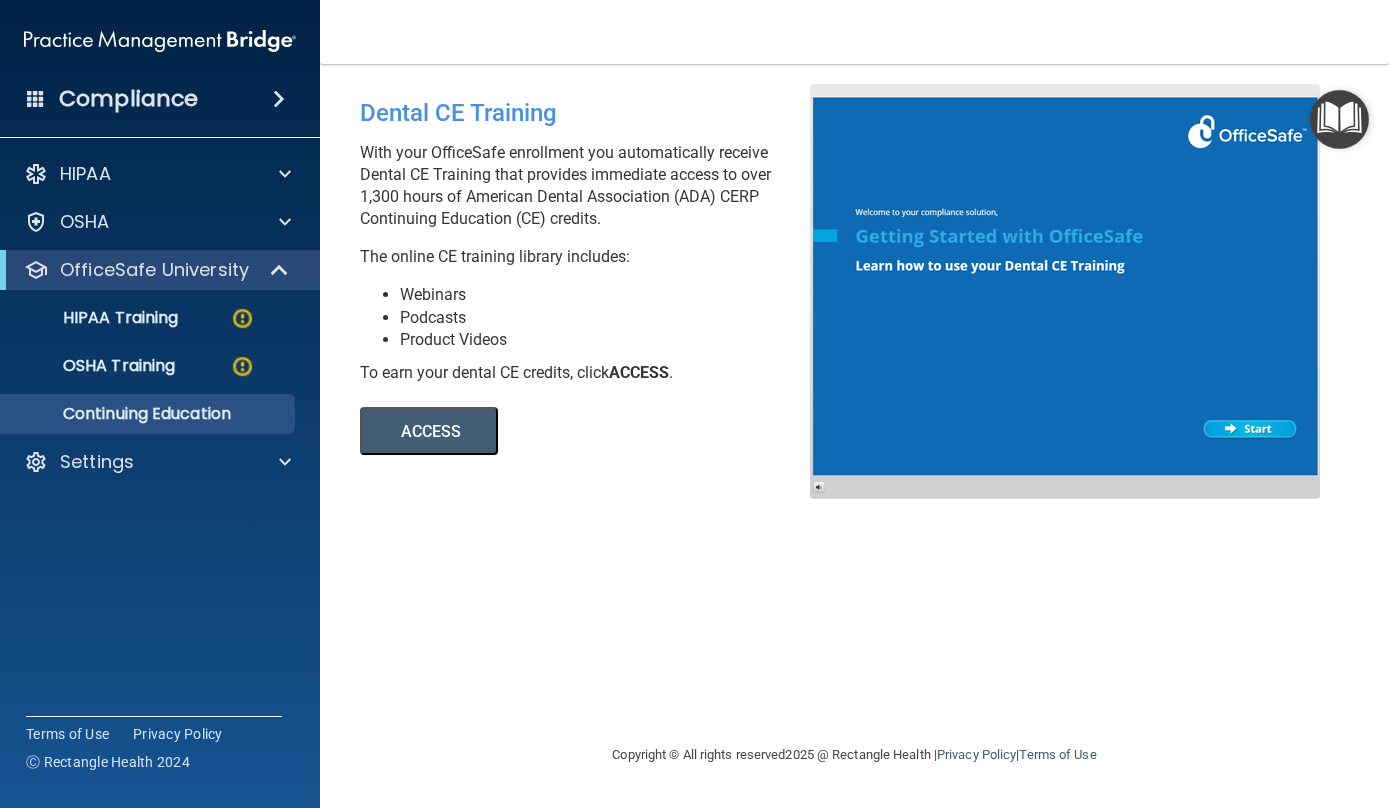 click on "ACCESS" at bounding box center [429, 431] 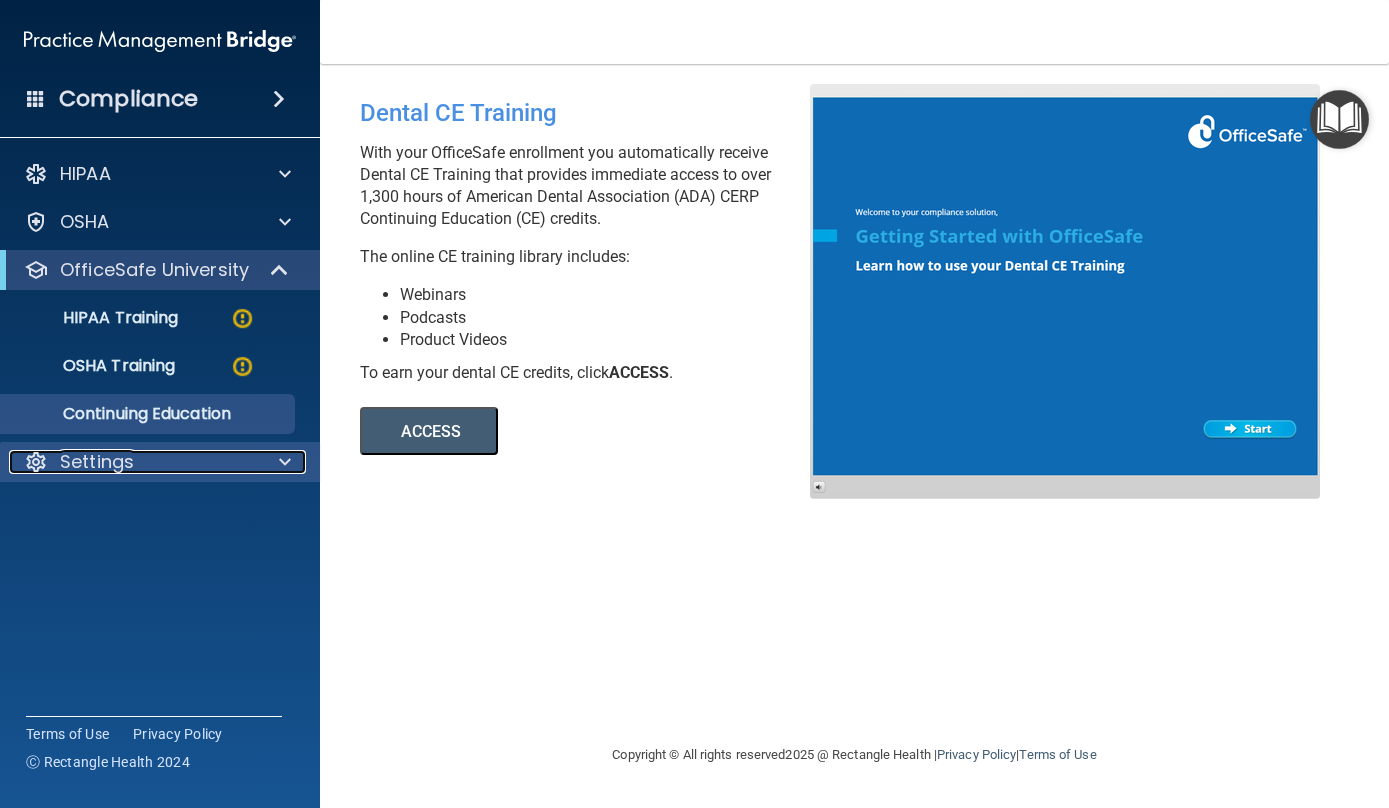 click on "Settings" at bounding box center [133, 462] 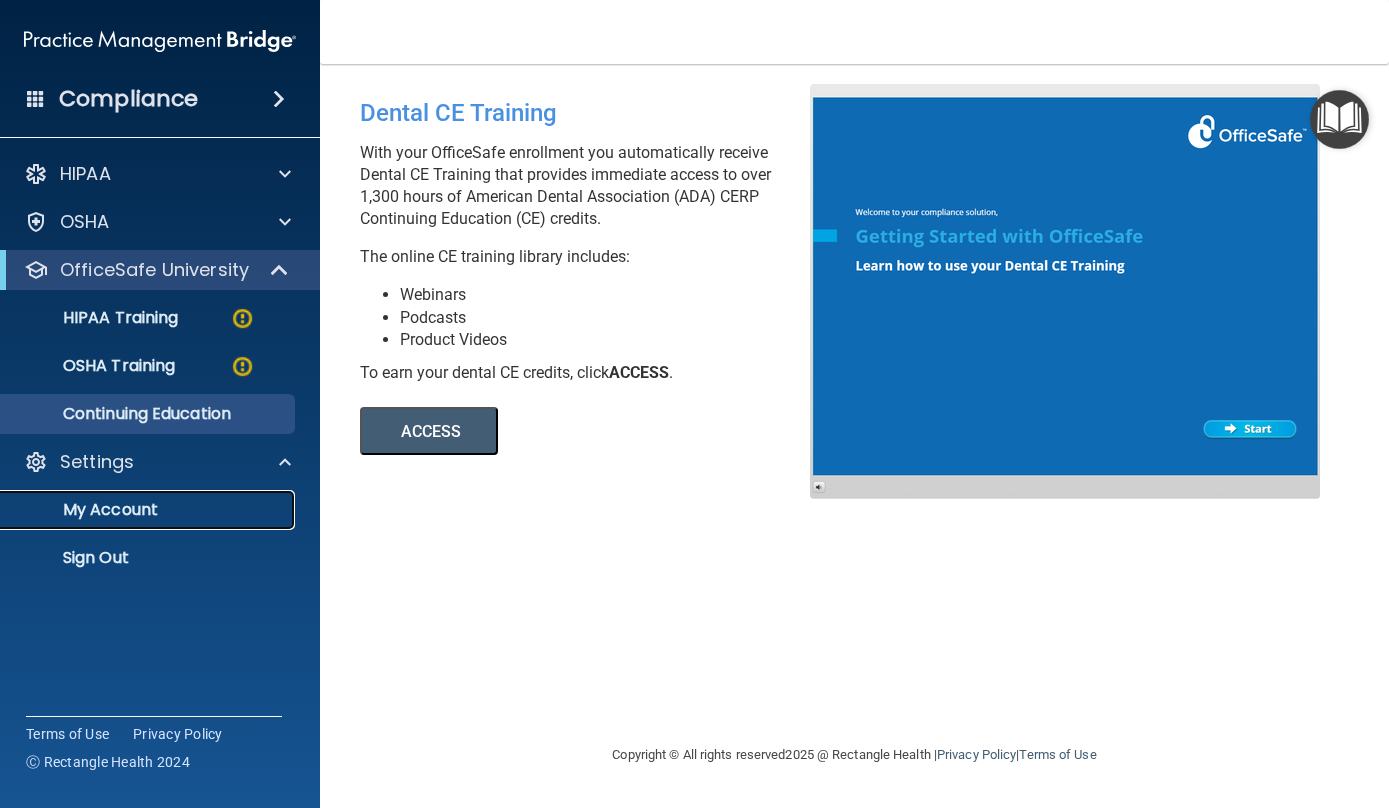 click on "My Account" at bounding box center (149, 510) 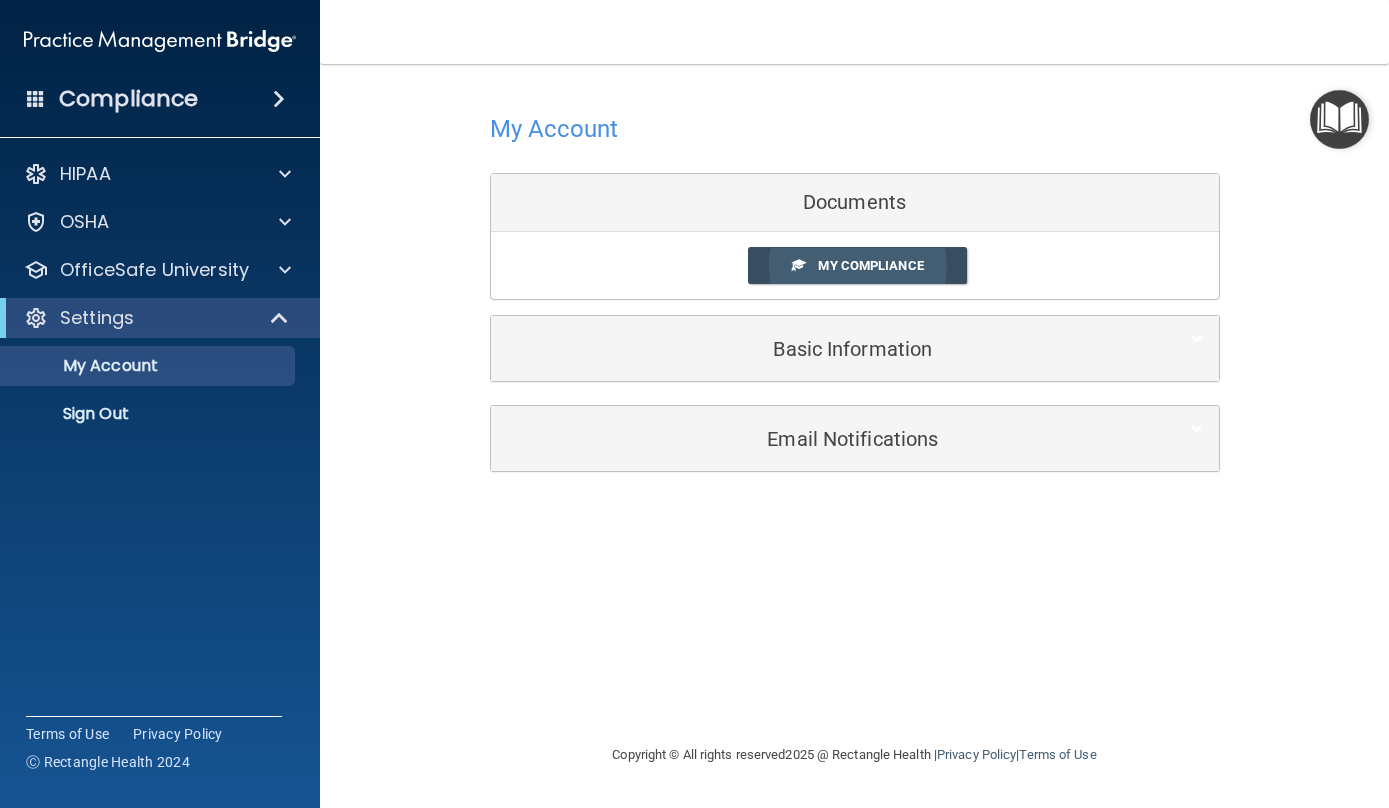 click on "My Compliance" at bounding box center (870, 265) 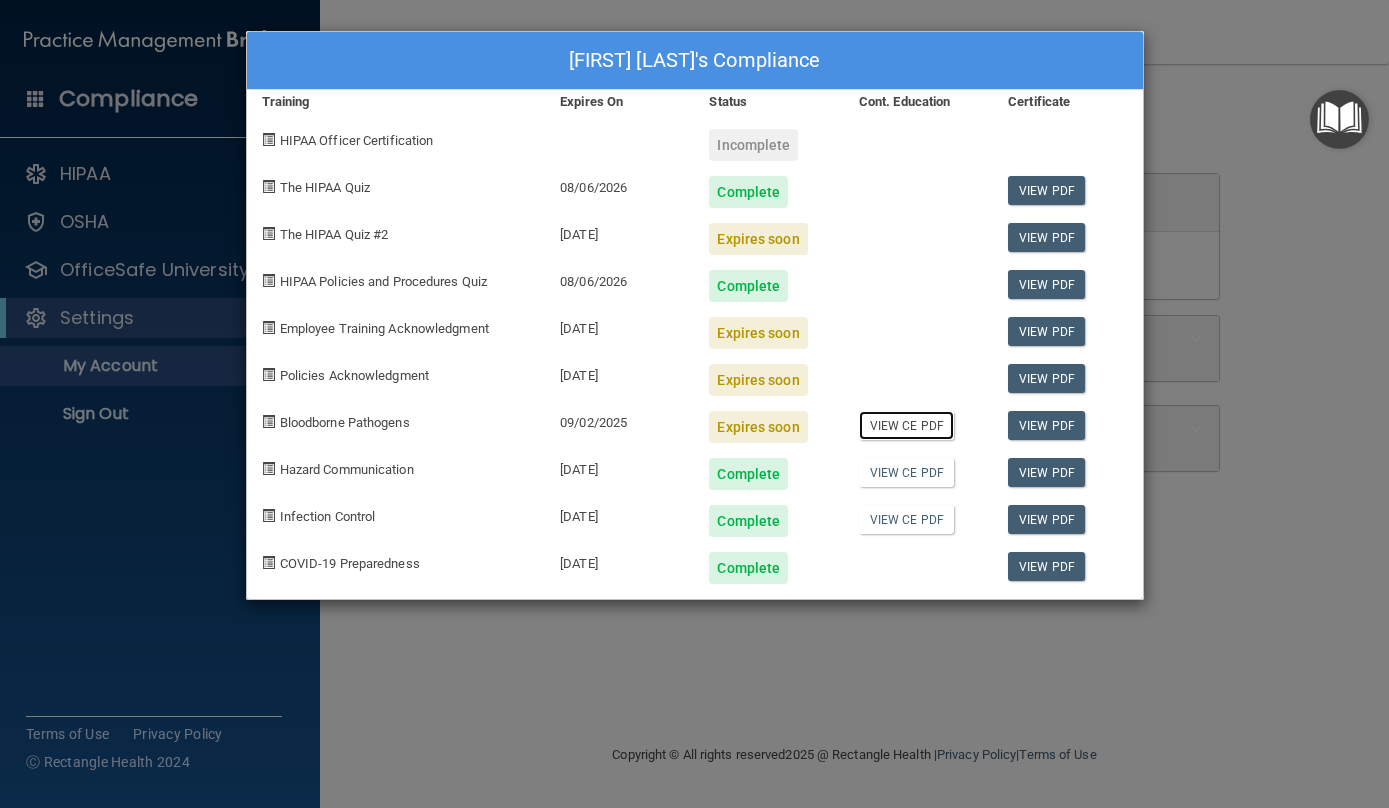click on "View CE PDF" at bounding box center [906, 425] 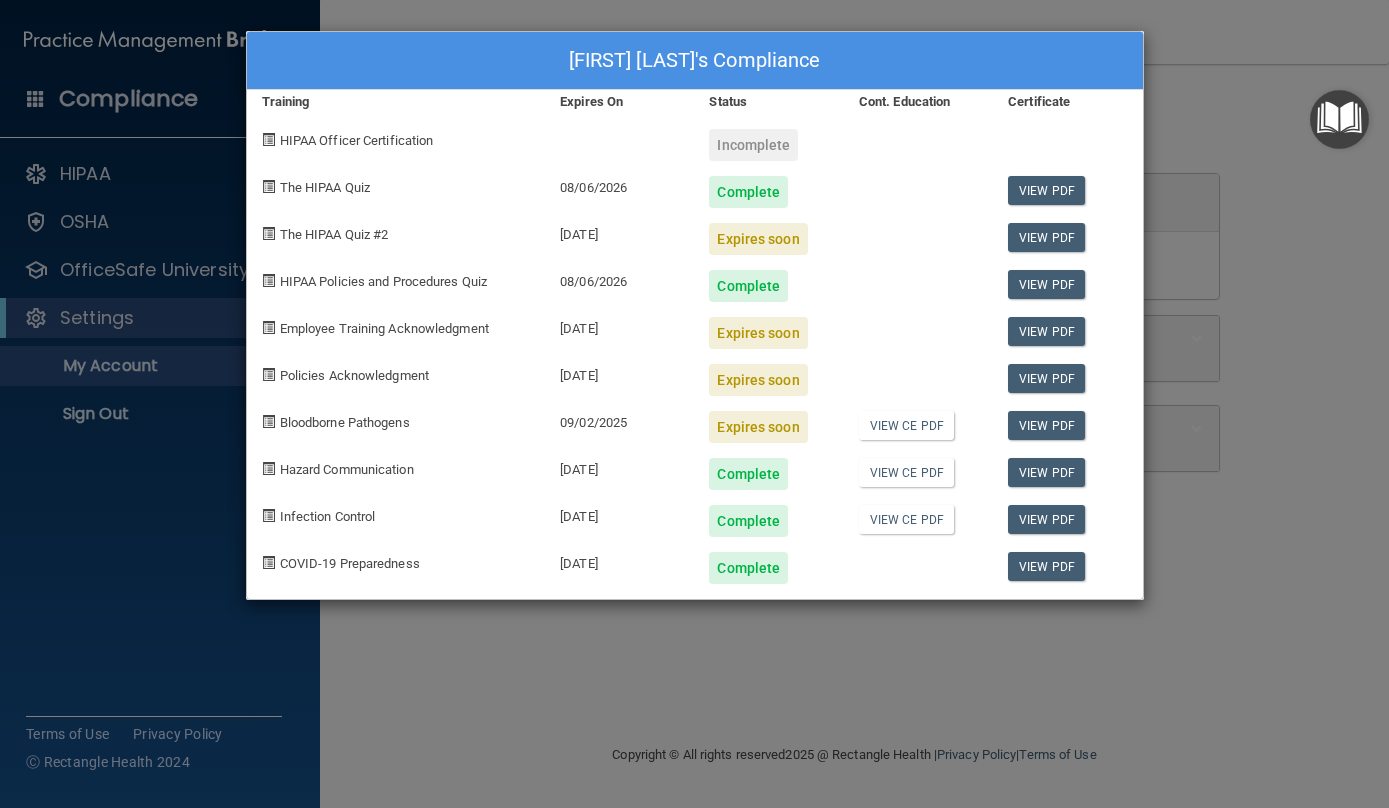 click on "Julie Barton's Compliance      Training   Expires On   Status   Cont. Education   Certificate         HIPAA Officer Certification             Incomplete                      The HIPAA Quiz      08/06/2026       Complete              View PDF         The HIPAA Quiz #2      08/18/2025       Expires soon              View PDF         HIPAA Policies and Procedures Quiz      08/06/2026       Complete              View PDF         Employee Training Acknowledgment      08/18/2025       Expires soon              View PDF         Policies Acknowledgment      08/18/2025       Expires soon              View PDF         Bloodborne Pathogens      09/02/2025       Expires soon        View CE PDF       View PDF         Hazard Communication      09/07/2025       Complete        View CE PDF       View PDF         Infection Control      09/07/2025       Complete        View CE PDF       View PDF         COVID-19 Preparedness      09/07/2025       Complete              View PDF" at bounding box center (694, 404) 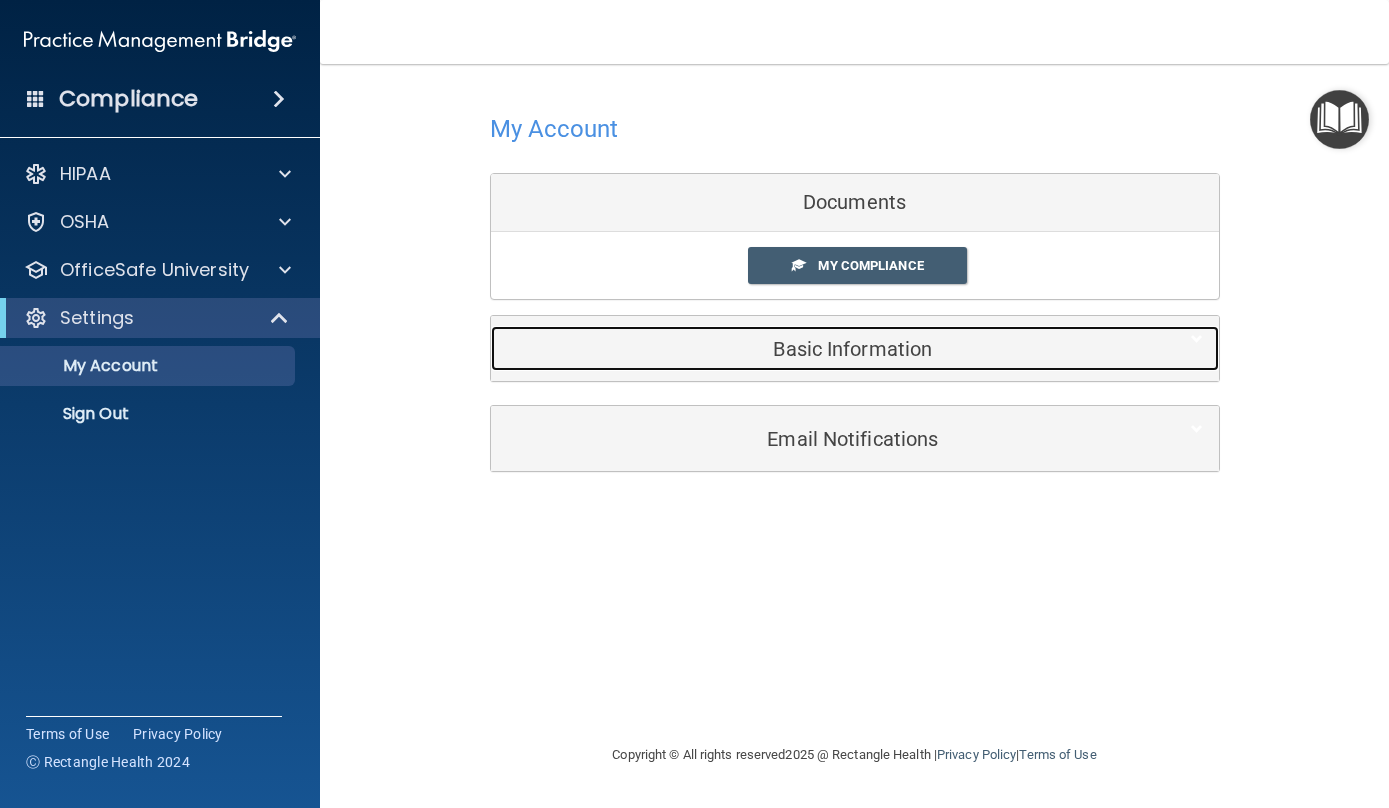 click on "Basic Information" at bounding box center (824, 349) 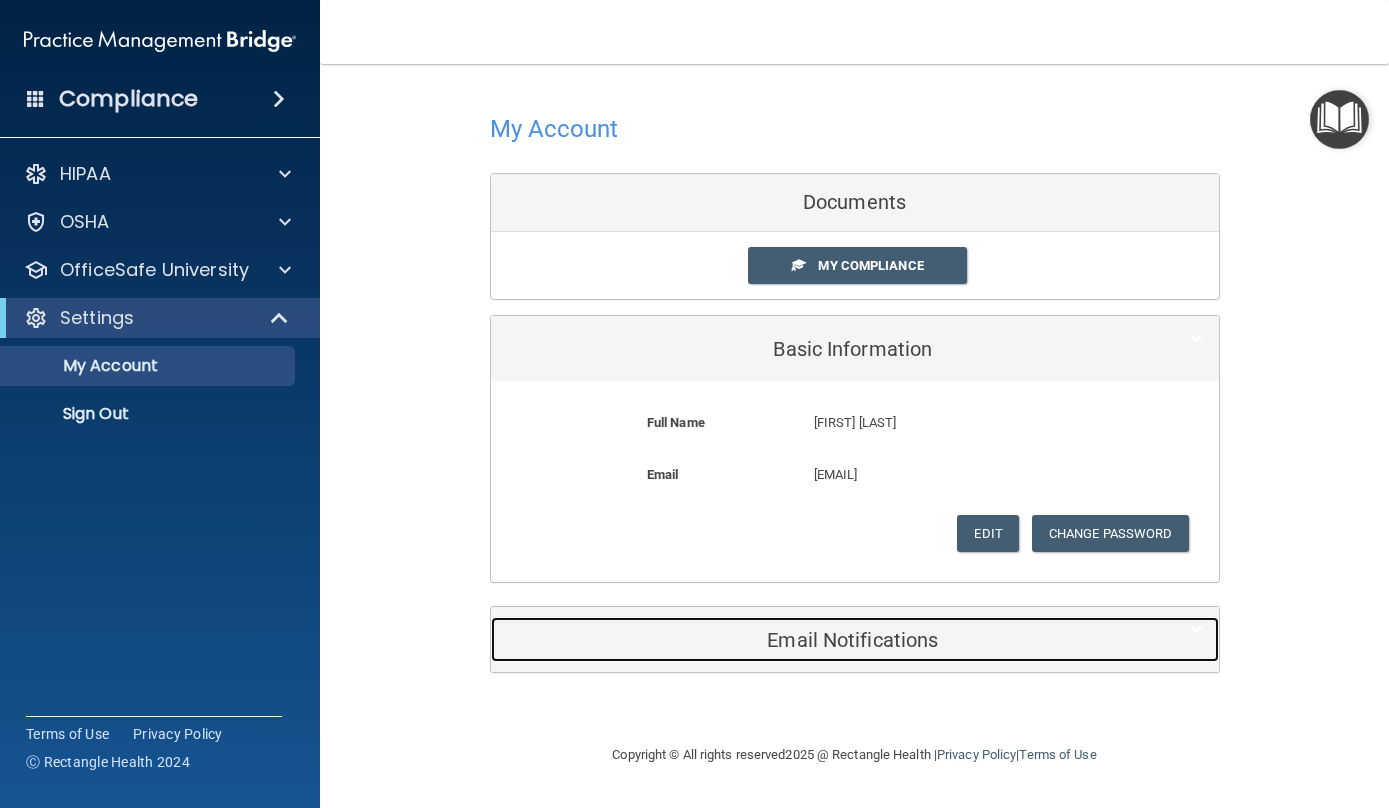 click on "Email Notifications" at bounding box center (824, 639) 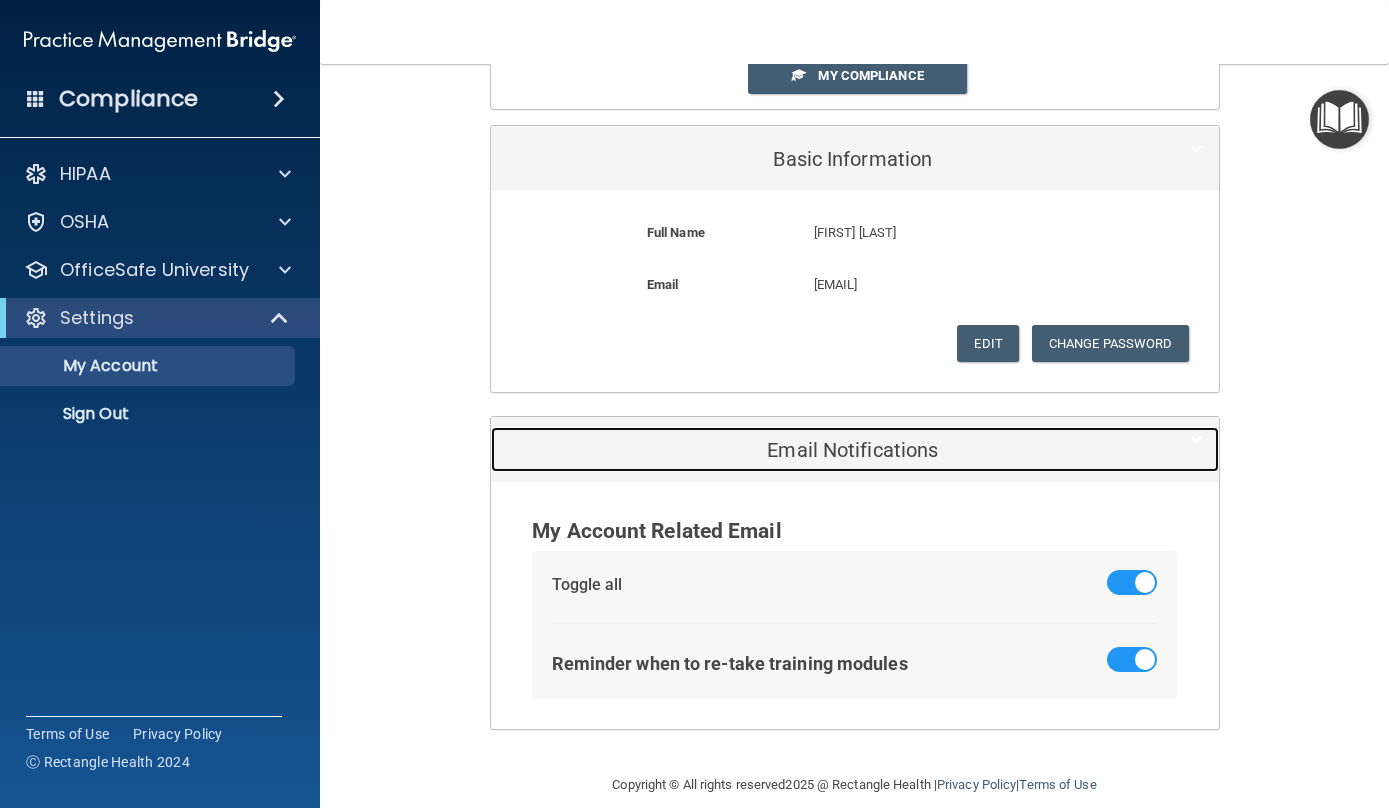 scroll, scrollTop: 216, scrollLeft: 0, axis: vertical 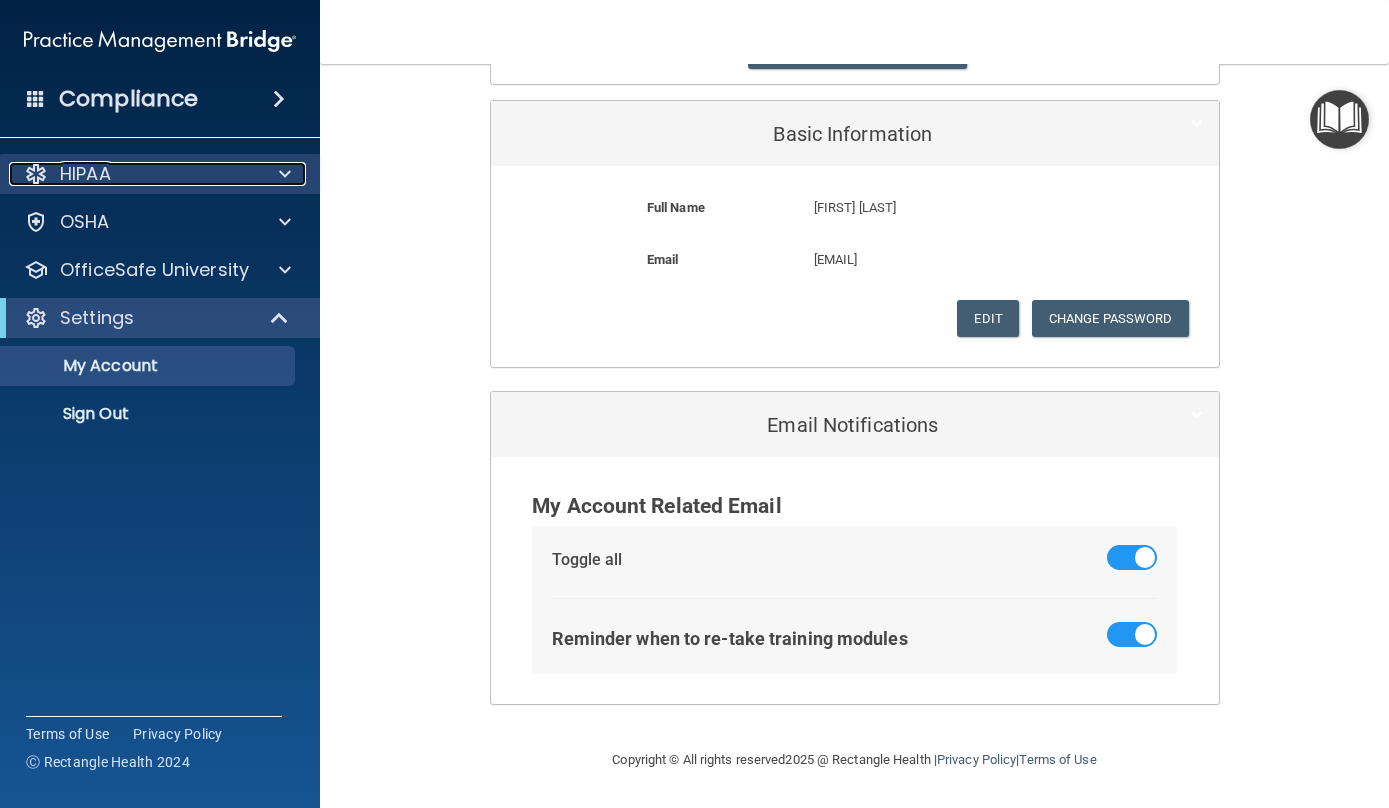 click on "HIPAA" at bounding box center [133, 174] 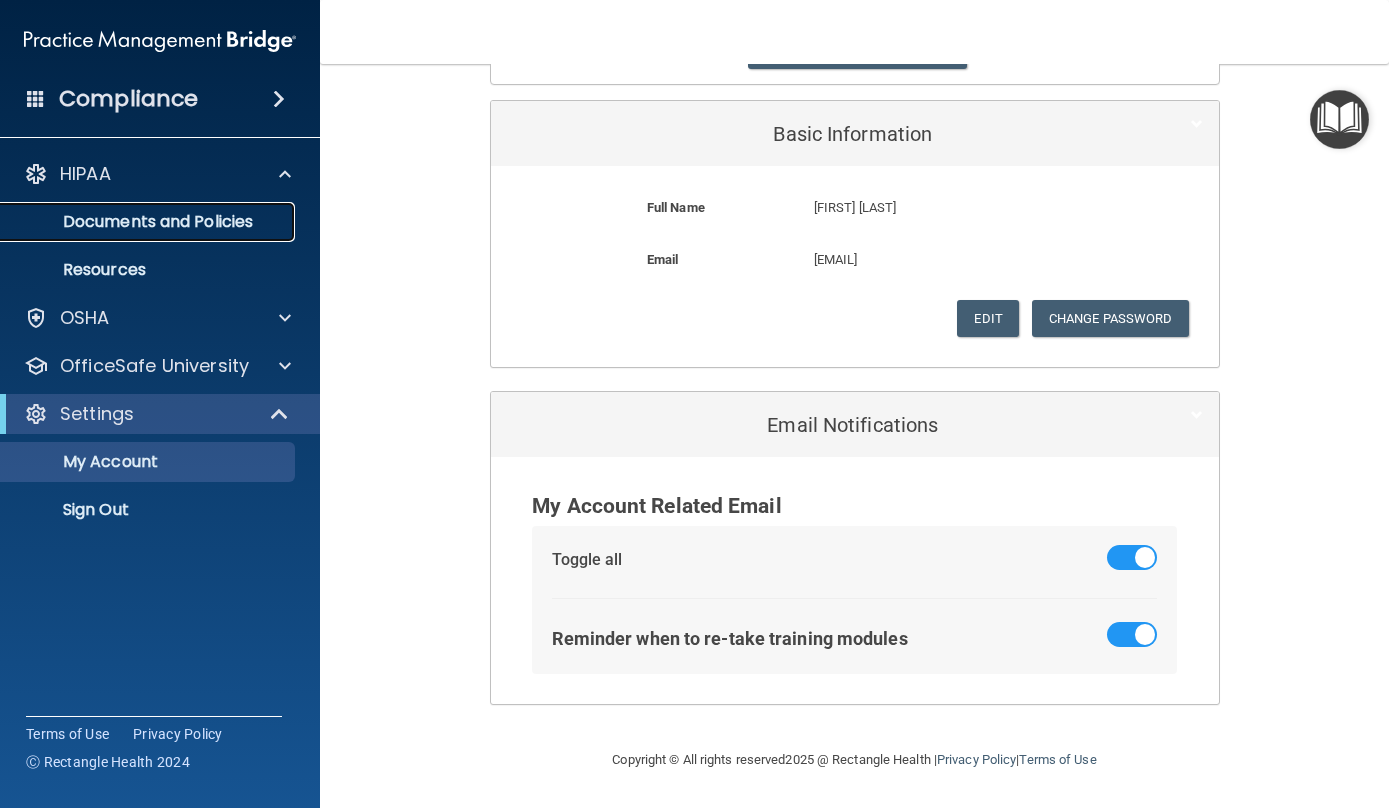 click on "Documents and Policies" at bounding box center [149, 222] 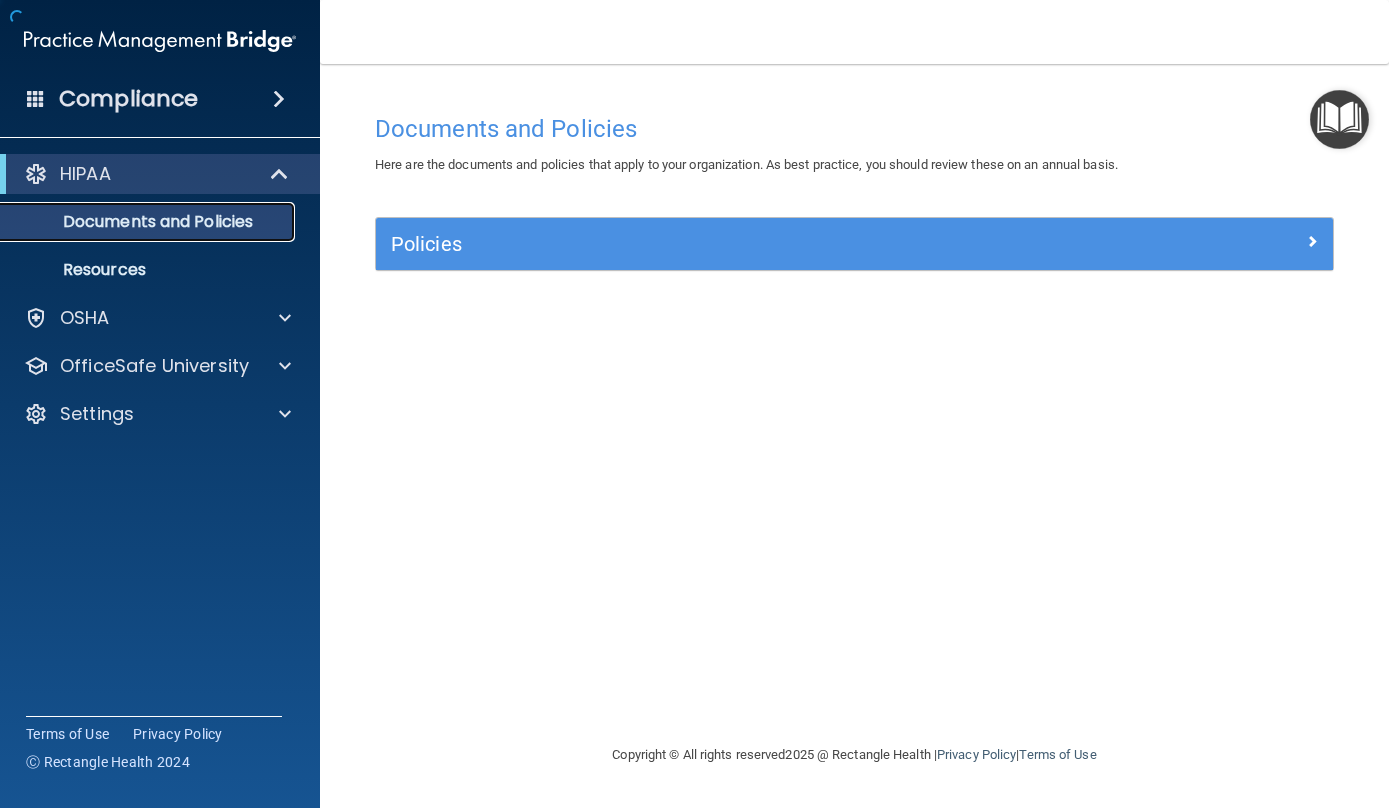 scroll, scrollTop: 0, scrollLeft: 0, axis: both 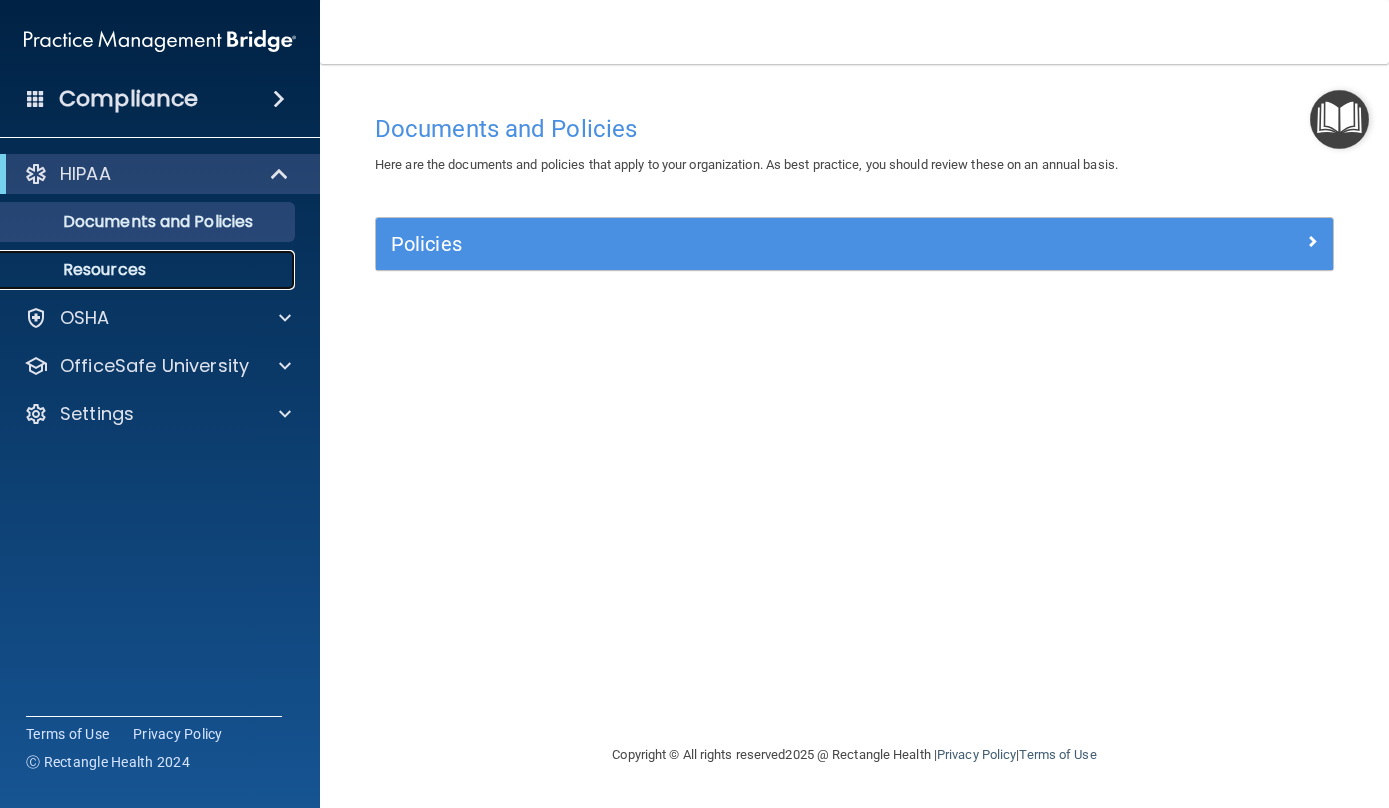 click on "Resources" at bounding box center (149, 270) 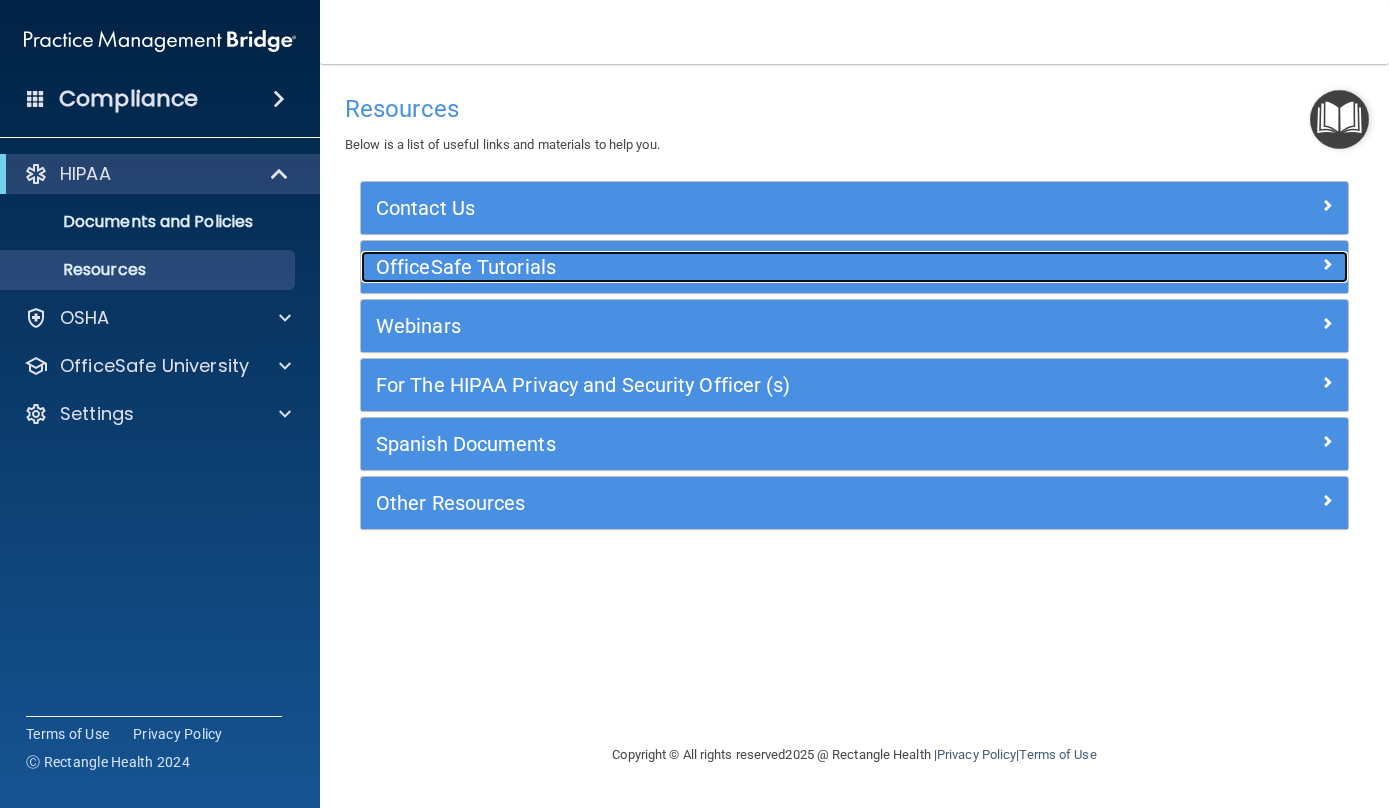 click on "OfficeSafe Tutorials" at bounding box center (731, 267) 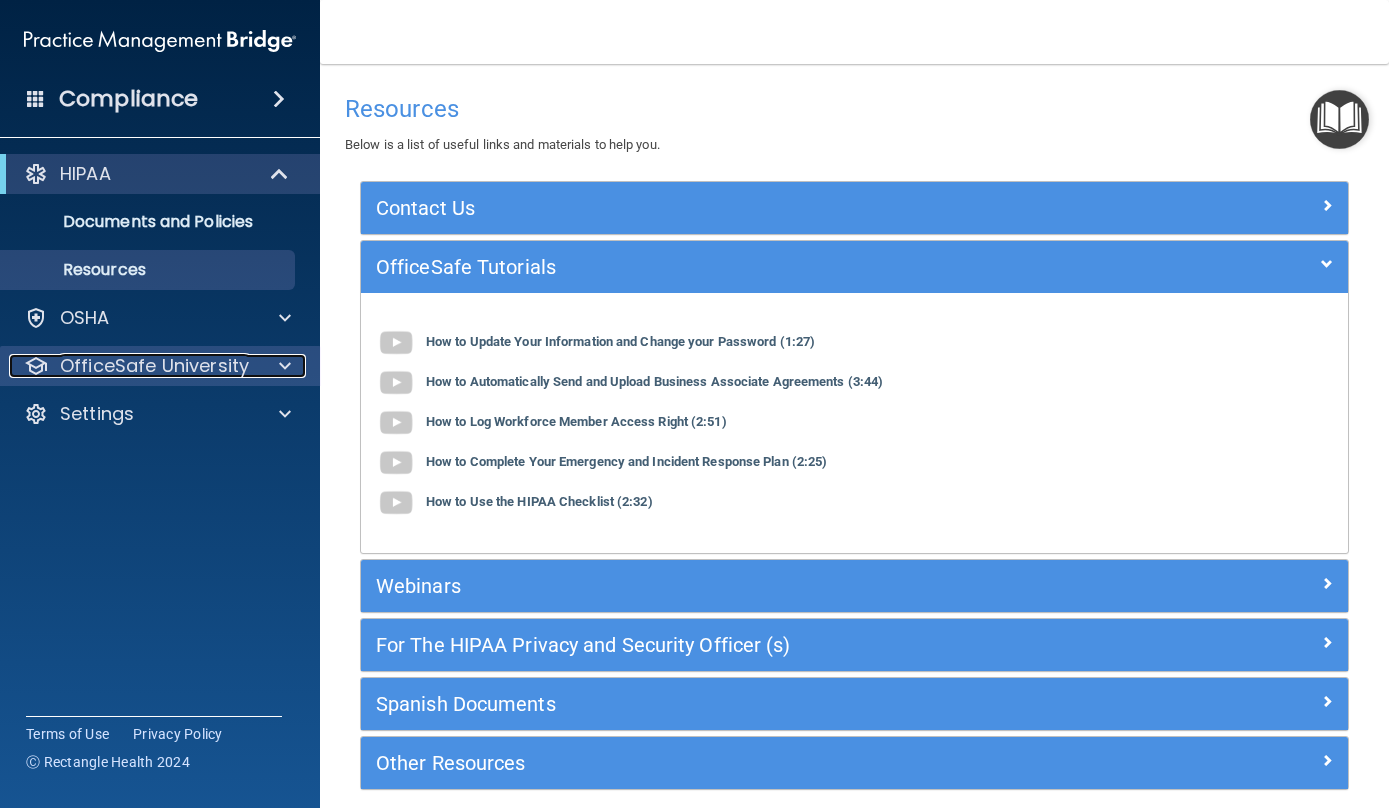 click on "OfficeSafe University" at bounding box center (154, 366) 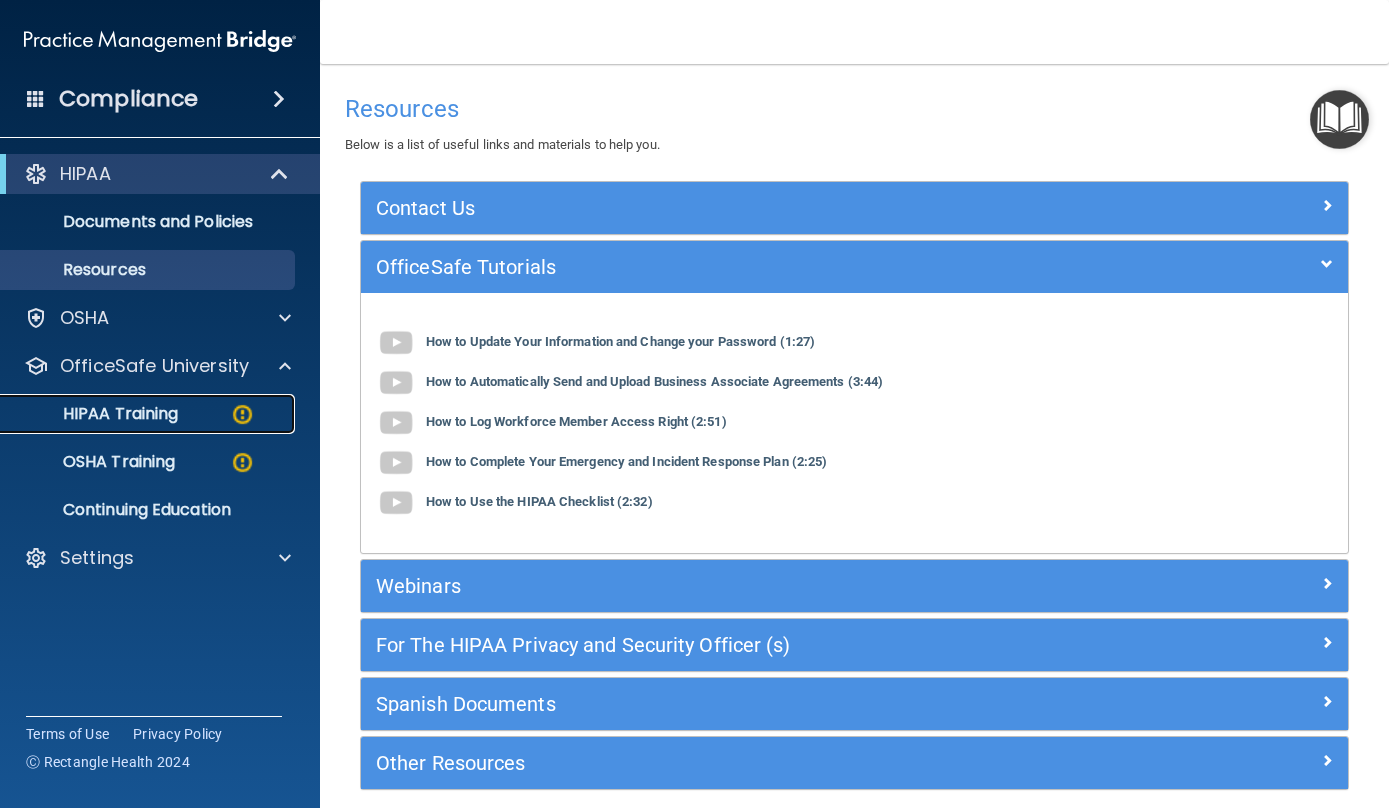 click on "HIPAA Training" at bounding box center (95, 414) 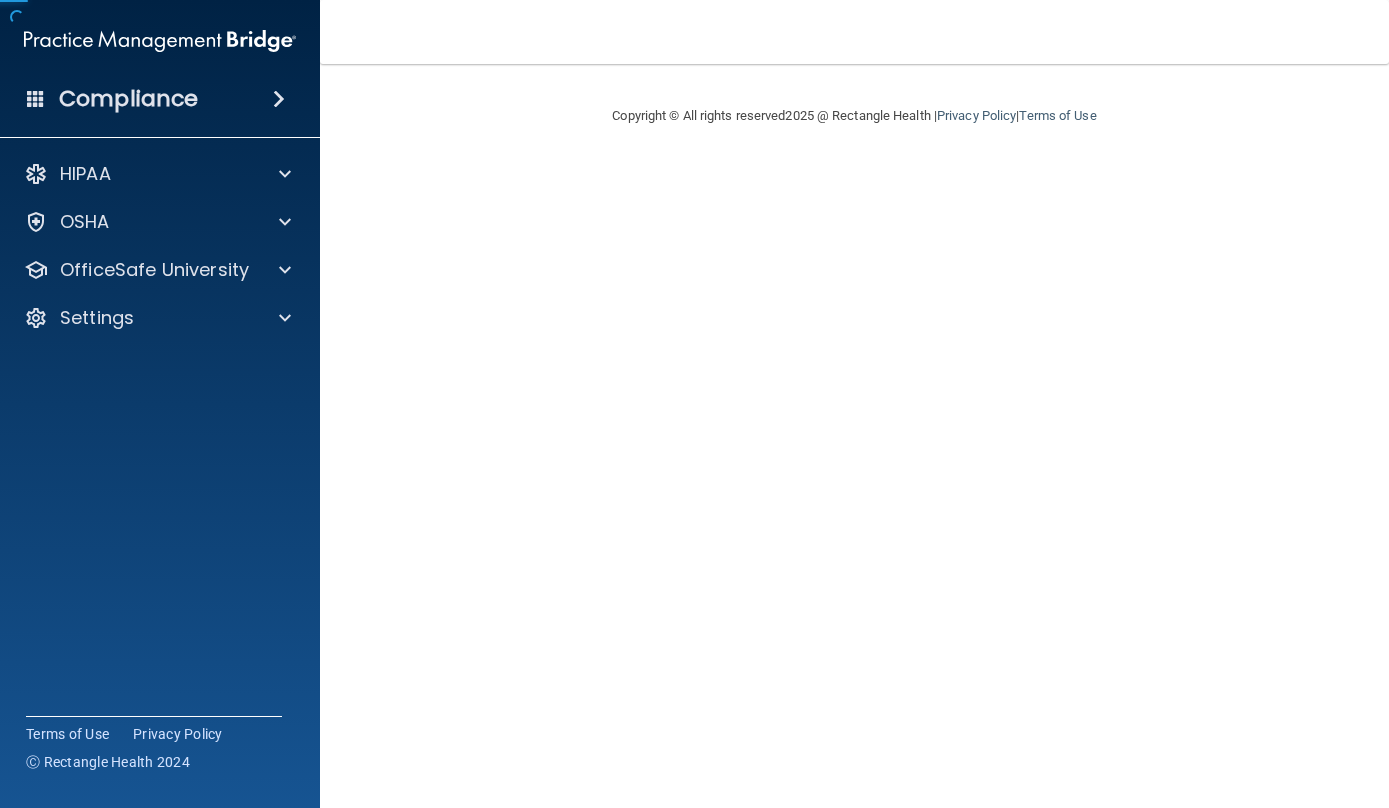 scroll, scrollTop: 0, scrollLeft: 0, axis: both 